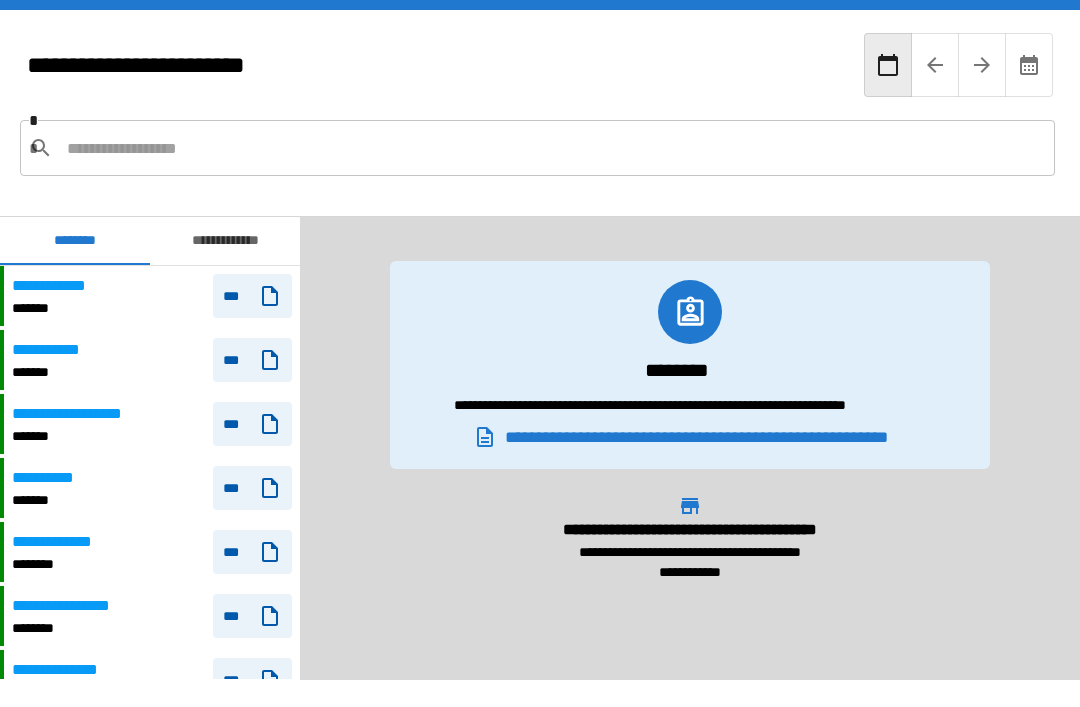 scroll, scrollTop: 64, scrollLeft: 0, axis: vertical 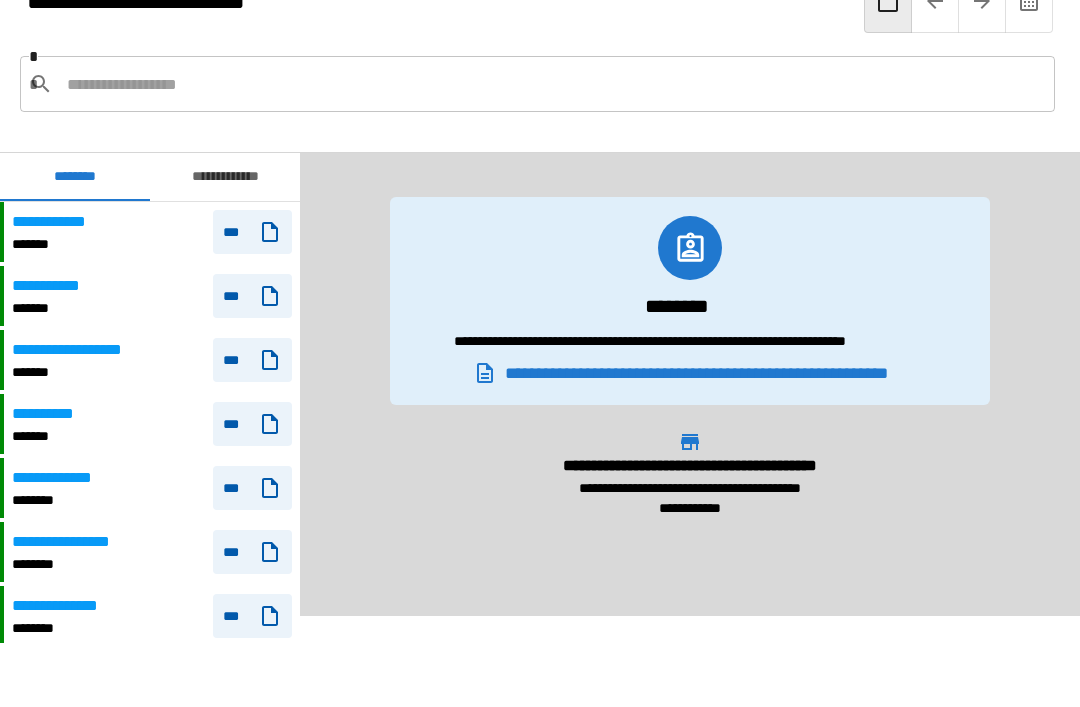 click at bounding box center [553, 84] 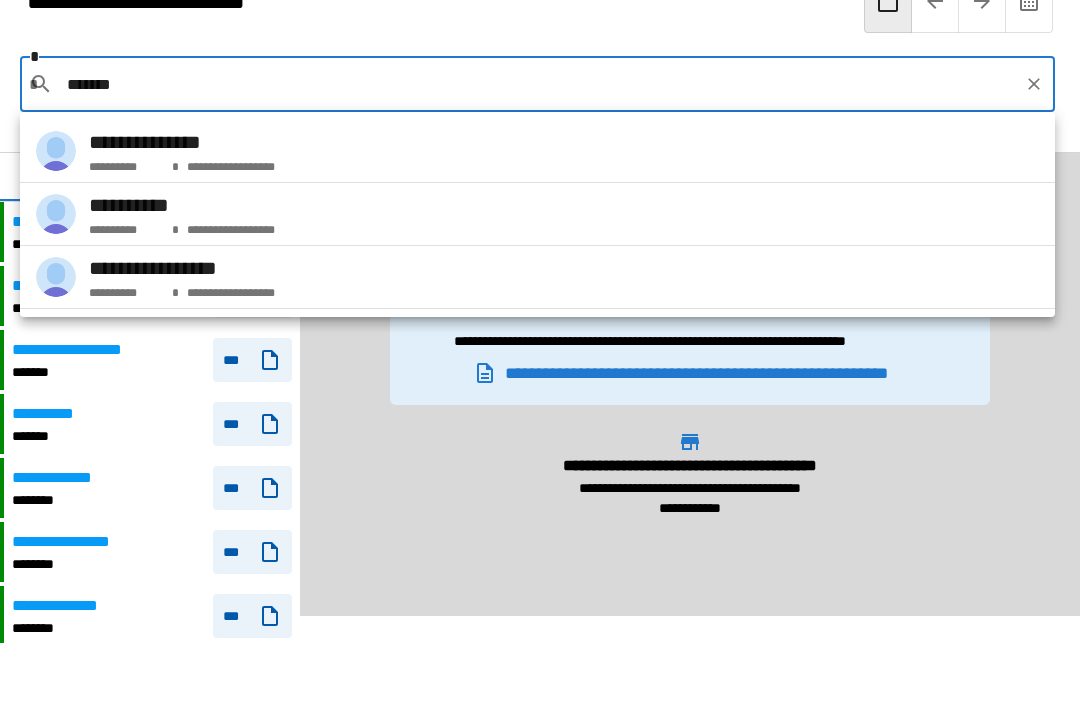 click on "**********" at bounding box center [537, 214] 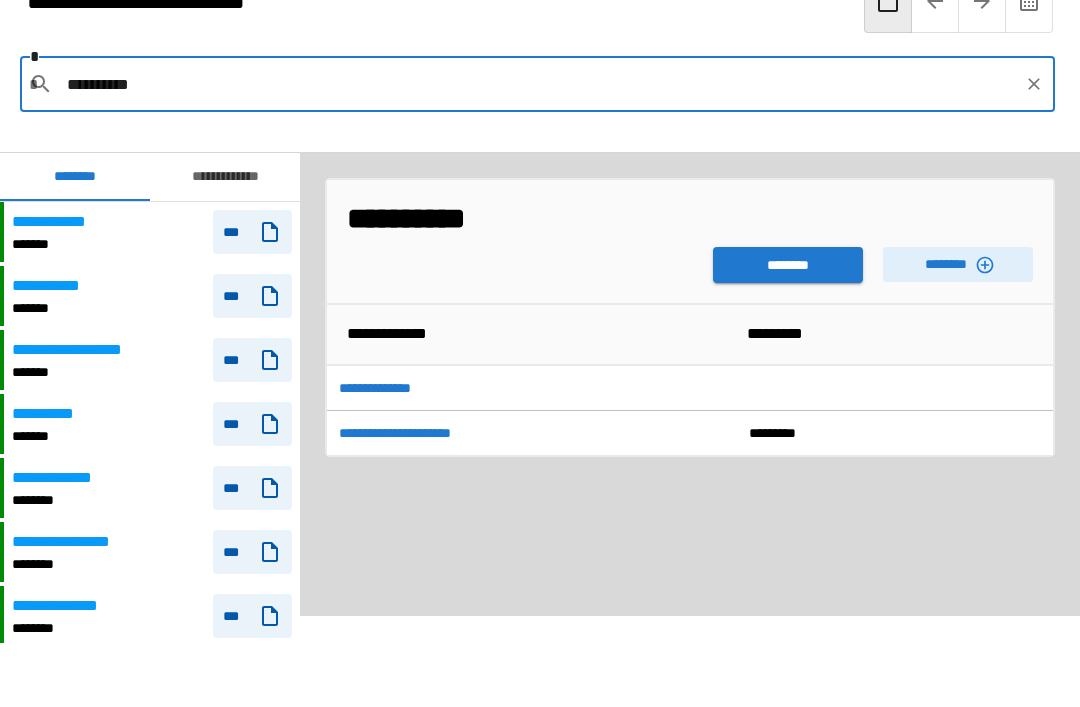 click on "********" at bounding box center (788, 265) 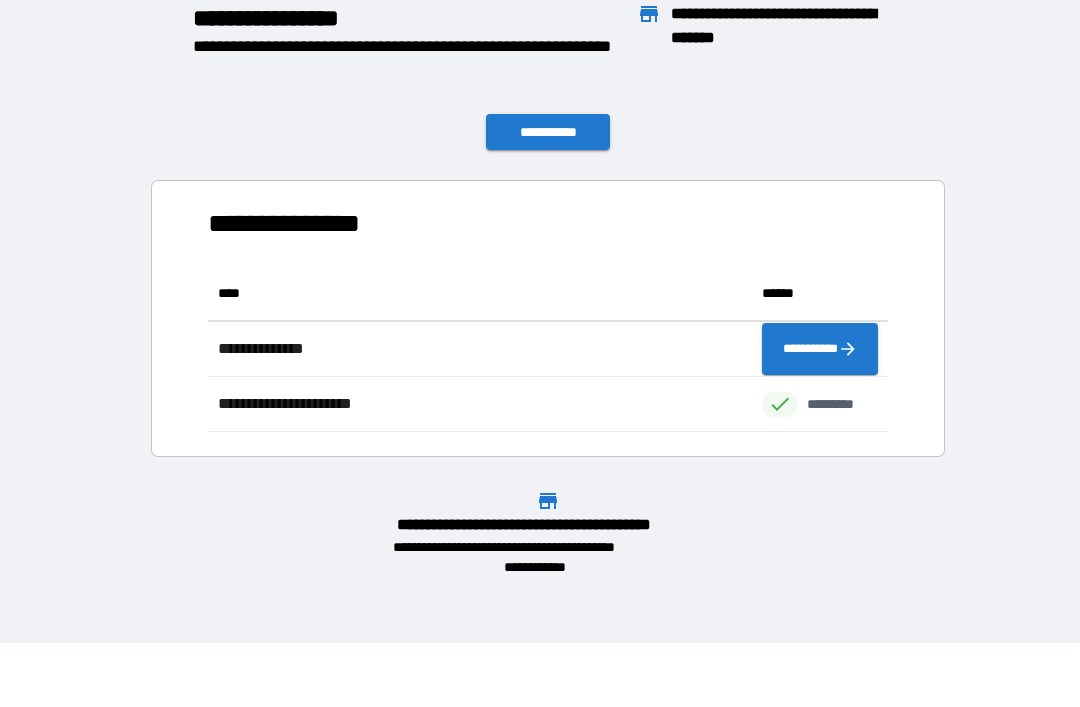 scroll, scrollTop: 1, scrollLeft: 1, axis: both 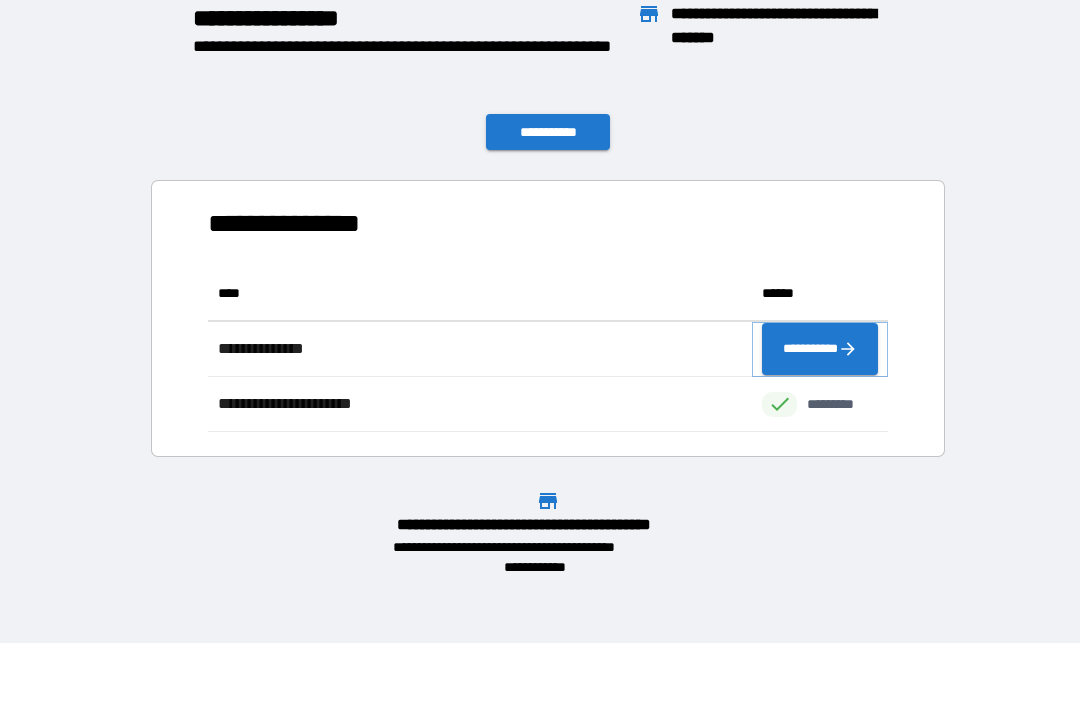 click on "**********" at bounding box center [820, 349] 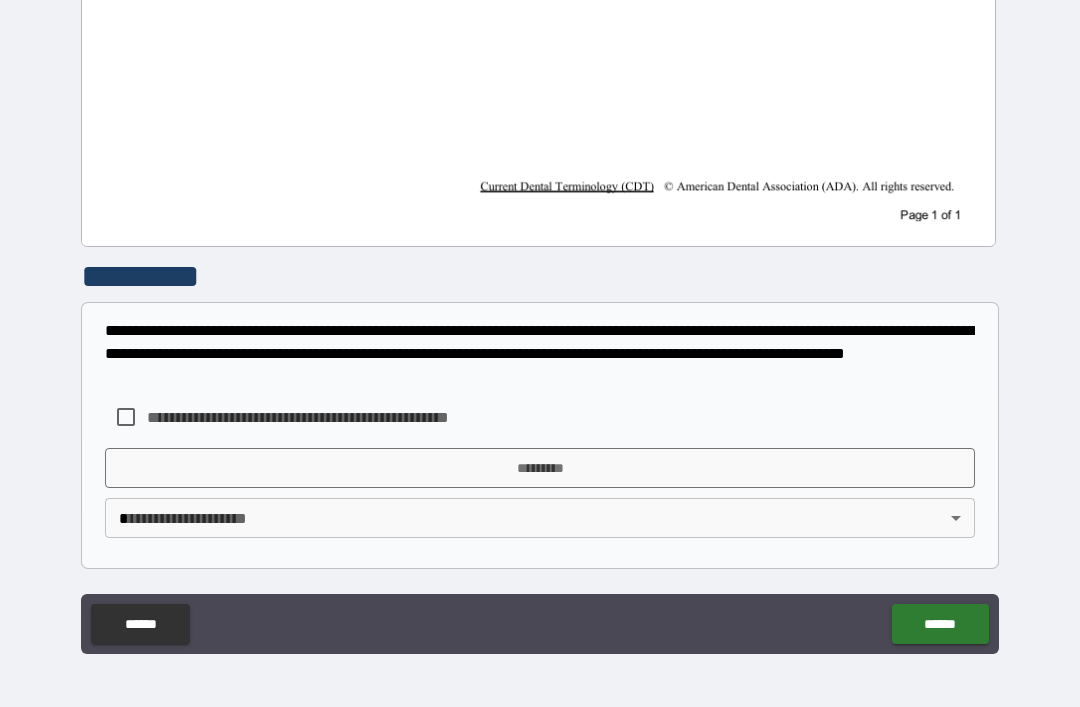 scroll, scrollTop: 953, scrollLeft: 0, axis: vertical 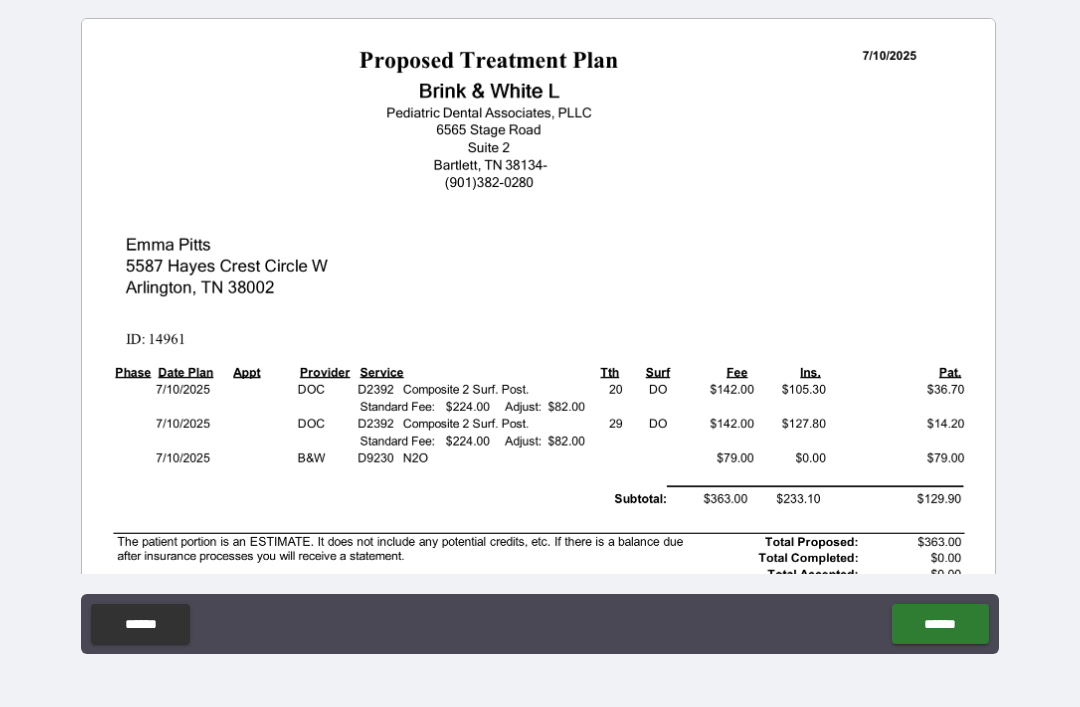 click on "******" at bounding box center (140, 624) 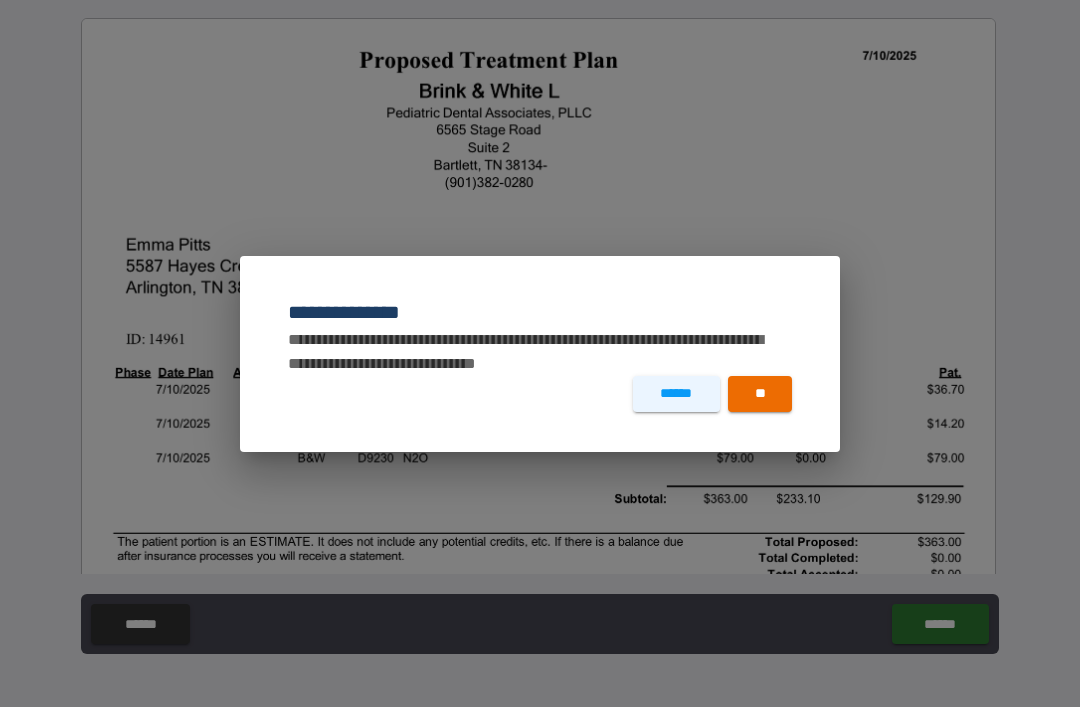 scroll, scrollTop: 0, scrollLeft: 0, axis: both 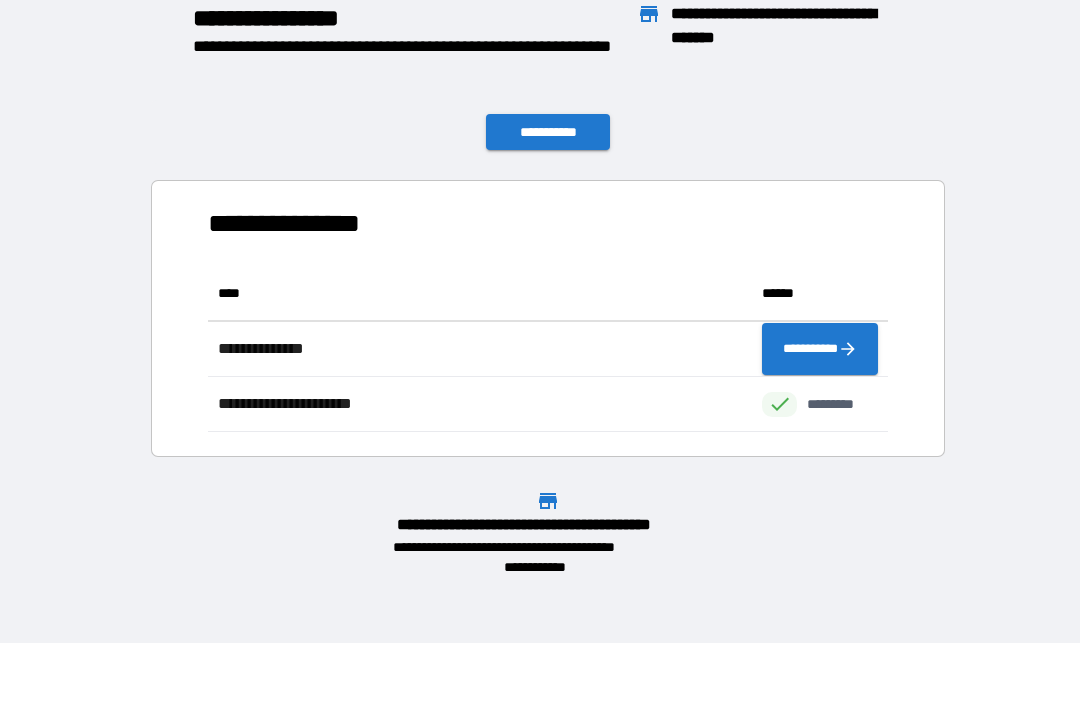 click on "**********" at bounding box center (548, 132) 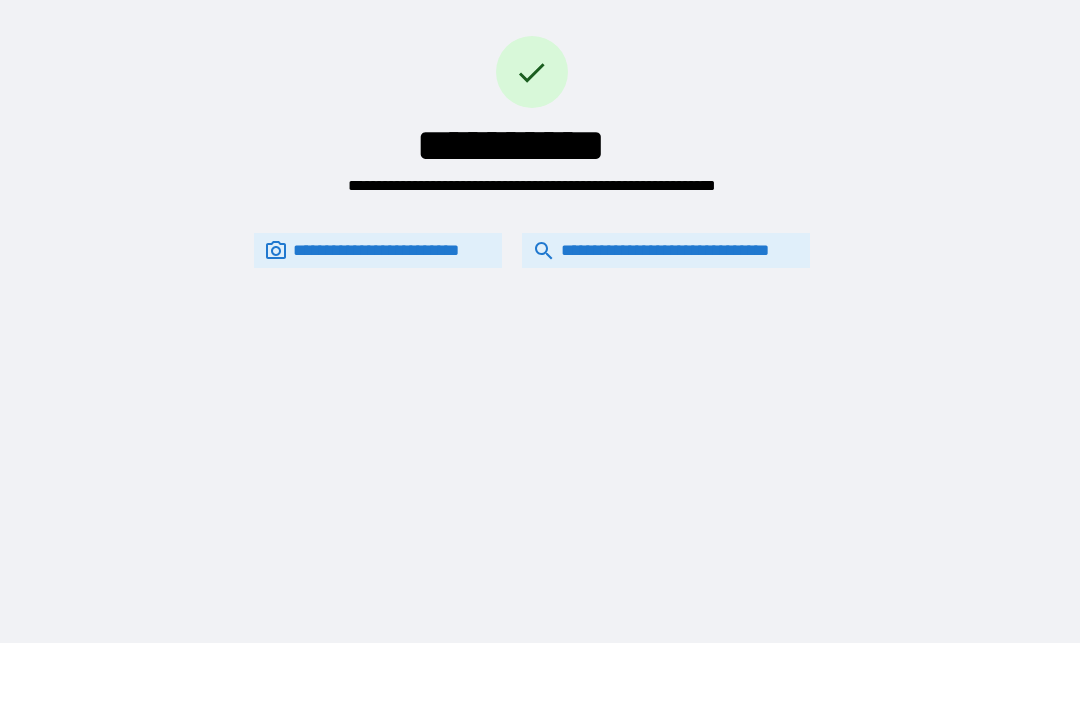 click on "**********" at bounding box center [666, 250] 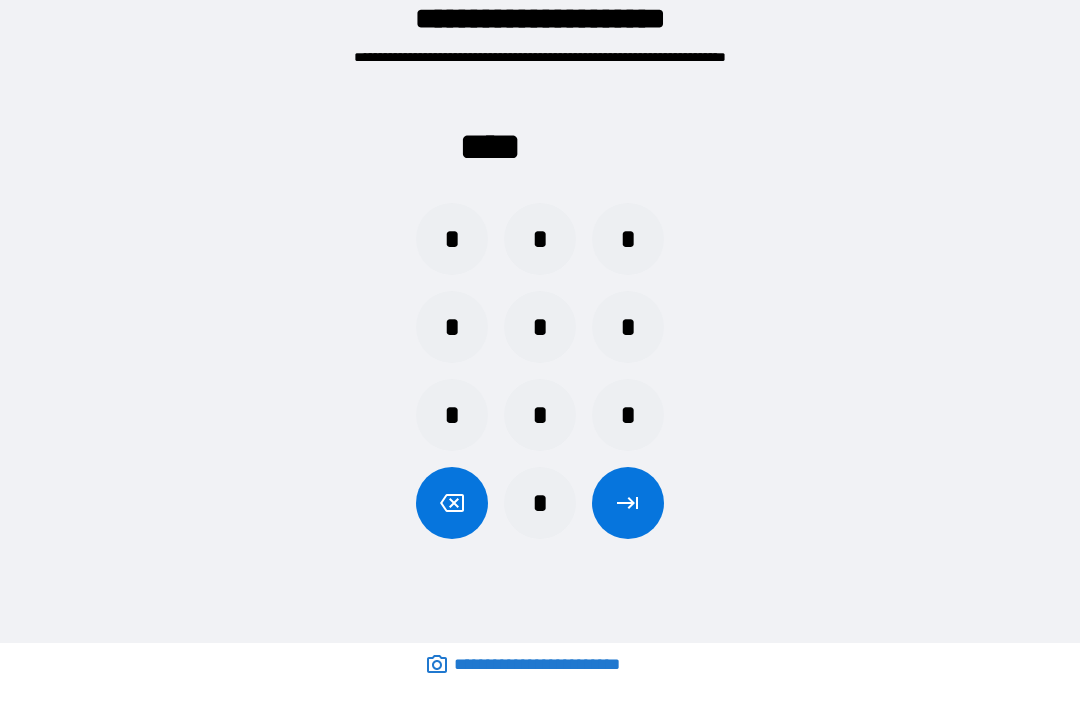 click on "*" at bounding box center (540, 239) 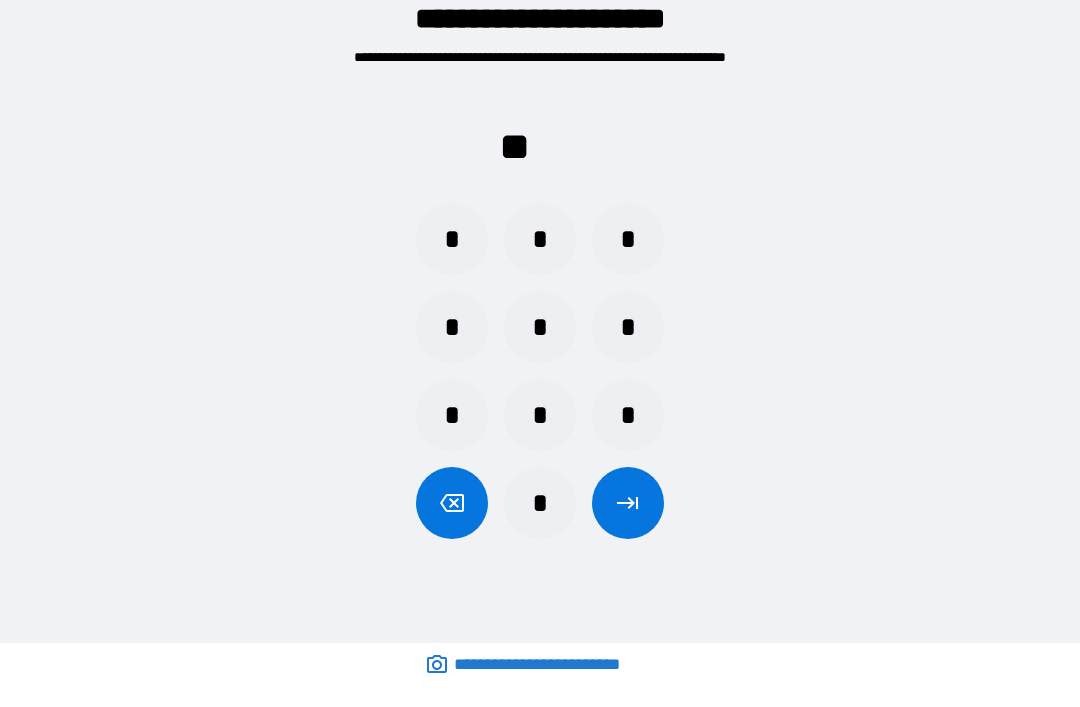 click on "*" at bounding box center [628, 327] 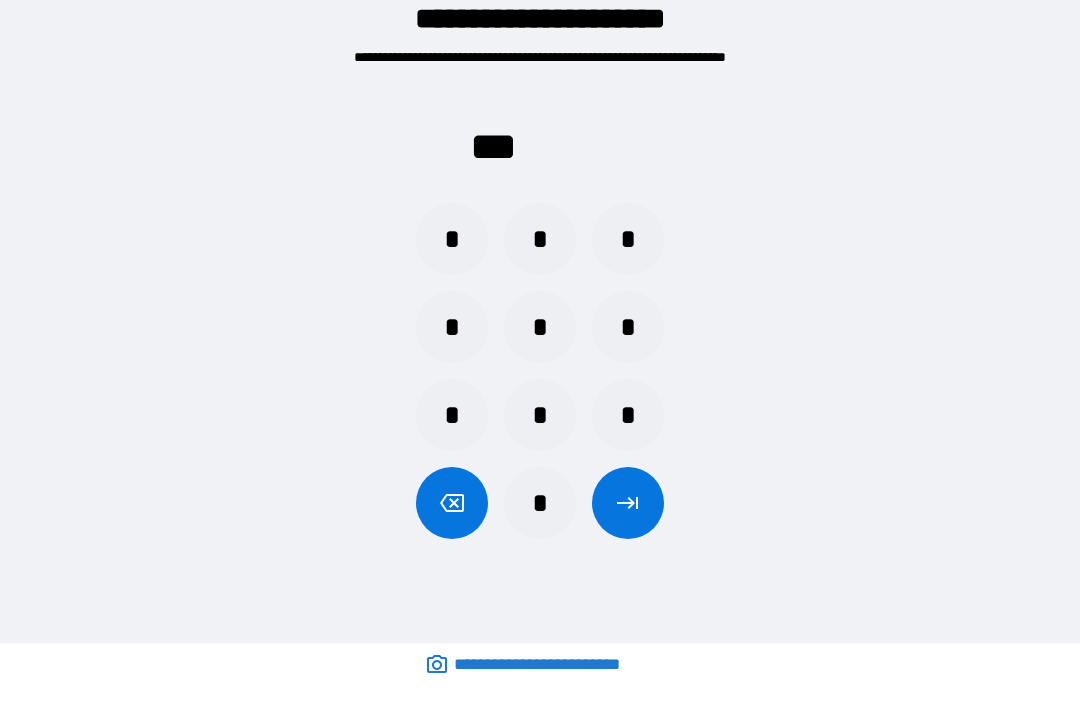 click on "*" at bounding box center (452, 239) 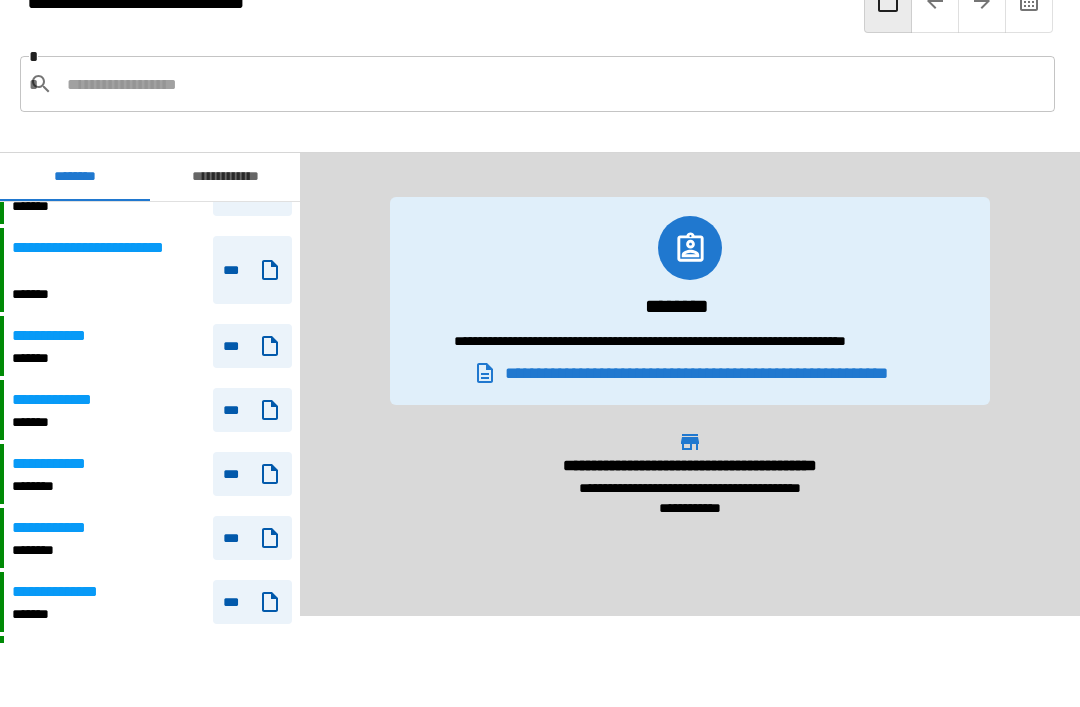 scroll, scrollTop: 2326, scrollLeft: 0, axis: vertical 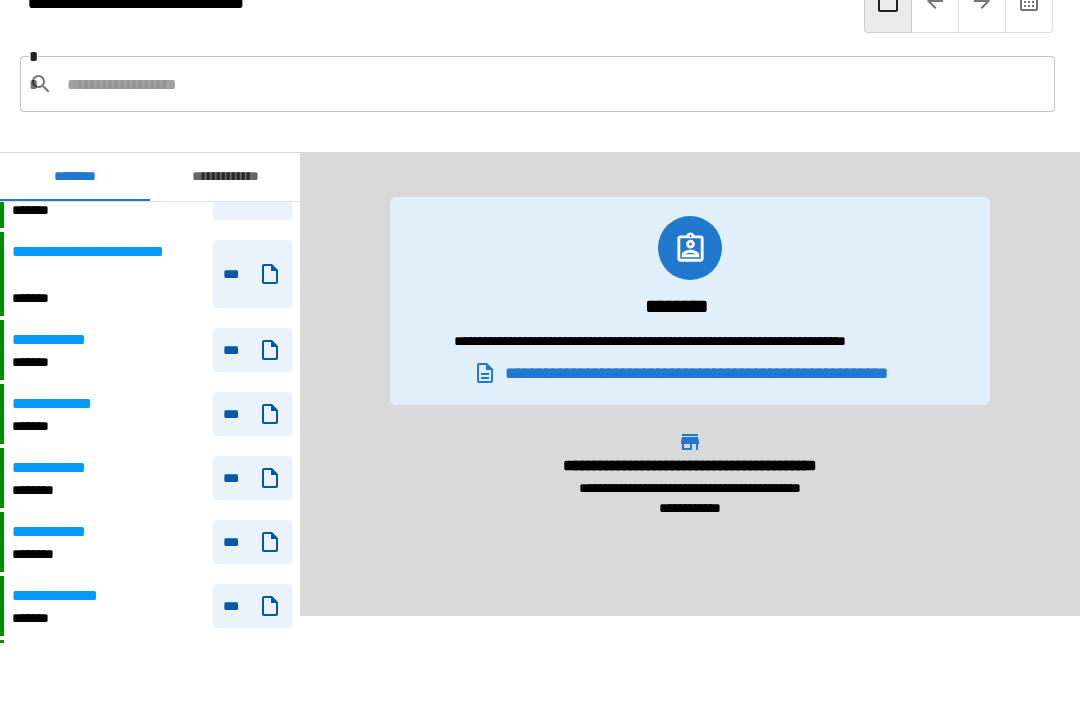 click on "***" at bounding box center (252, 414) 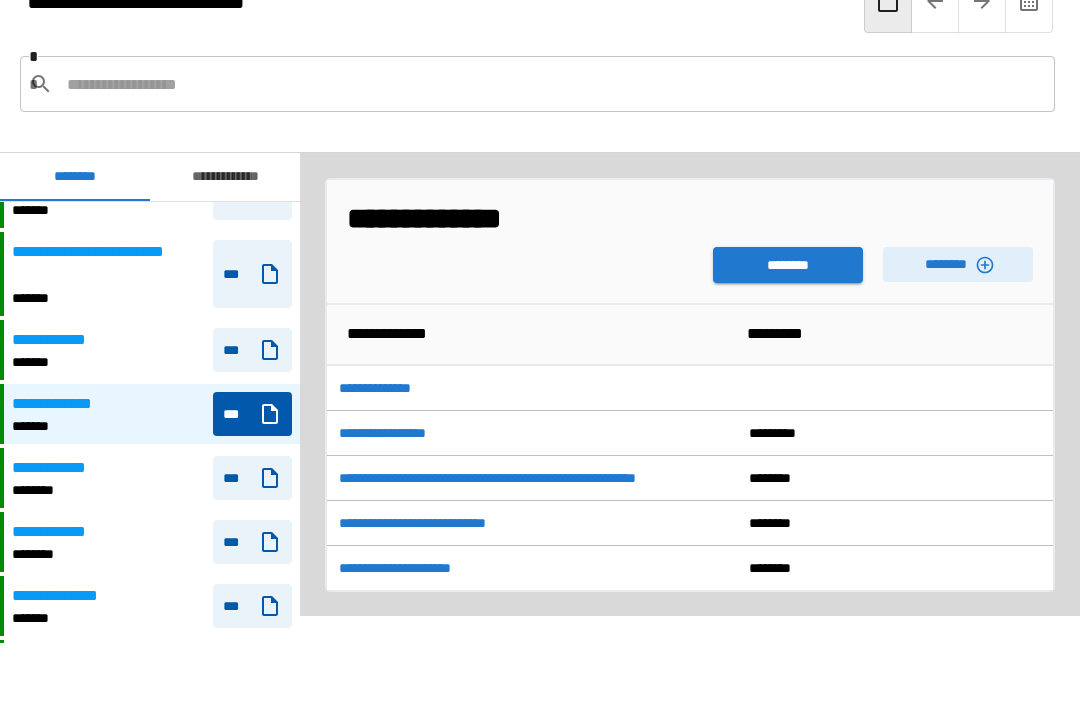click on "********" at bounding box center (788, 265) 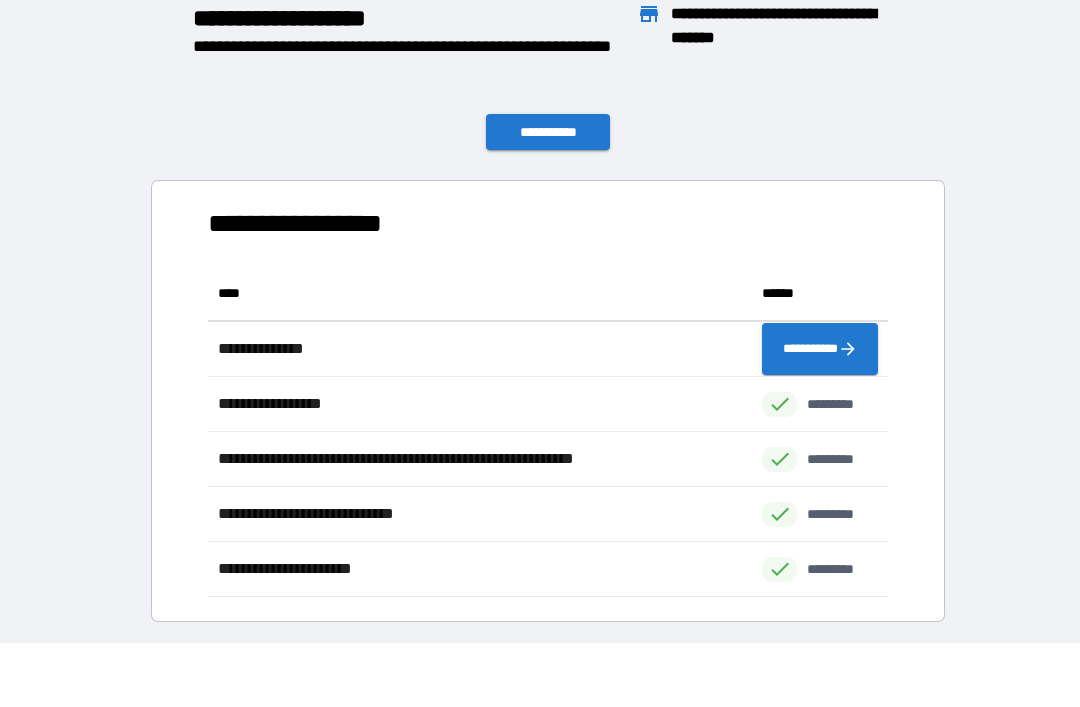 scroll, scrollTop: 331, scrollLeft: 680, axis: both 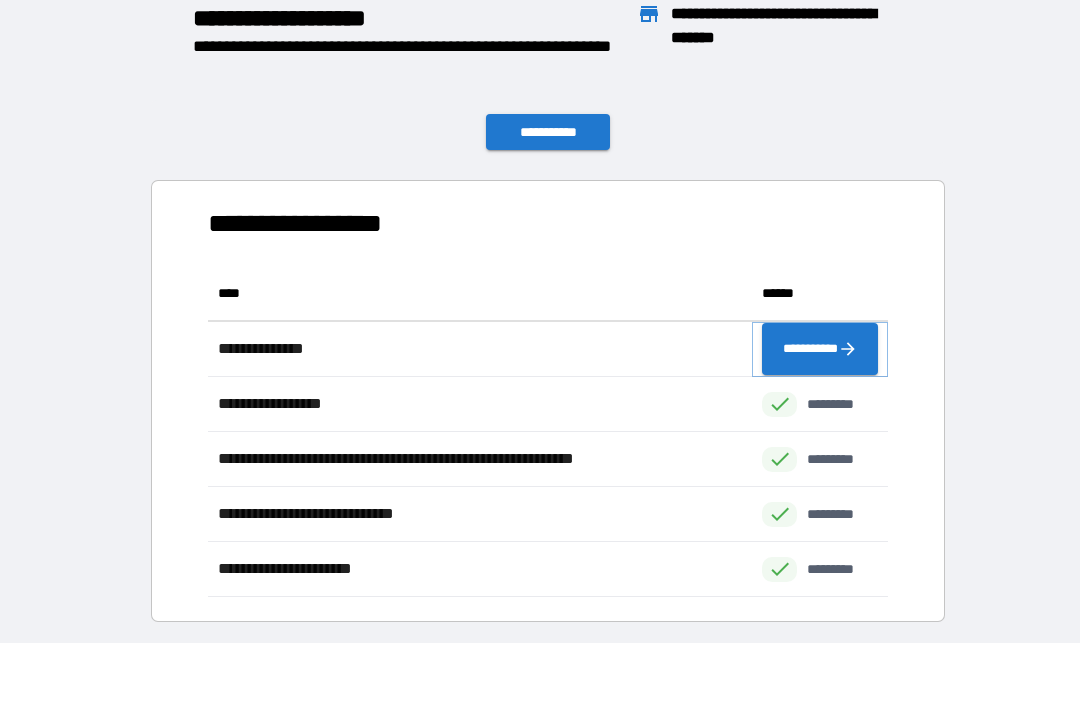 click on "**********" at bounding box center (820, 349) 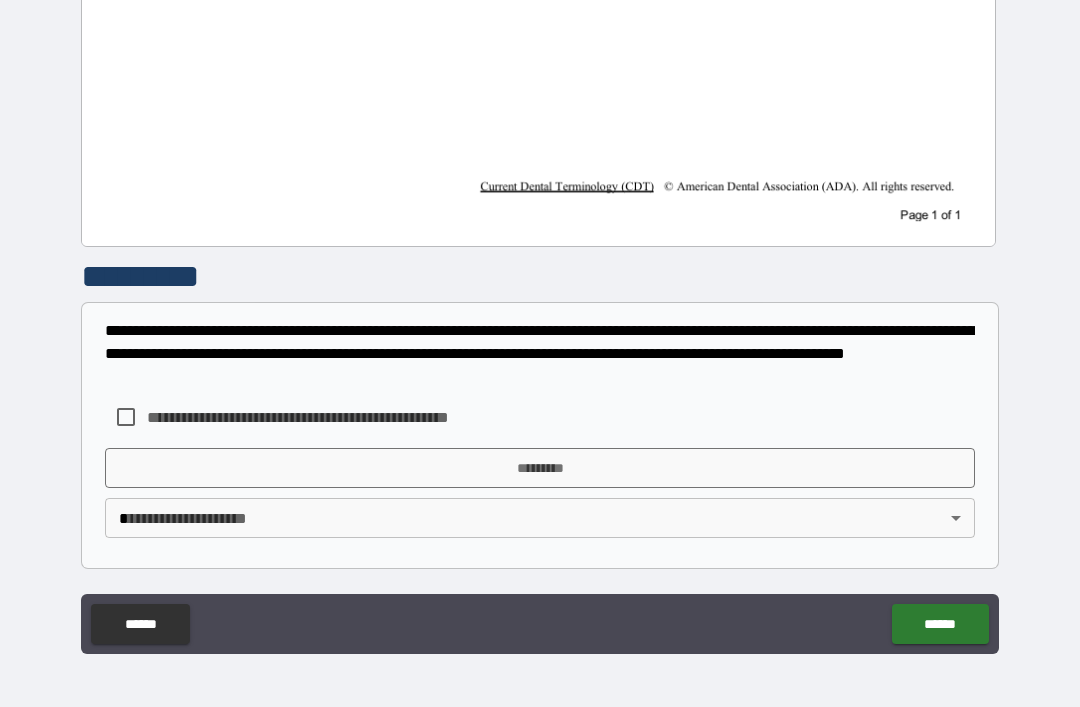 scroll, scrollTop: 953, scrollLeft: 0, axis: vertical 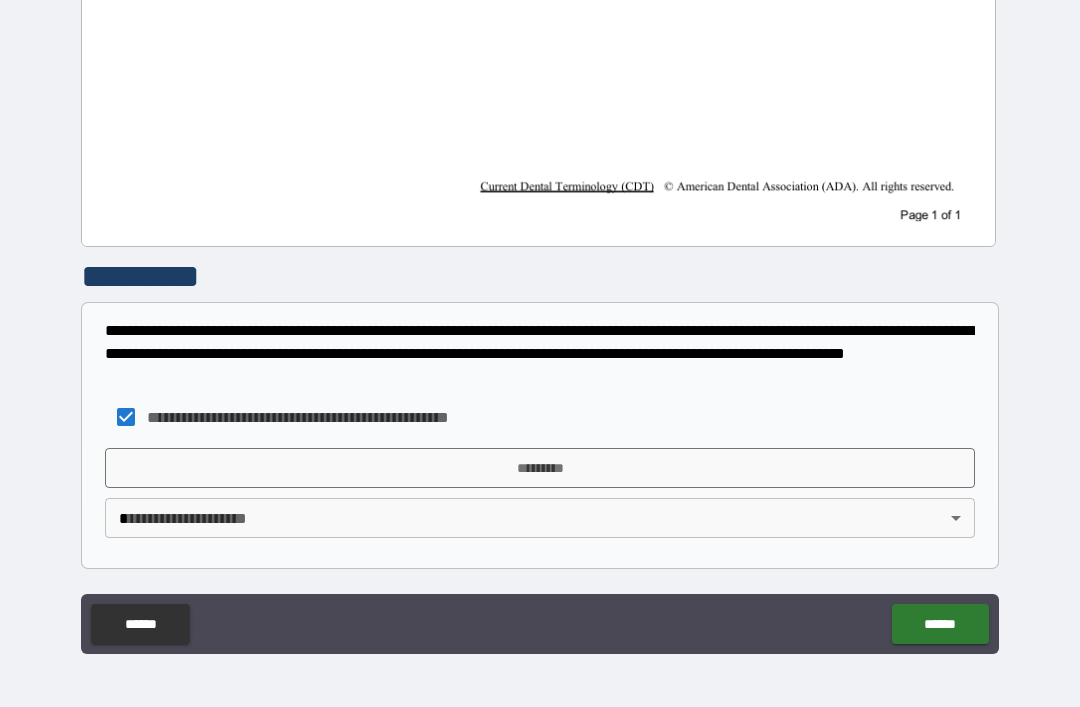 click on "**********" at bounding box center [540, 321] 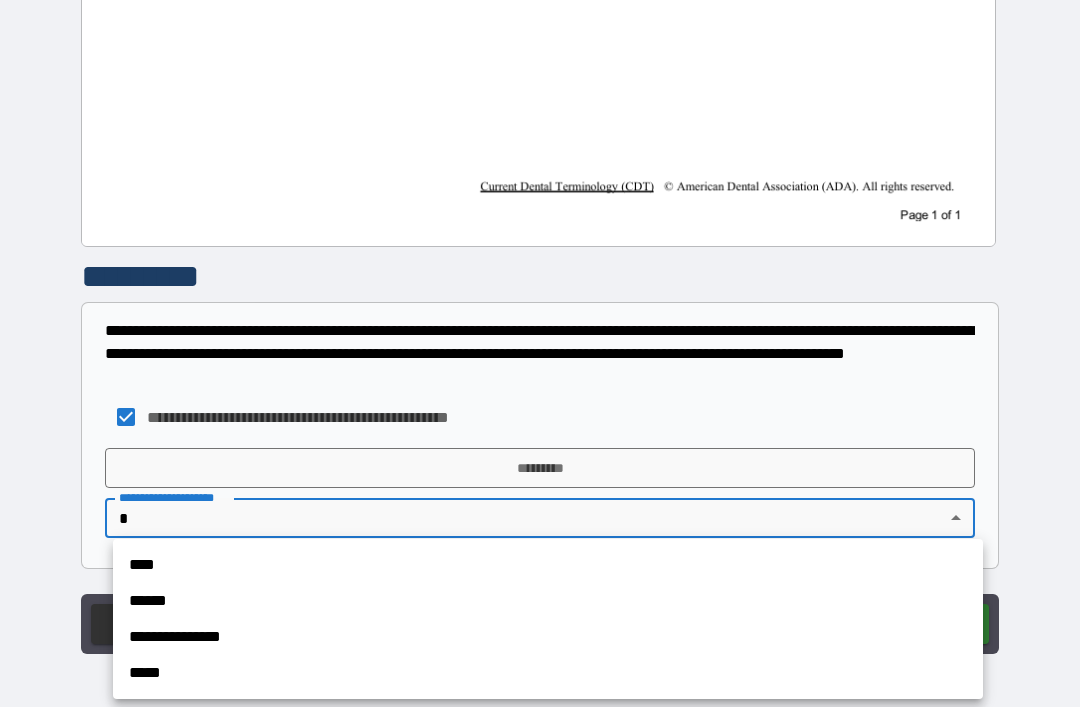 click on "**********" at bounding box center (548, 637) 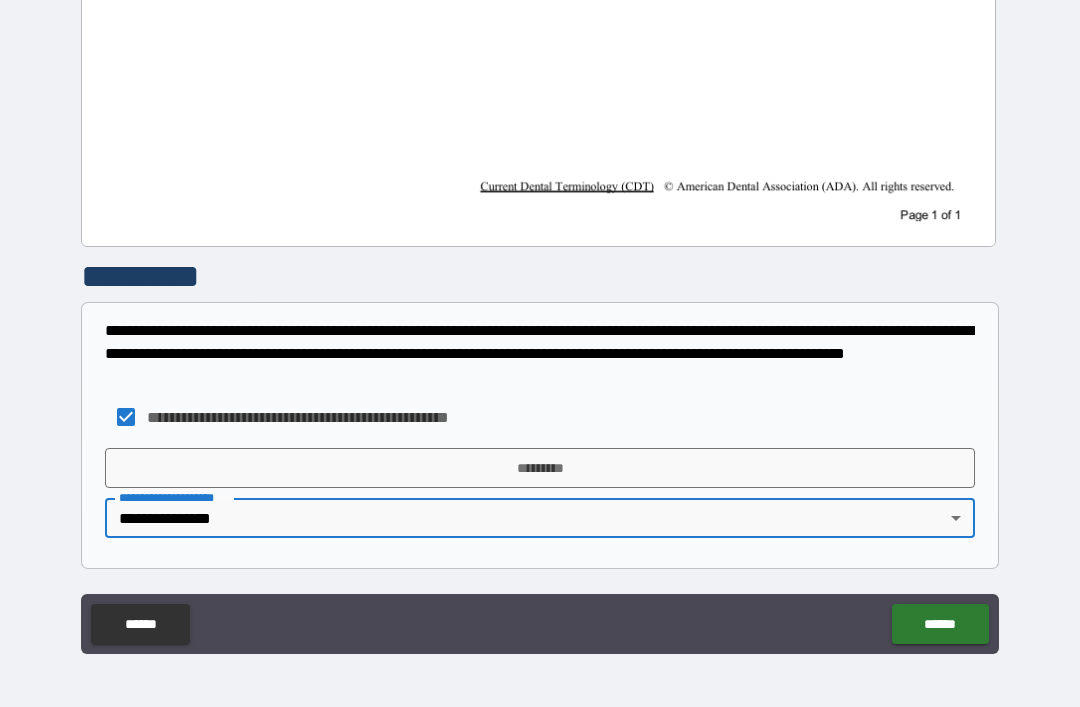 scroll, scrollTop: 953, scrollLeft: 0, axis: vertical 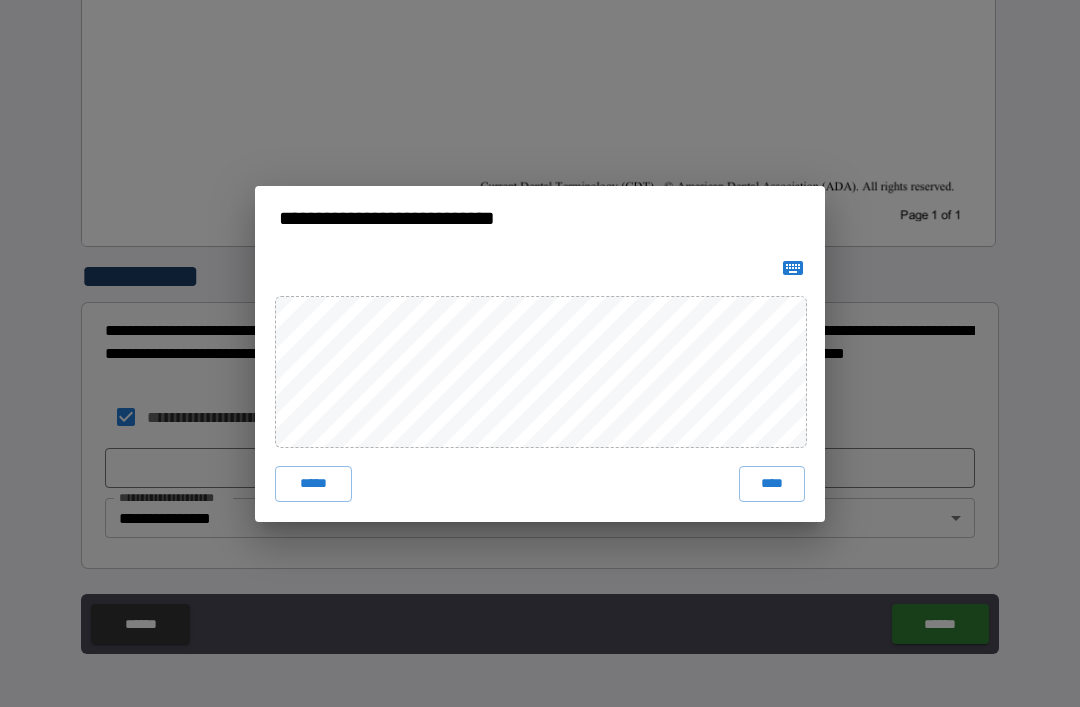 click on "****" at bounding box center [772, 484] 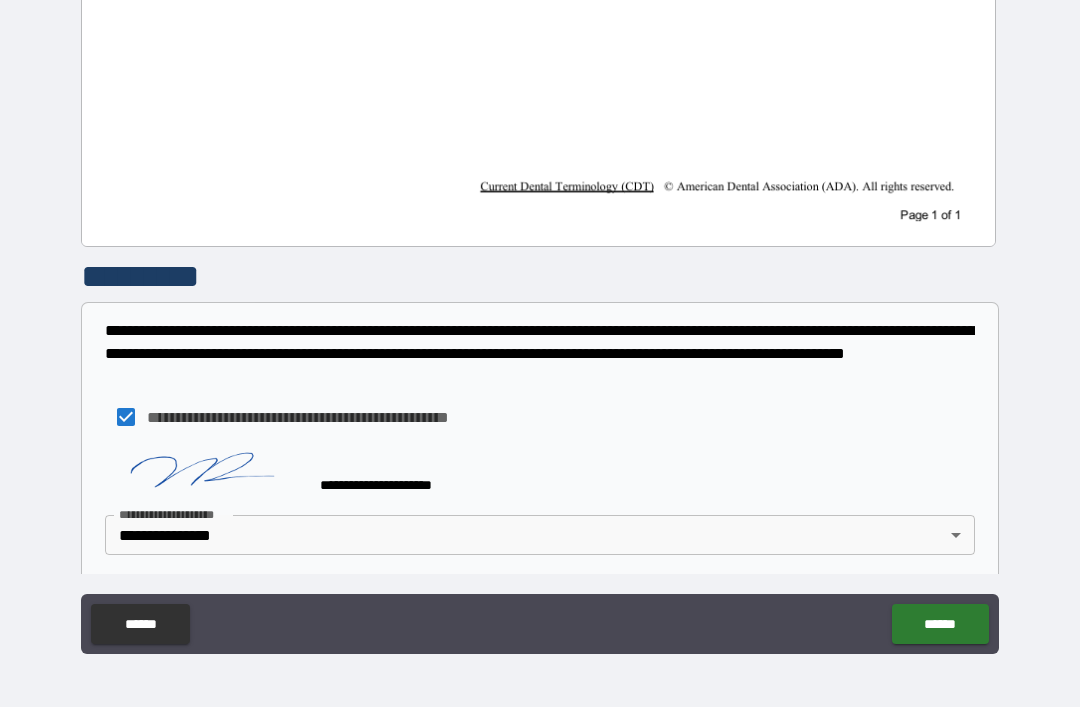 scroll, scrollTop: 943, scrollLeft: 0, axis: vertical 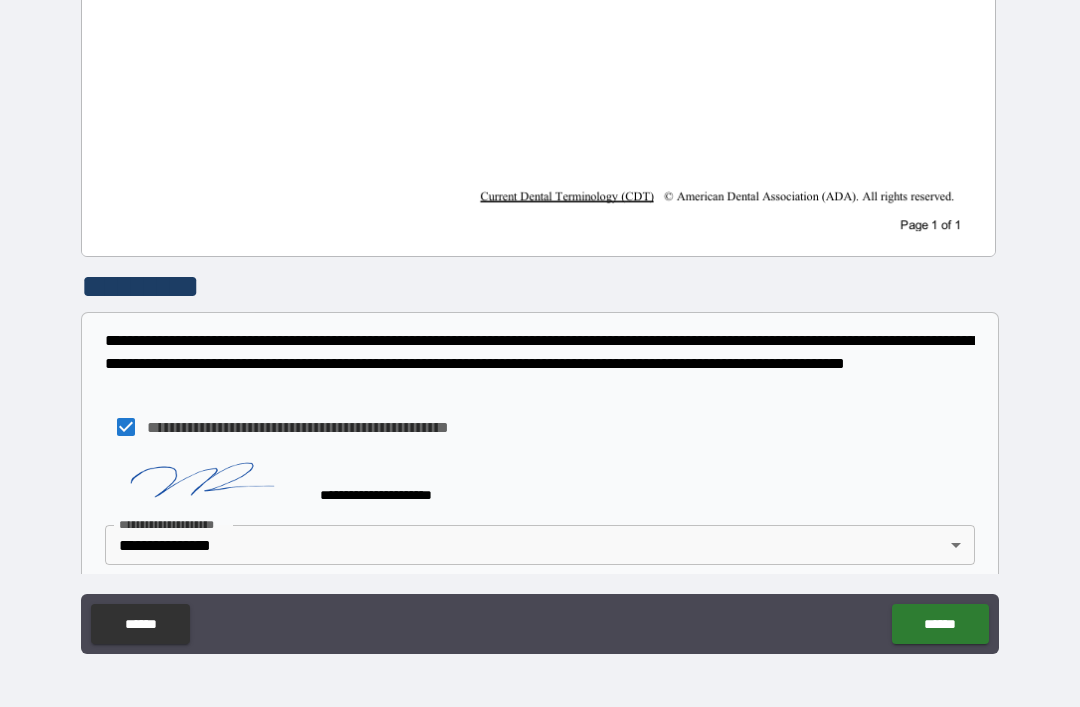 click on "******" at bounding box center (940, 624) 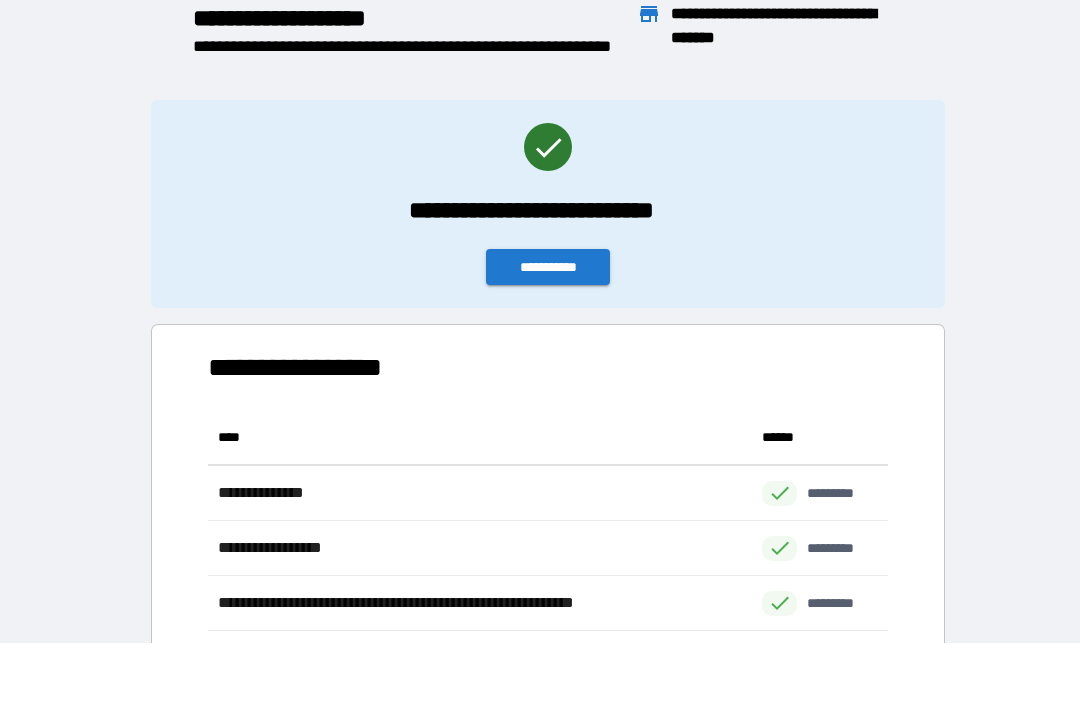 scroll, scrollTop: 1, scrollLeft: 1, axis: both 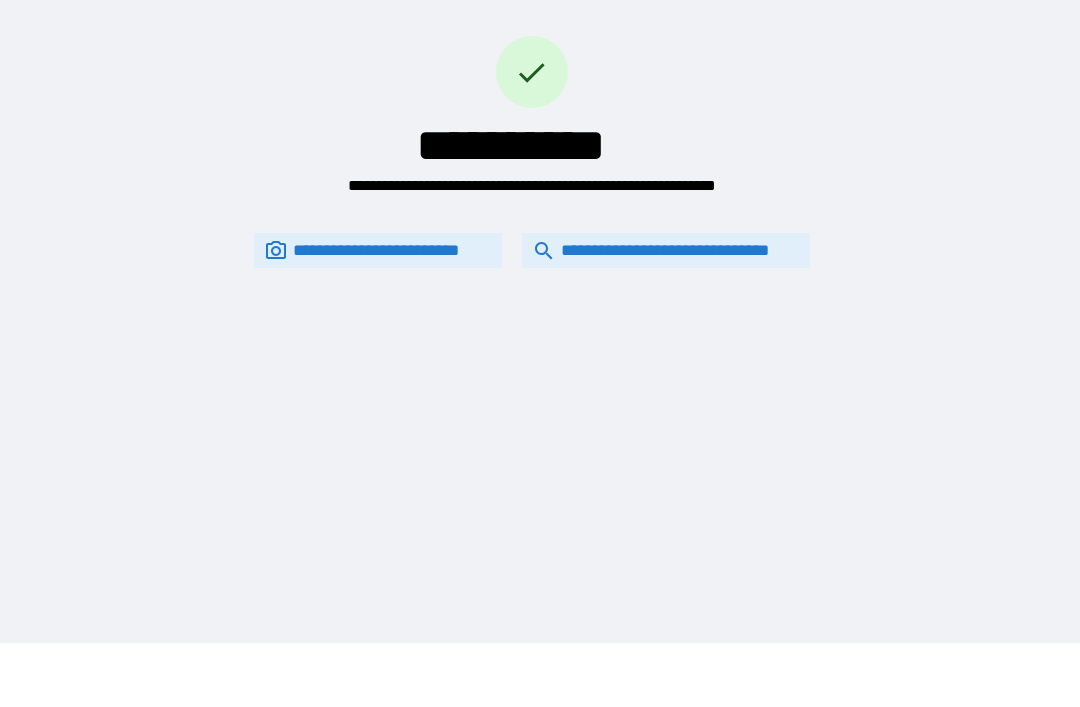 click on "**********" at bounding box center (666, 250) 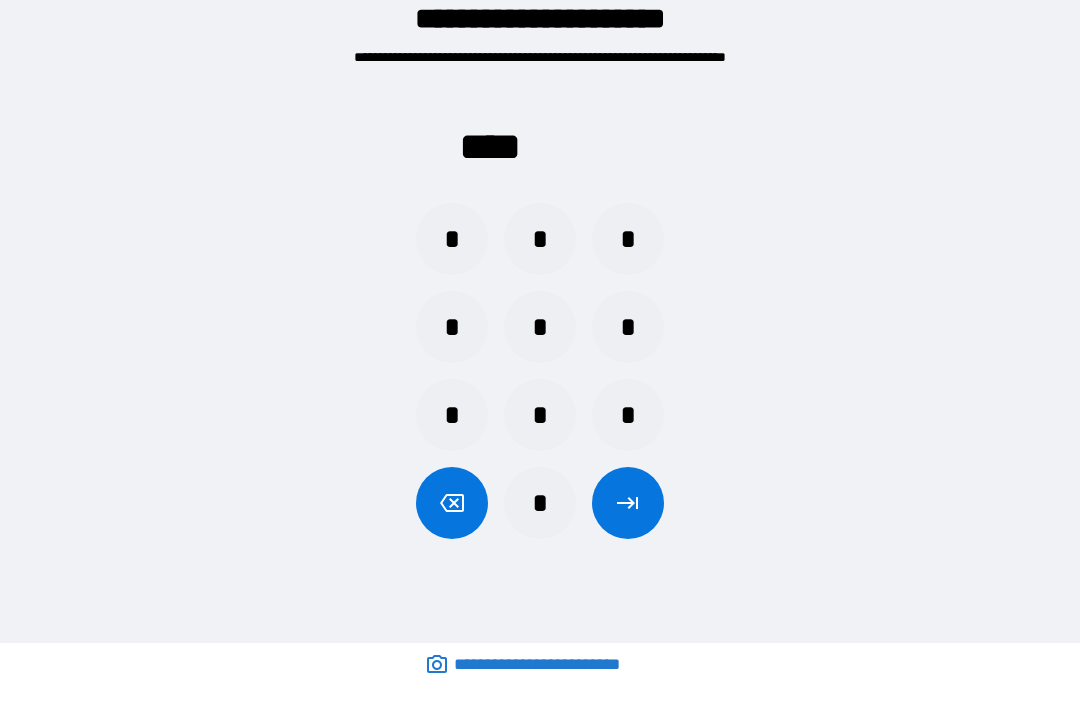 click on "*" at bounding box center [628, 415] 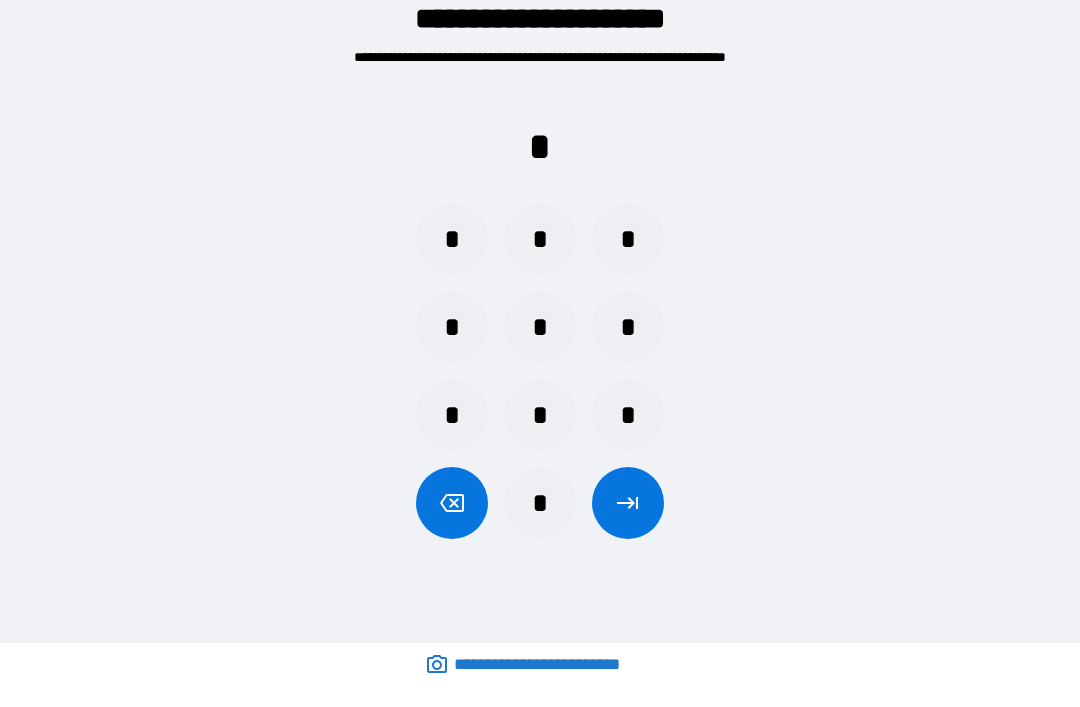 click on "*" at bounding box center [628, 327] 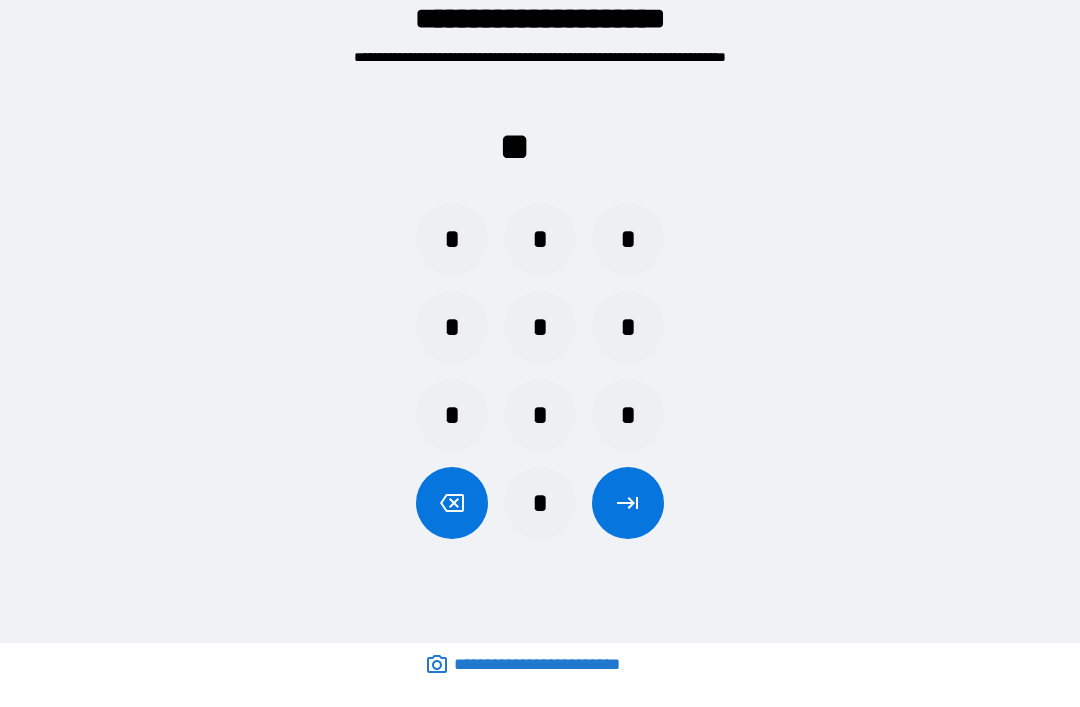click on "*" at bounding box center (452, 239) 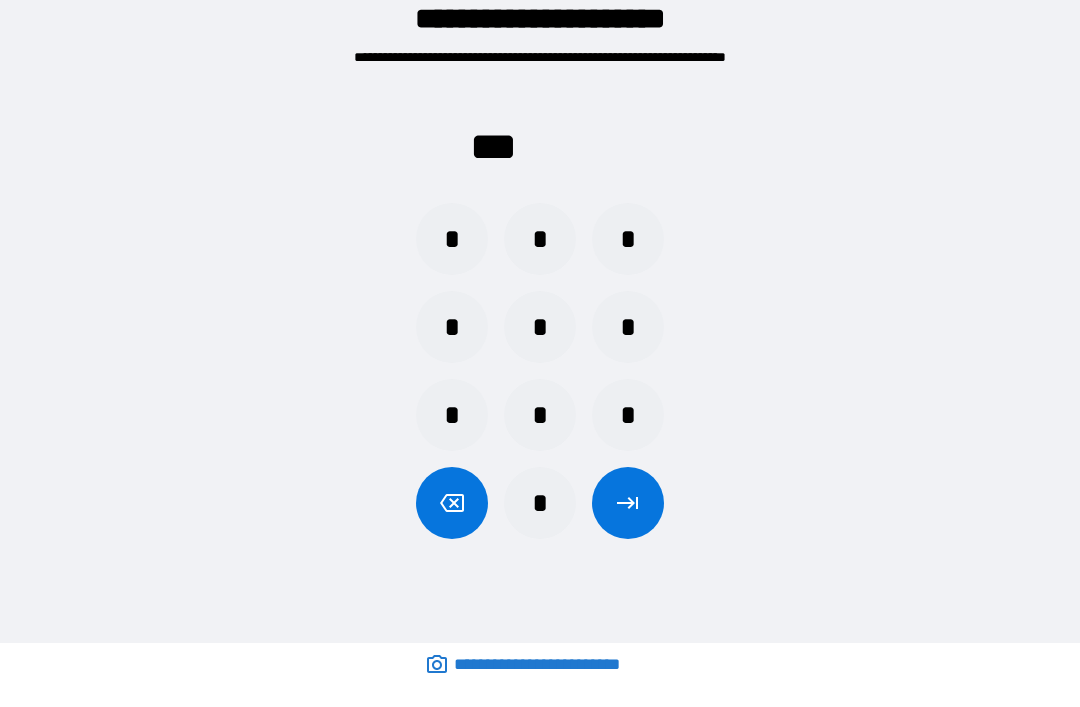 click 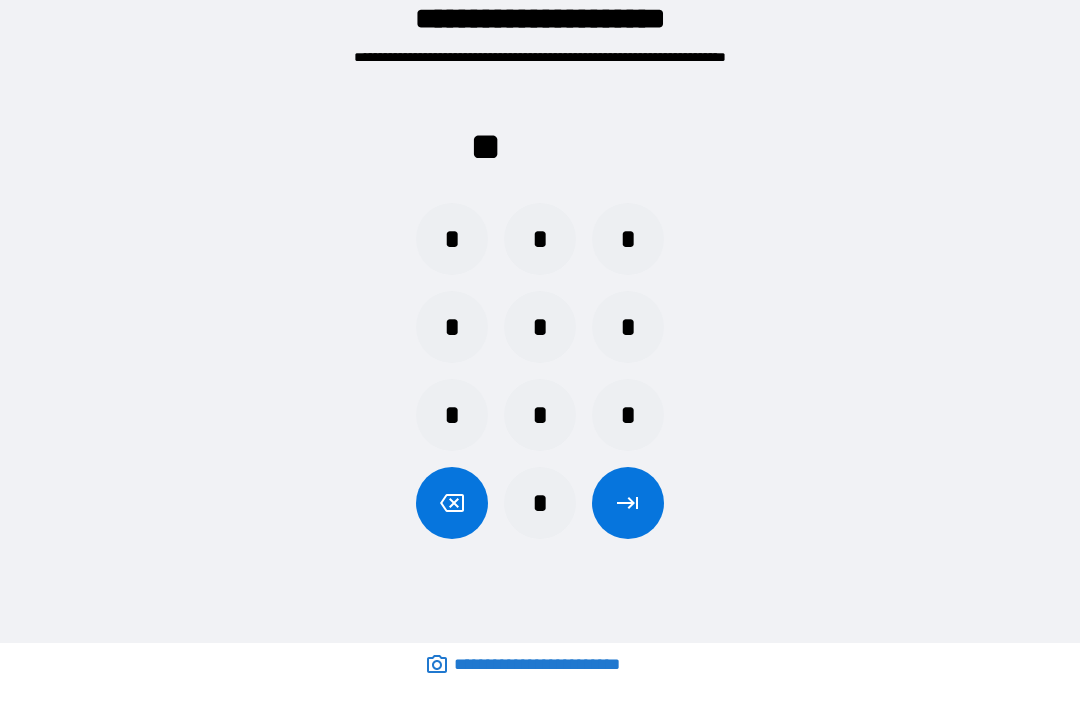 click 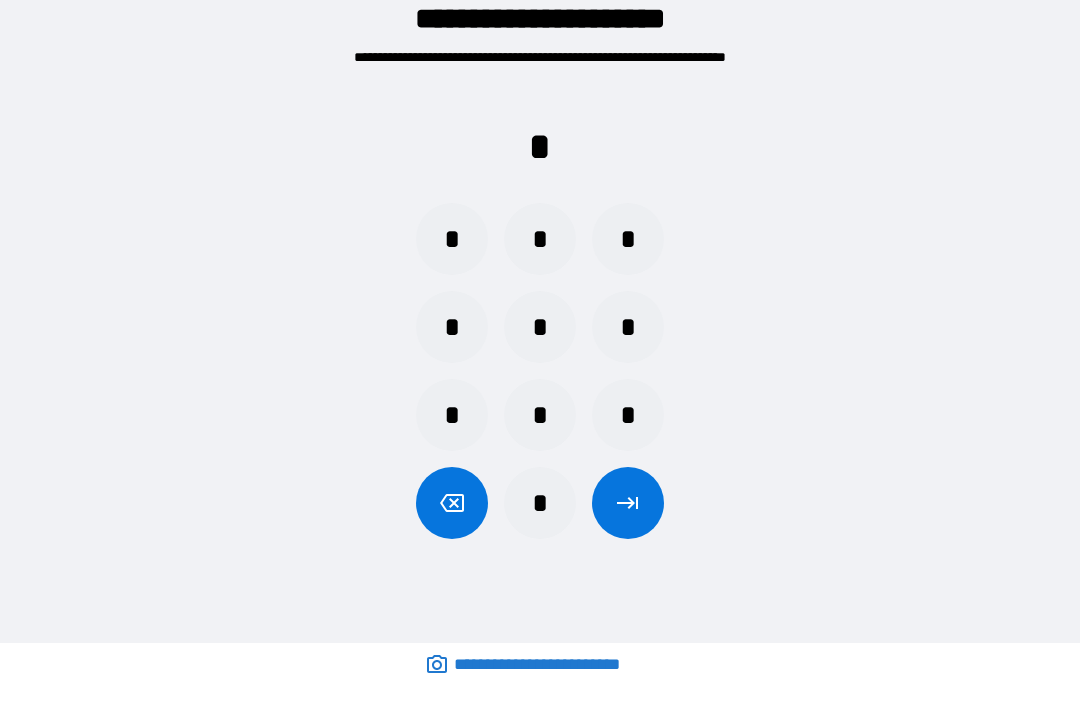 click 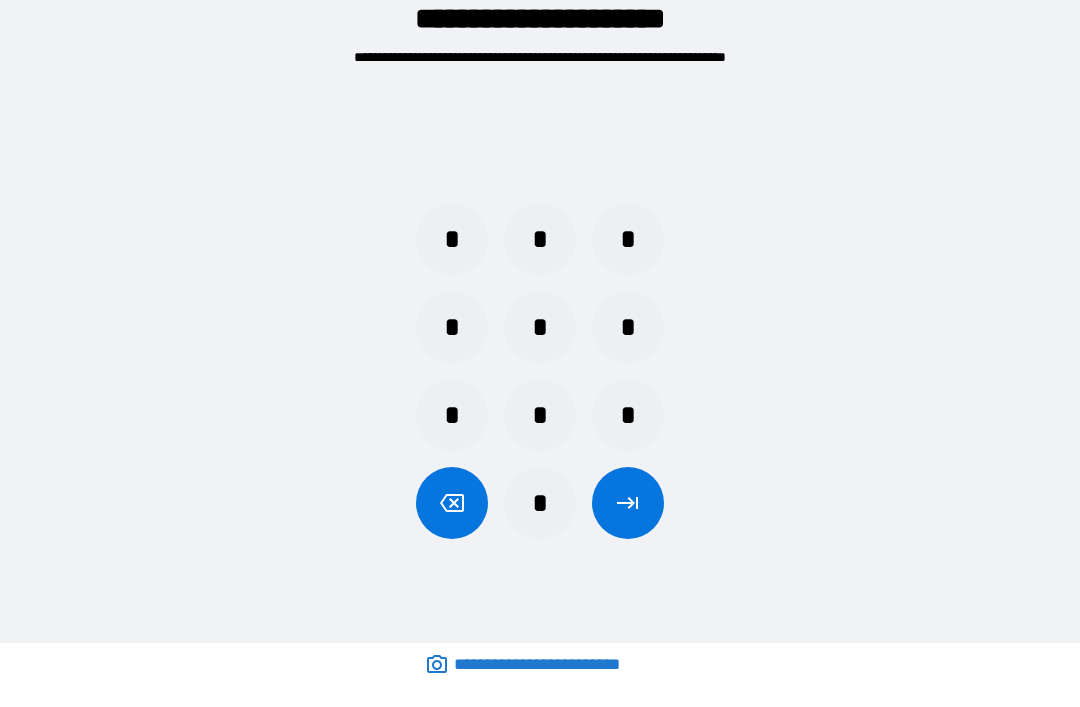 click on "*" at bounding box center (540, 239) 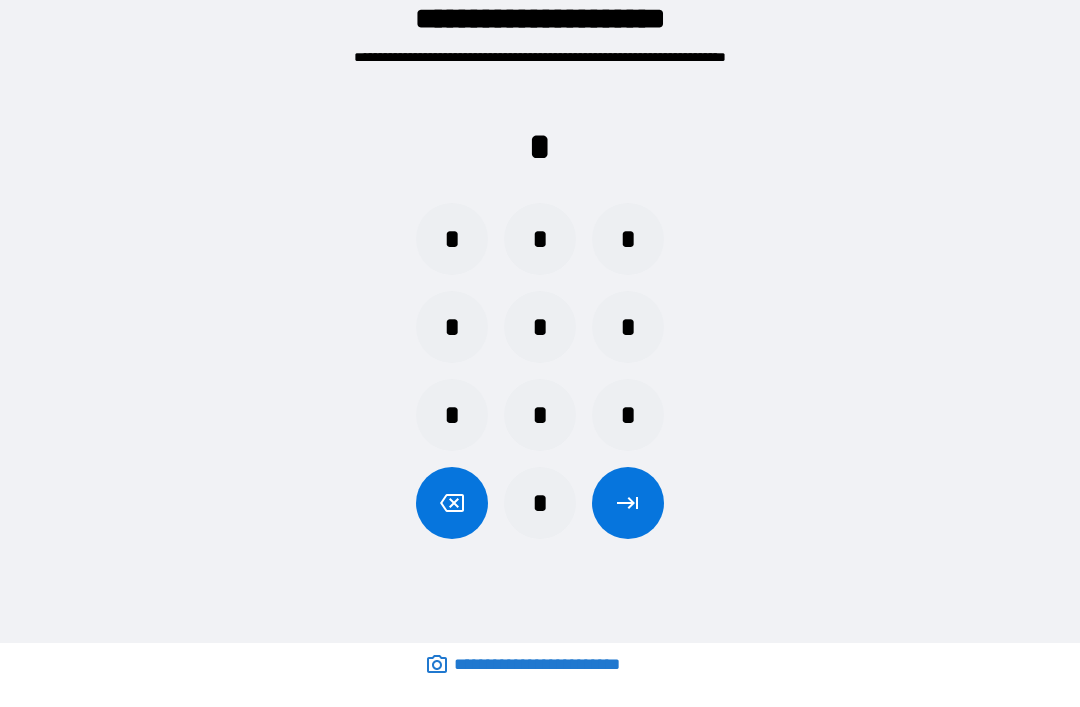 click on "*" at bounding box center [628, 415] 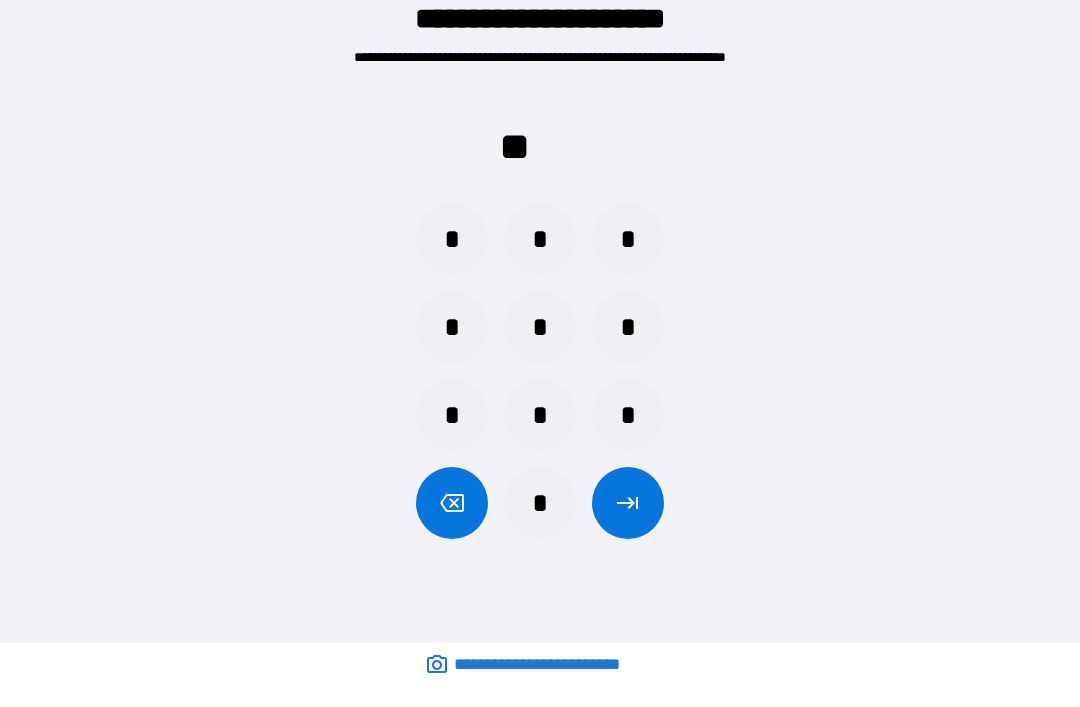click on "*" at bounding box center [628, 327] 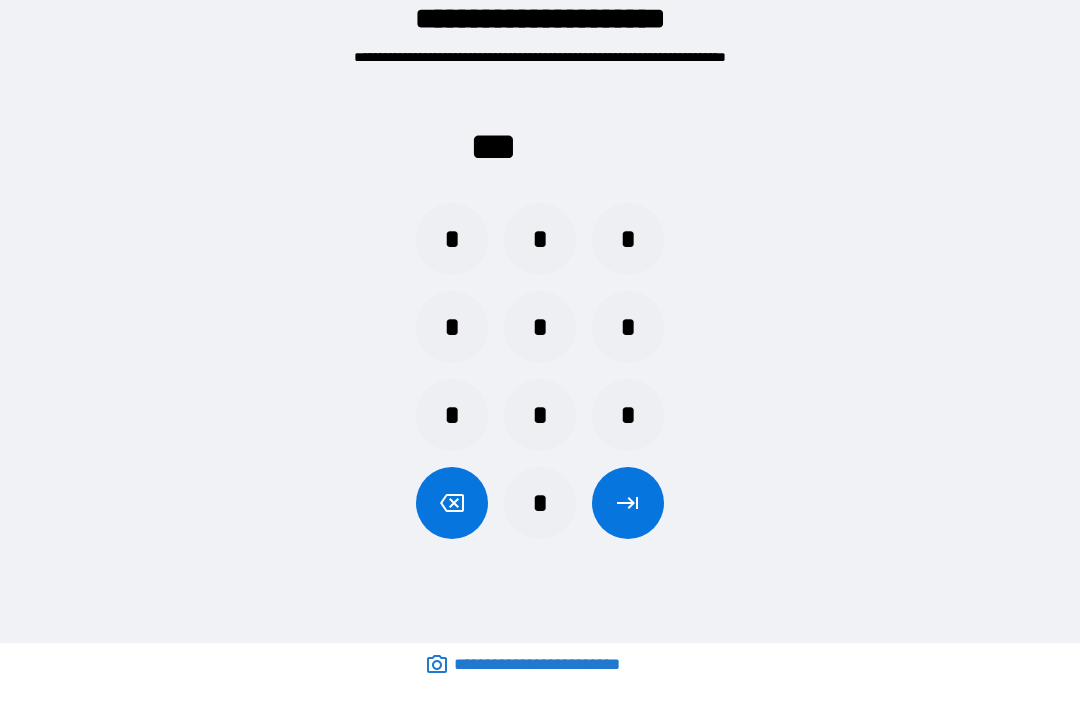 click on "*" at bounding box center (452, 239) 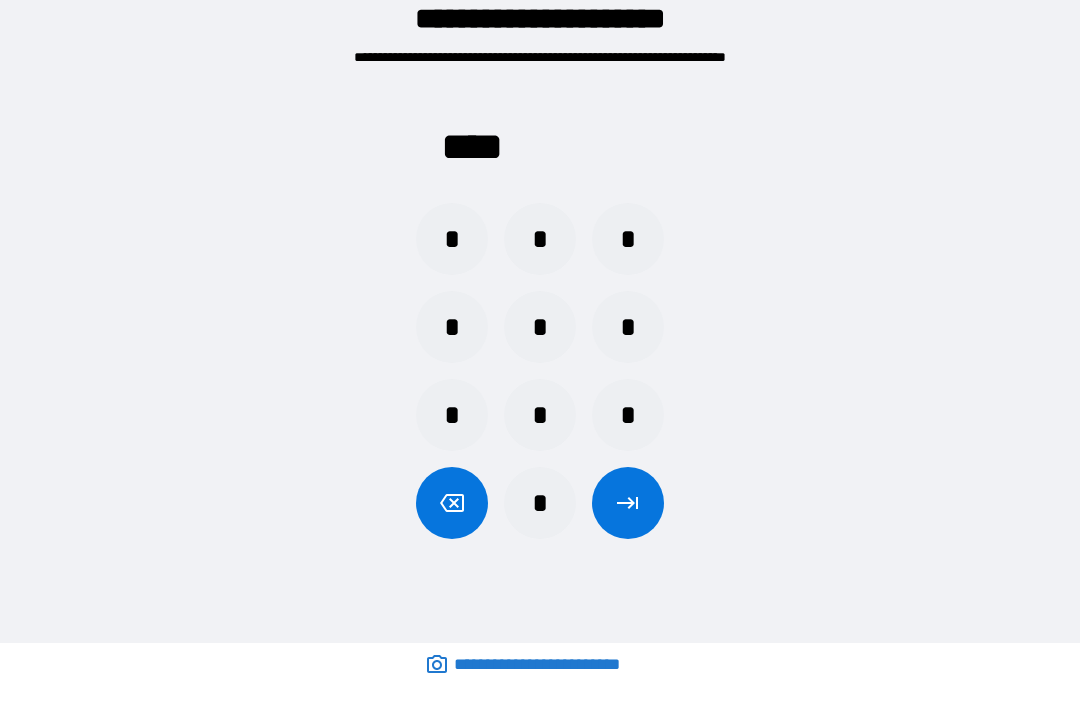 click at bounding box center (628, 503) 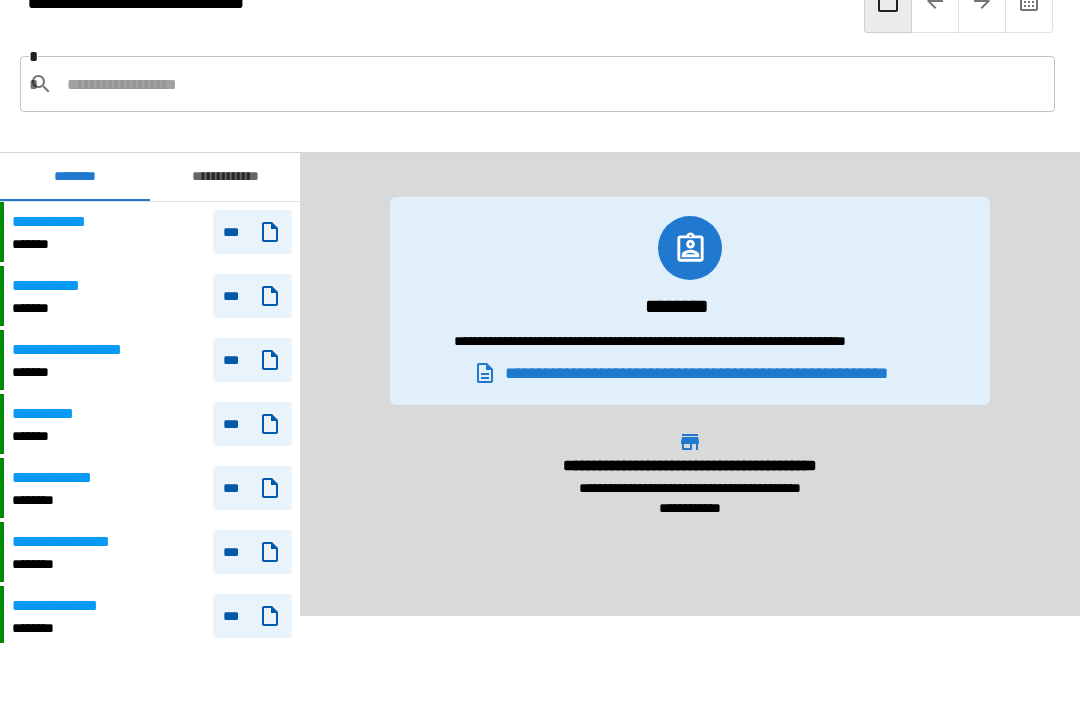 scroll, scrollTop: 0, scrollLeft: 0, axis: both 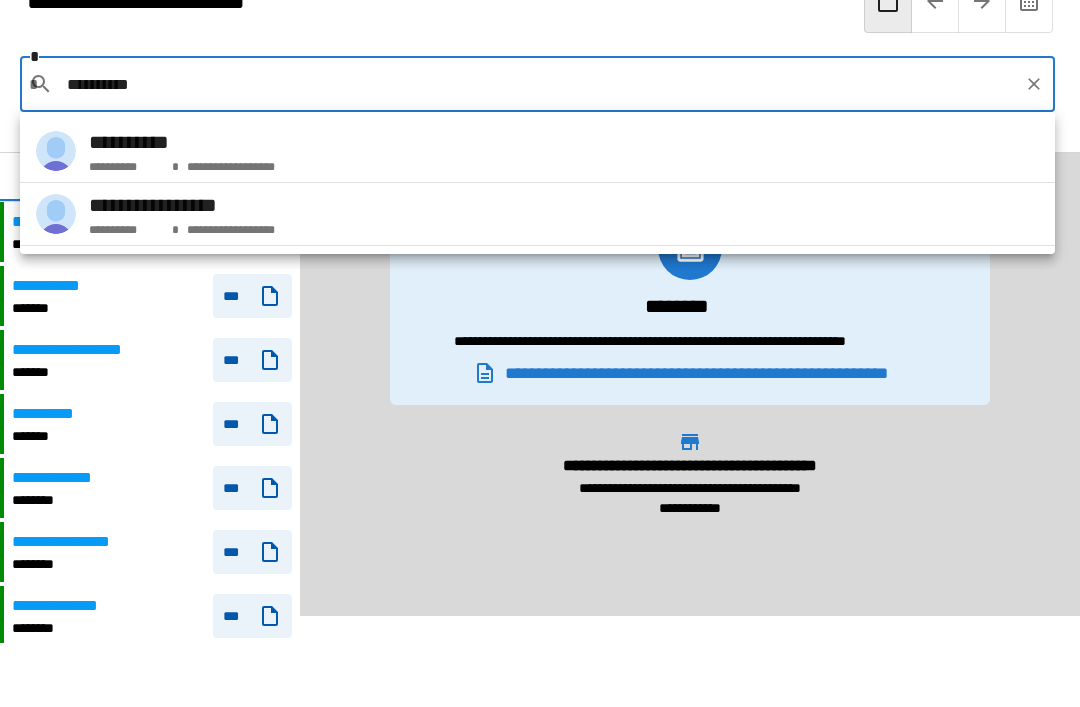 click on "**********" at bounding box center (122, 163) 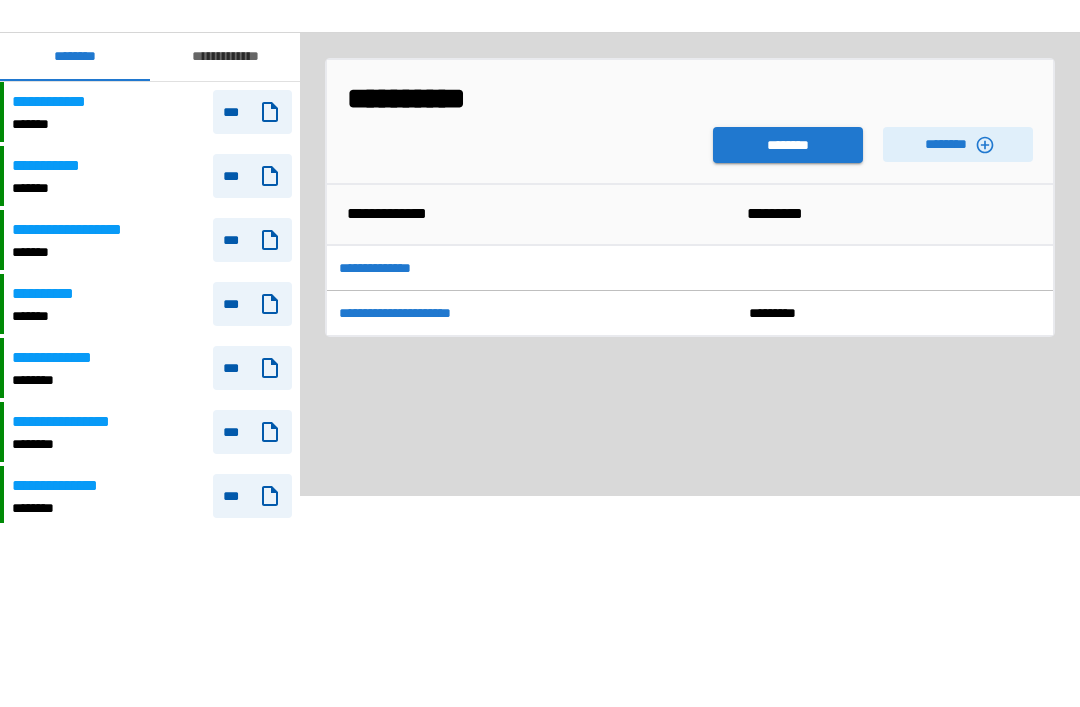 click on "********" at bounding box center [788, 265] 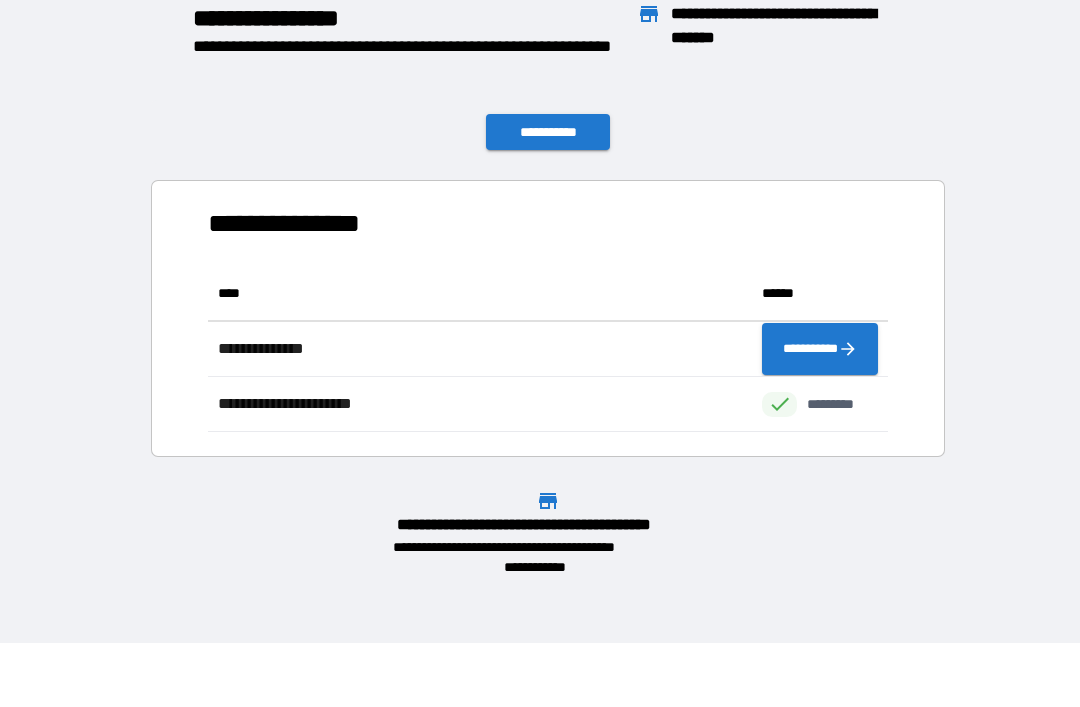 scroll, scrollTop: 166, scrollLeft: 680, axis: both 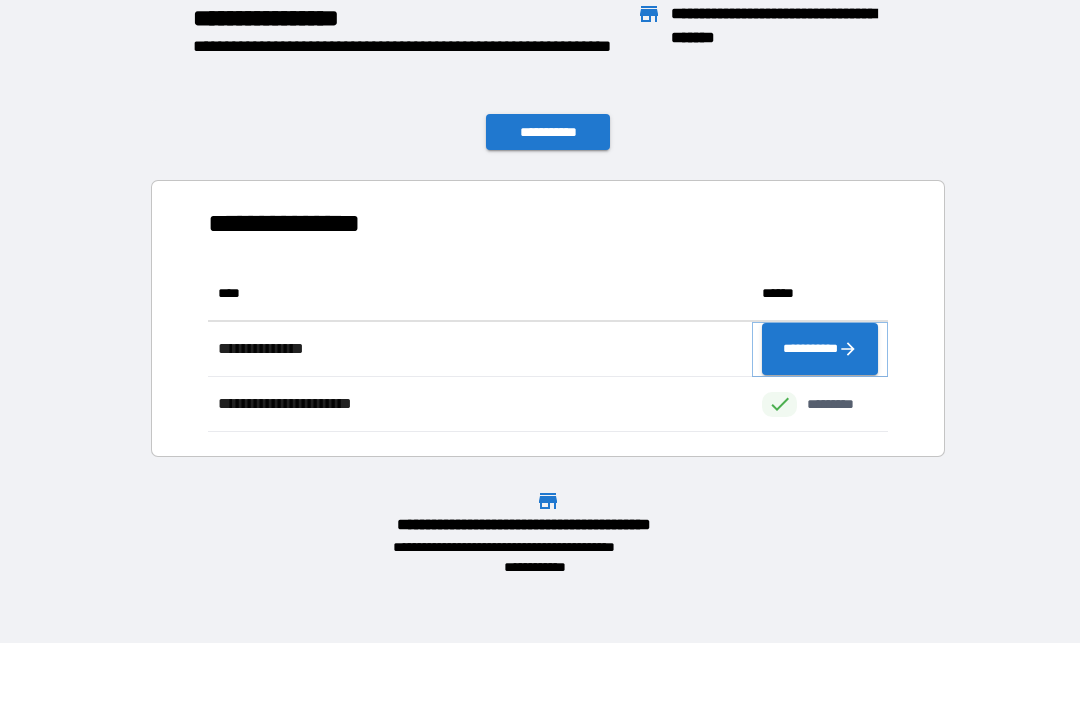click on "**********" at bounding box center [820, 349] 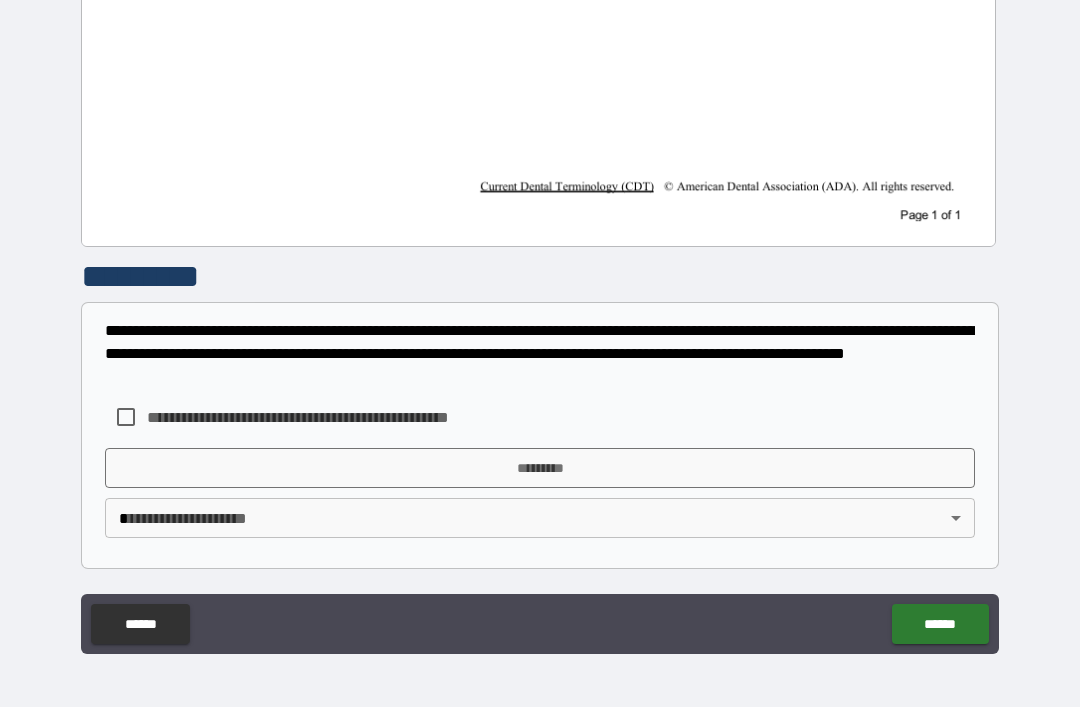 scroll, scrollTop: 953, scrollLeft: 0, axis: vertical 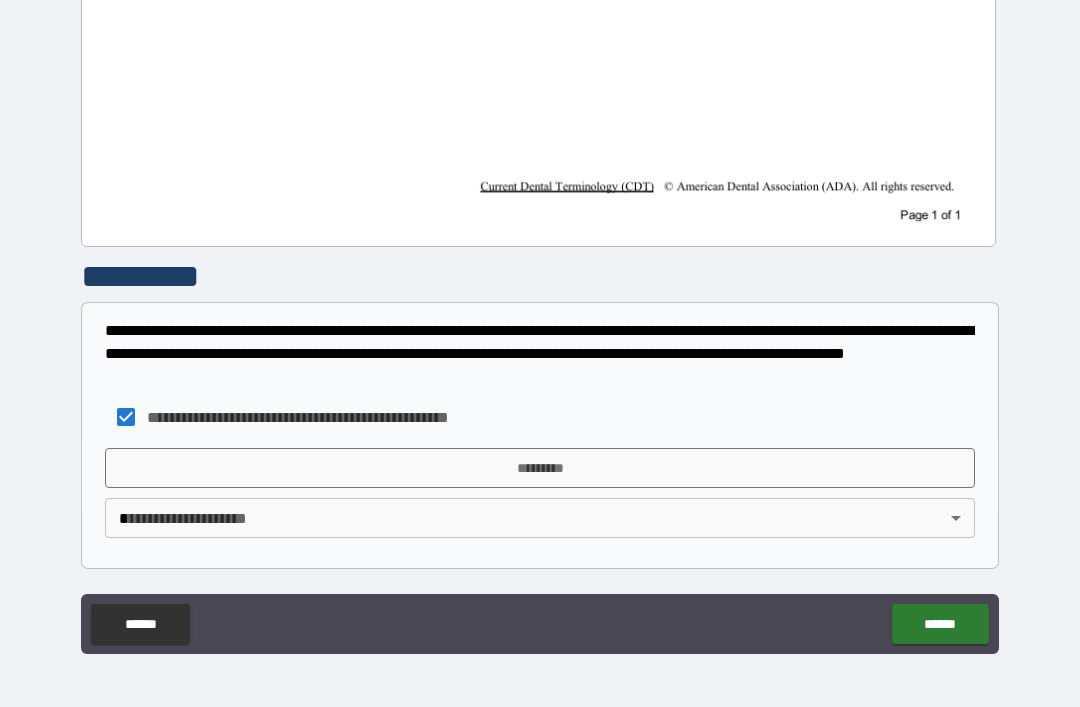 click on "**********" at bounding box center [540, 321] 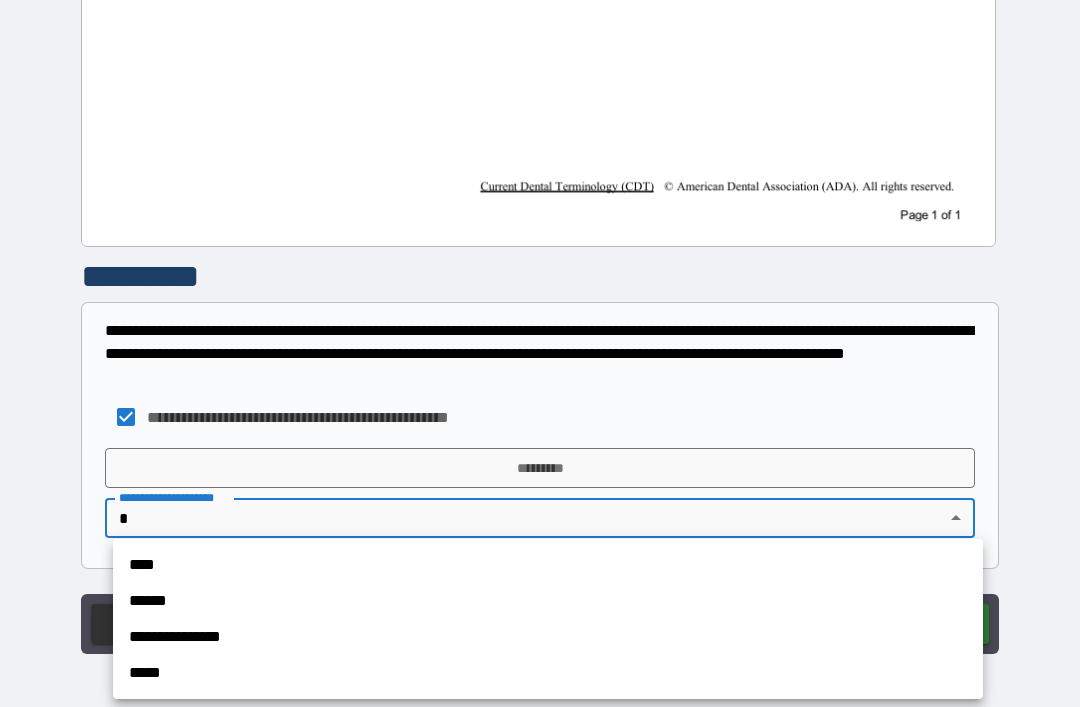 click on "**********" at bounding box center [548, 637] 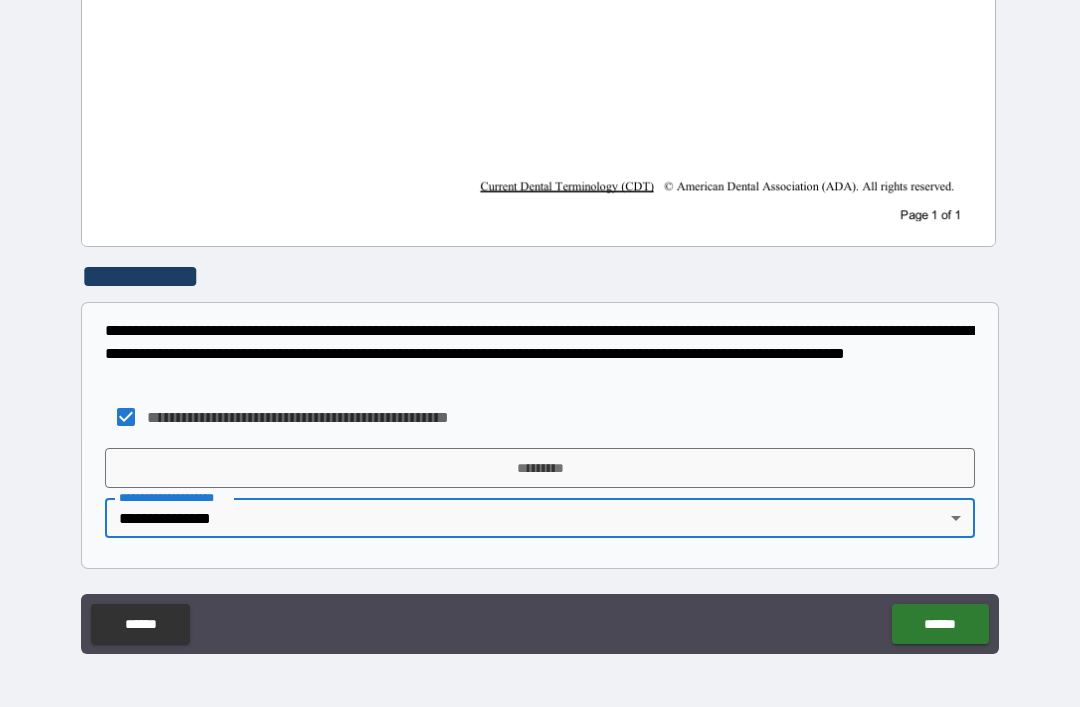 click on "*********" at bounding box center [540, 468] 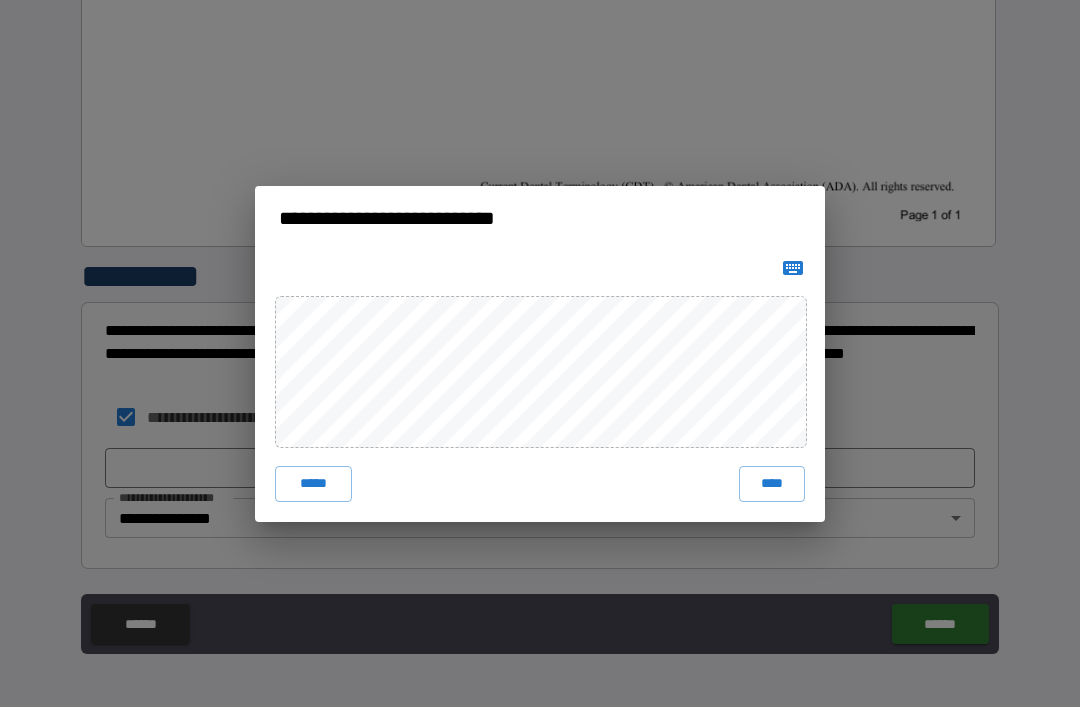 click on "****" at bounding box center [772, 484] 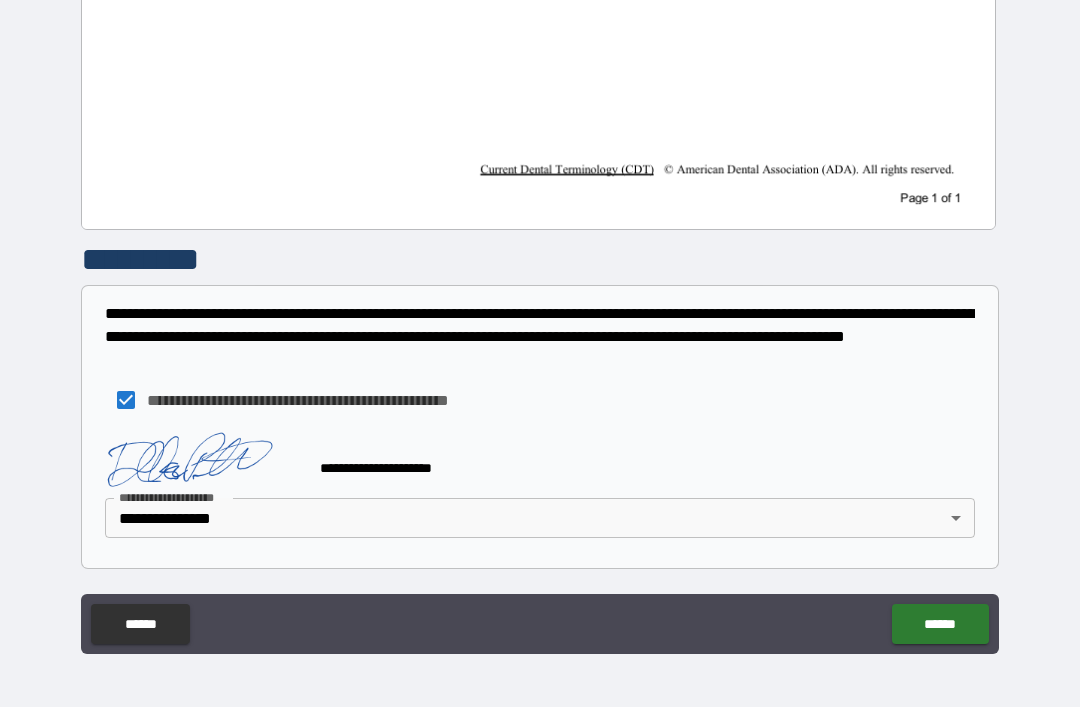 scroll, scrollTop: 970, scrollLeft: 0, axis: vertical 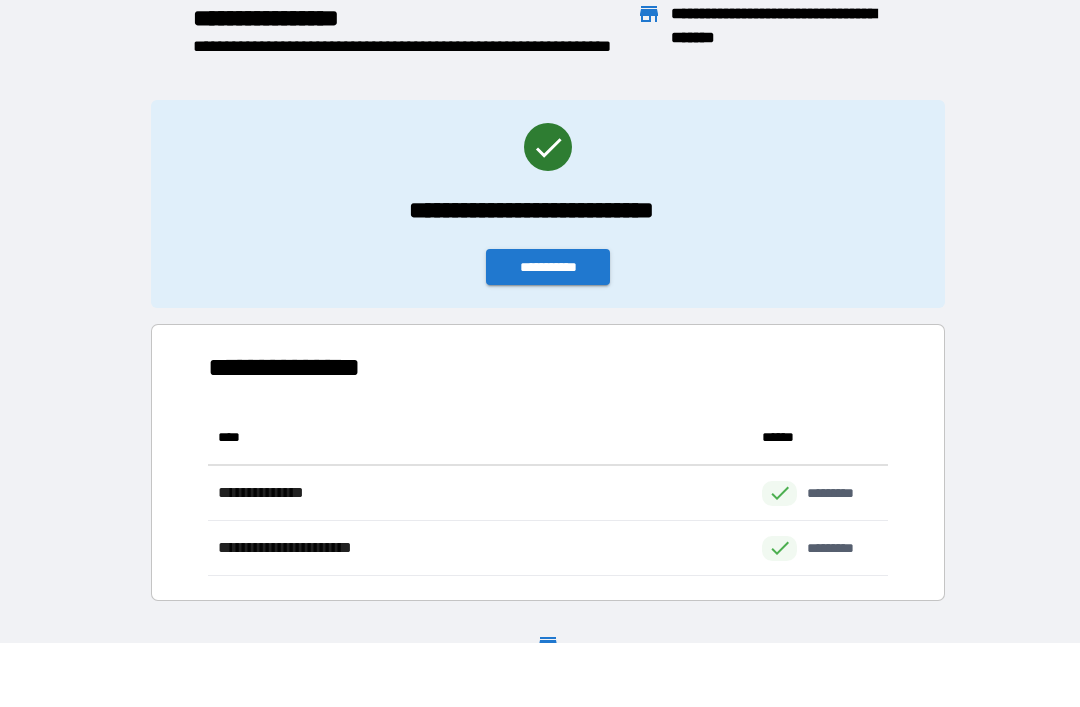 click on "**********" at bounding box center (548, 267) 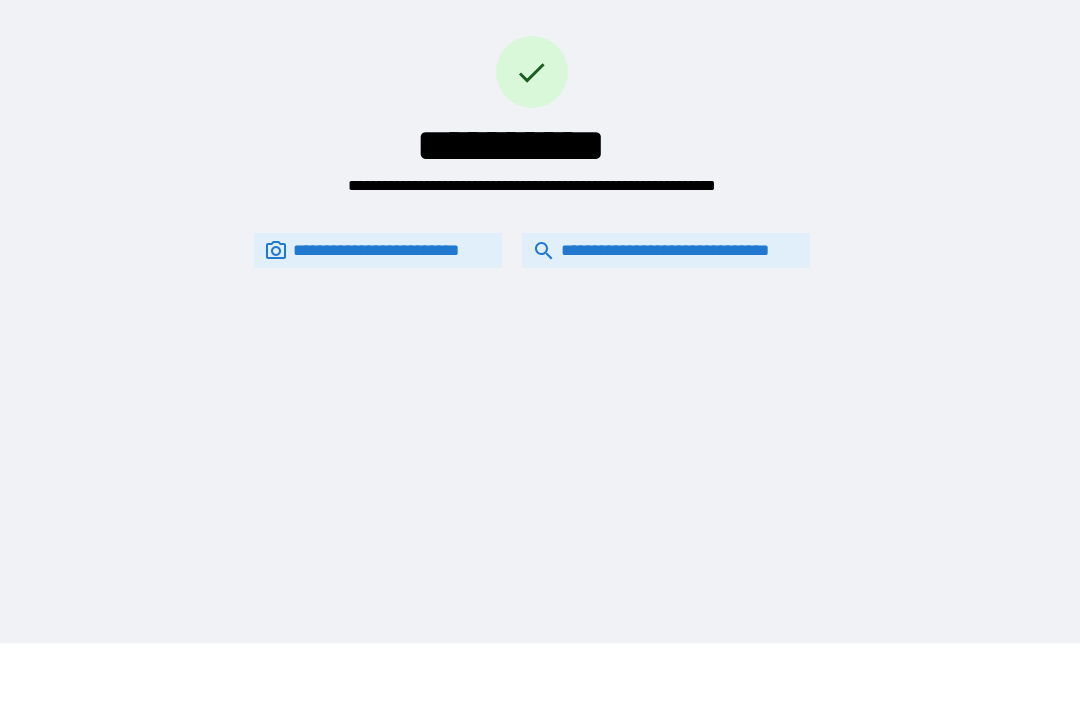 click on "**********" at bounding box center (666, 250) 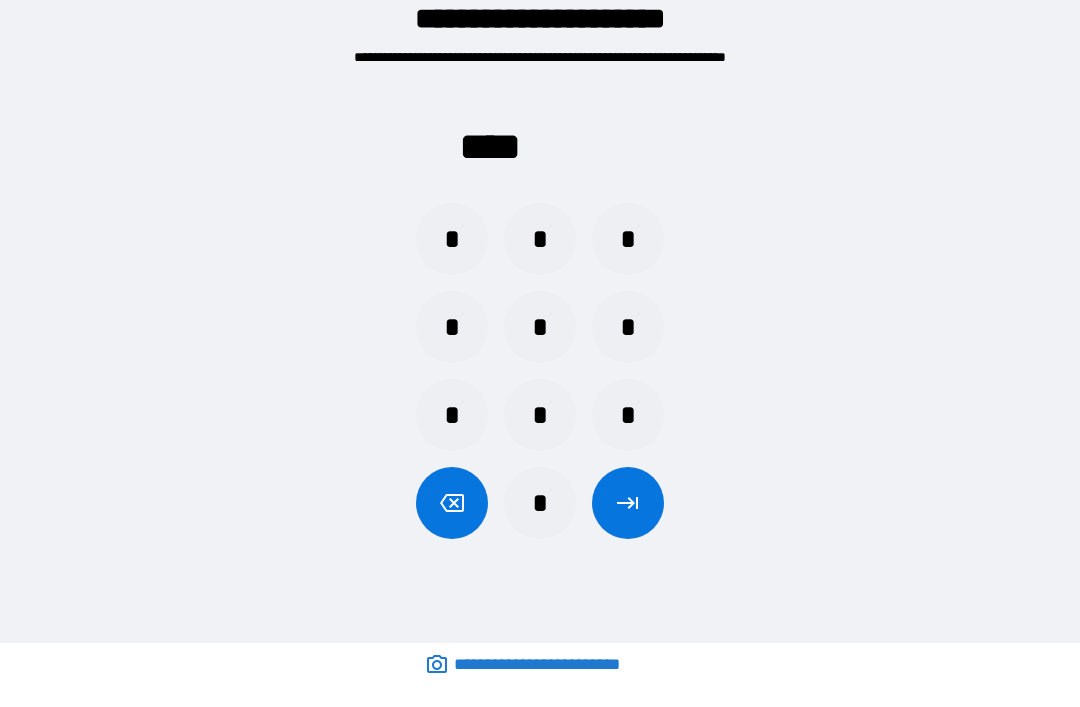 click on "*" at bounding box center (540, 239) 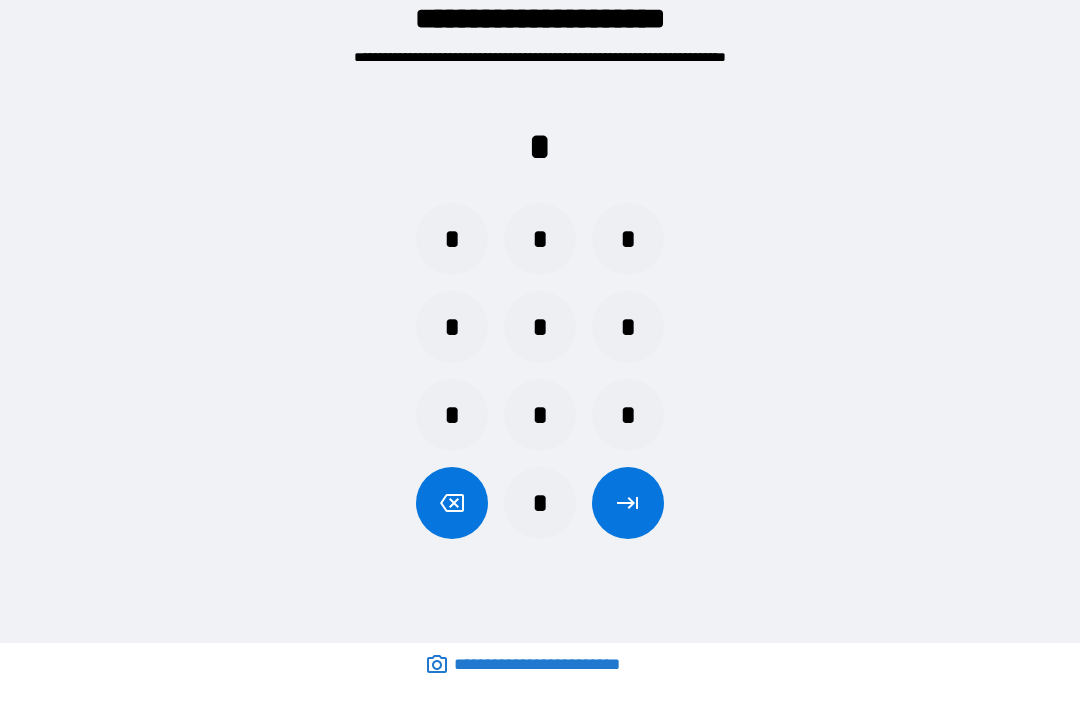 click on "*" at bounding box center (628, 415) 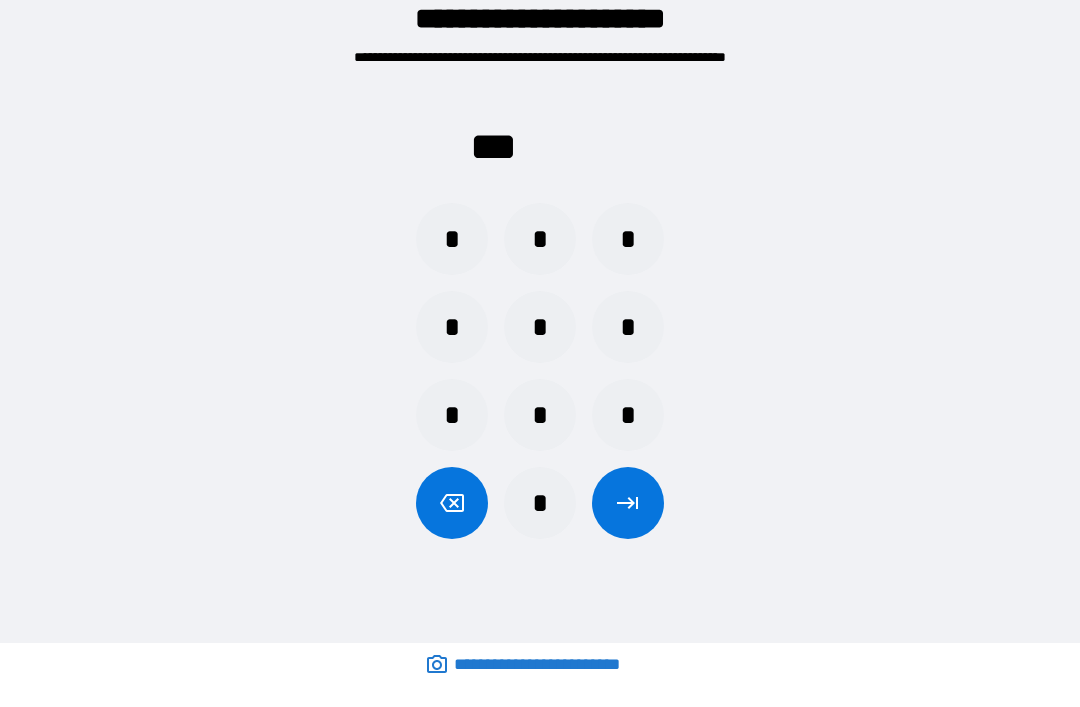 click on "*" at bounding box center [452, 239] 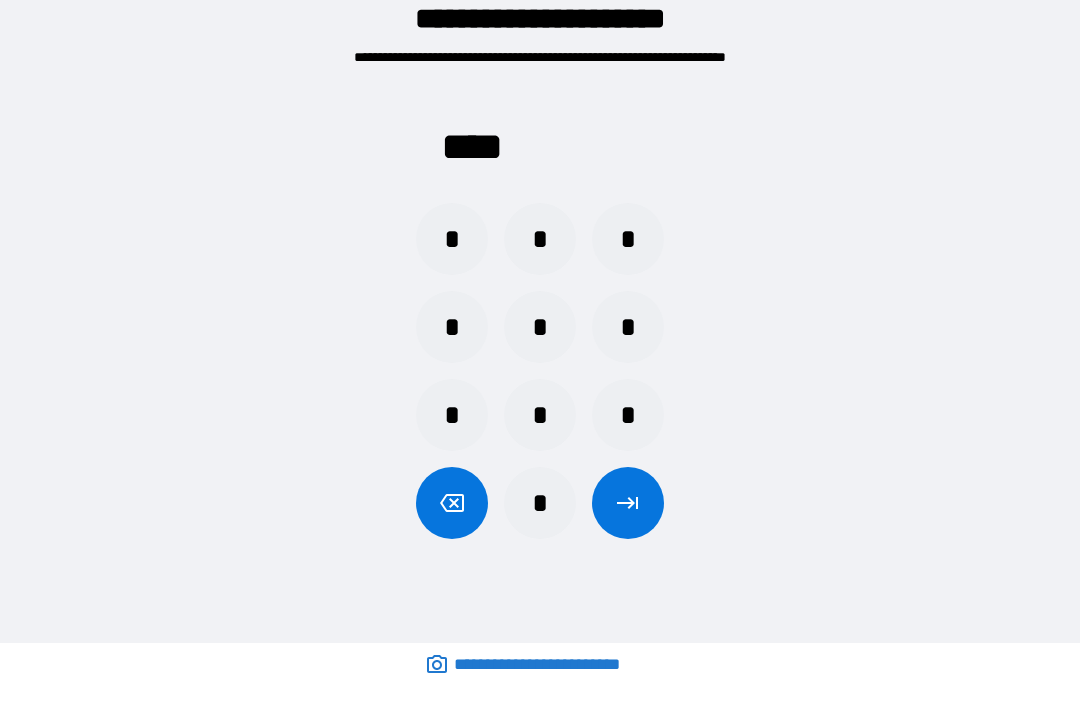 click 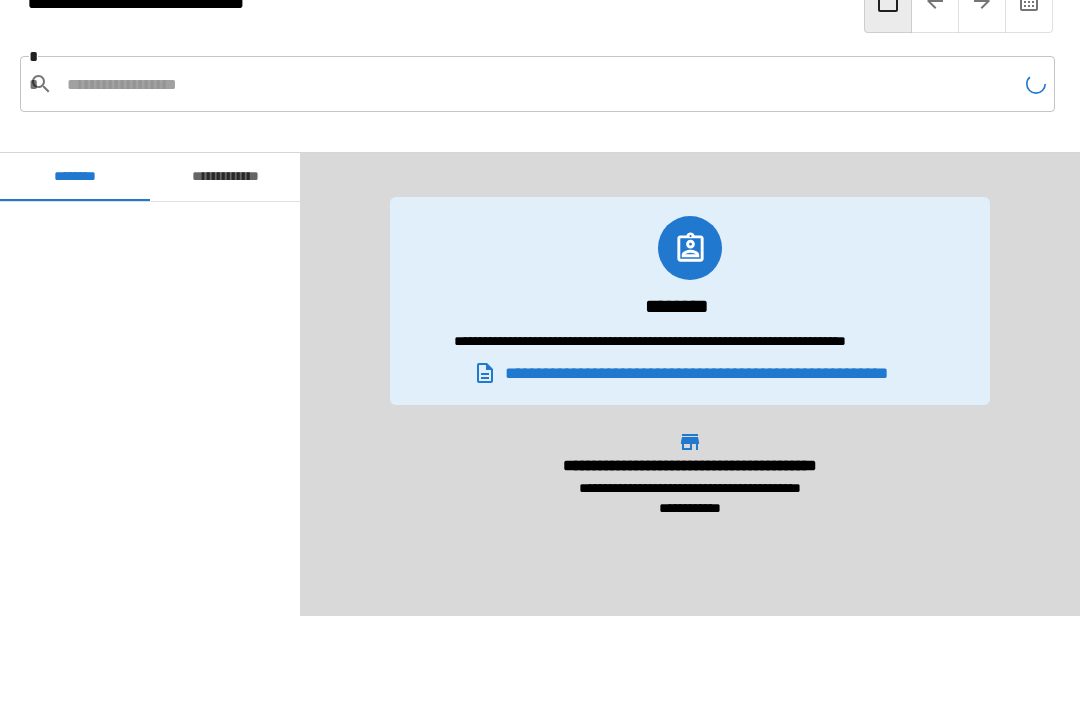 scroll, scrollTop: 300, scrollLeft: 0, axis: vertical 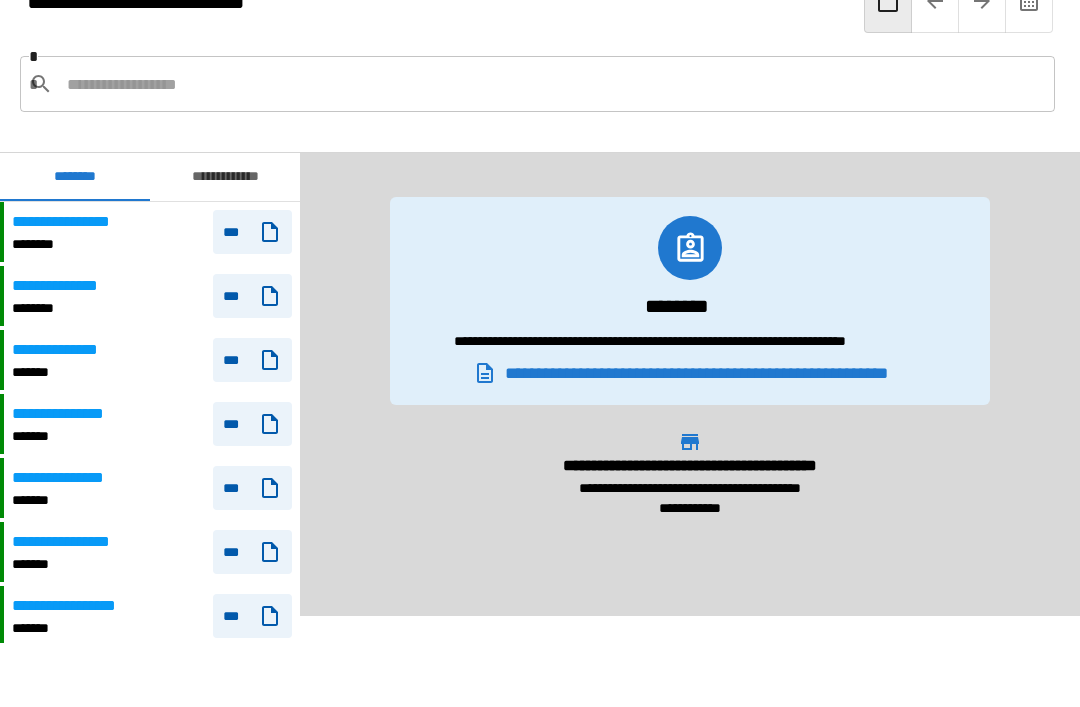 click at bounding box center (553, 84) 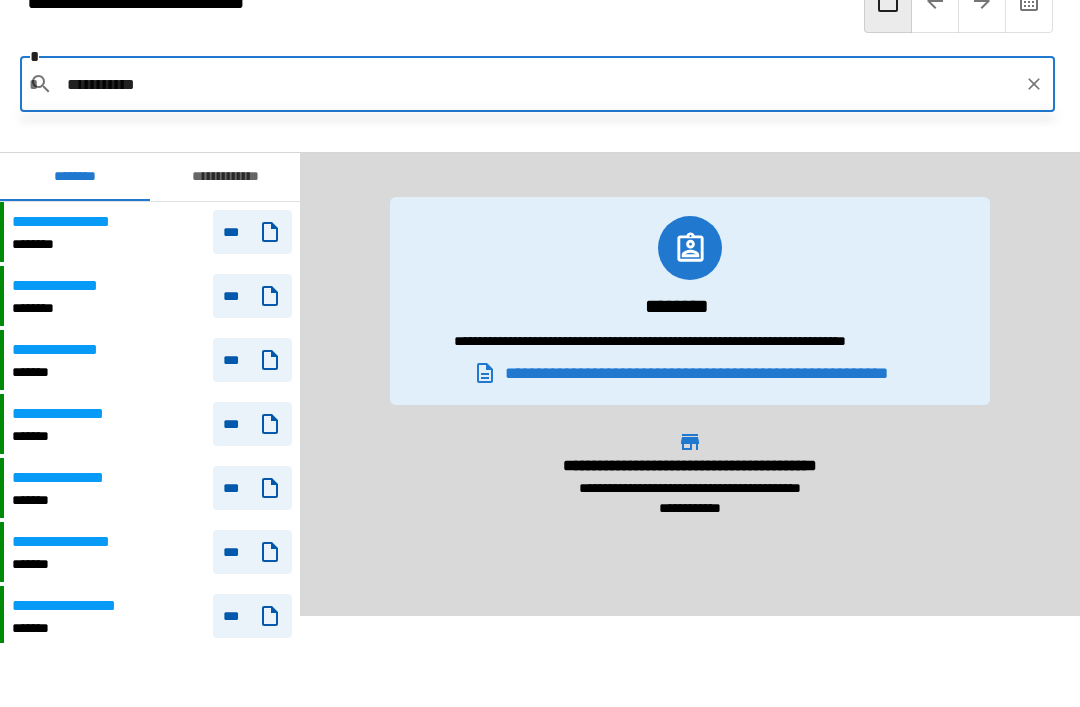 click on "**********" at bounding box center [538, 84] 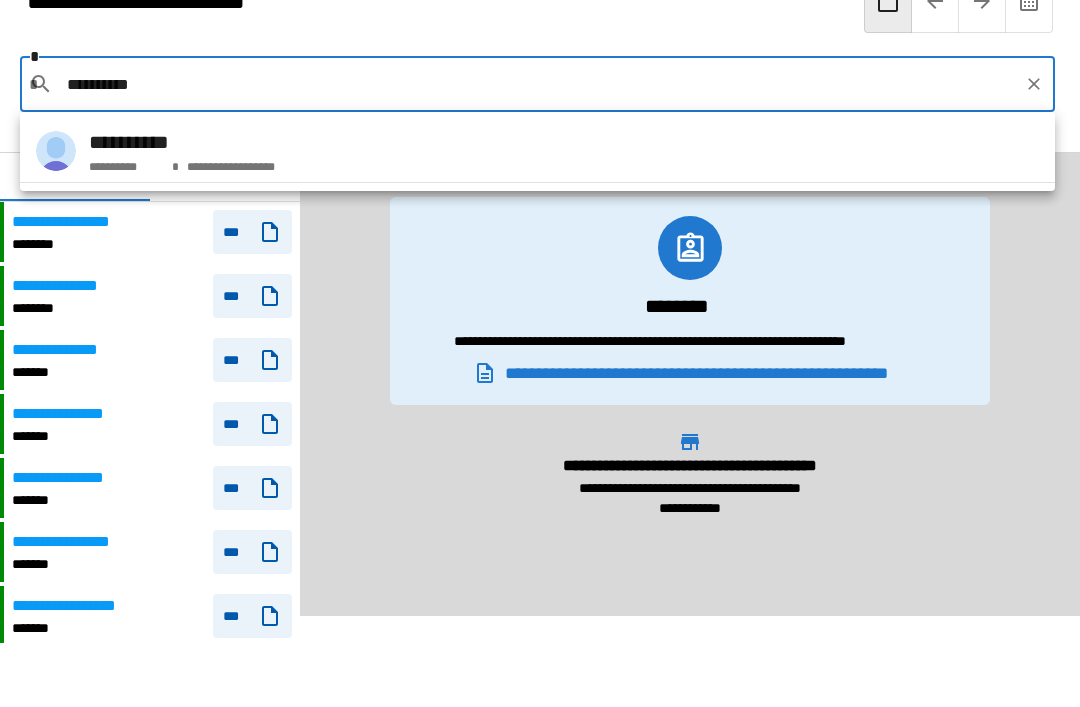 click on "**********" at bounding box center [182, 142] 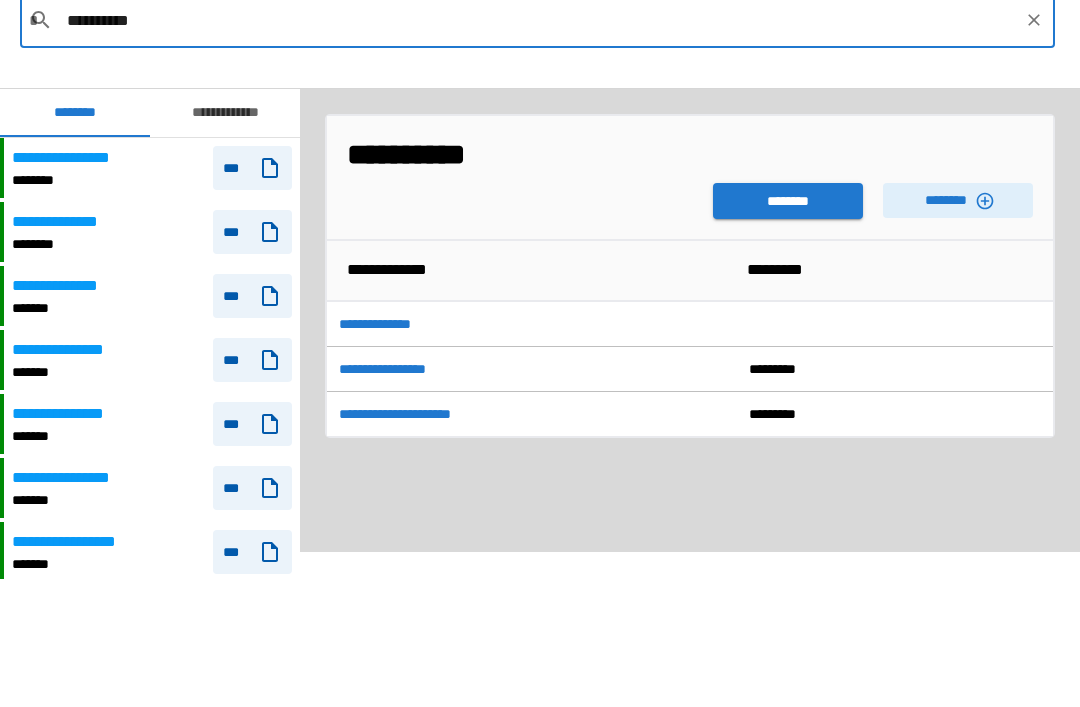 click on "********" at bounding box center (788, 265) 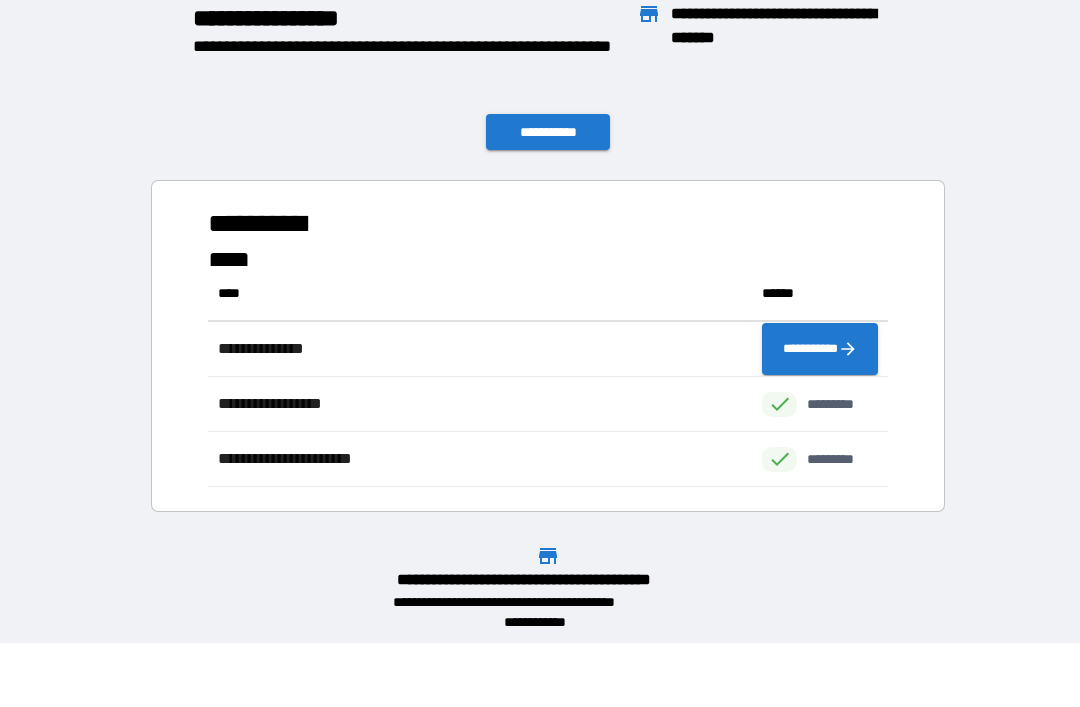 scroll, scrollTop: 221, scrollLeft: 680, axis: both 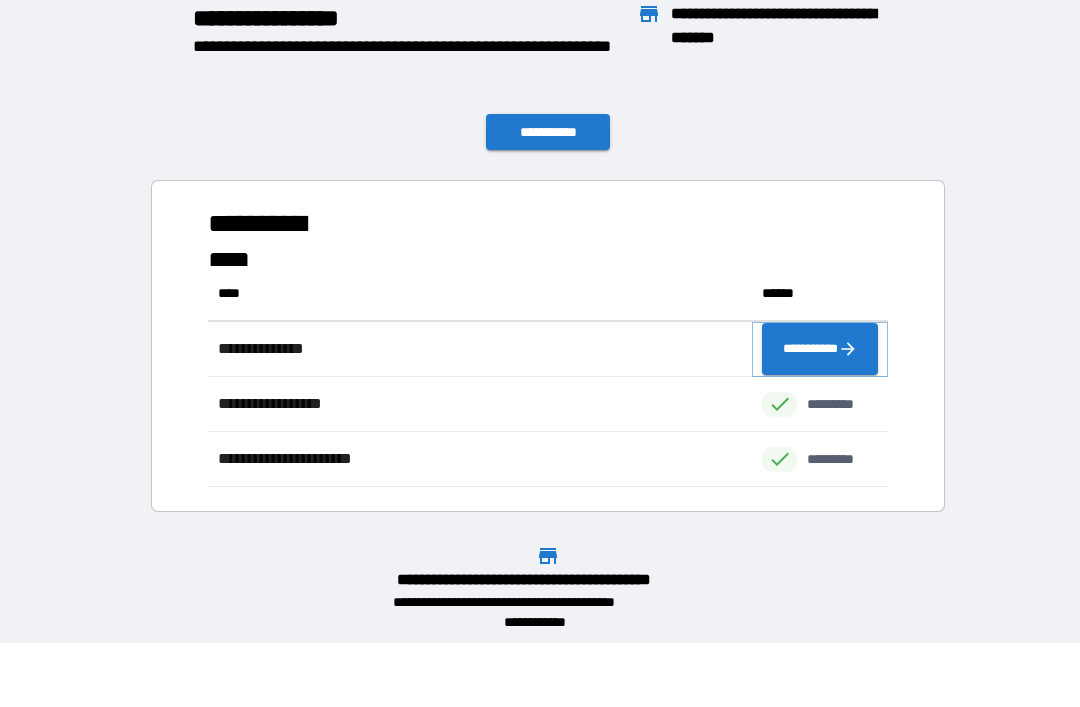 click on "**********" at bounding box center [820, 349] 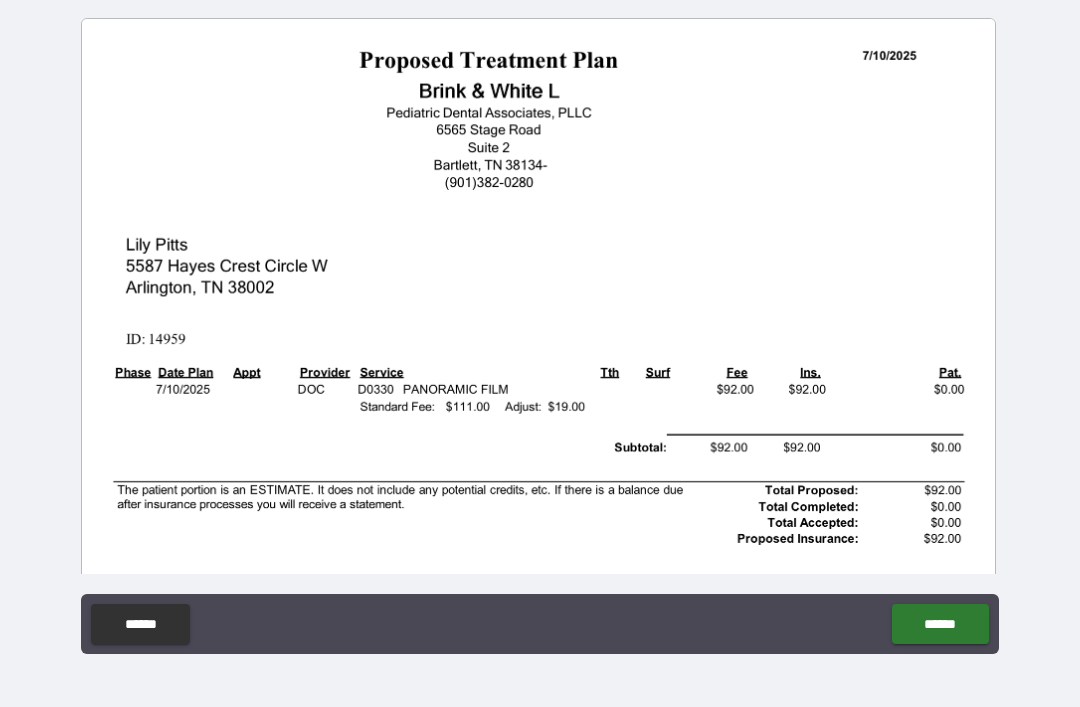scroll, scrollTop: 0, scrollLeft: 0, axis: both 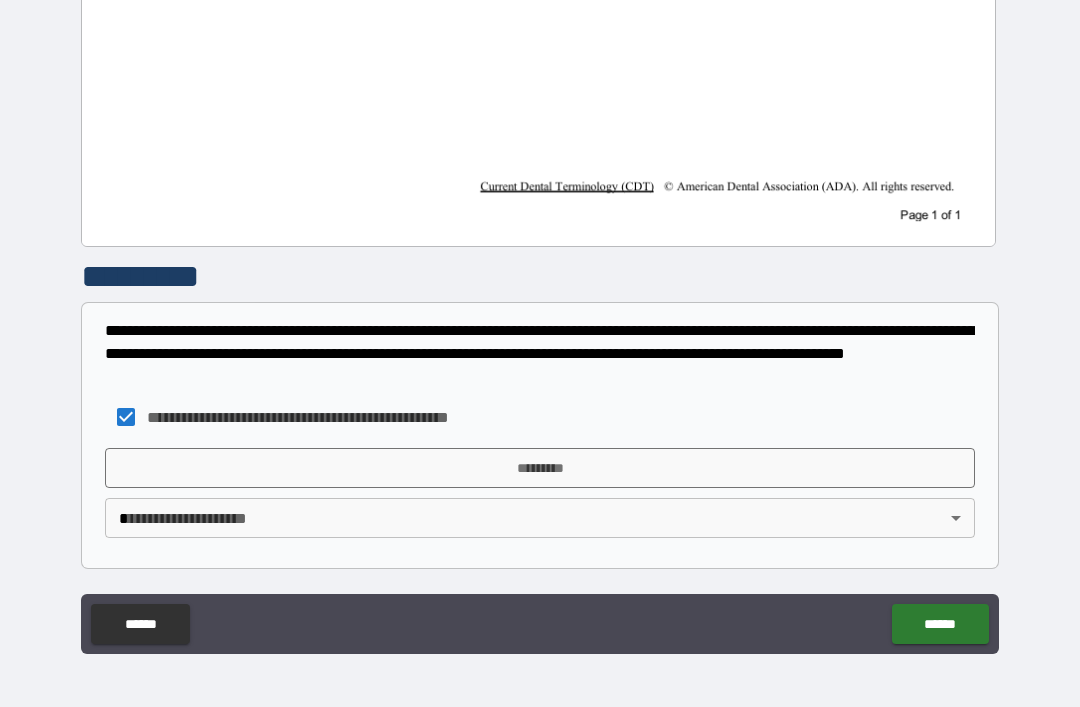 click on "**********" at bounding box center (540, 321) 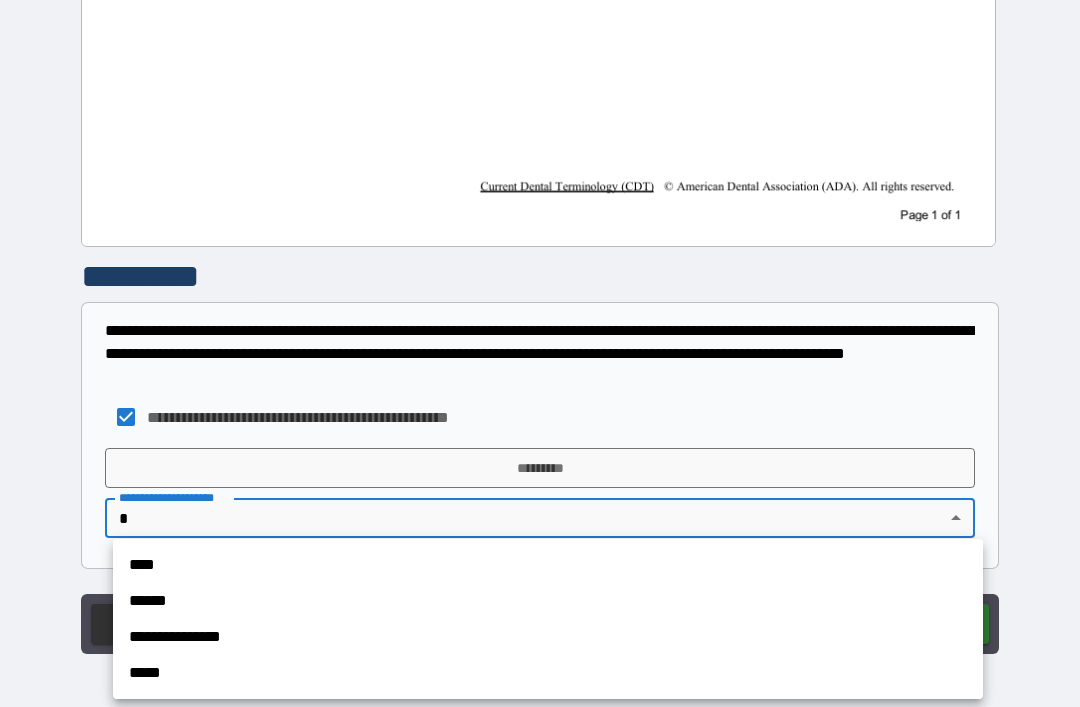 click on "**********" at bounding box center [548, 637] 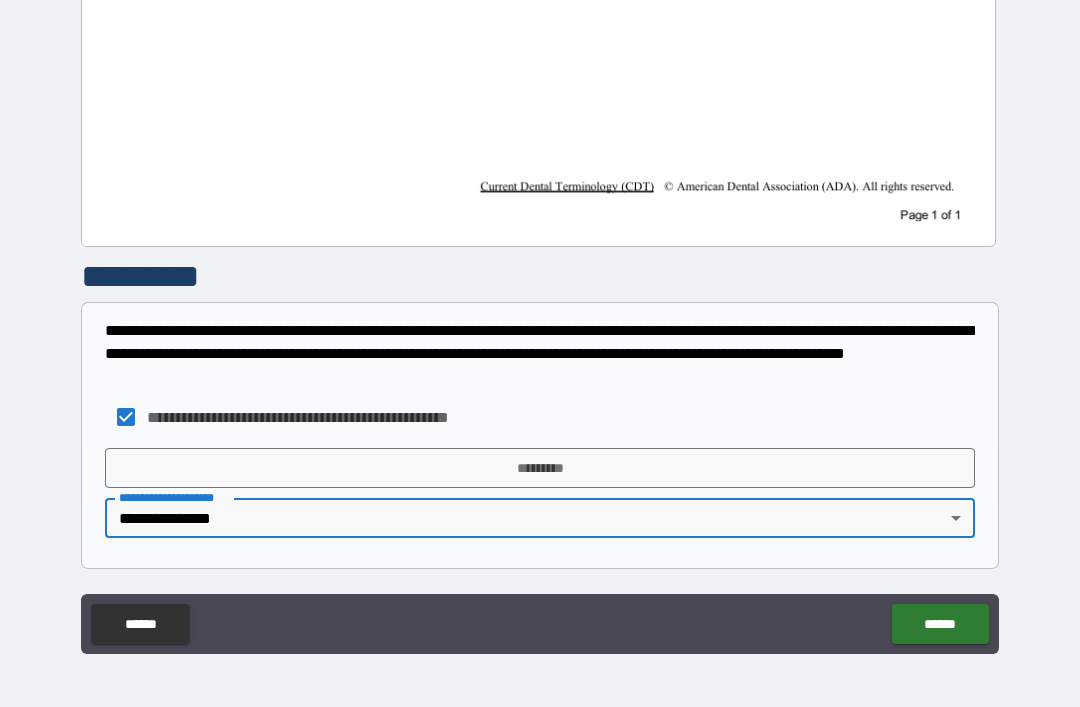 click on "**********" at bounding box center (540, 498) 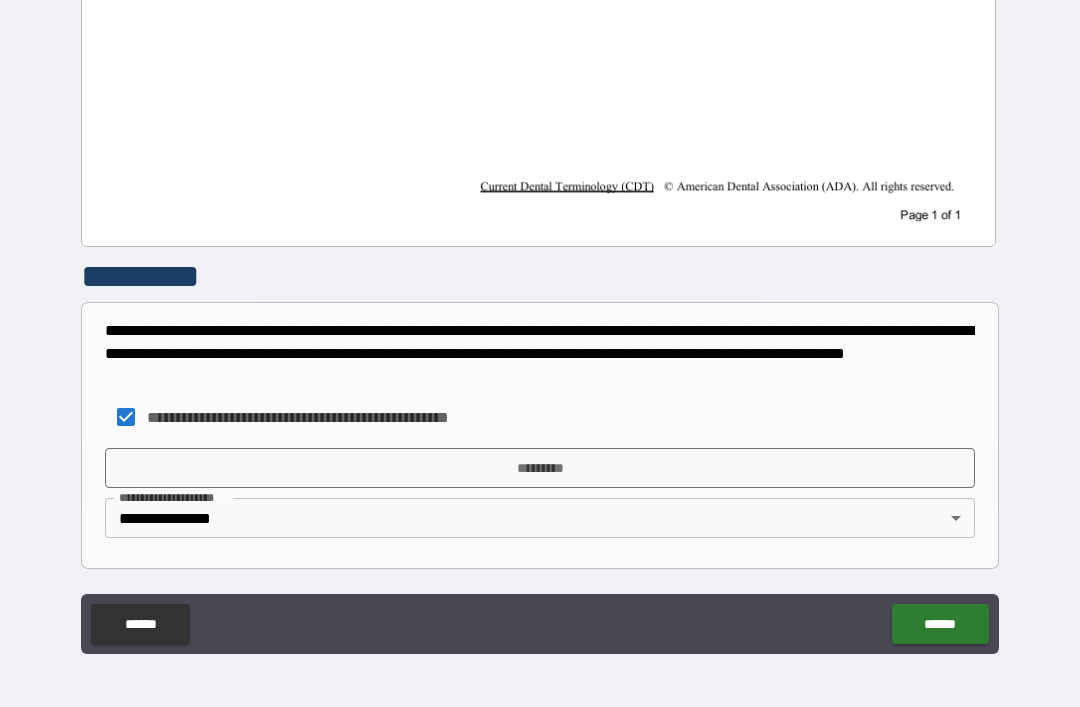 click on "*********" at bounding box center [540, 468] 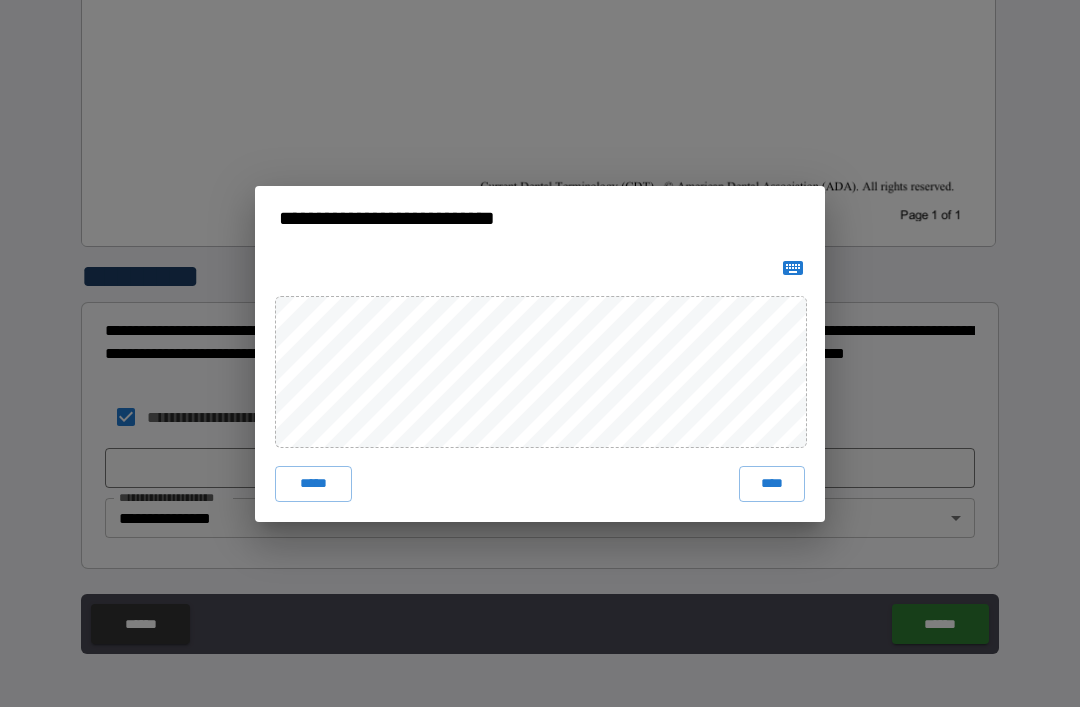click on "****" at bounding box center (772, 484) 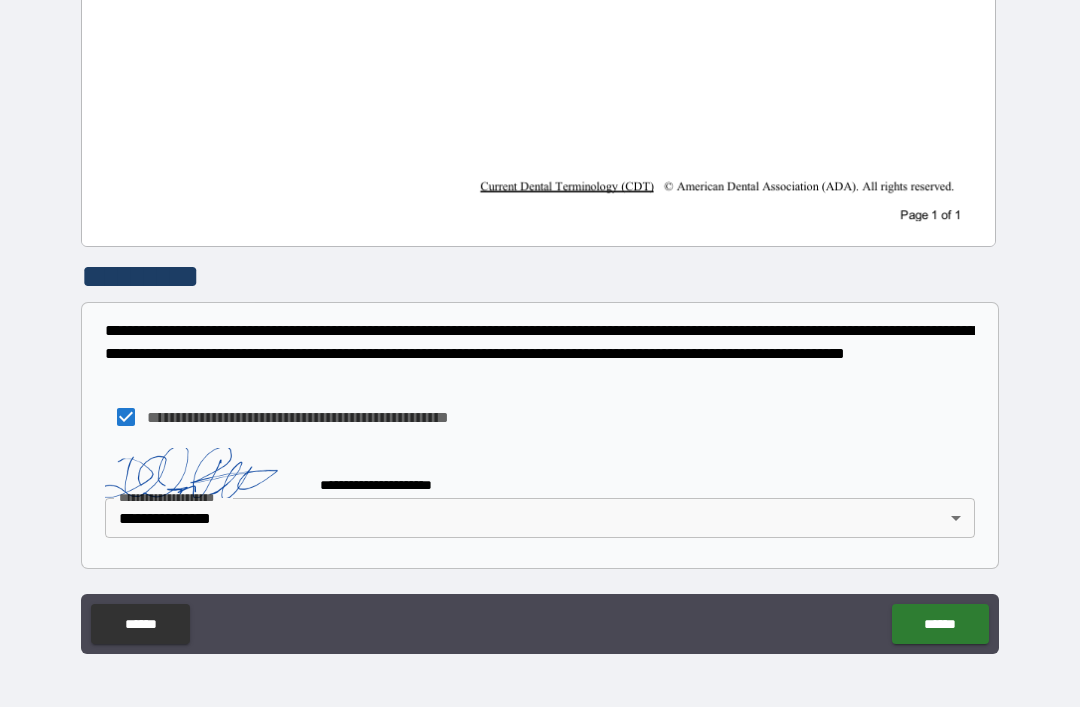 scroll, scrollTop: 943, scrollLeft: 0, axis: vertical 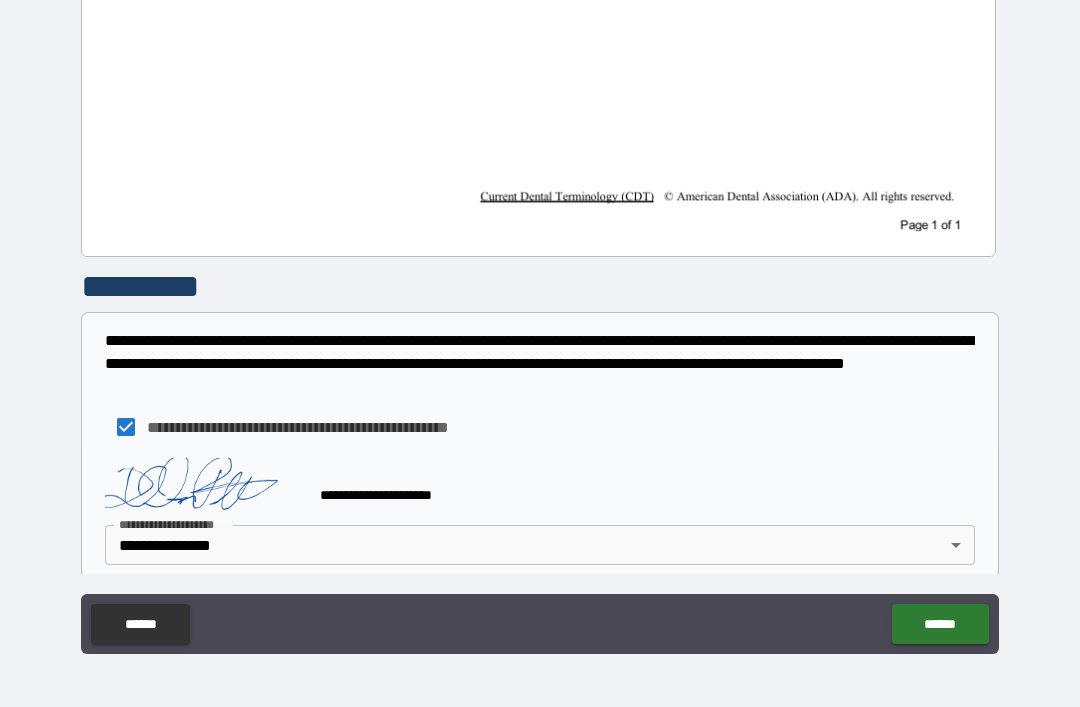 click on "******" at bounding box center (940, 624) 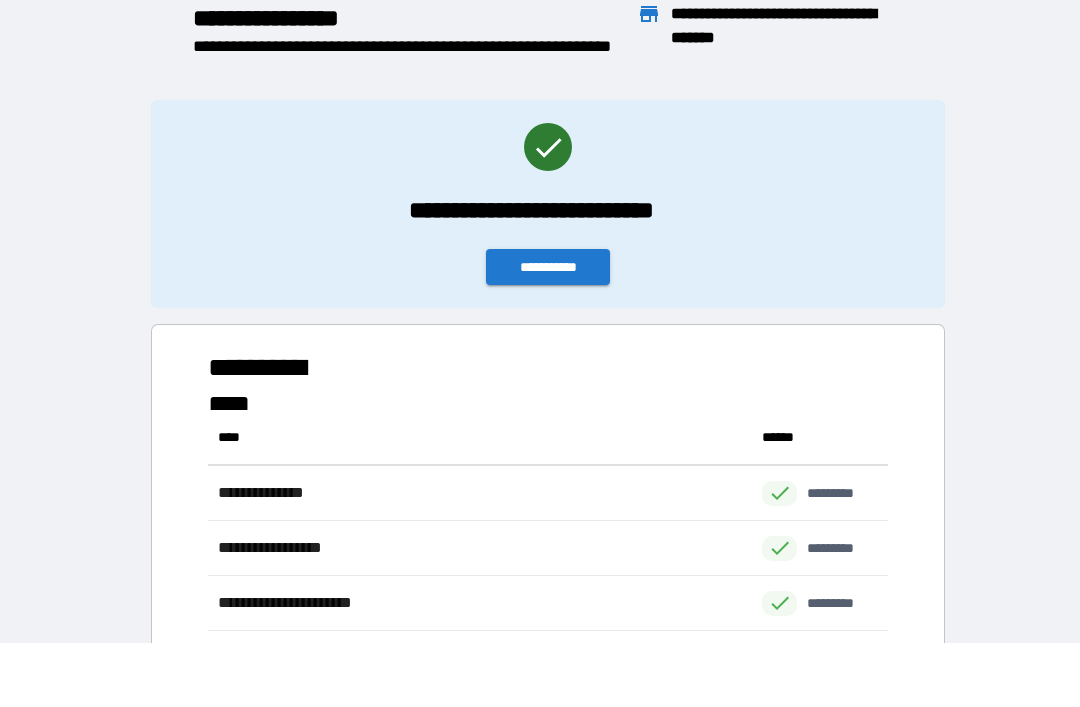 scroll, scrollTop: 1, scrollLeft: 1, axis: both 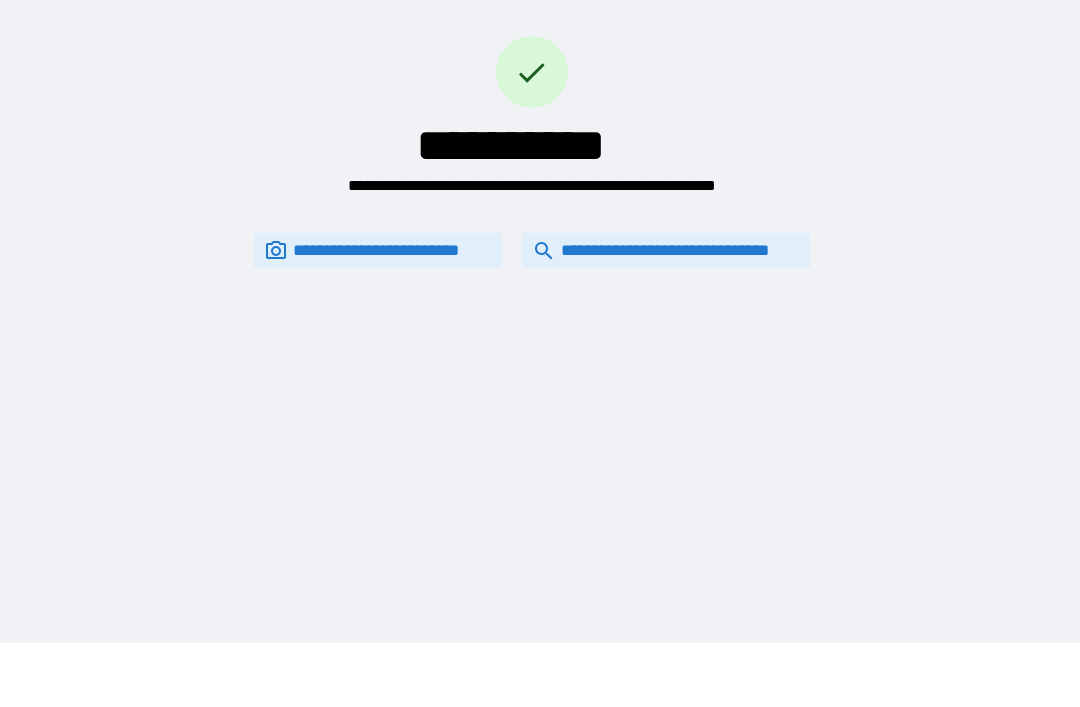 click on "**********" at bounding box center (666, 250) 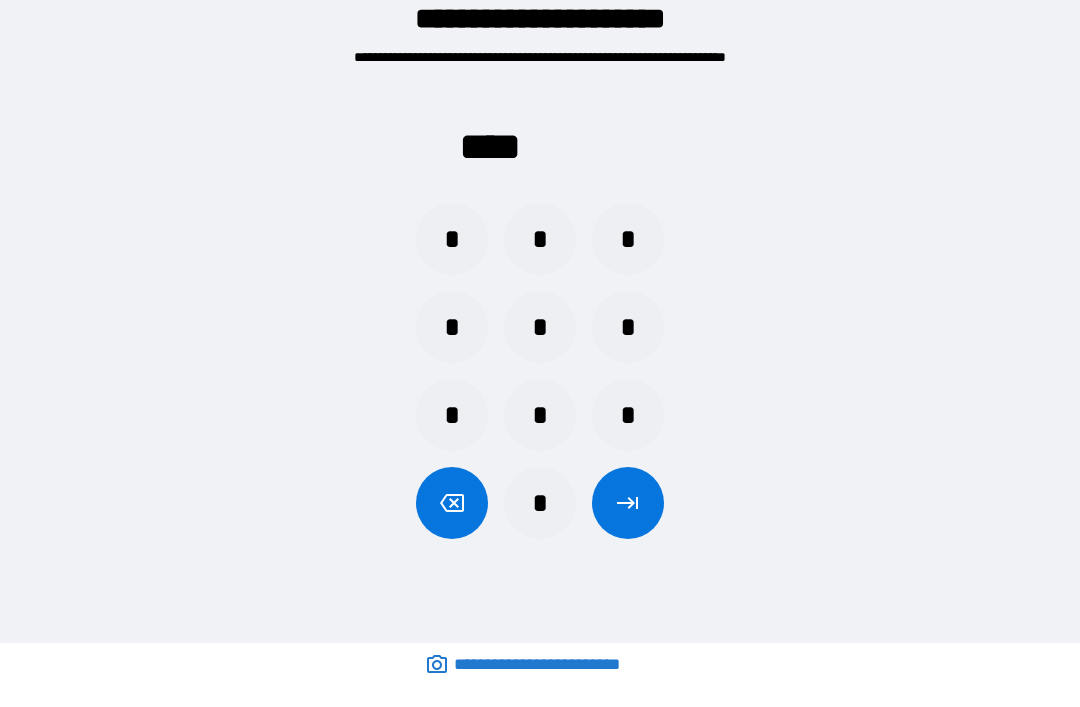 click on "*" at bounding box center [540, 239] 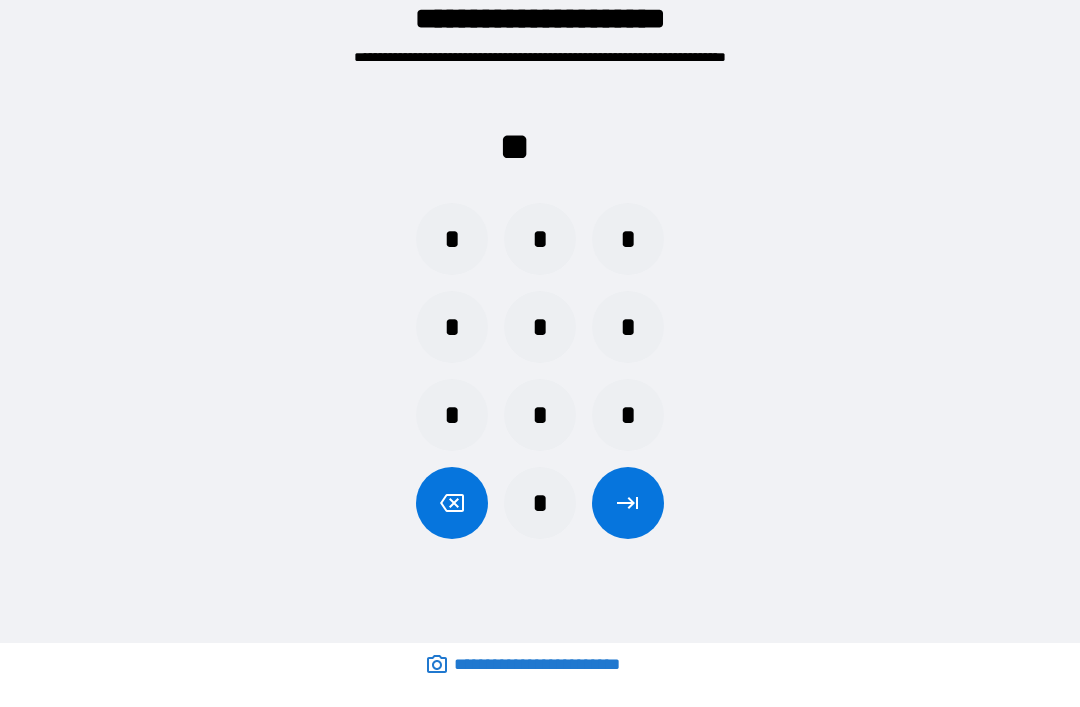 click on "*" at bounding box center (628, 327) 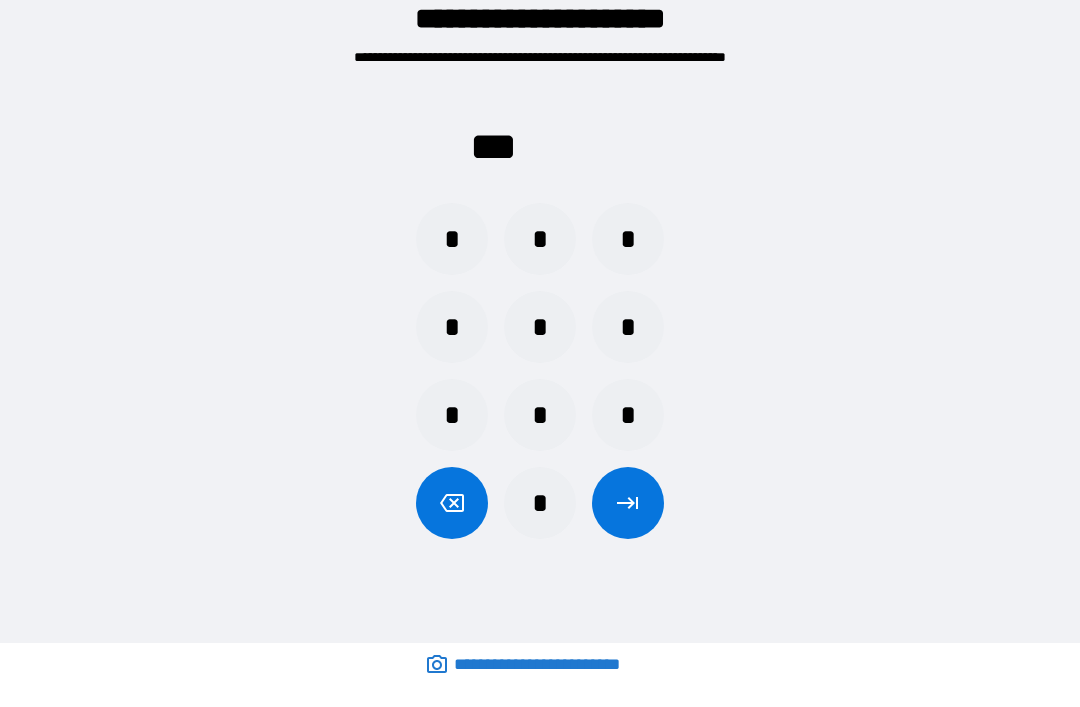 click on "*" at bounding box center [452, 239] 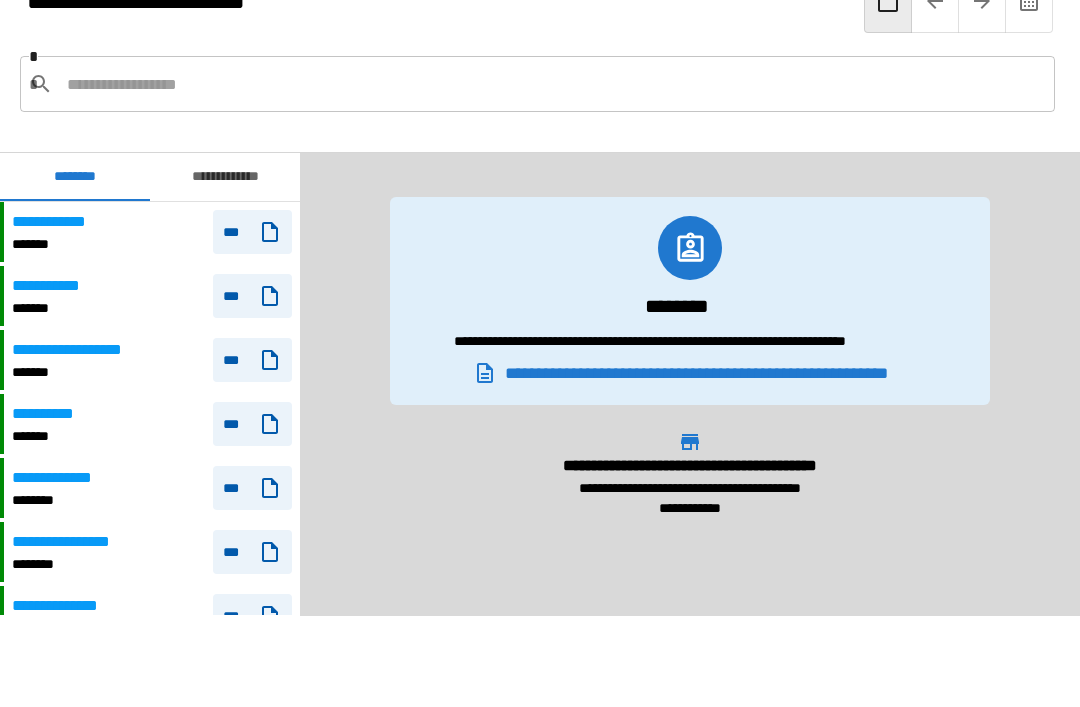 scroll, scrollTop: 300, scrollLeft: 0, axis: vertical 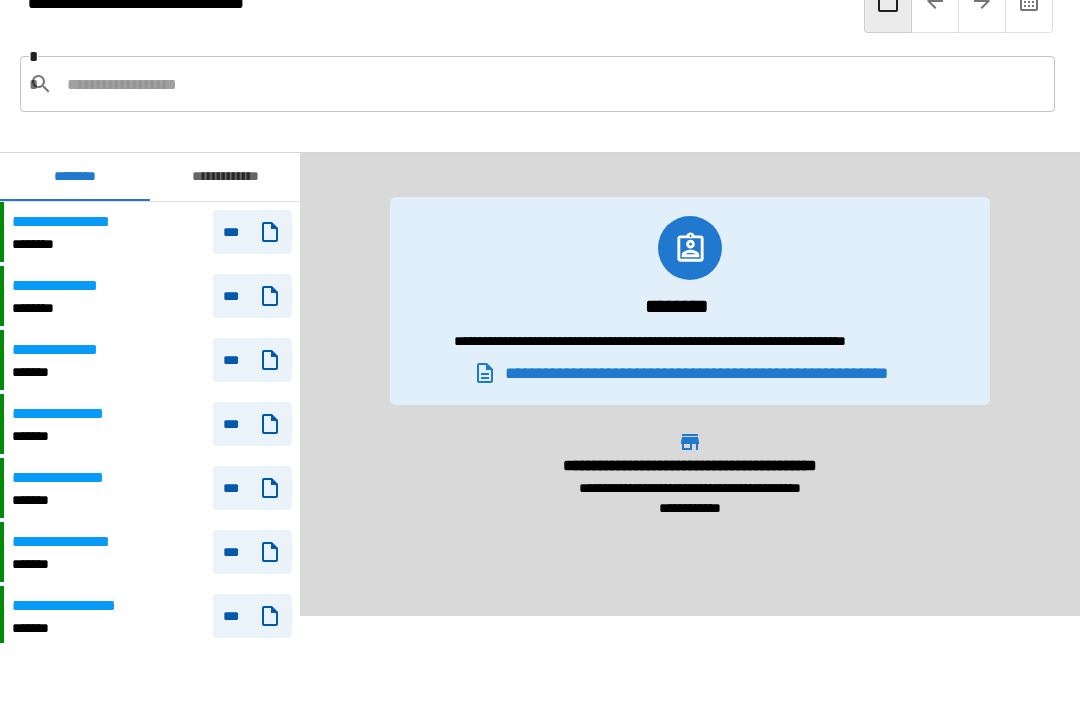 click at bounding box center [553, 84] 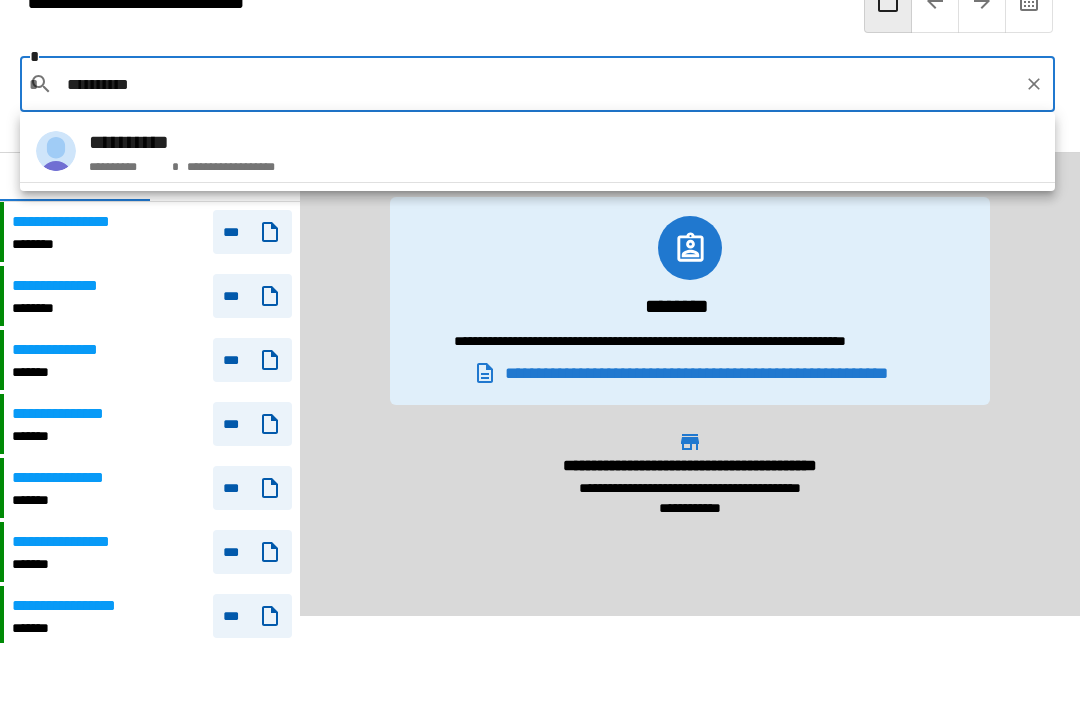 click on "**********" at bounding box center (537, 151) 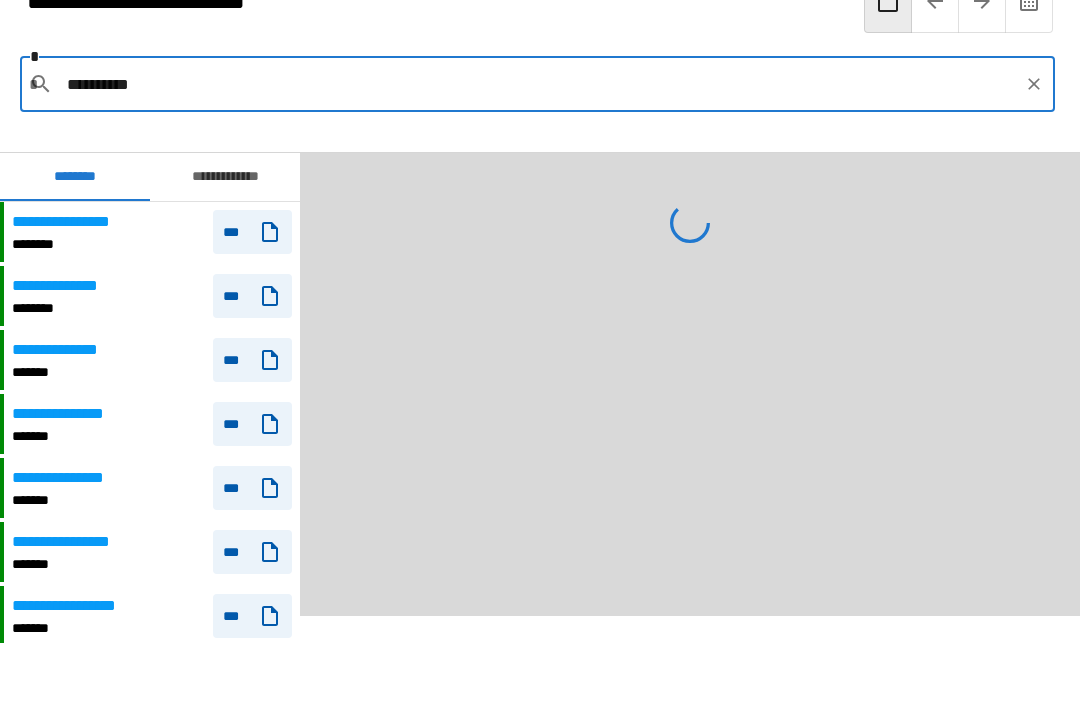 type on "**********" 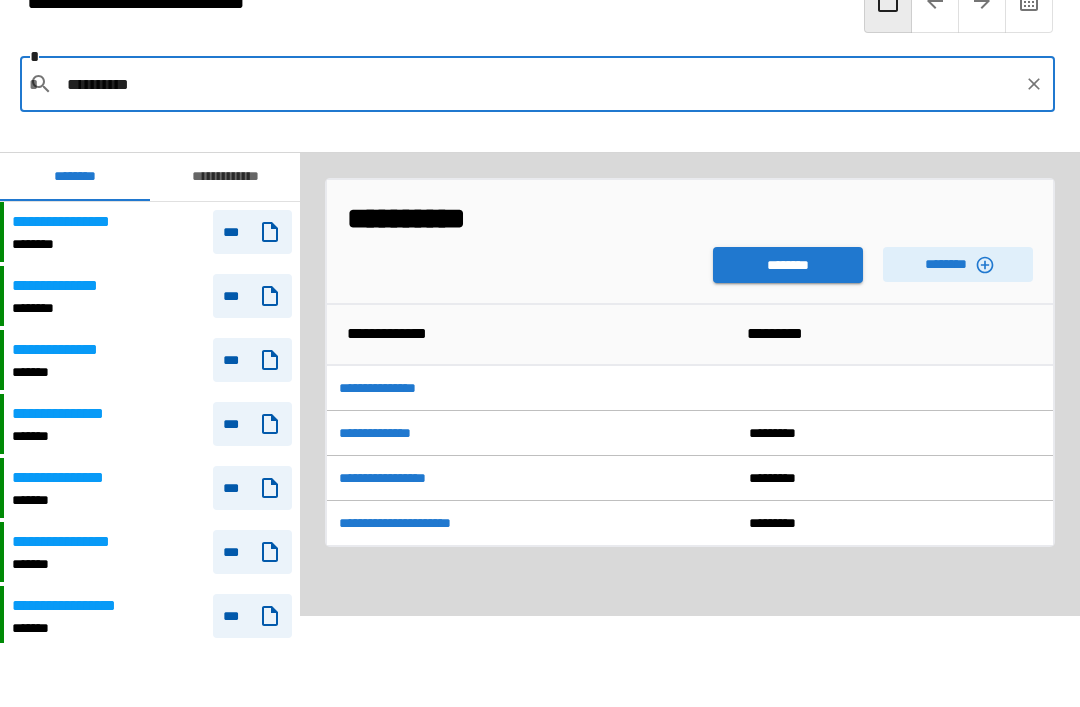 click on "********" at bounding box center [788, 265] 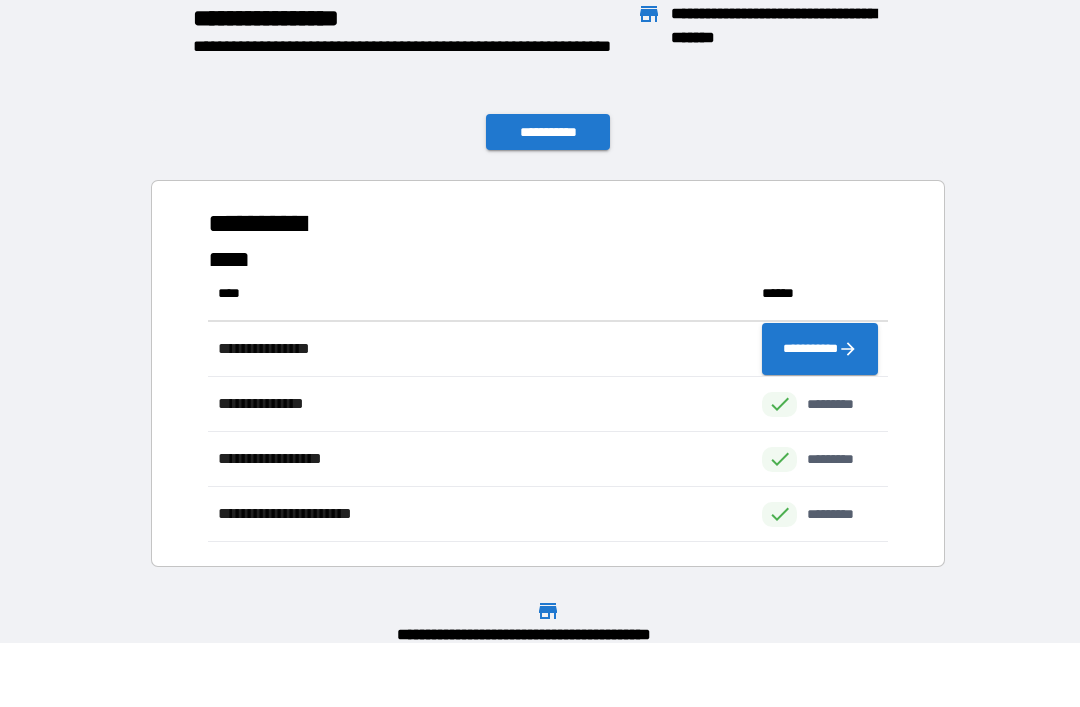 scroll, scrollTop: 1, scrollLeft: 1, axis: both 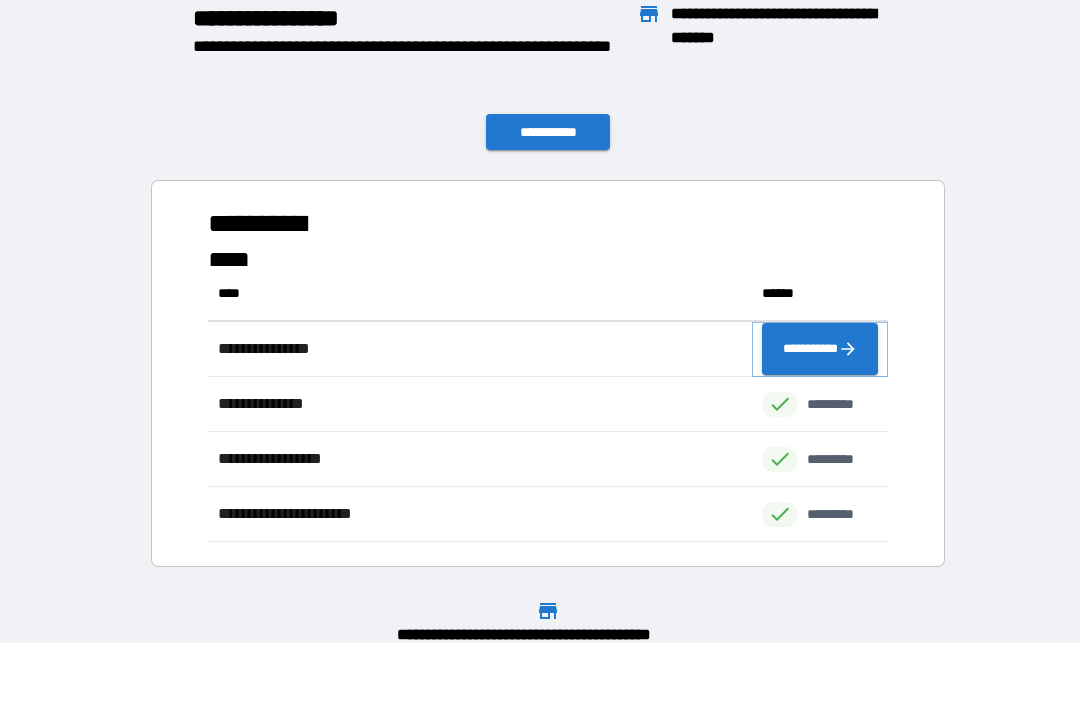 click on "**********" at bounding box center (820, 349) 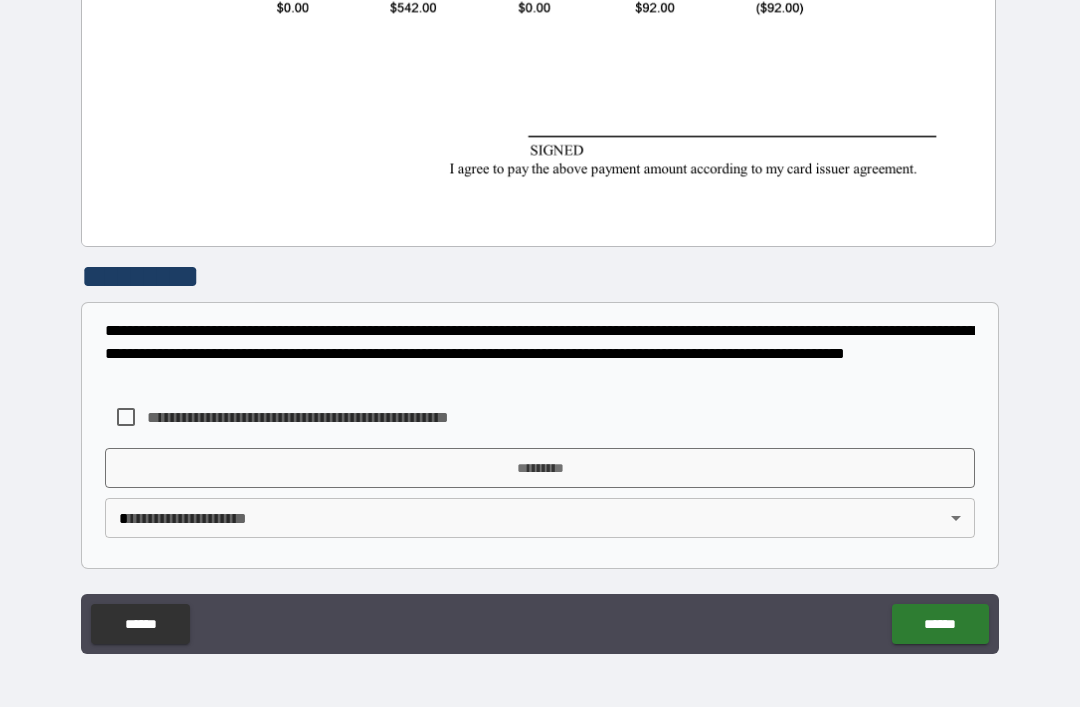 scroll, scrollTop: 953, scrollLeft: 0, axis: vertical 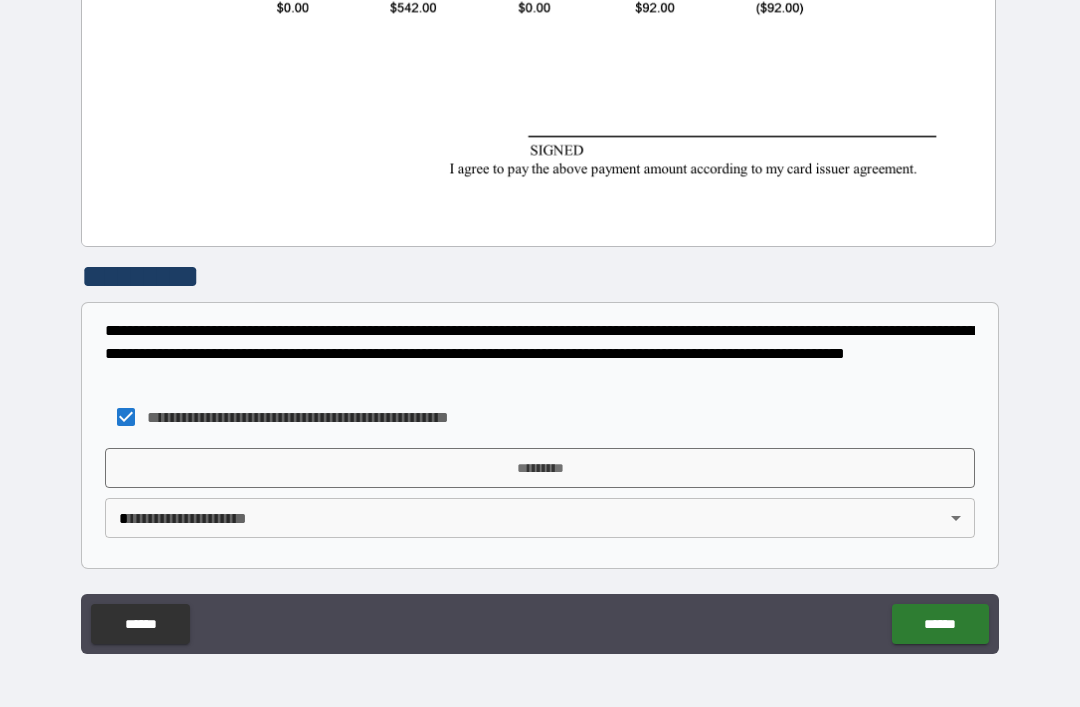 click on "**********" at bounding box center (540, 321) 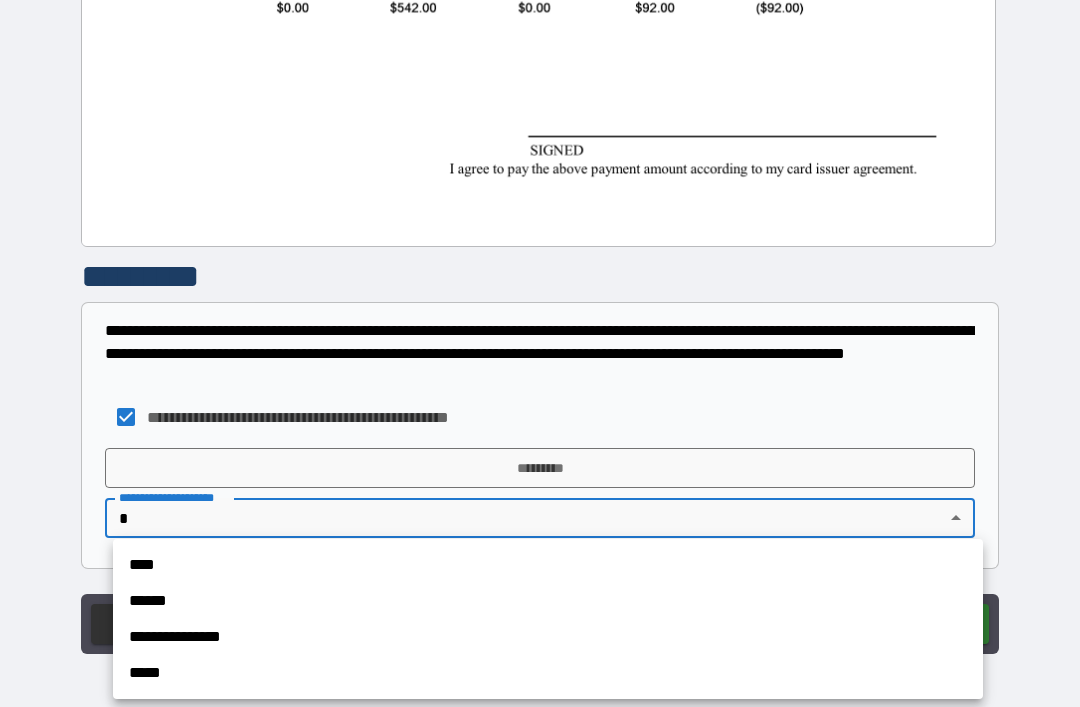 click on "**********" at bounding box center [548, 637] 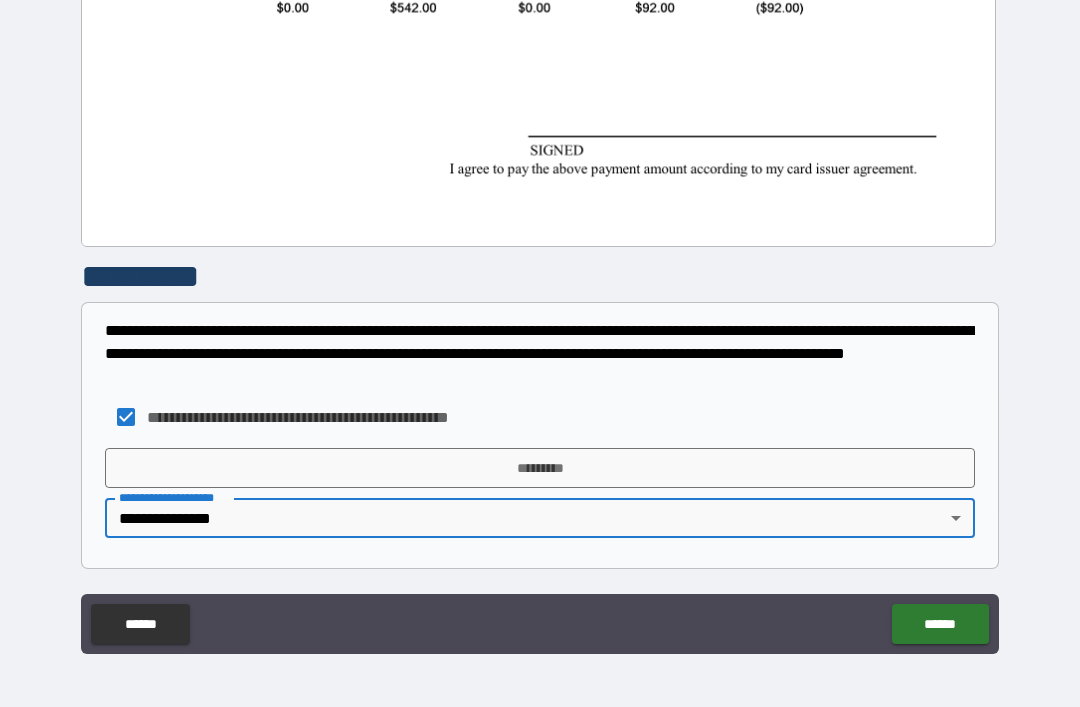 click on "*********" at bounding box center (540, 468) 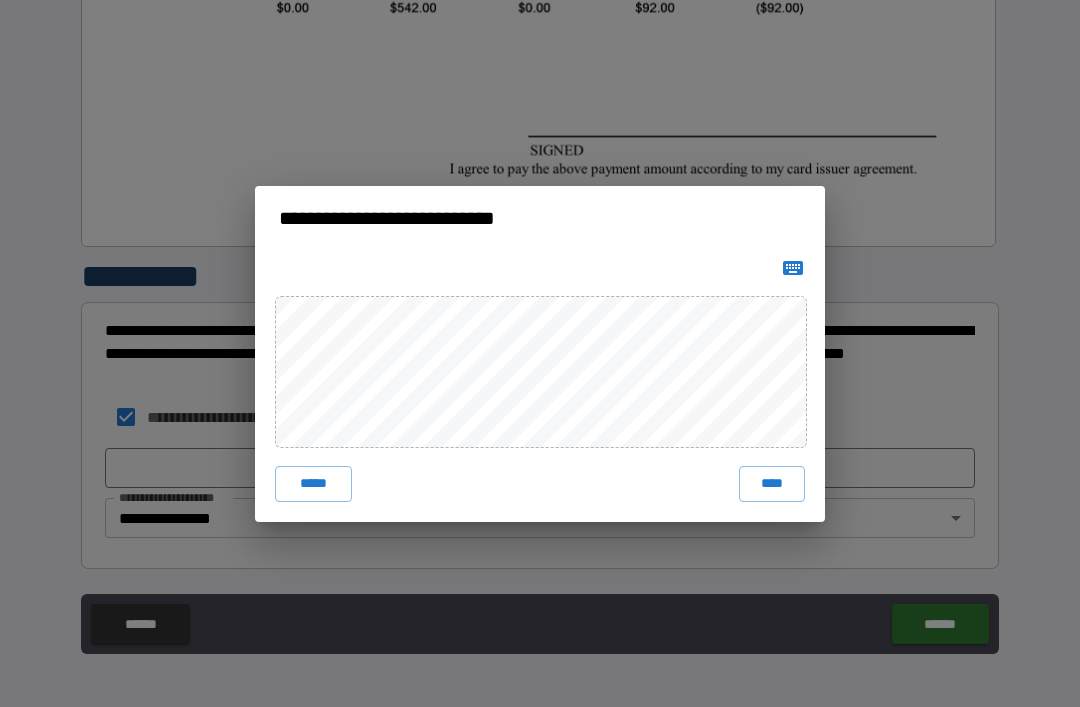 click on "****" at bounding box center [772, 484] 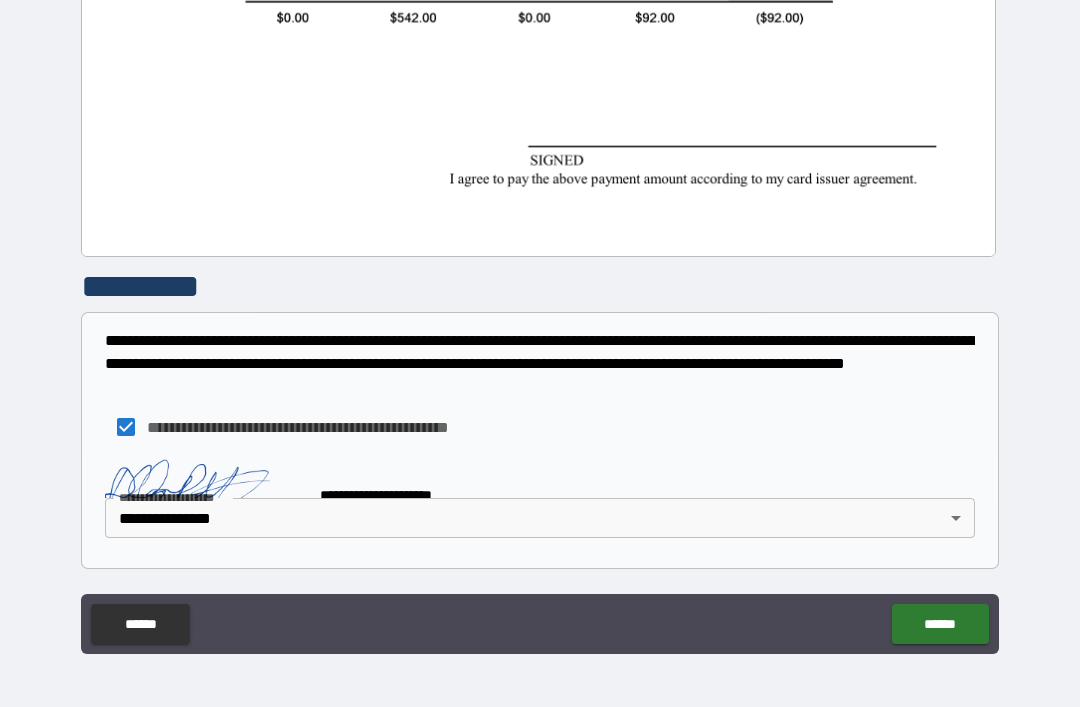 scroll, scrollTop: 943, scrollLeft: 0, axis: vertical 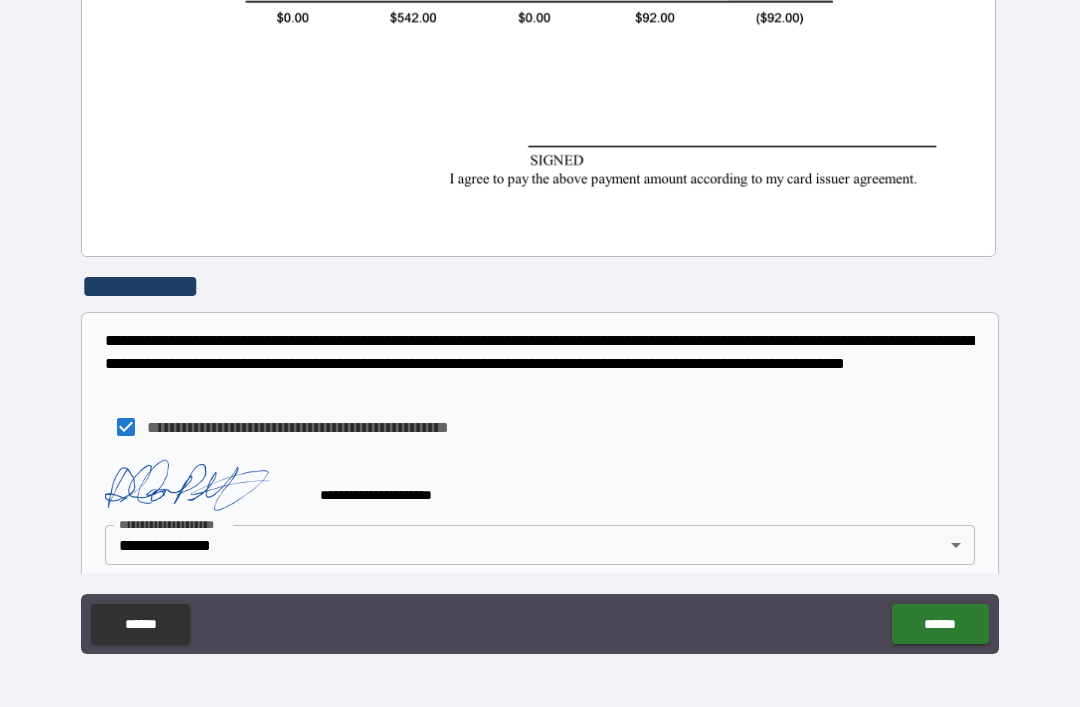 click on "******" at bounding box center [940, 624] 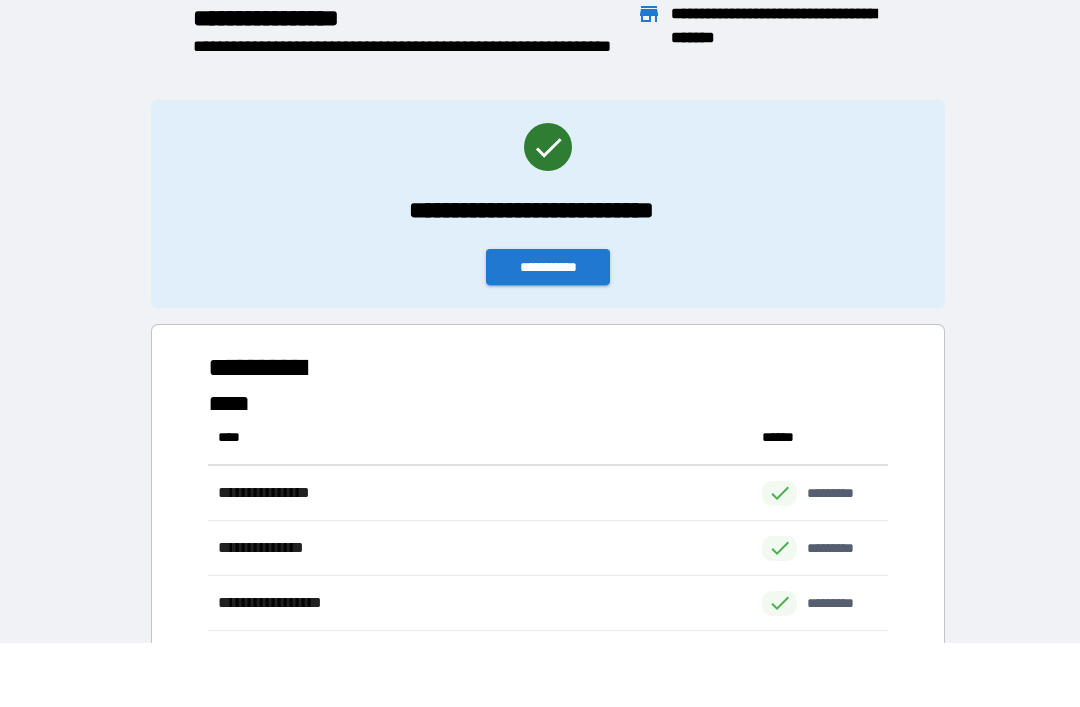 scroll, scrollTop: 1, scrollLeft: 1, axis: both 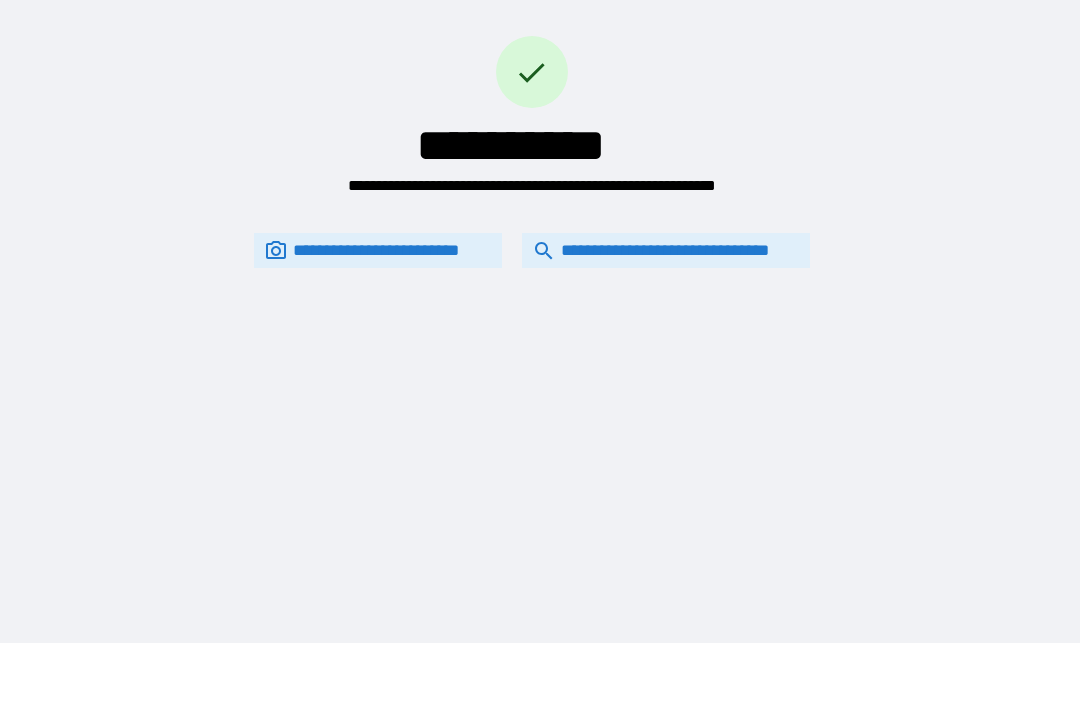 click on "**********" at bounding box center (666, 250) 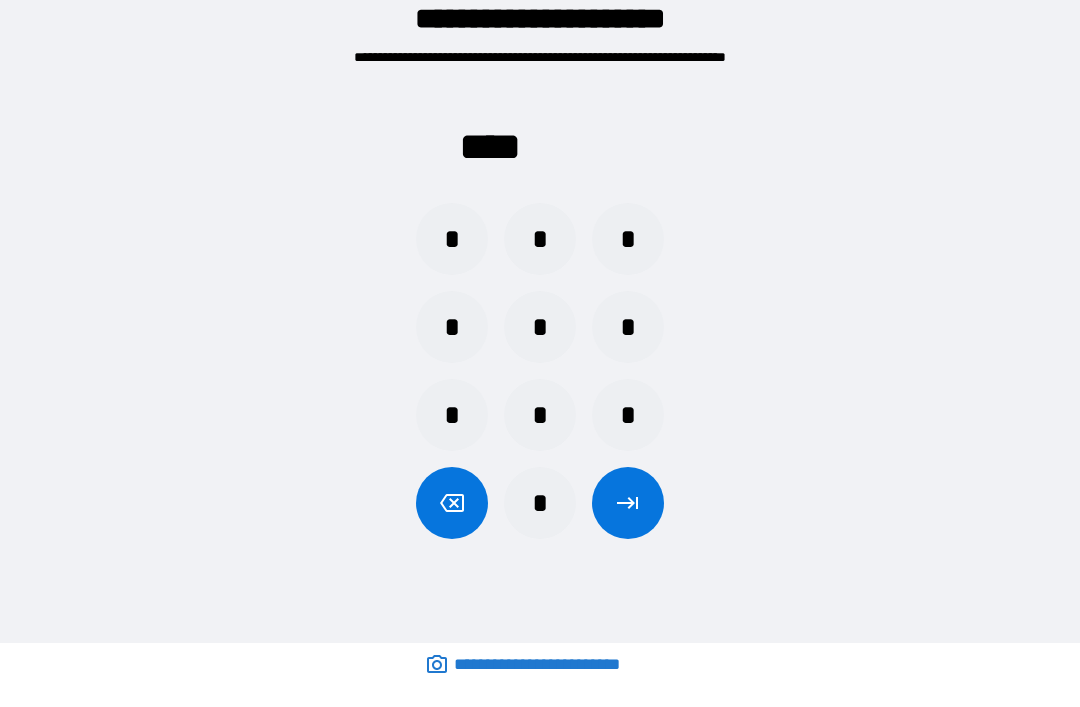 click on "*" at bounding box center [540, 239] 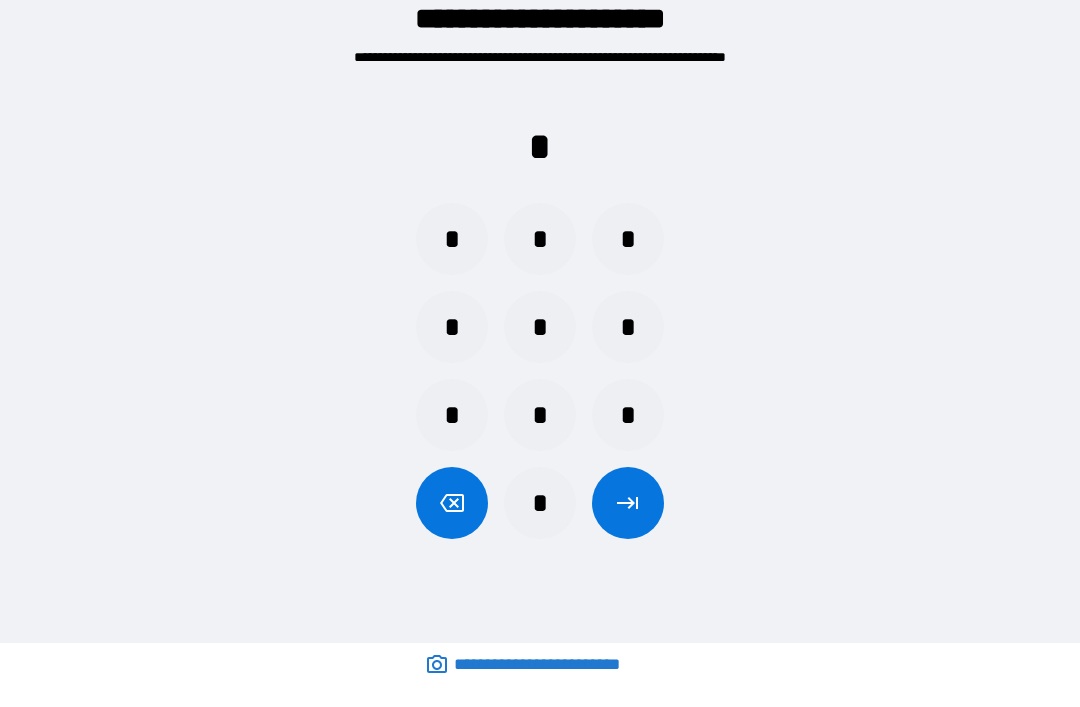 click on "*" at bounding box center (628, 415) 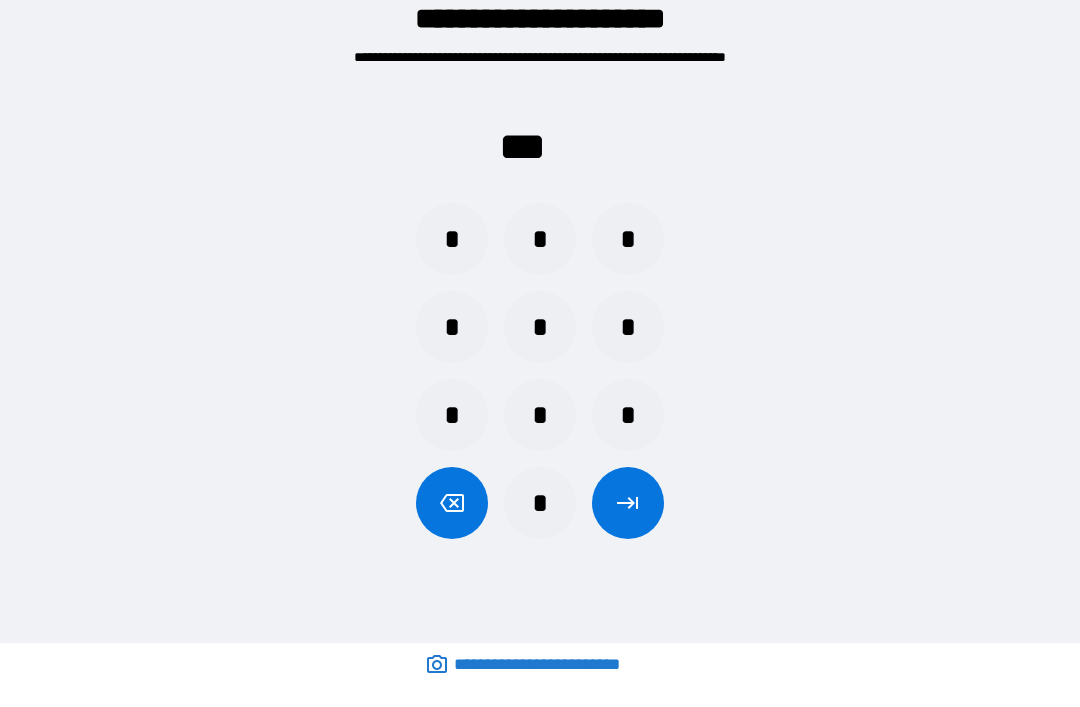click on "*" at bounding box center [452, 239] 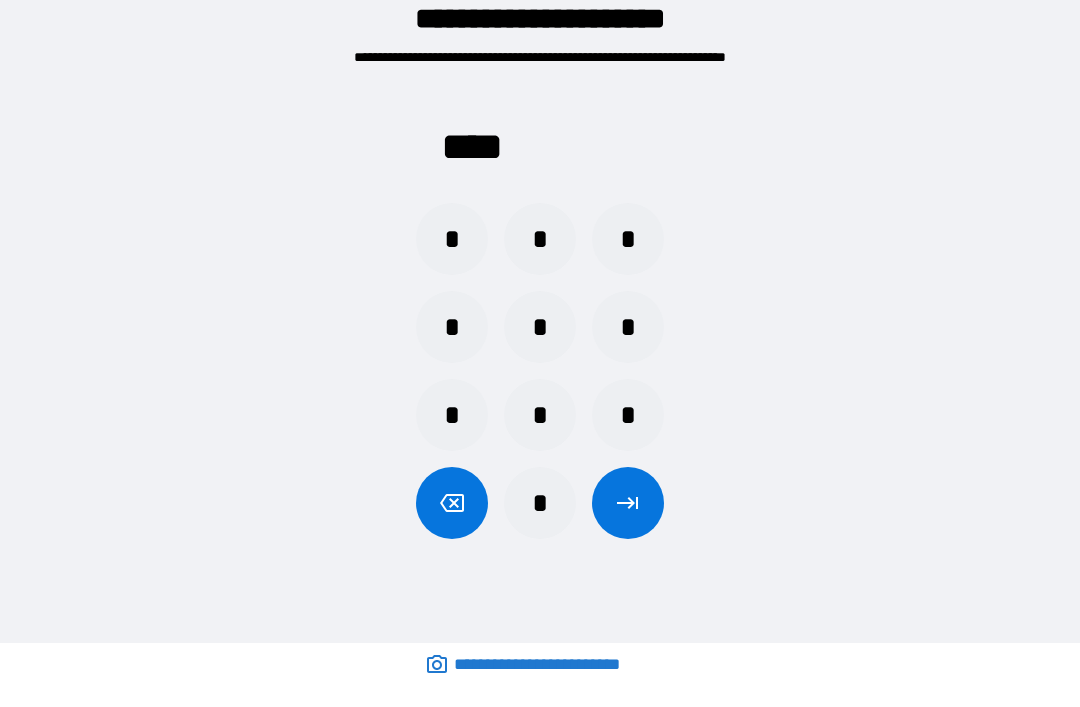 click 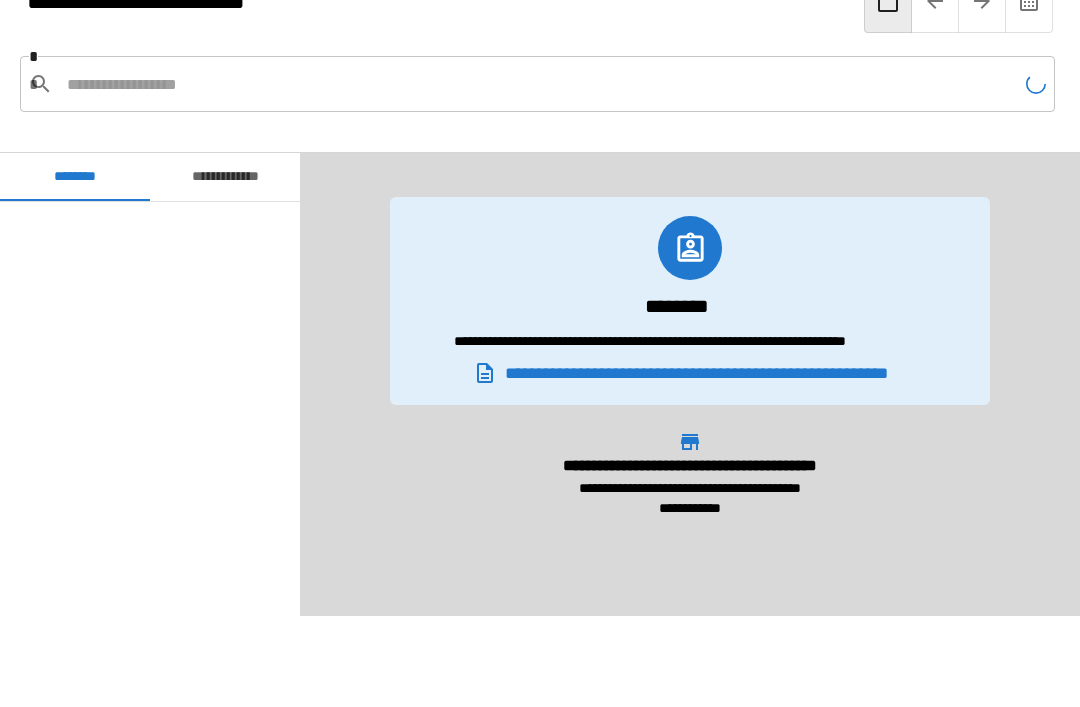 scroll, scrollTop: 360, scrollLeft: 0, axis: vertical 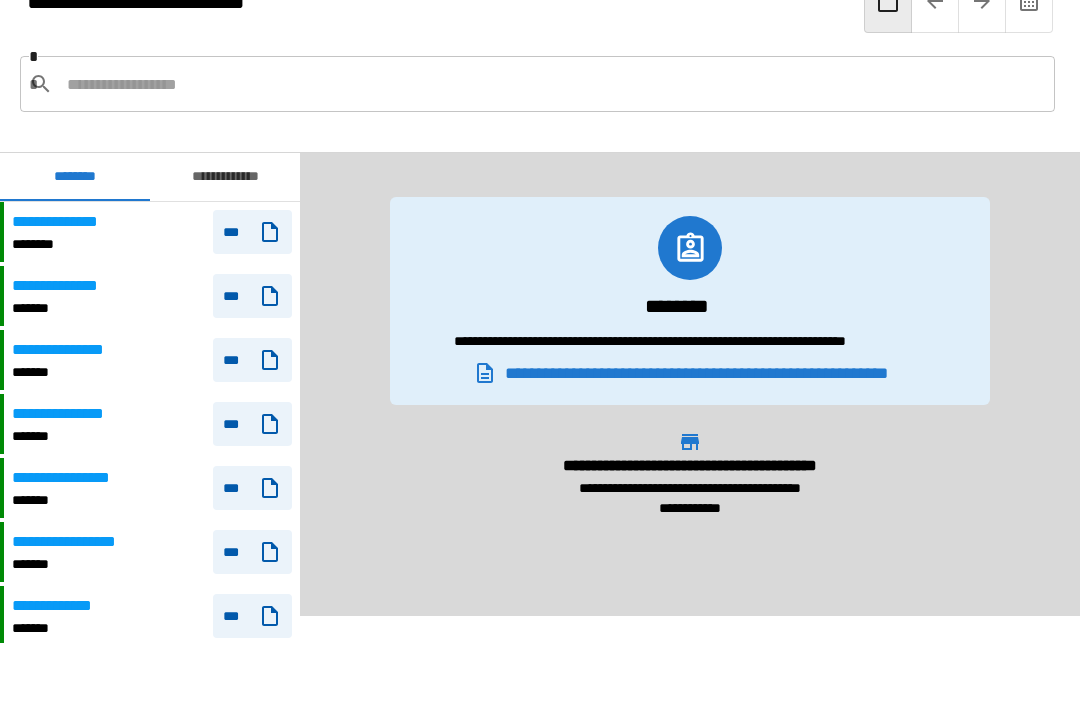 click at bounding box center [553, 84] 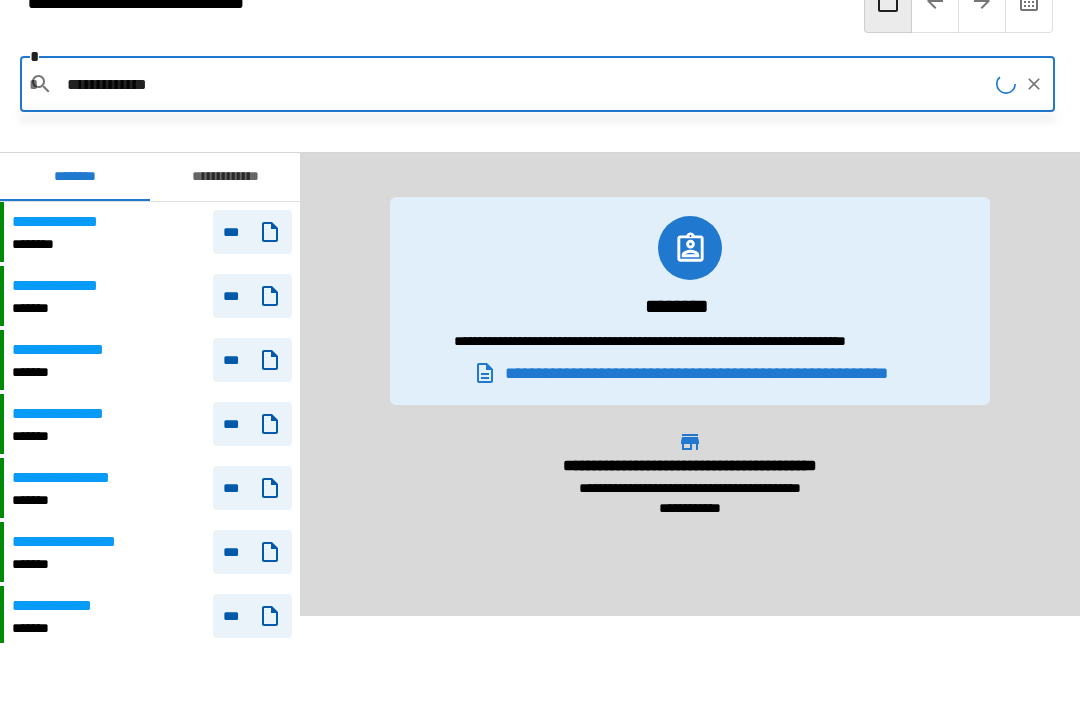 click on "**********" at bounding box center (528, 84) 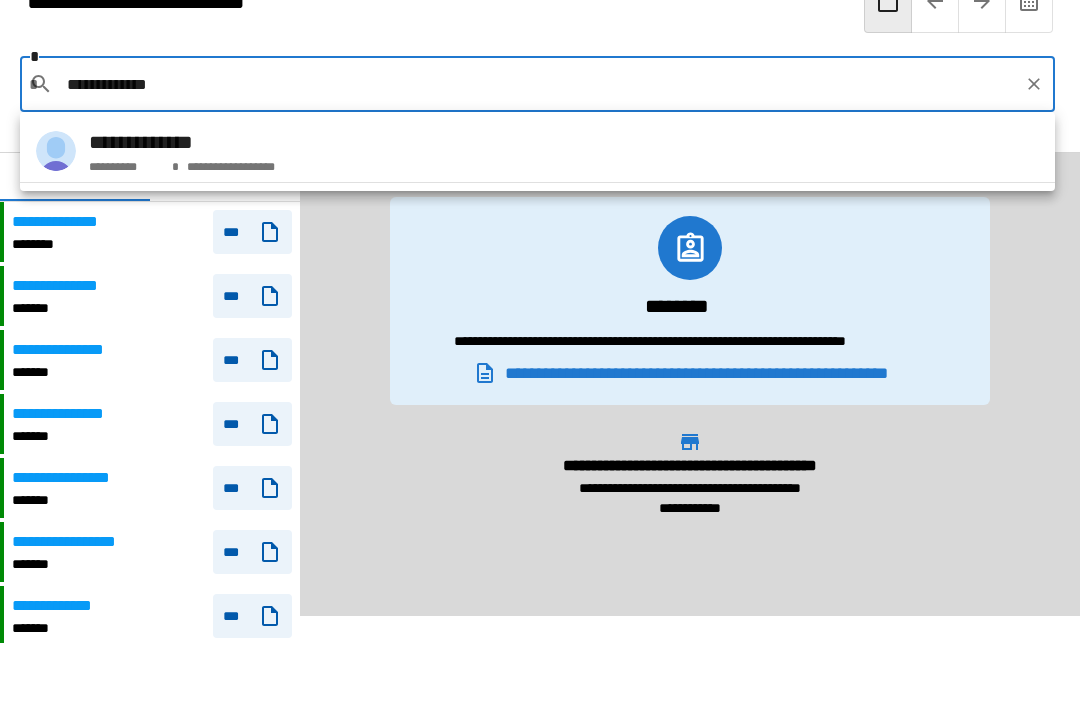 click on "**********" at bounding box center (228, 163) 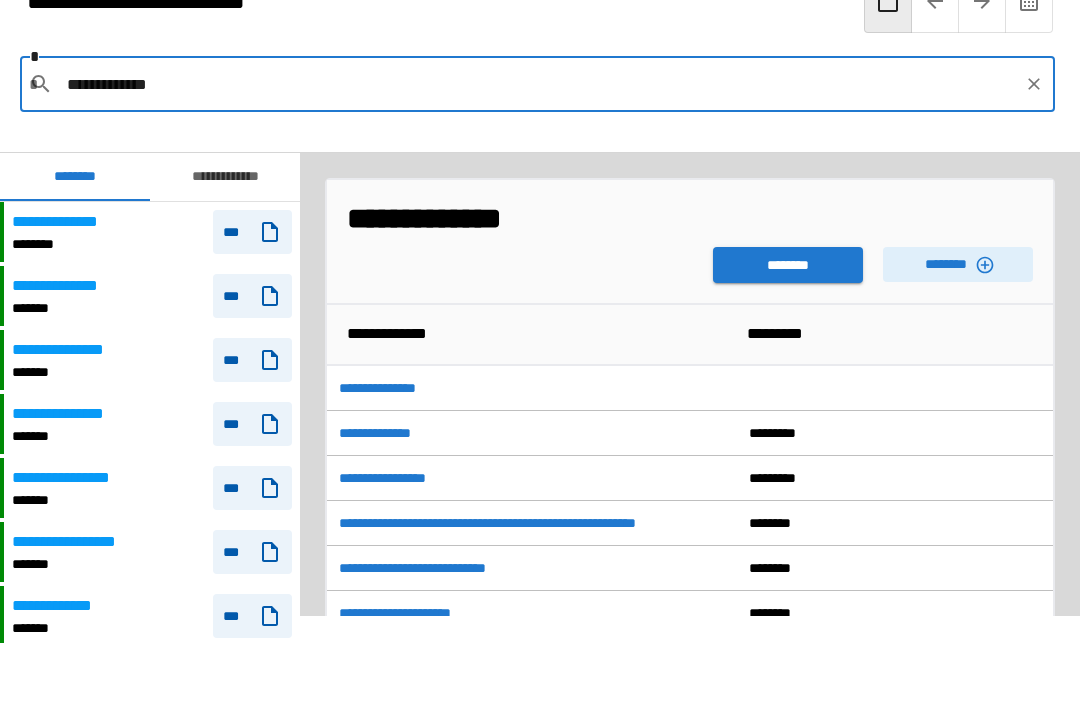 click on "********" at bounding box center [788, 265] 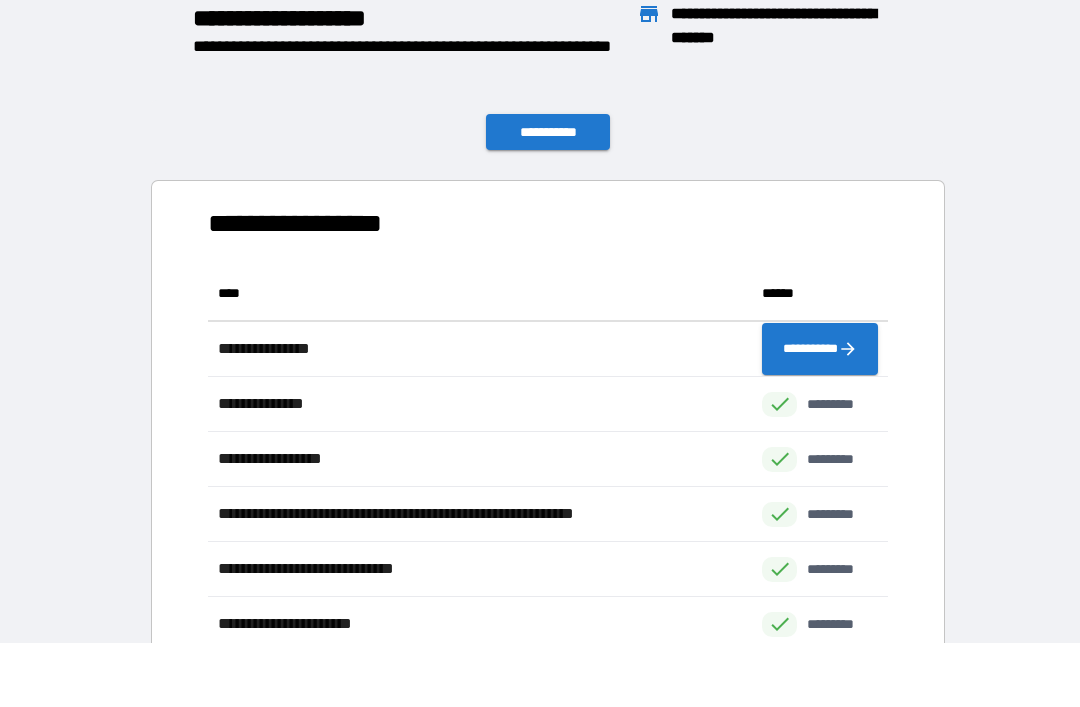 scroll, scrollTop: 386, scrollLeft: 680, axis: both 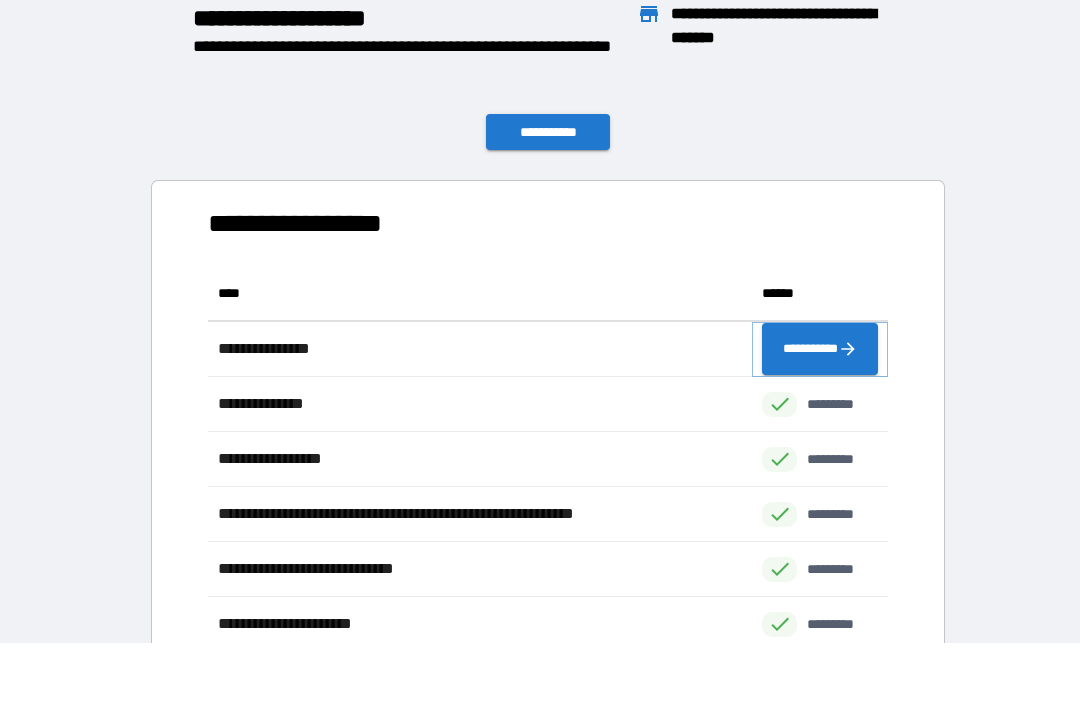 click on "**********" at bounding box center [820, 349] 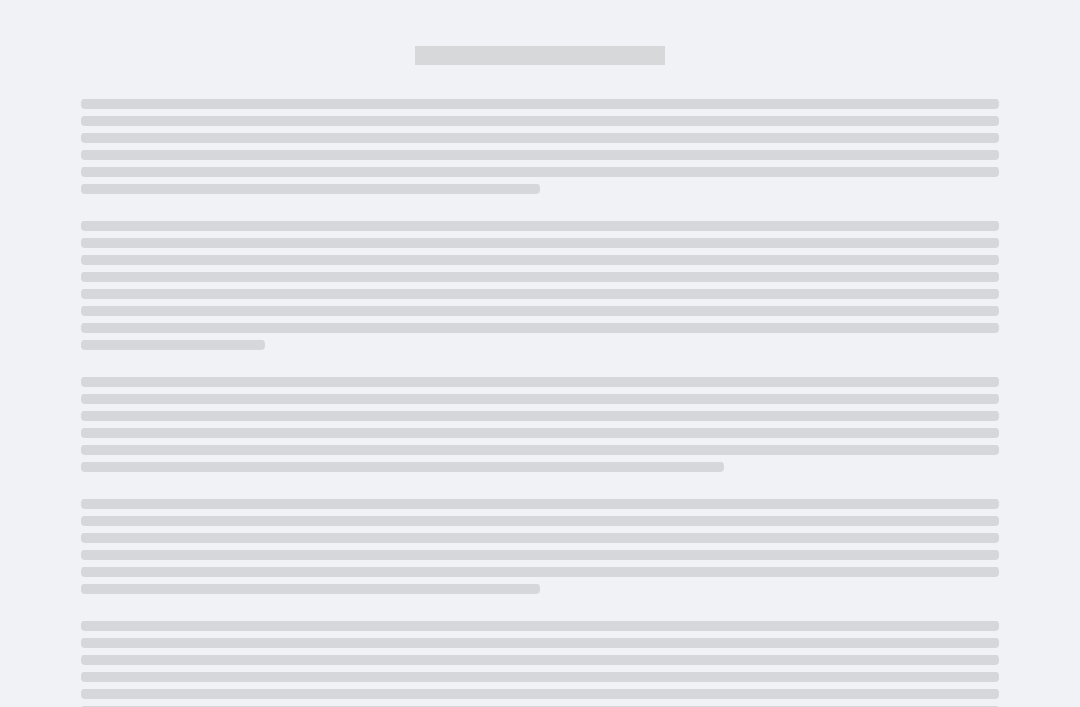 scroll, scrollTop: 0, scrollLeft: 0, axis: both 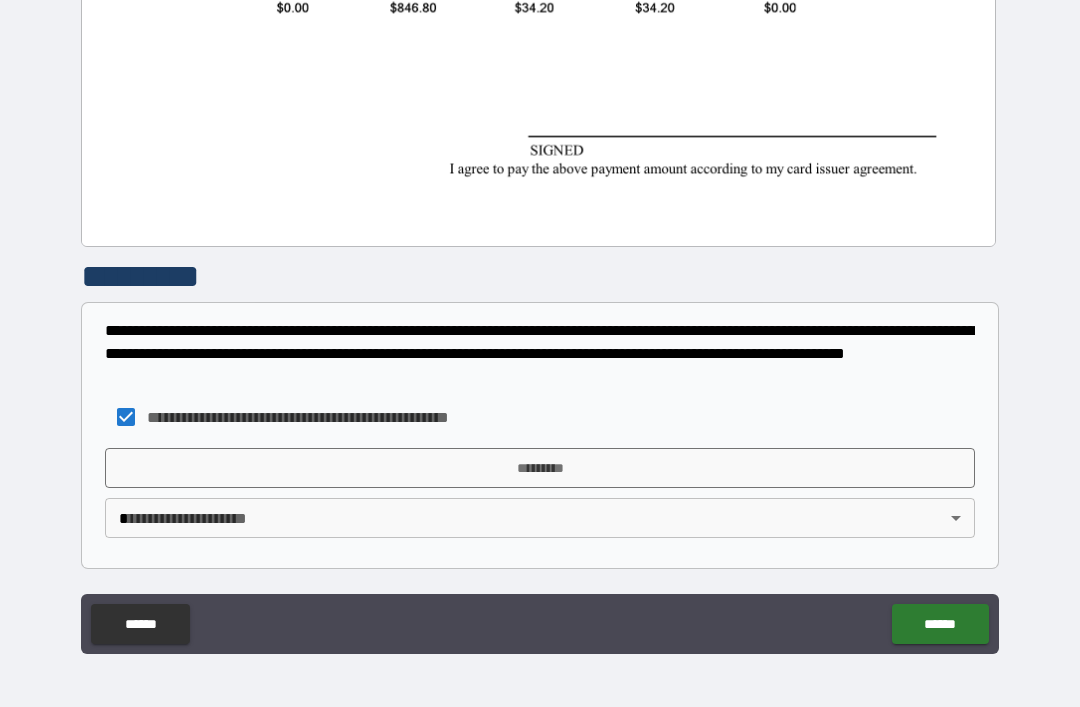 click on "**********" at bounding box center [540, 321] 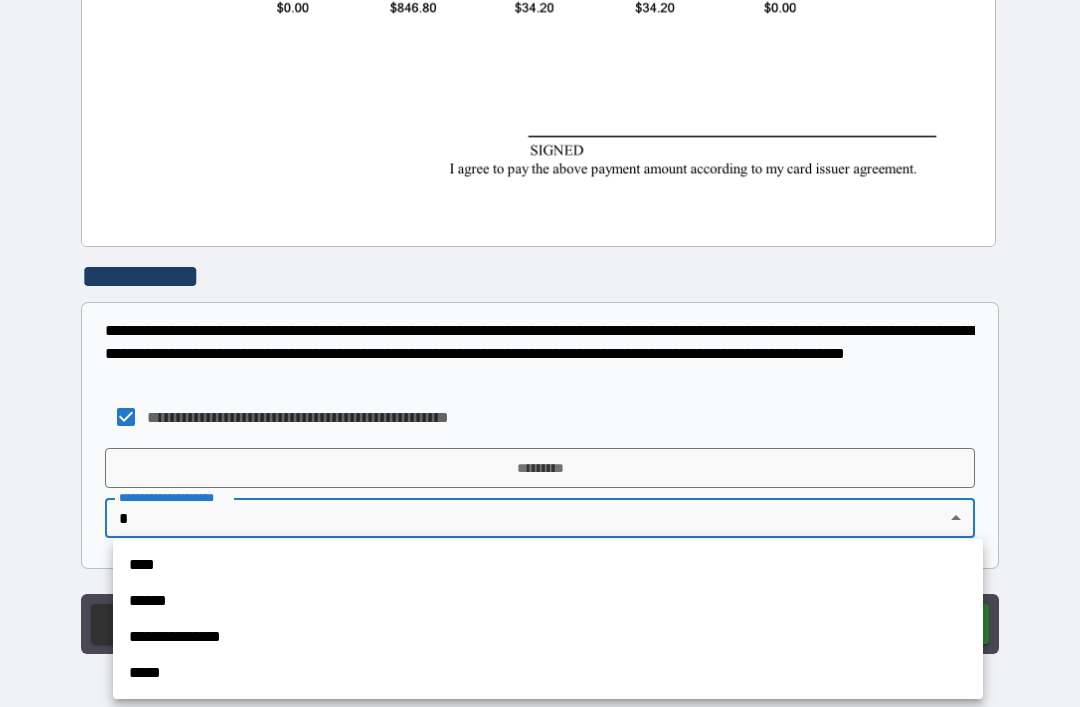 click on "**********" at bounding box center [548, 637] 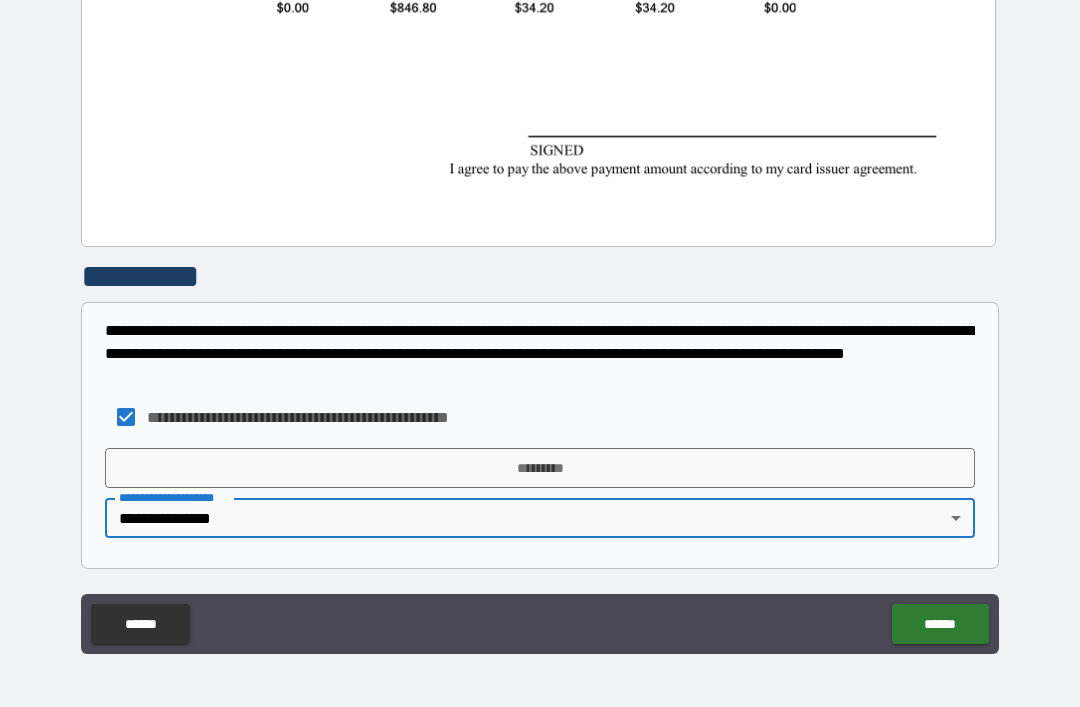 type on "**********" 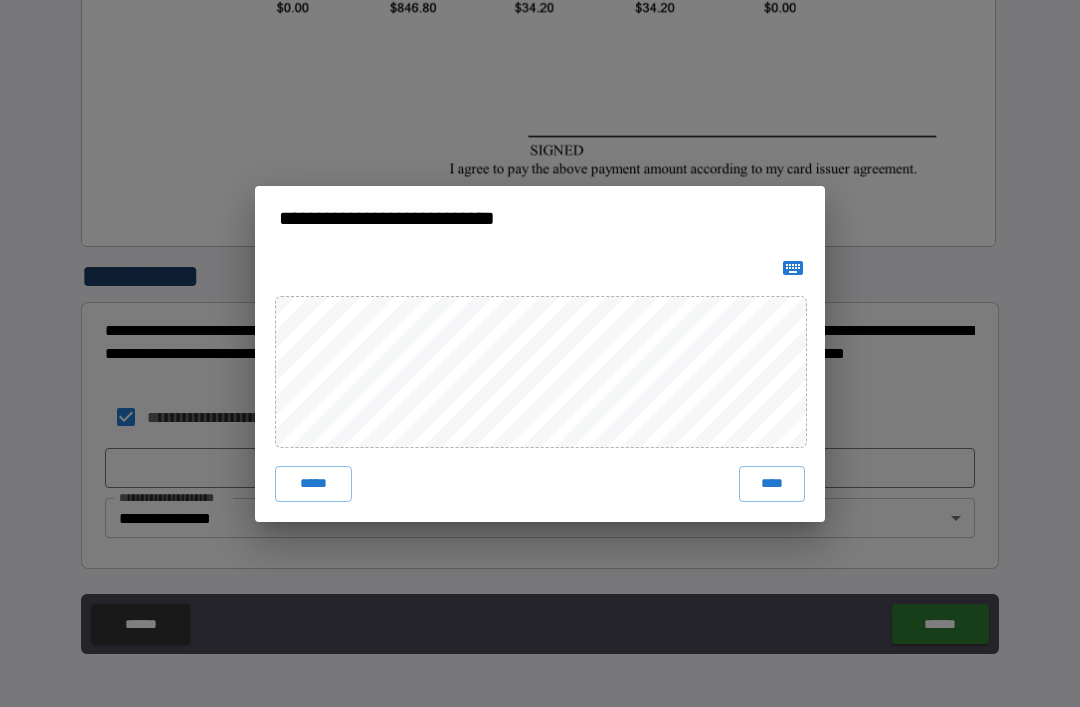 click on "****" at bounding box center (772, 484) 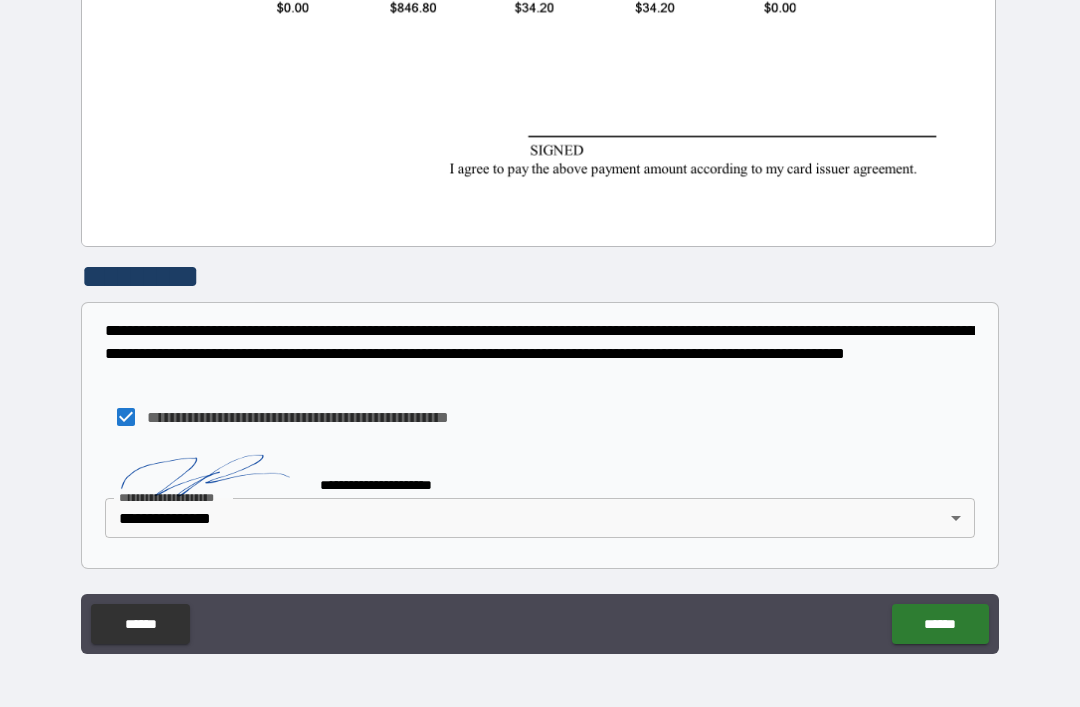 scroll, scrollTop: 943, scrollLeft: 0, axis: vertical 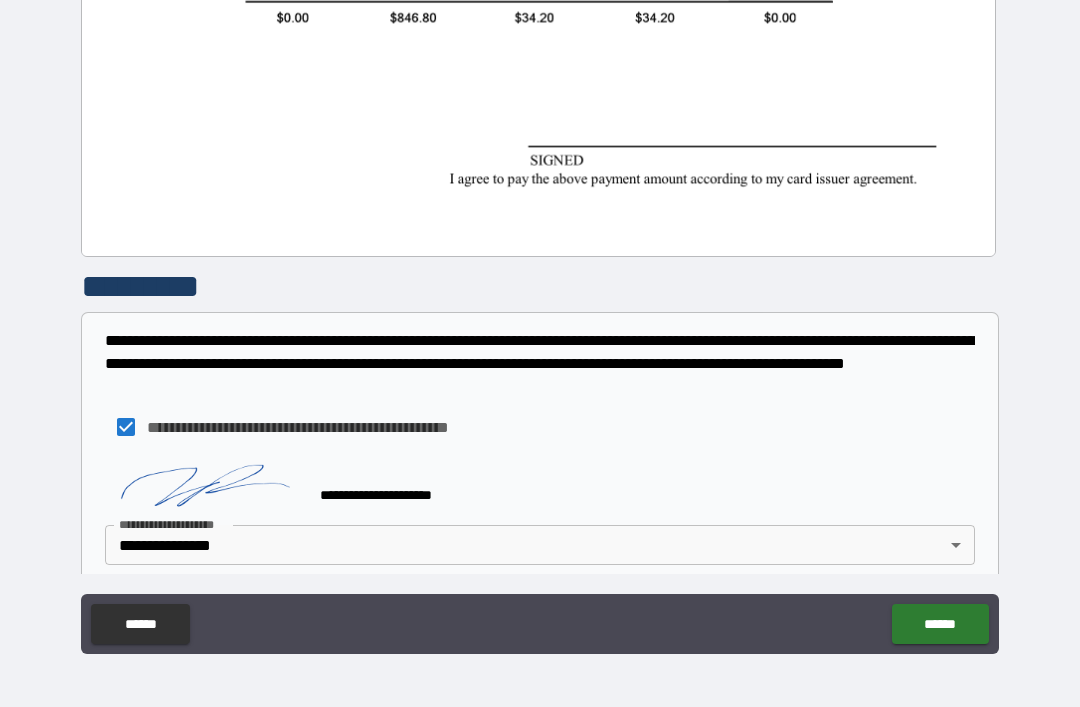 click on "******" at bounding box center (940, 624) 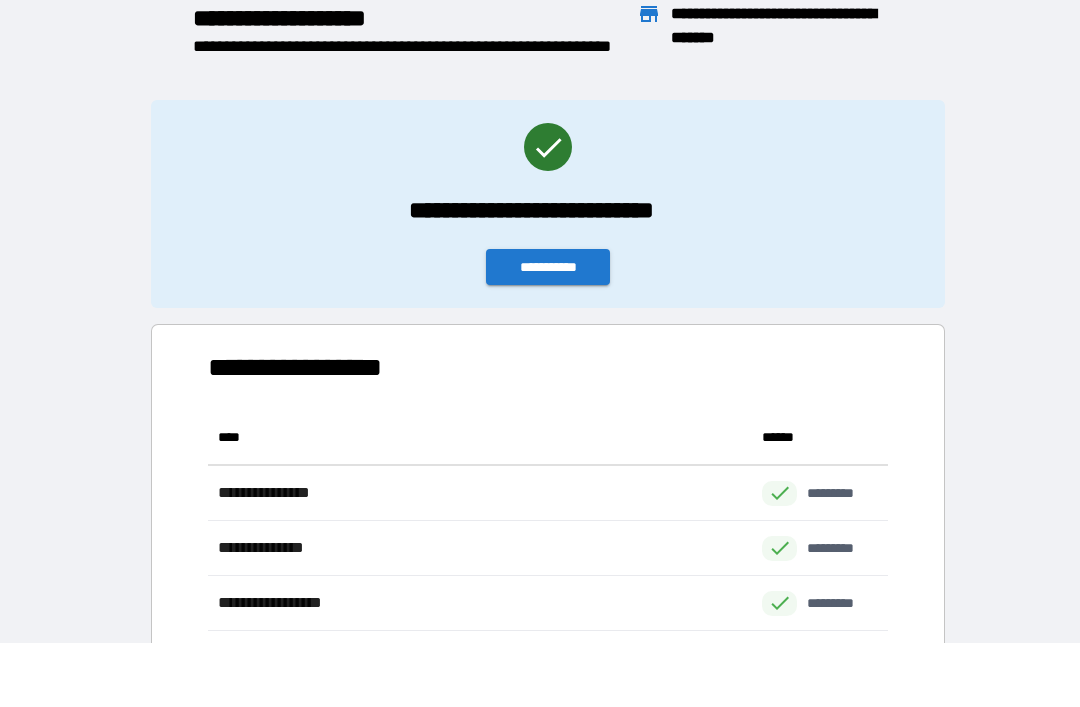 scroll, scrollTop: 1, scrollLeft: 1, axis: both 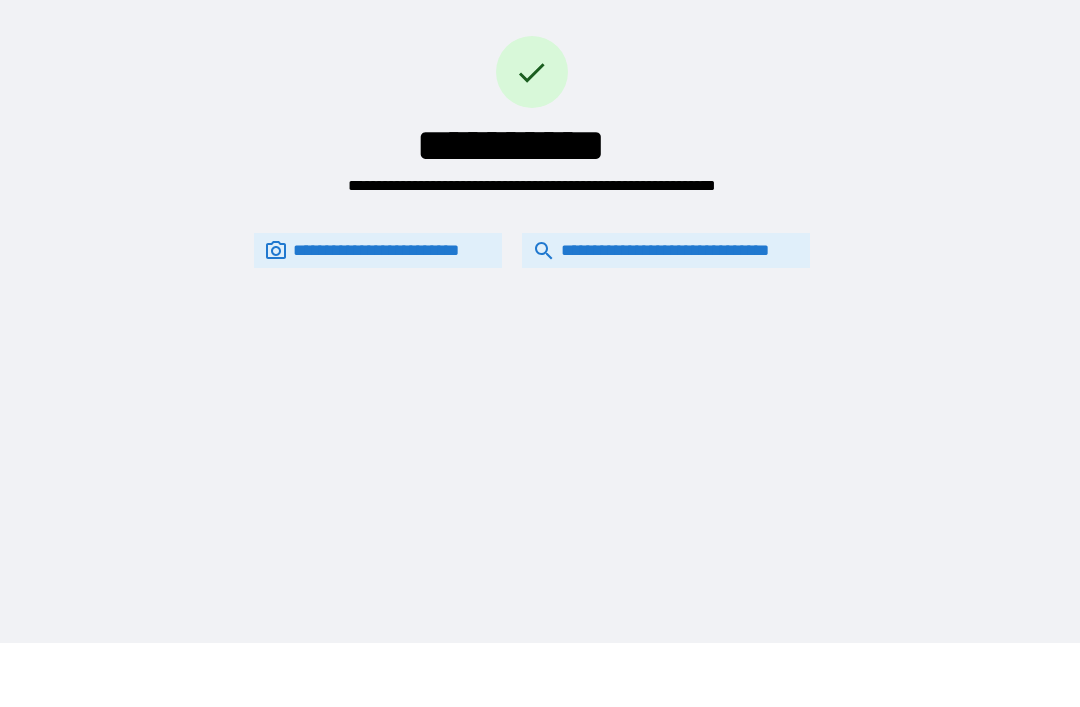 click on "**********" at bounding box center [666, 250] 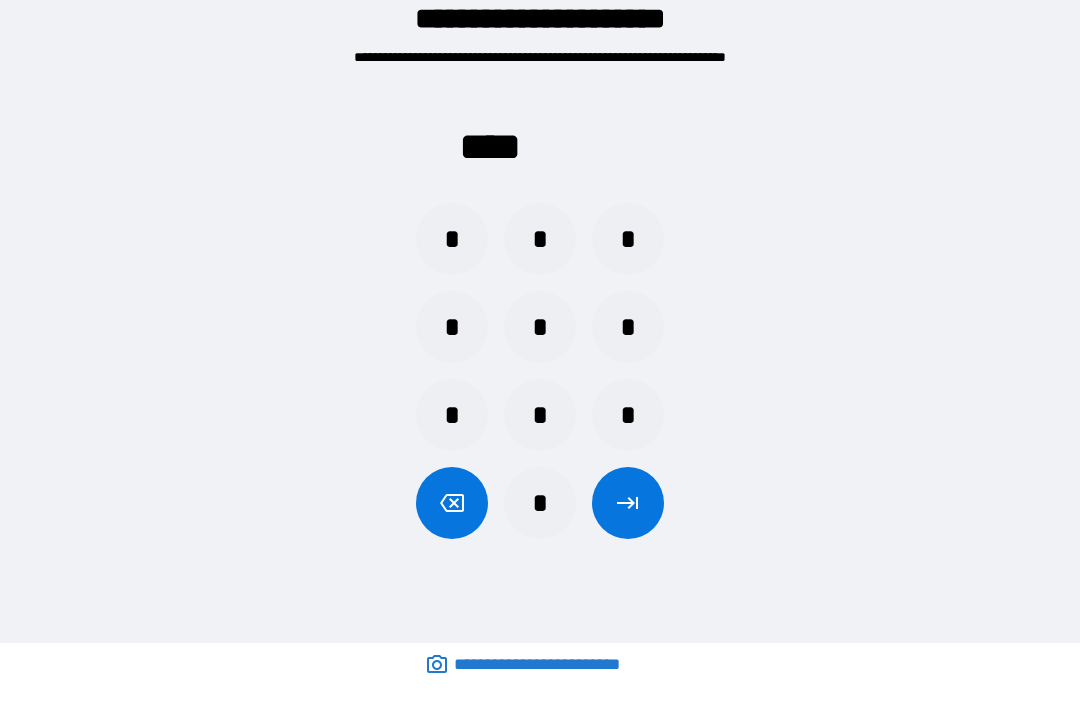 click on "*" at bounding box center (540, 239) 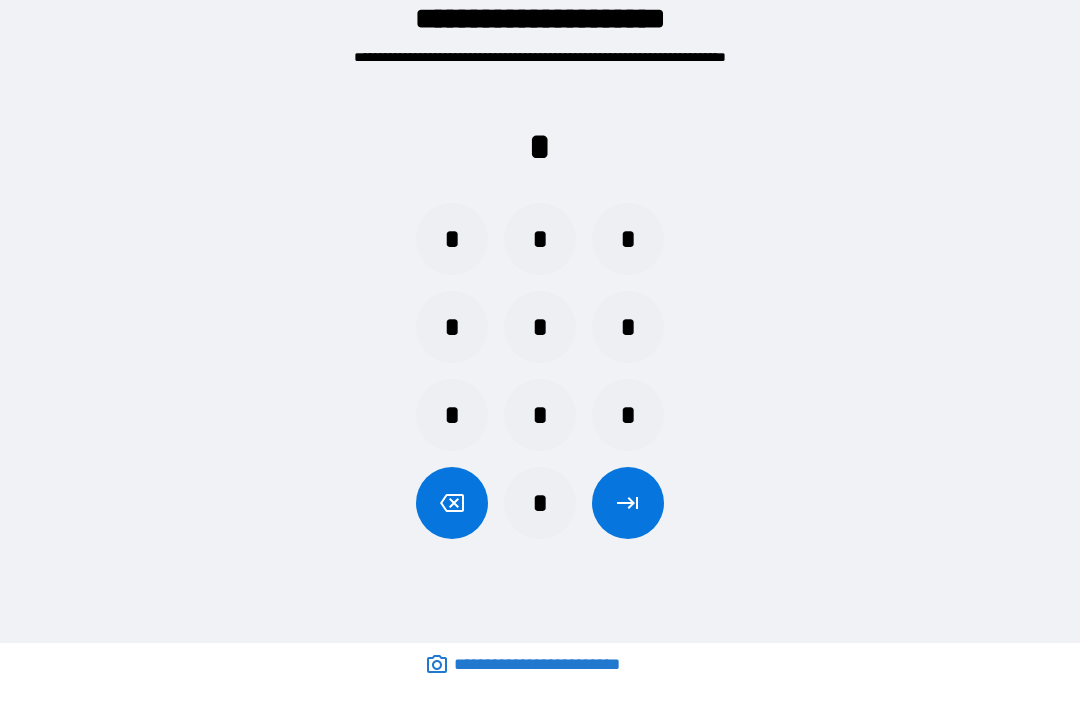 click on "*" at bounding box center [628, 415] 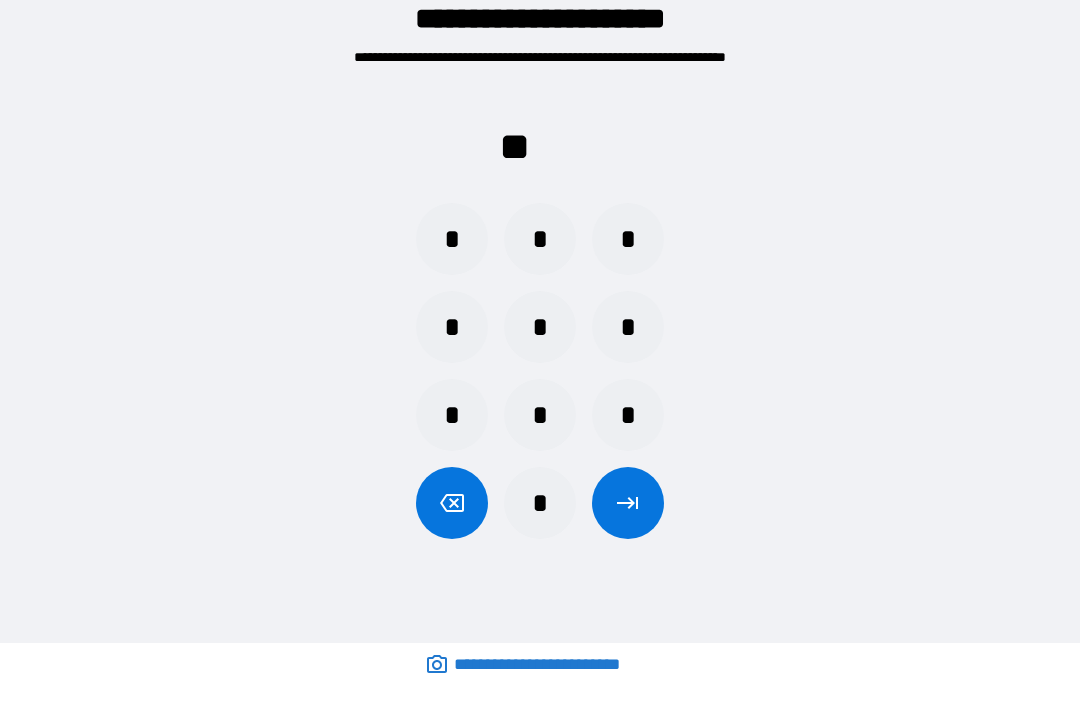 click on "*" at bounding box center [628, 327] 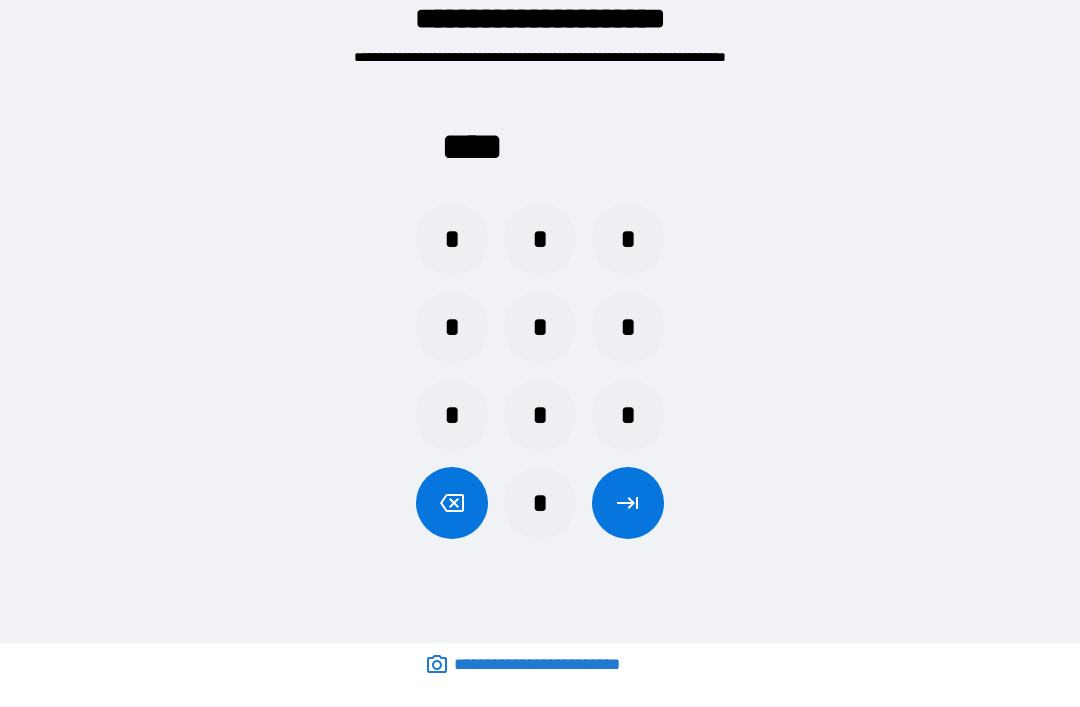 click 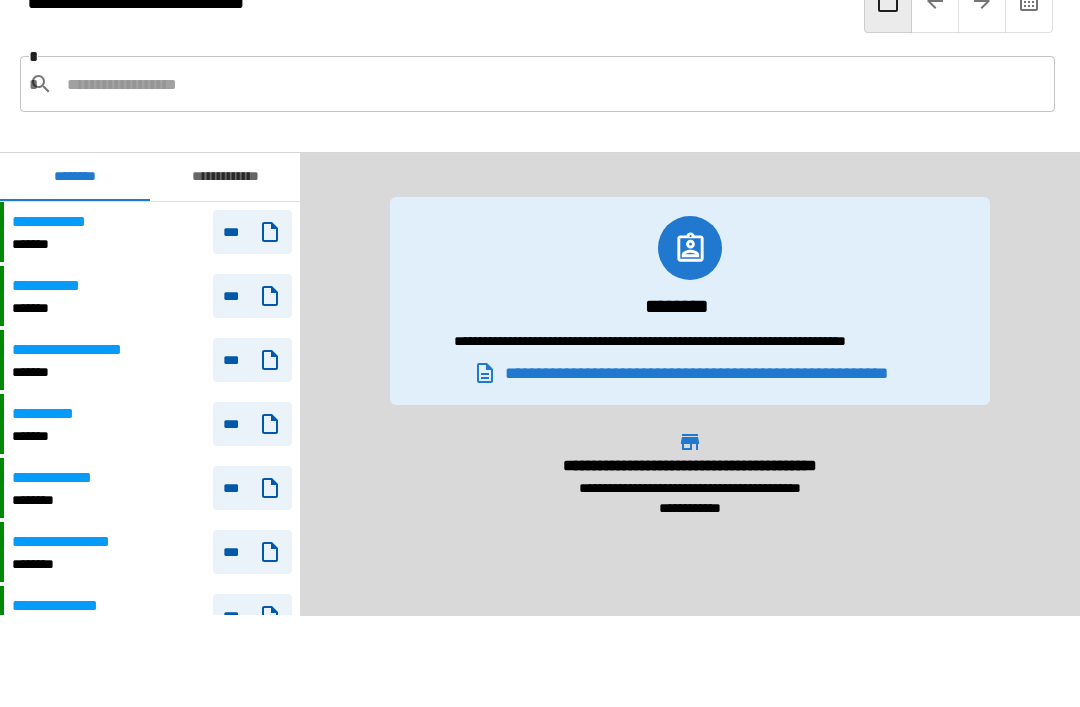 scroll, scrollTop: 360, scrollLeft: 0, axis: vertical 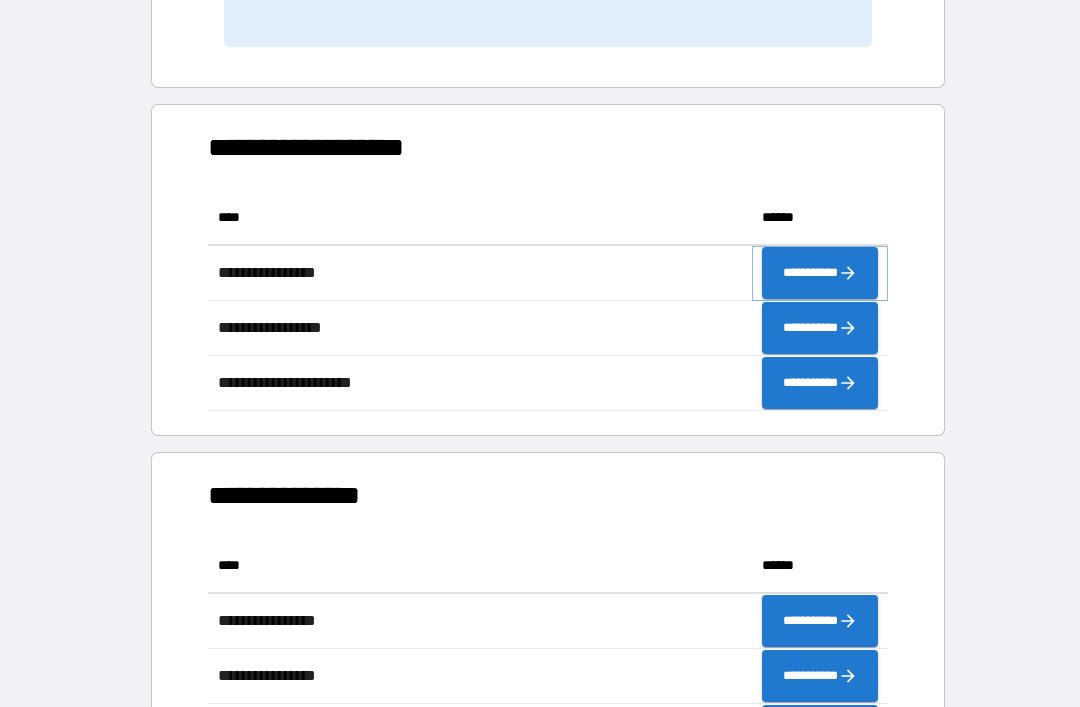 click on "**********" at bounding box center (820, 273) 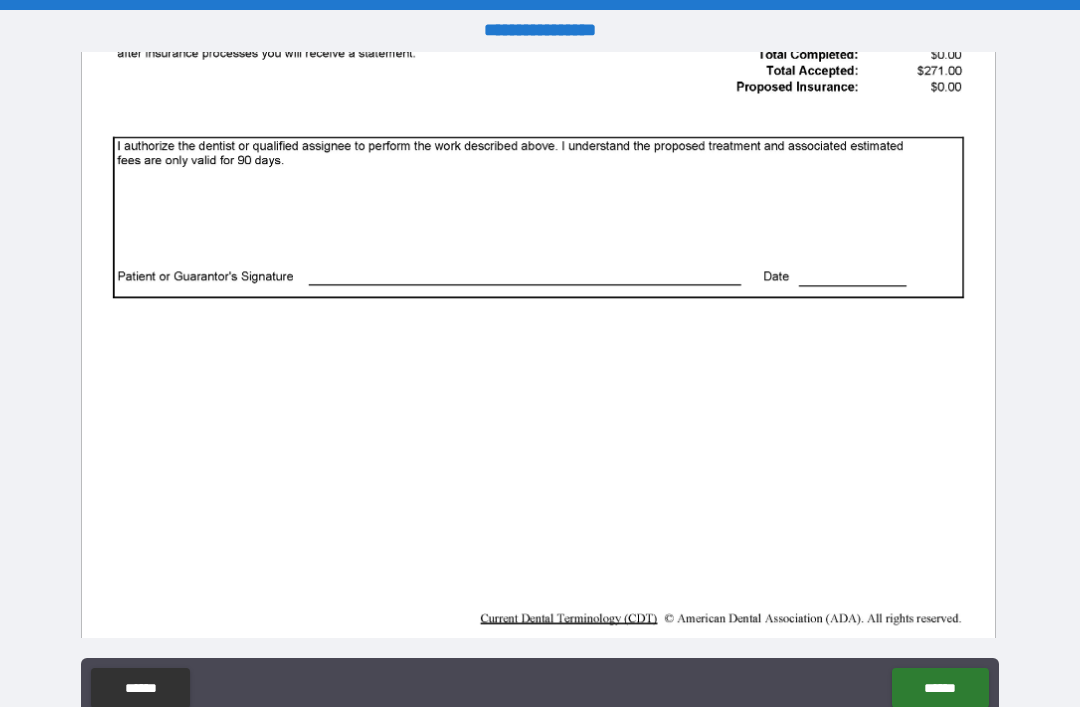 scroll, scrollTop: 576, scrollLeft: 0, axis: vertical 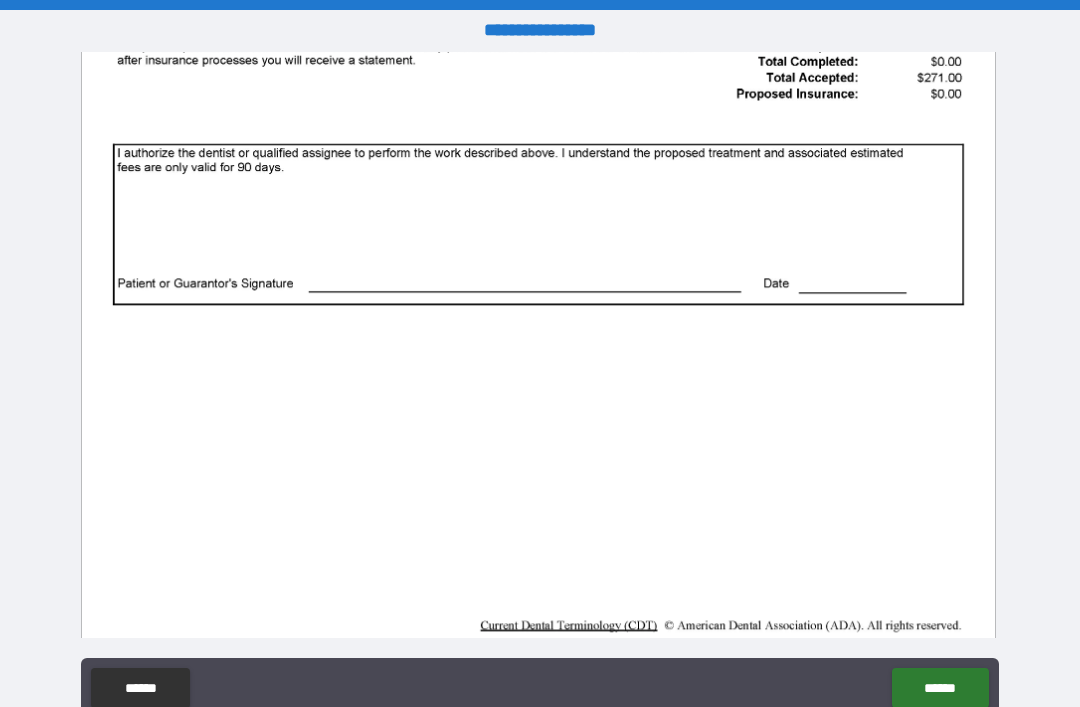 click at bounding box center [538, 97] 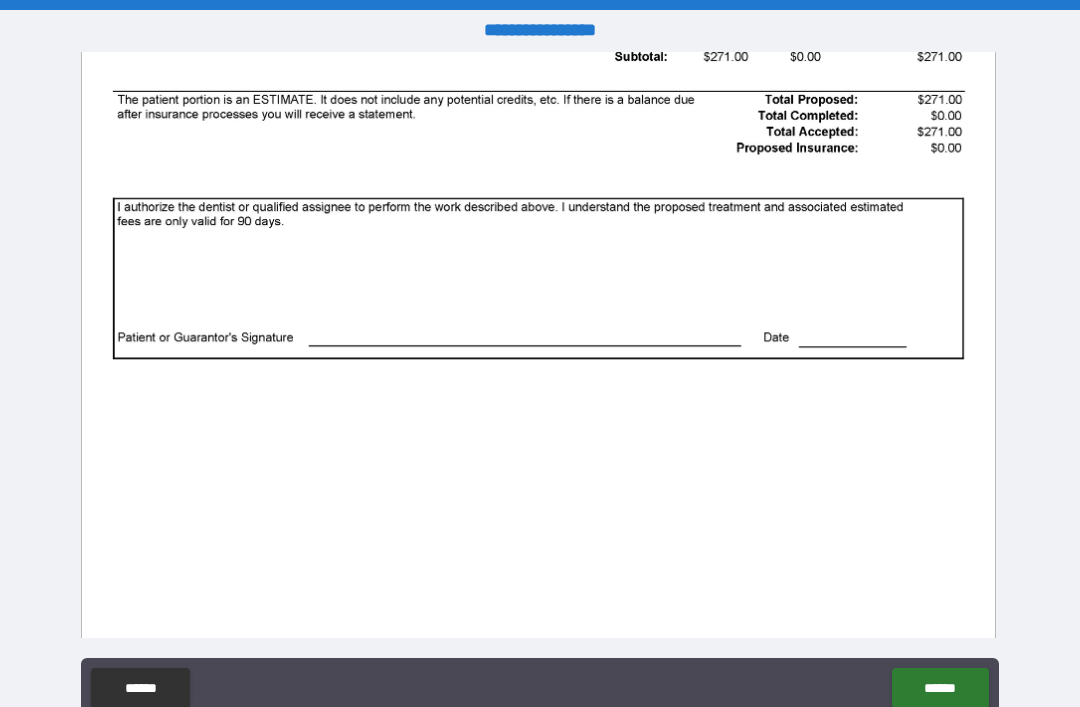 scroll, scrollTop: 523, scrollLeft: 0, axis: vertical 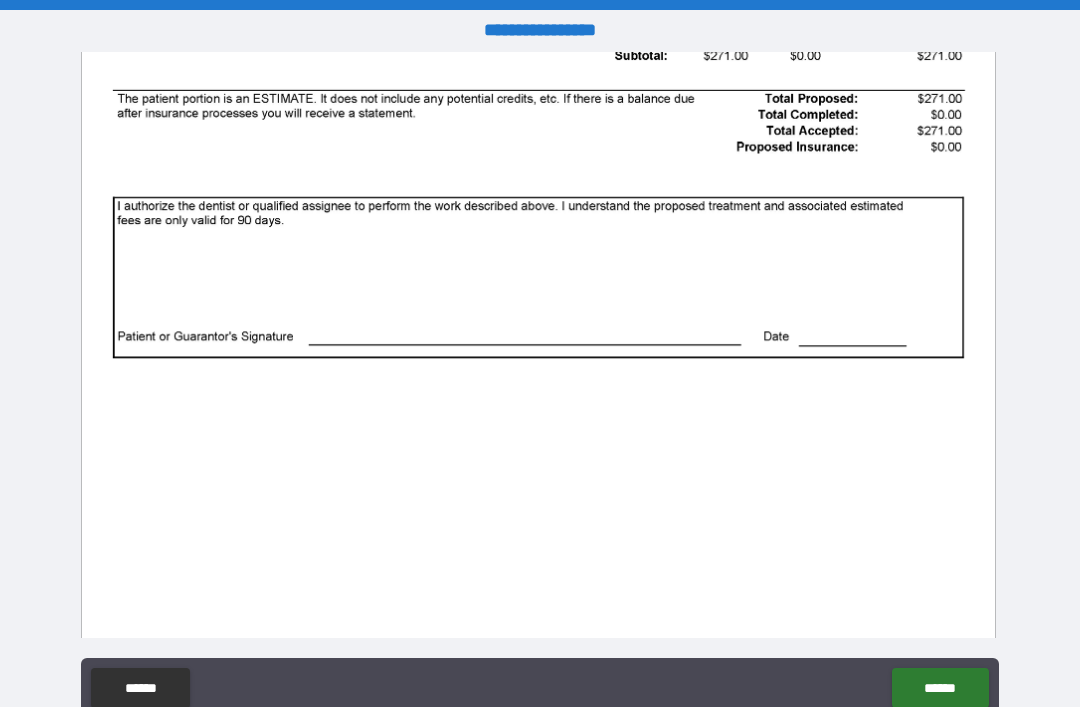 click at bounding box center (538, 150) 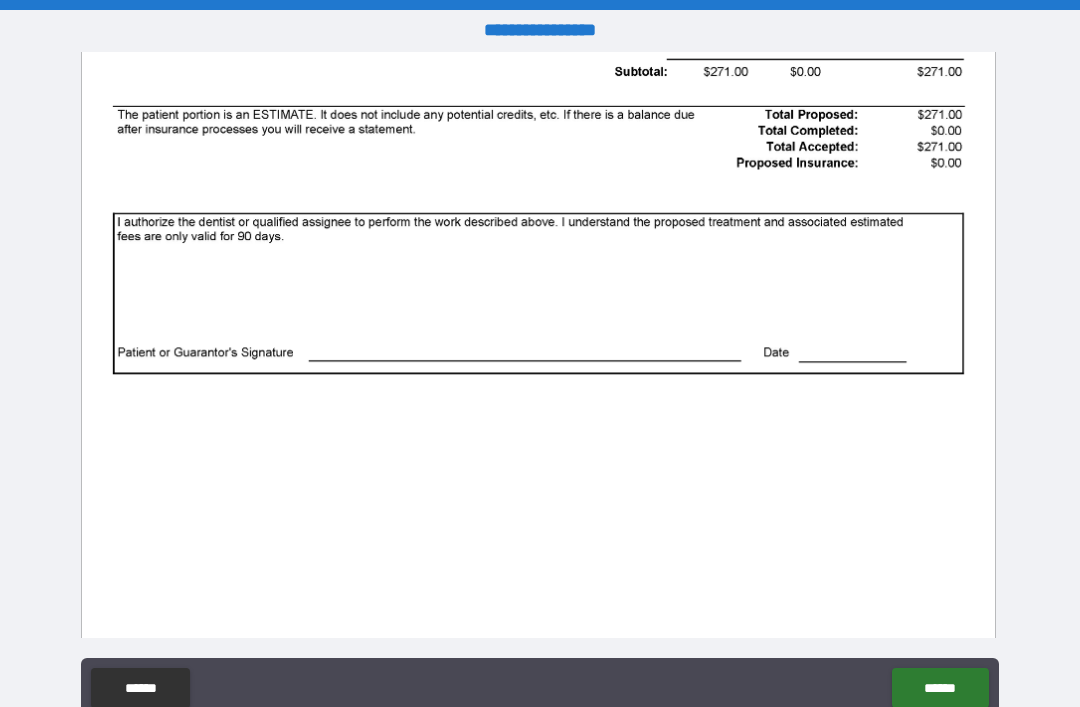 scroll, scrollTop: 500, scrollLeft: 0, axis: vertical 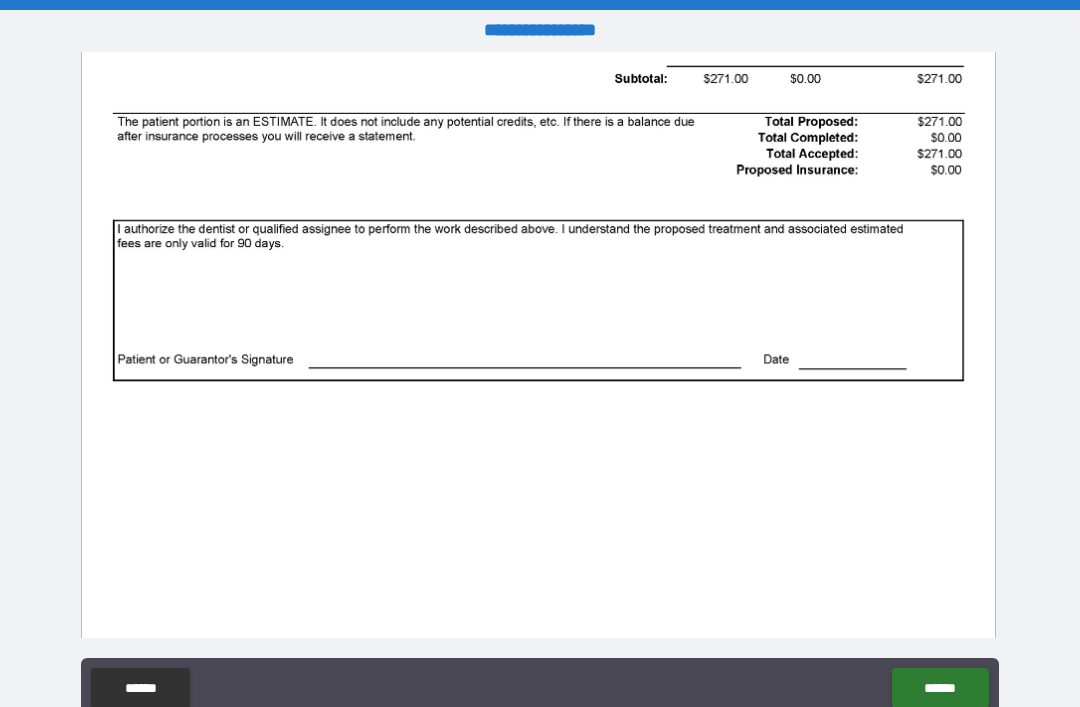 click at bounding box center [538, 173] 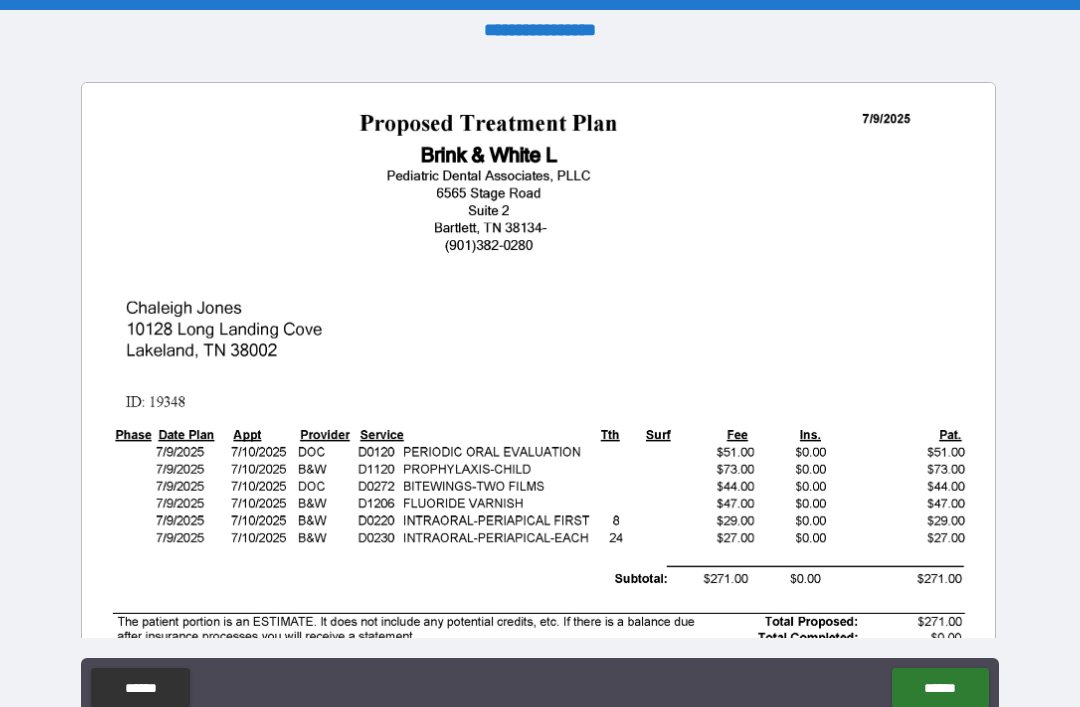 scroll, scrollTop: -1, scrollLeft: 0, axis: vertical 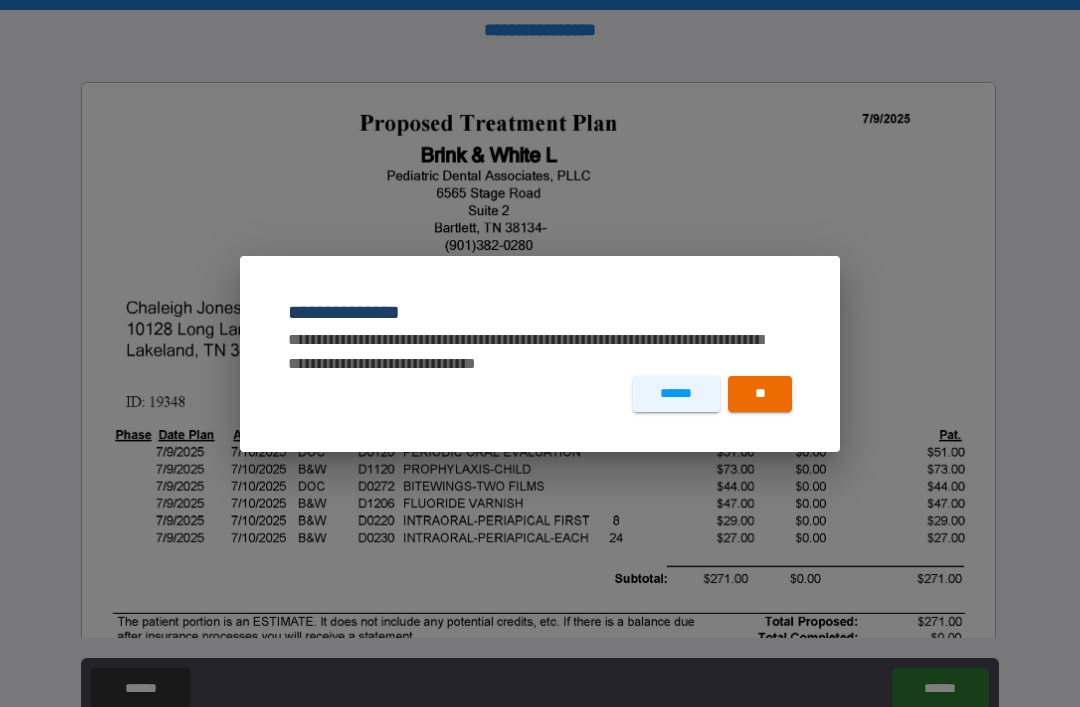 click on "**" at bounding box center [760, 394] 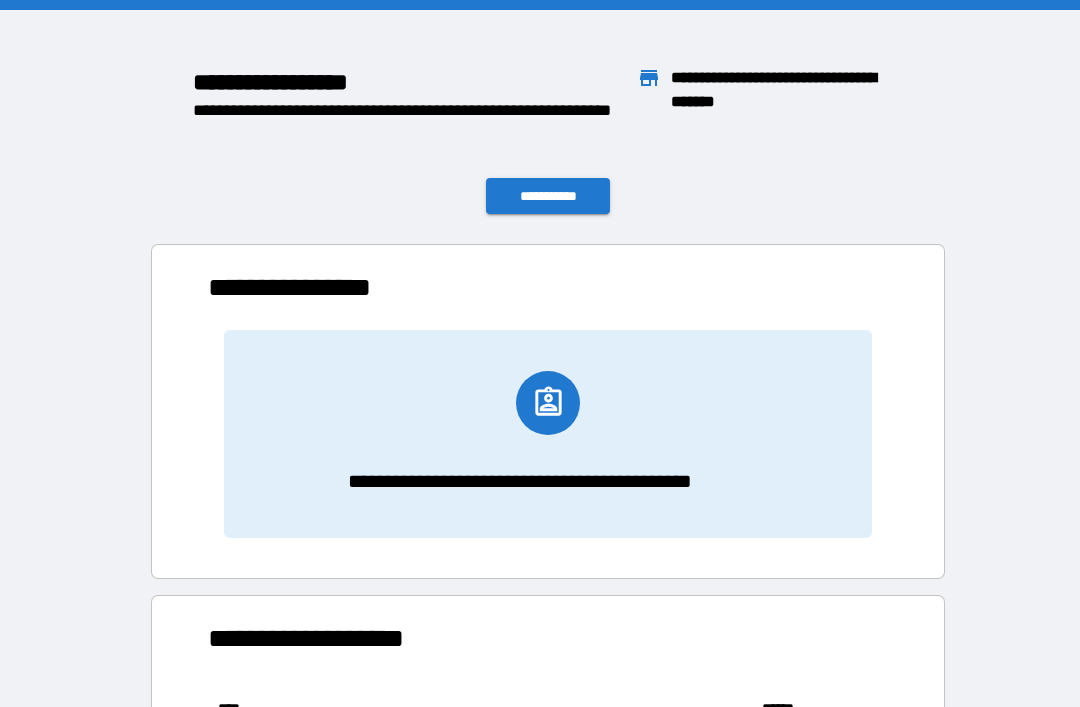 scroll, scrollTop: 1, scrollLeft: 1, axis: both 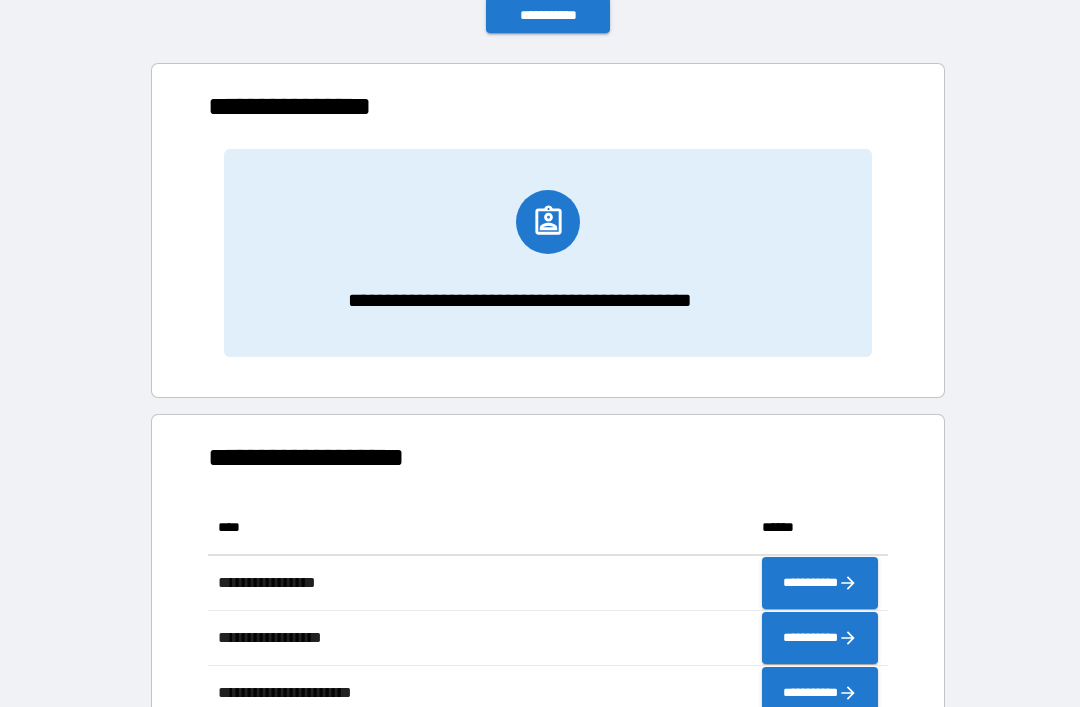 click 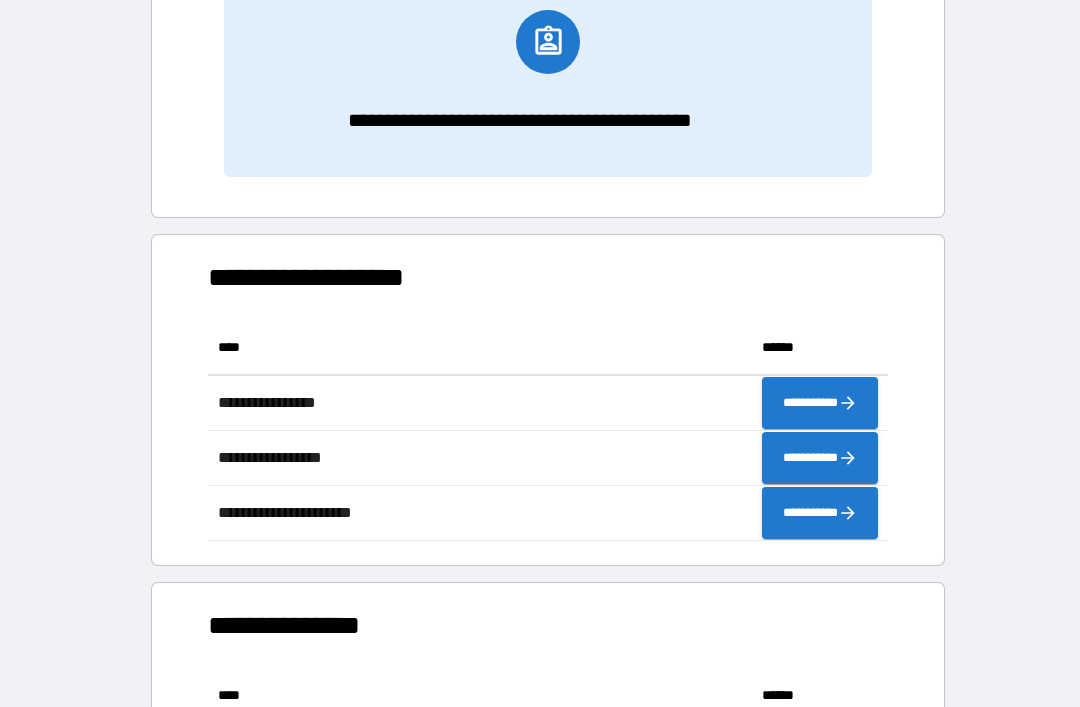 scroll, scrollTop: 360, scrollLeft: 0, axis: vertical 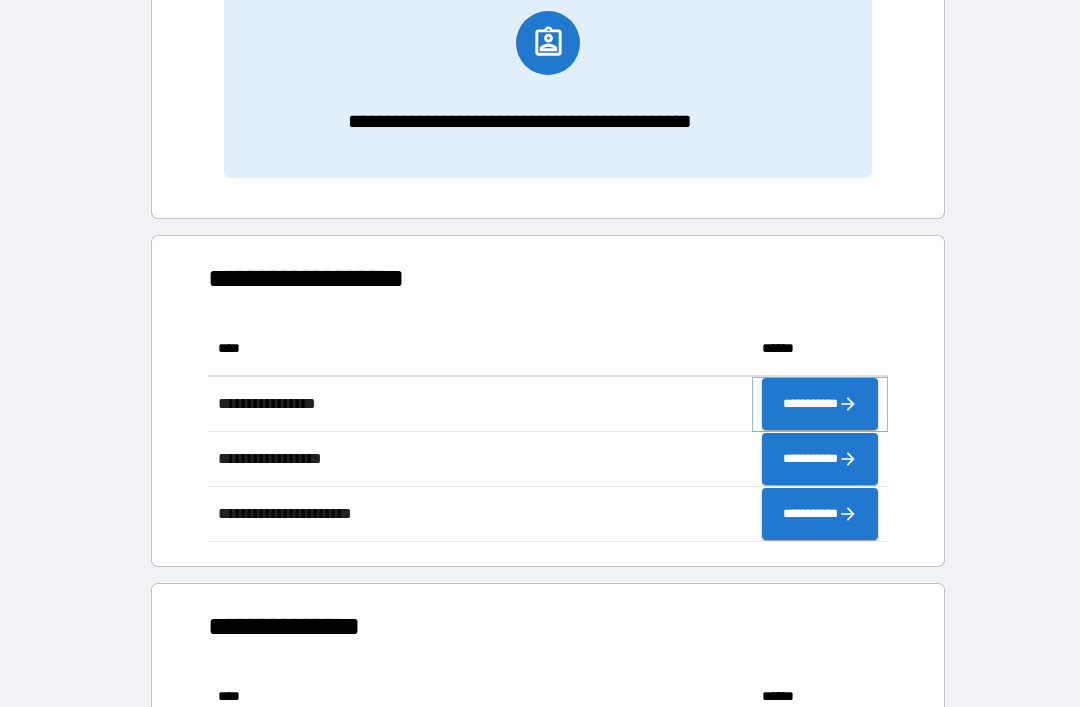 click on "**********" at bounding box center [820, 404] 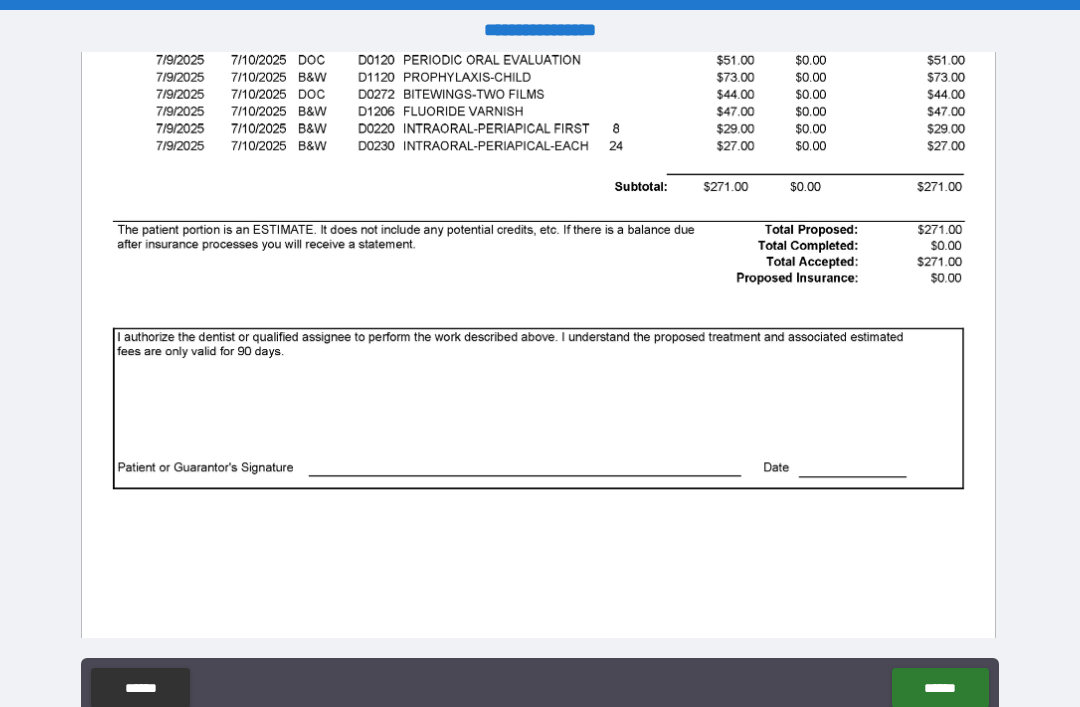 click at bounding box center (538, 281) 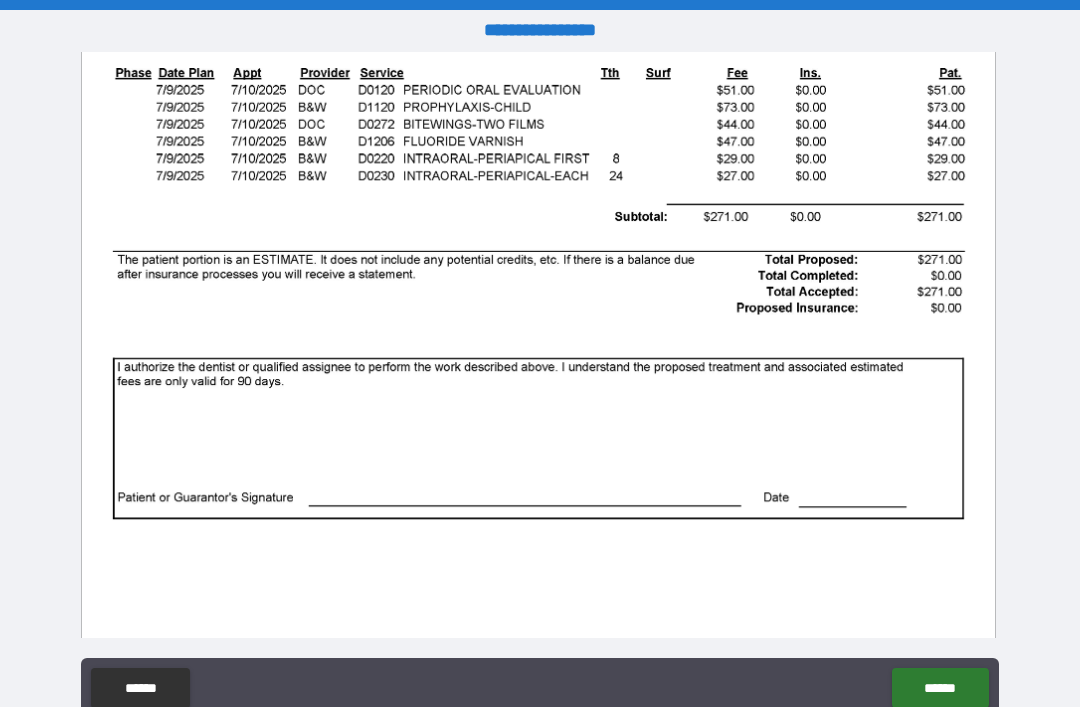 scroll, scrollTop: 341, scrollLeft: 0, axis: vertical 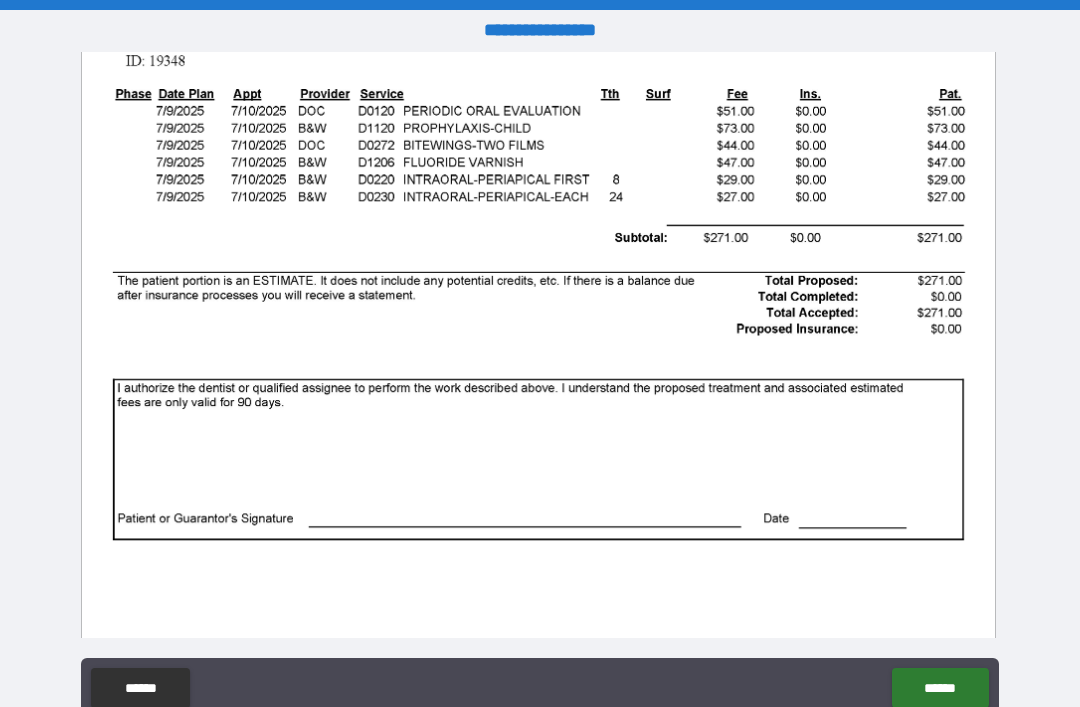 click at bounding box center (538, 332) 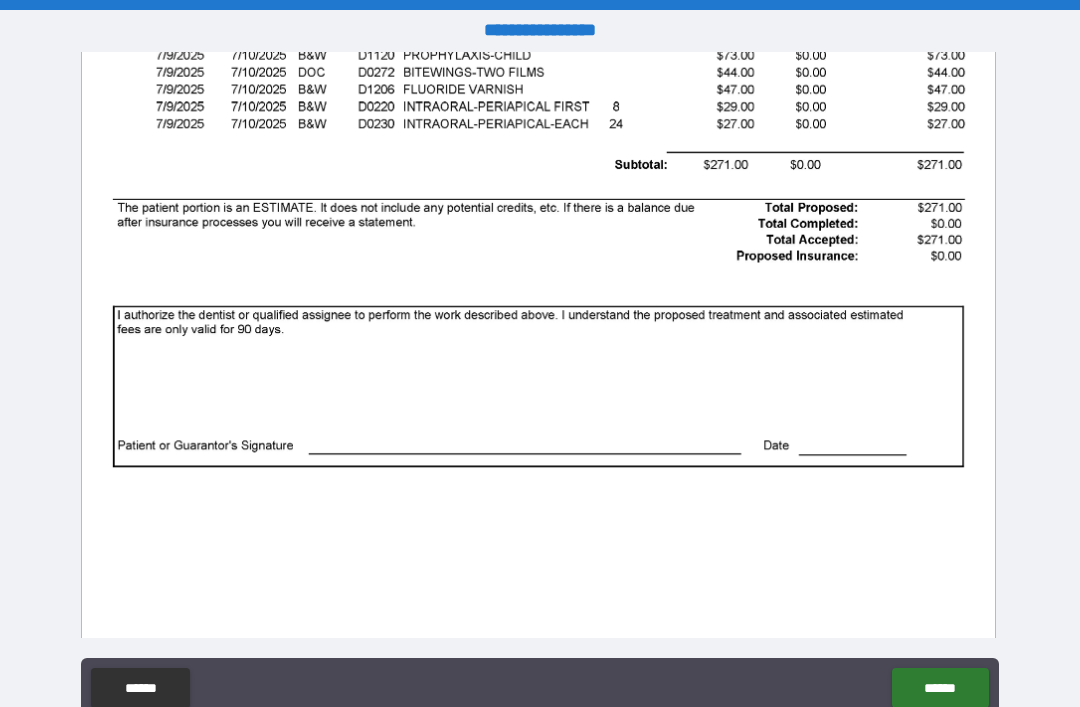 scroll, scrollTop: 417, scrollLeft: 0, axis: vertical 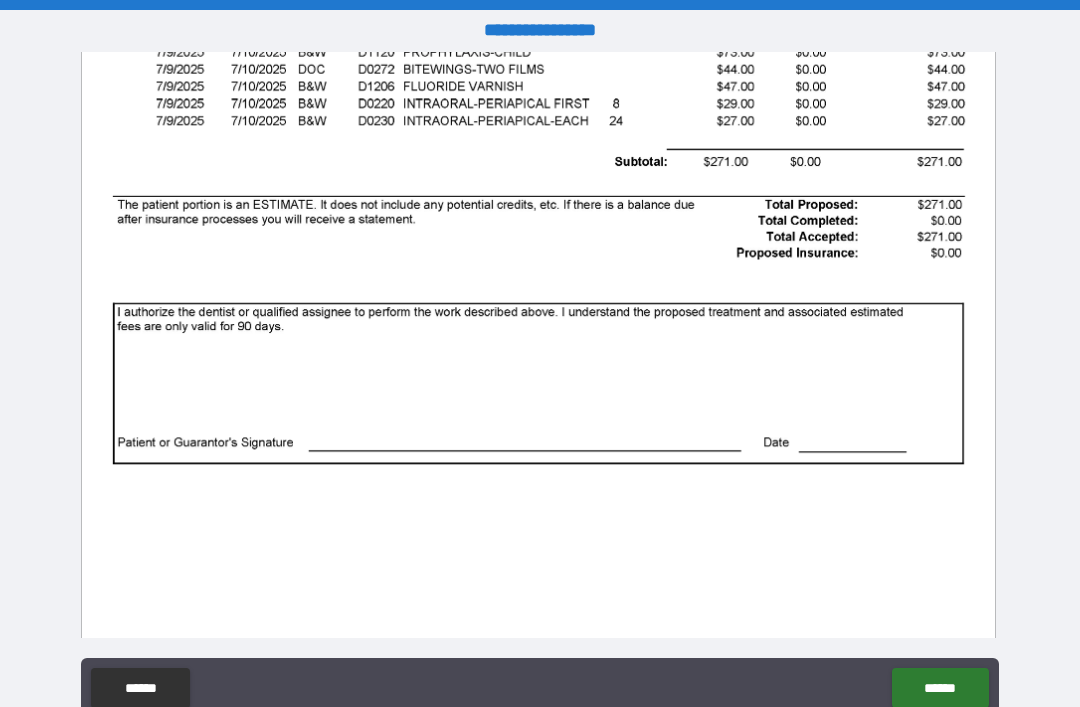 click at bounding box center [538, 256] 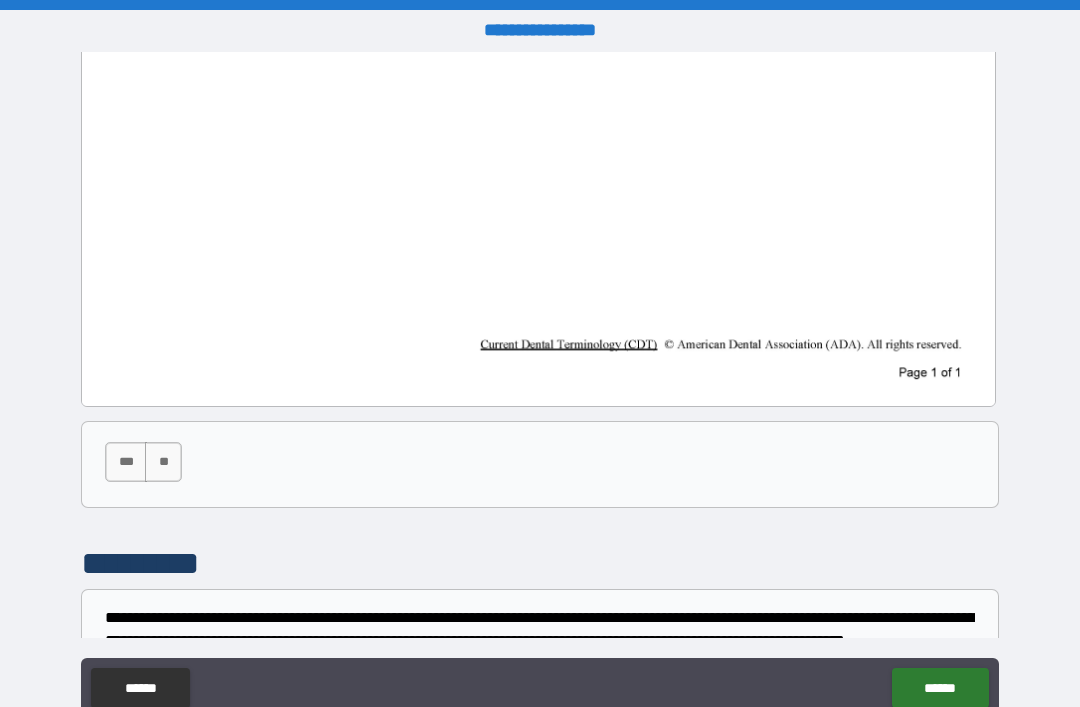 scroll, scrollTop: 859, scrollLeft: 0, axis: vertical 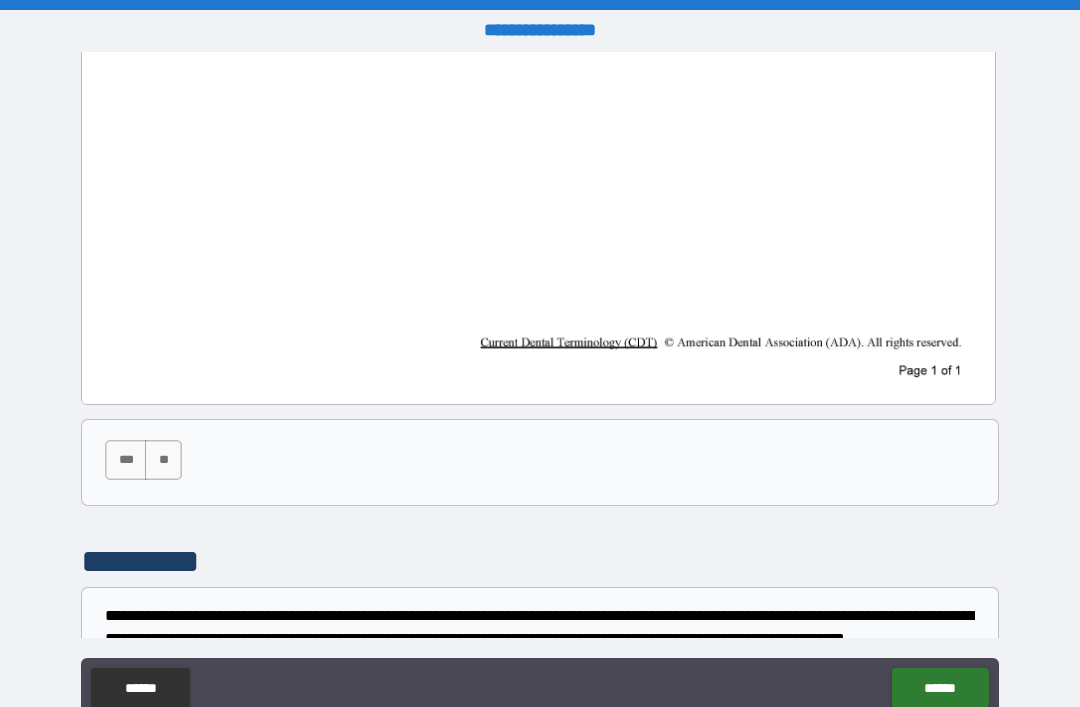 click on "*** **" at bounding box center (540, 465) 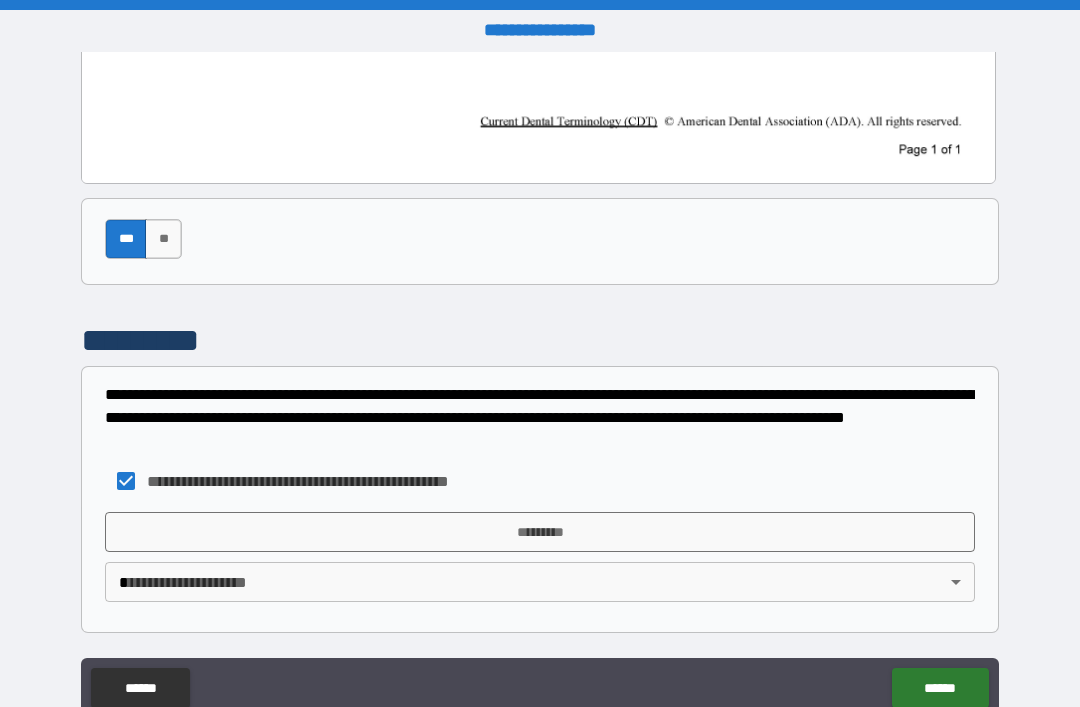 scroll, scrollTop: 1080, scrollLeft: 0, axis: vertical 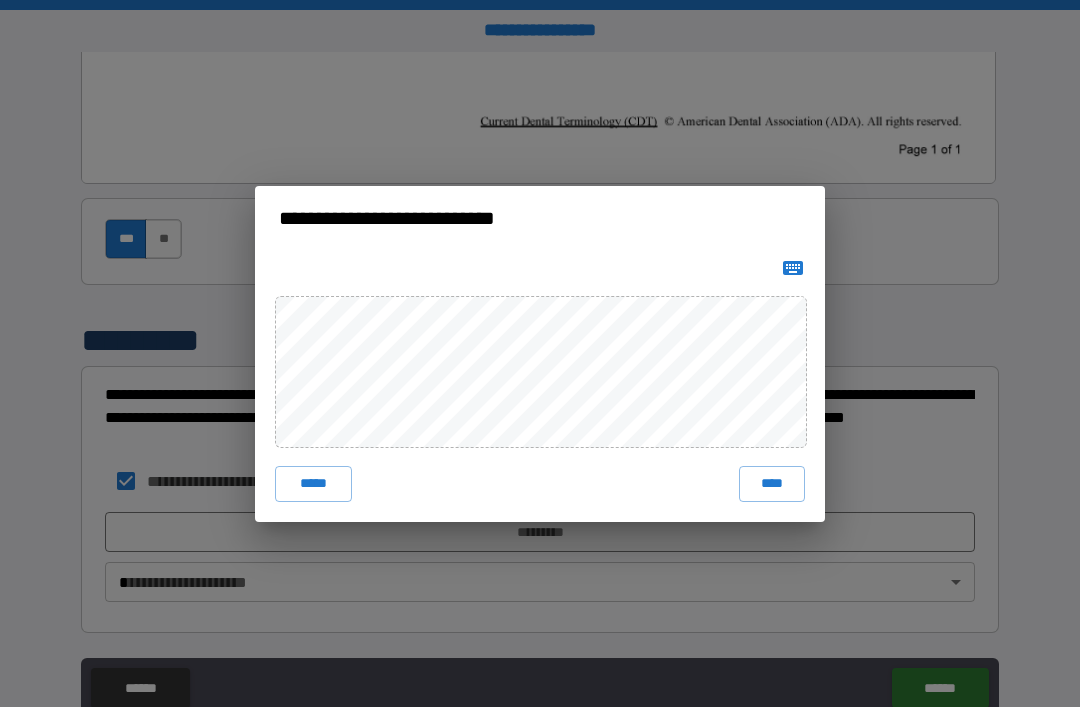 click on "*****" at bounding box center (313, 484) 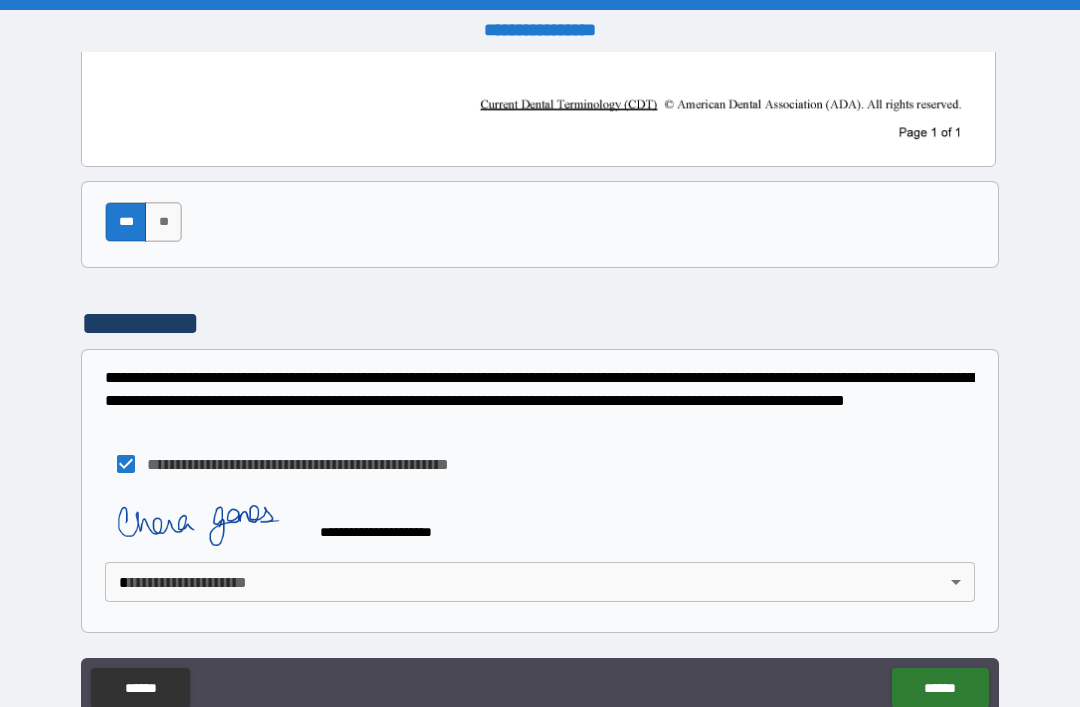 scroll, scrollTop: 1097, scrollLeft: 0, axis: vertical 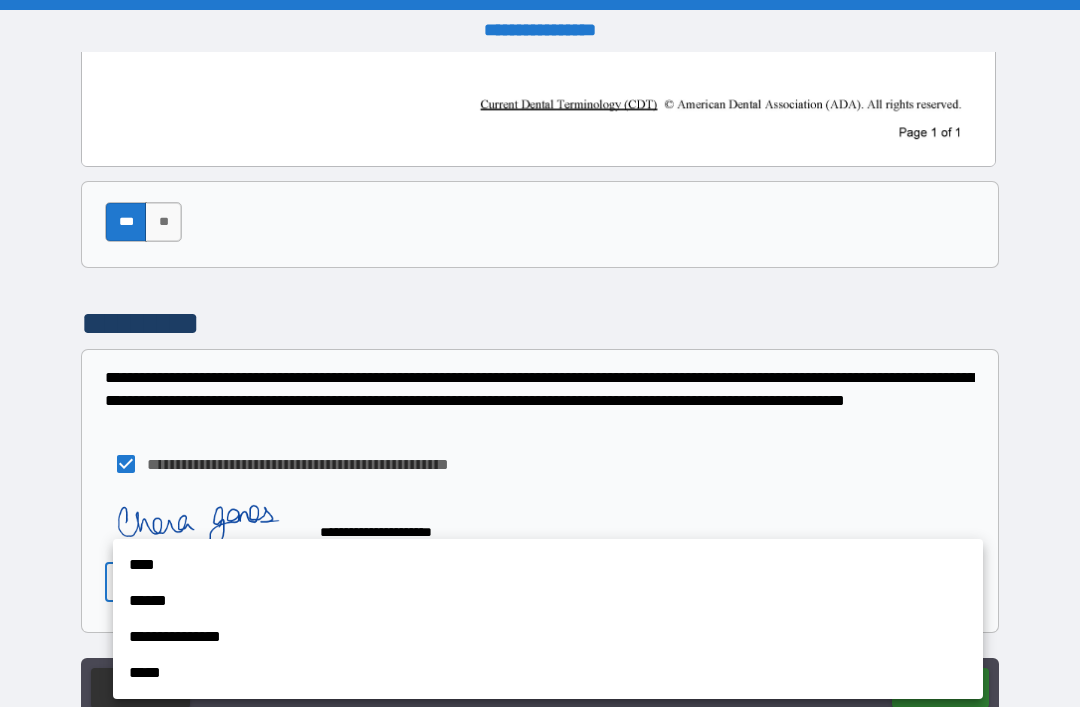 click on "**********" at bounding box center [548, 637] 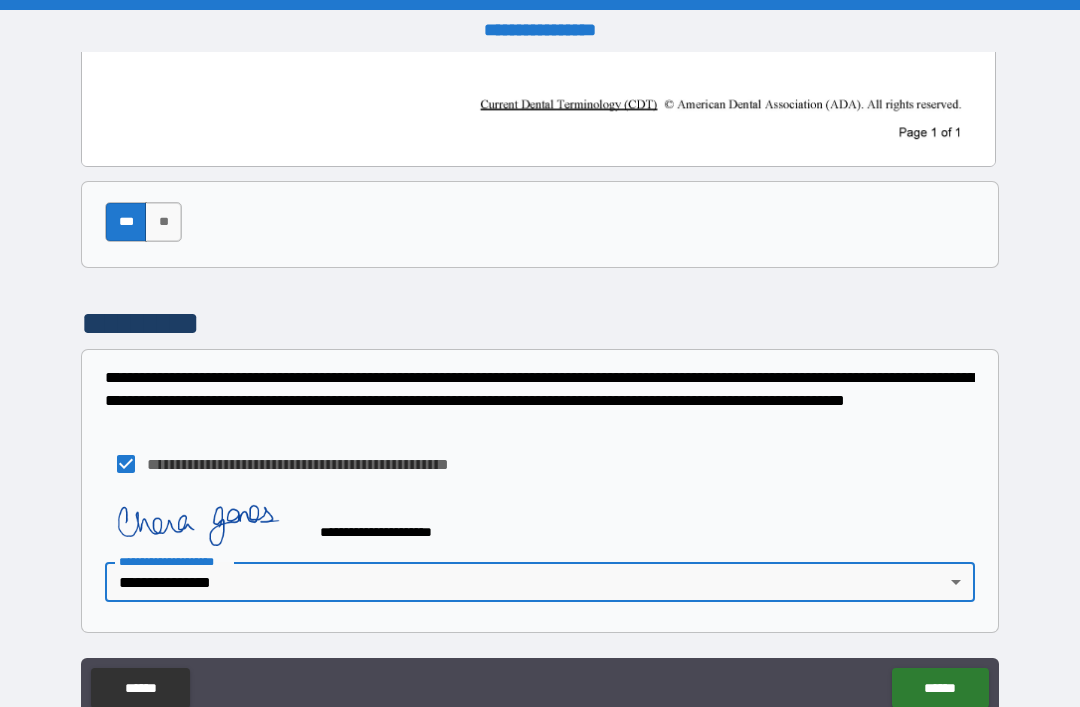 click on "******" at bounding box center [940, 688] 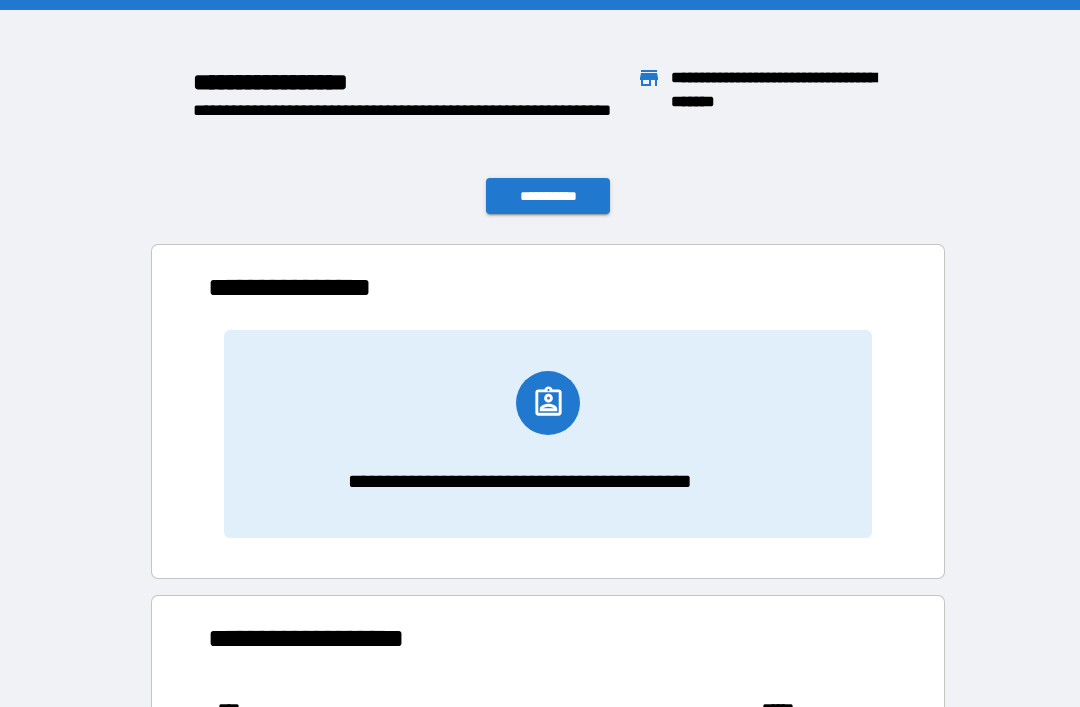 scroll, scrollTop: 1, scrollLeft: 1, axis: both 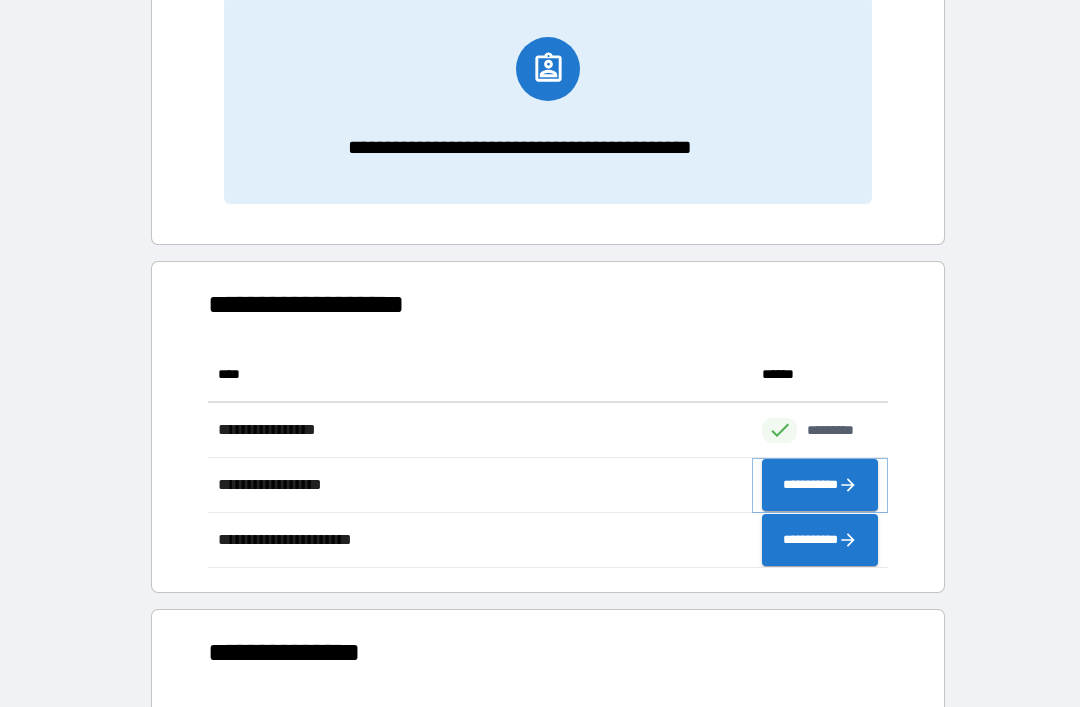 click on "**********" at bounding box center [820, 485] 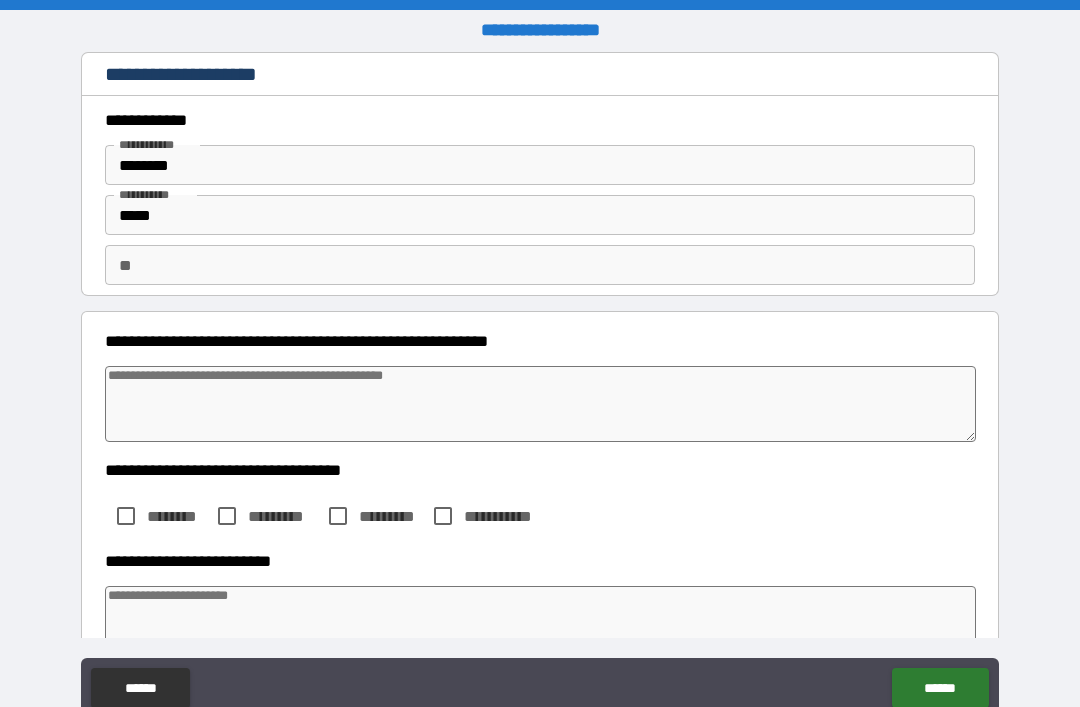 type on "*" 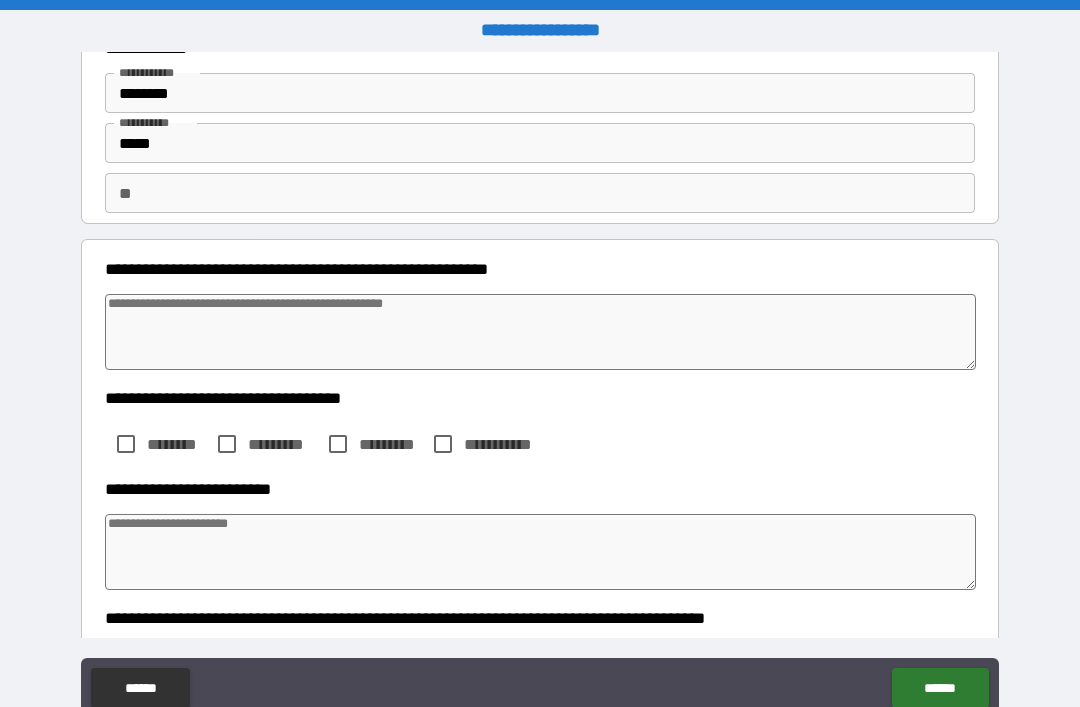 scroll, scrollTop: 68, scrollLeft: 0, axis: vertical 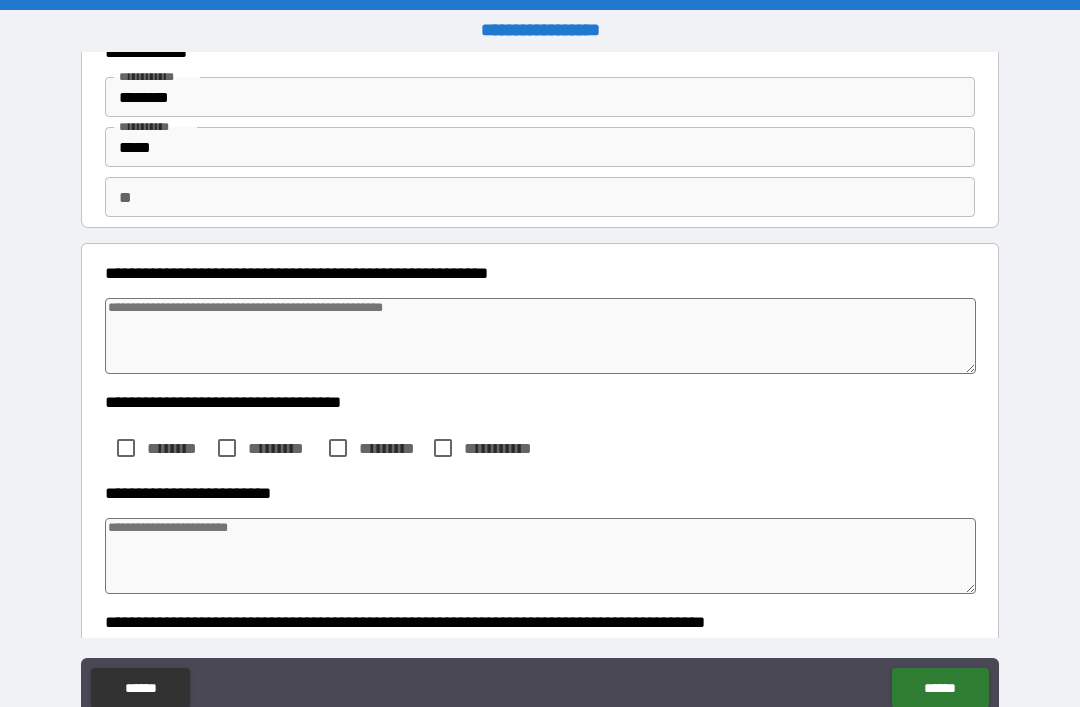 click at bounding box center [540, 336] 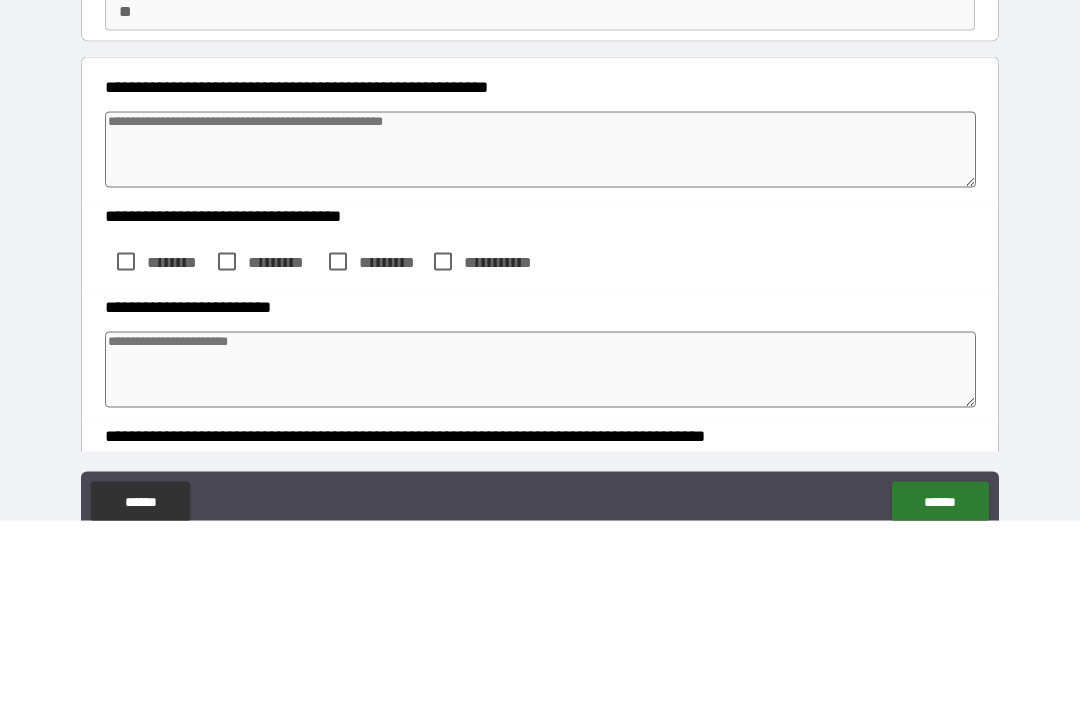 type on "*" 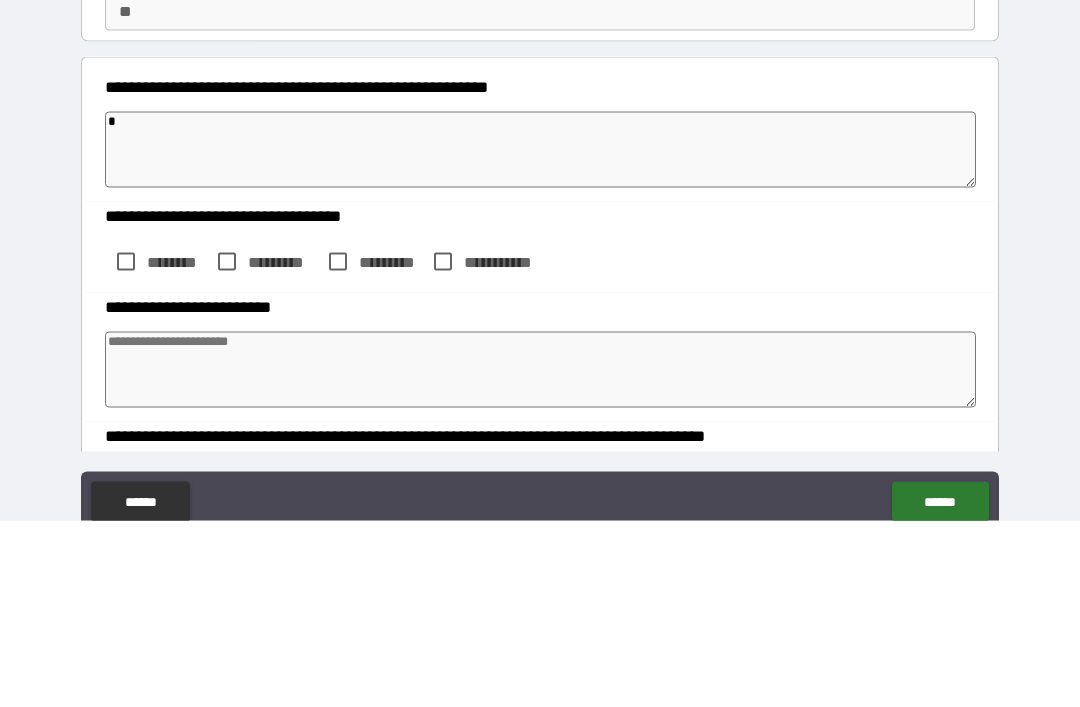 type on "*" 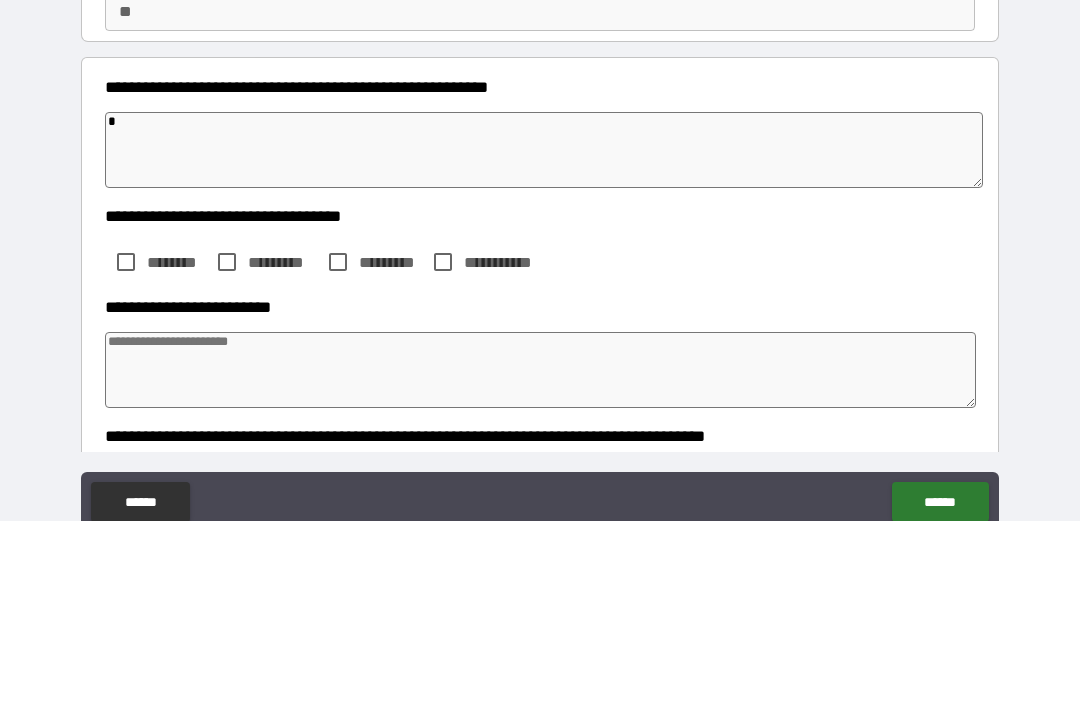 type on "**" 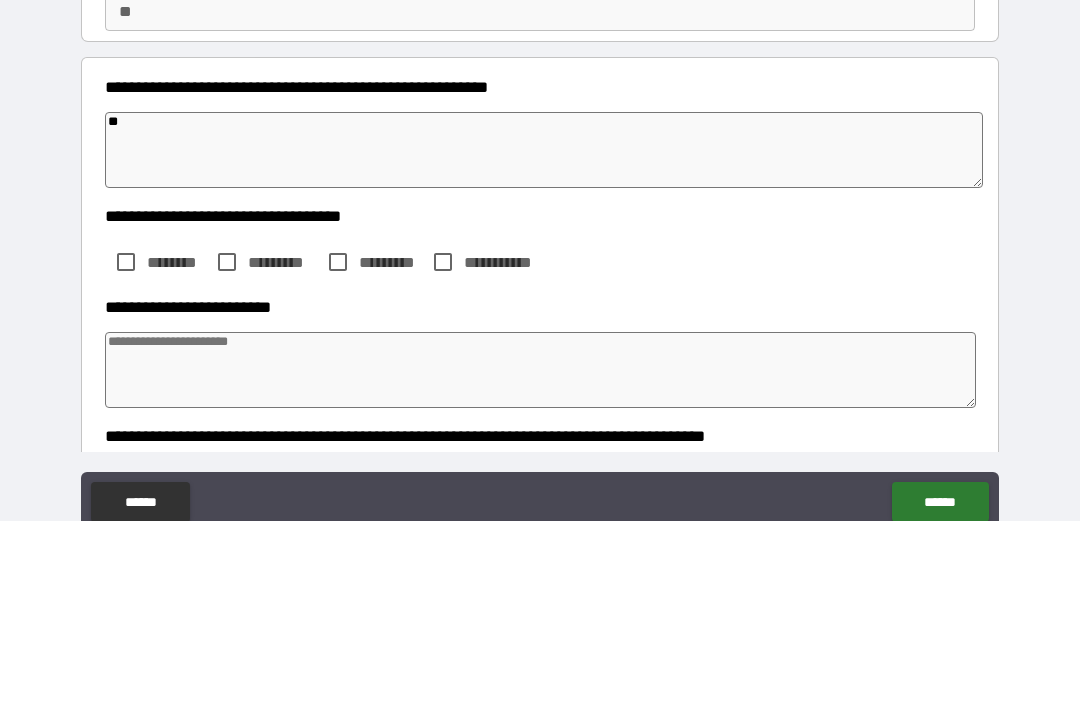 type on "***" 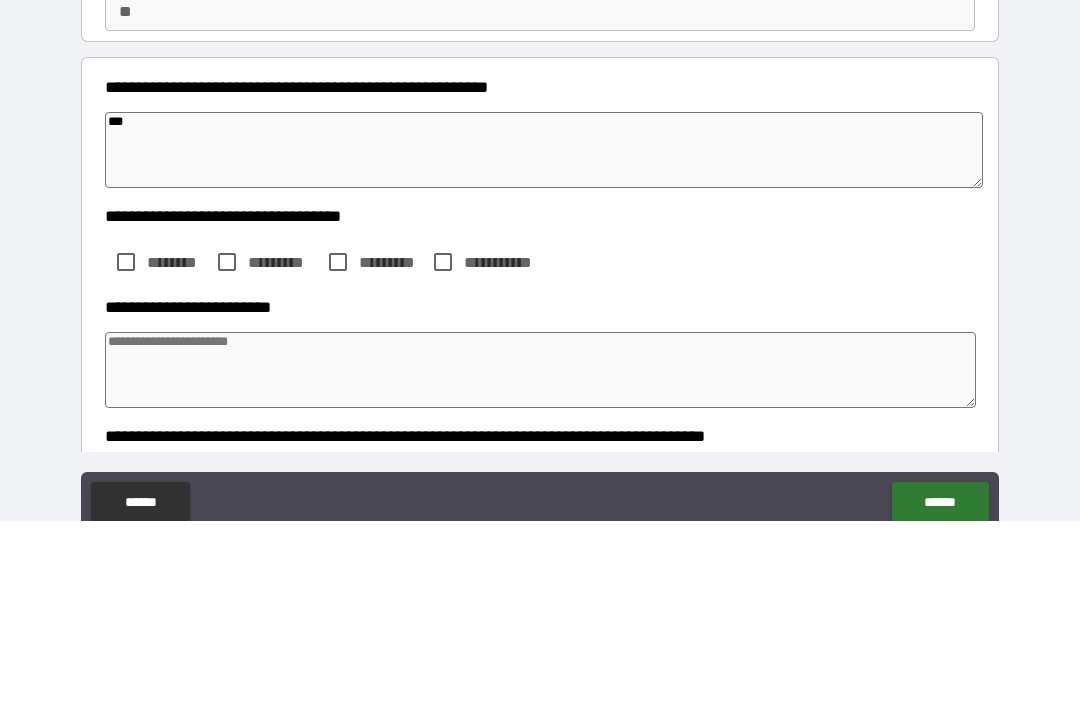 type on "*" 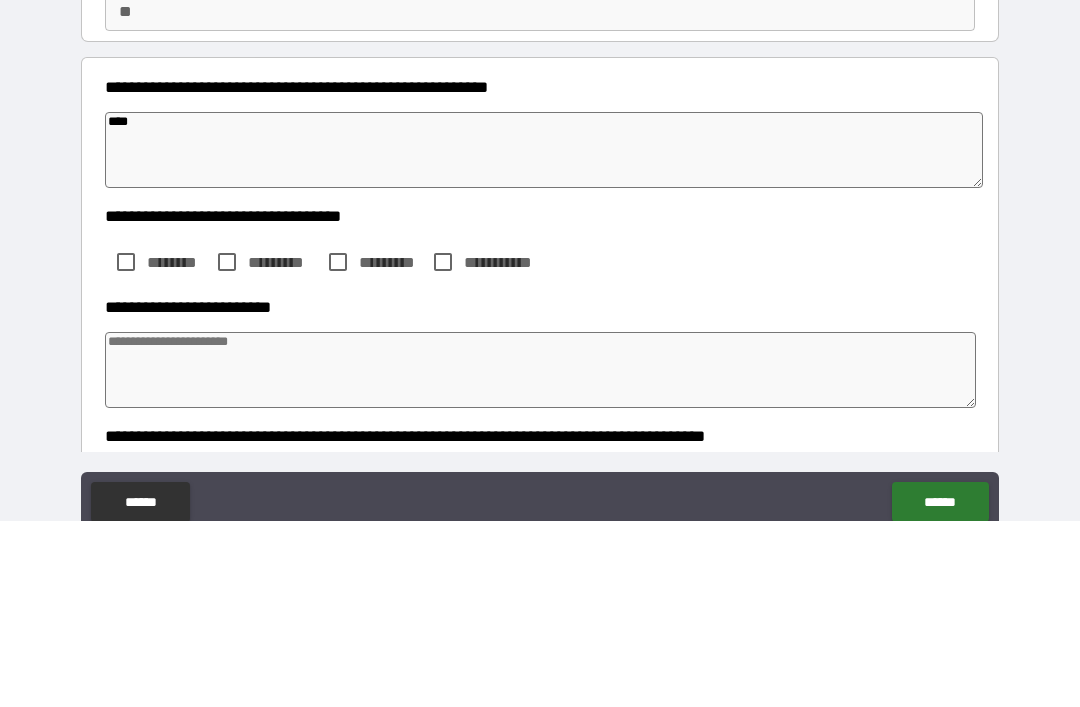 type on "*" 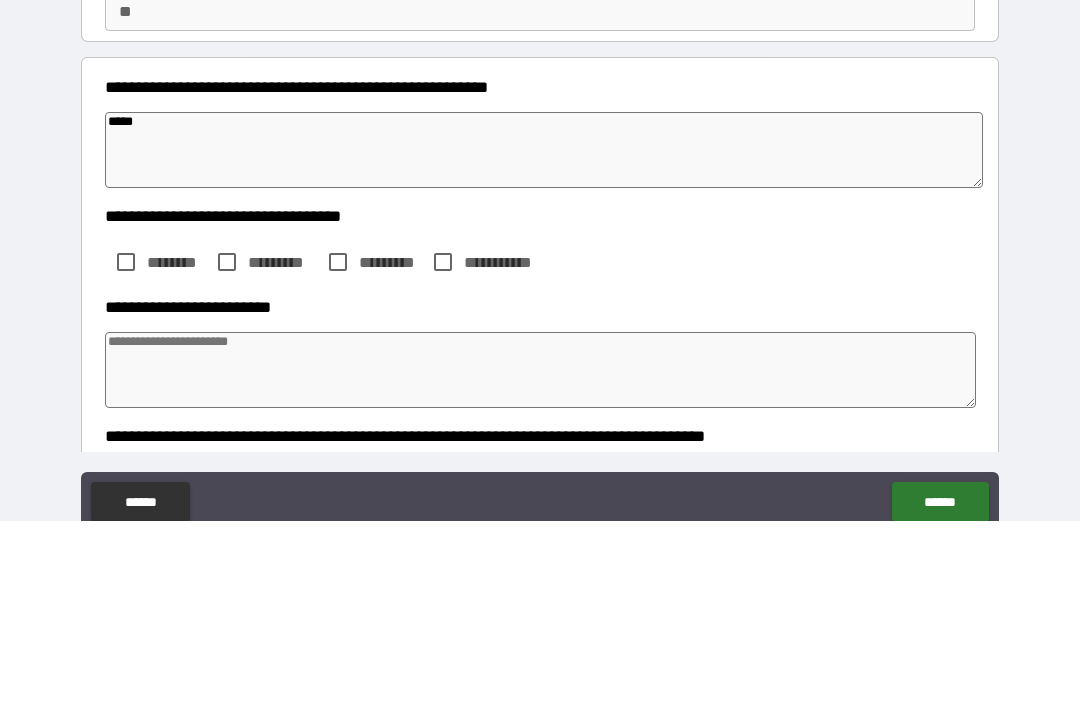 type on "*" 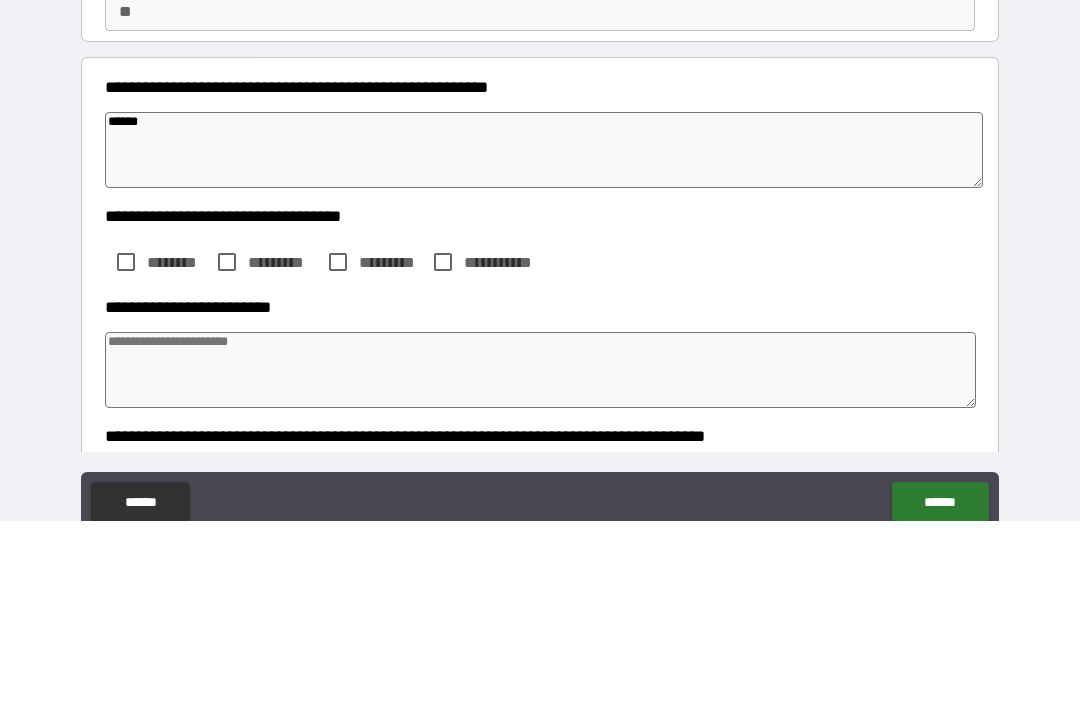 type on "*" 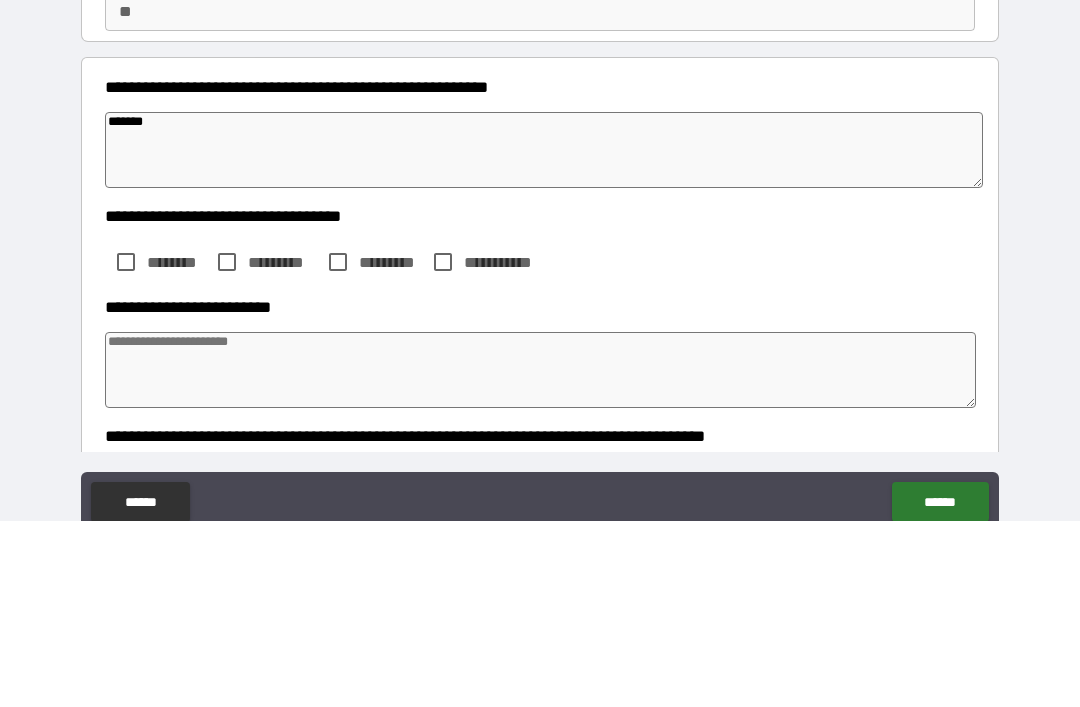 type on "*" 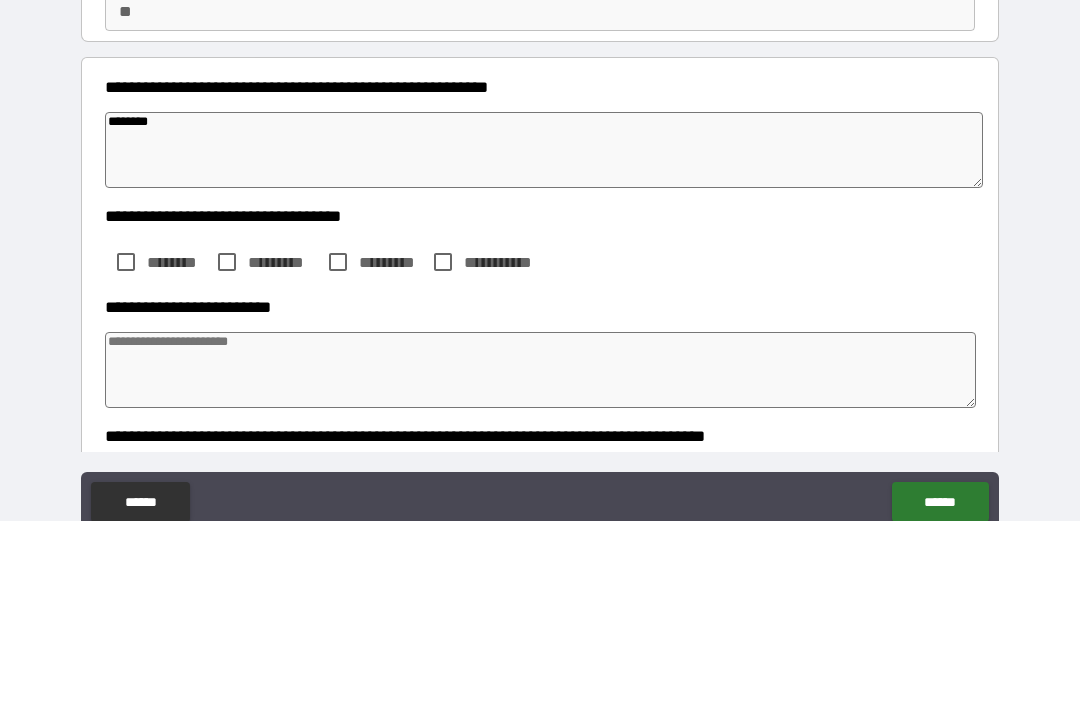 type on "*" 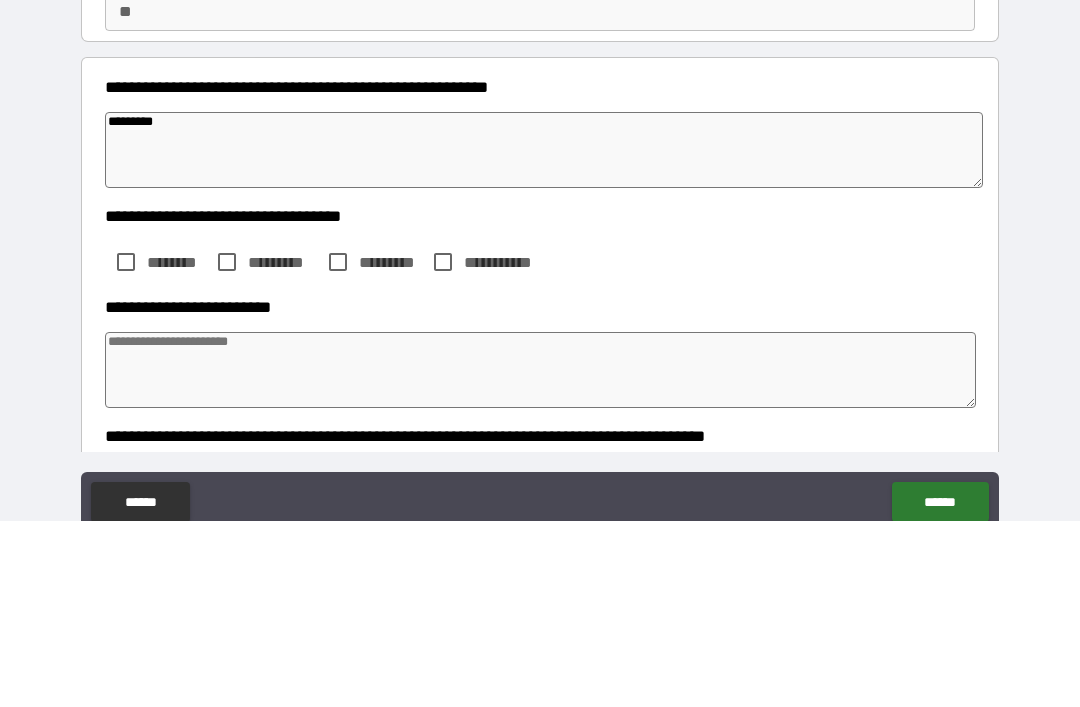 type on "*" 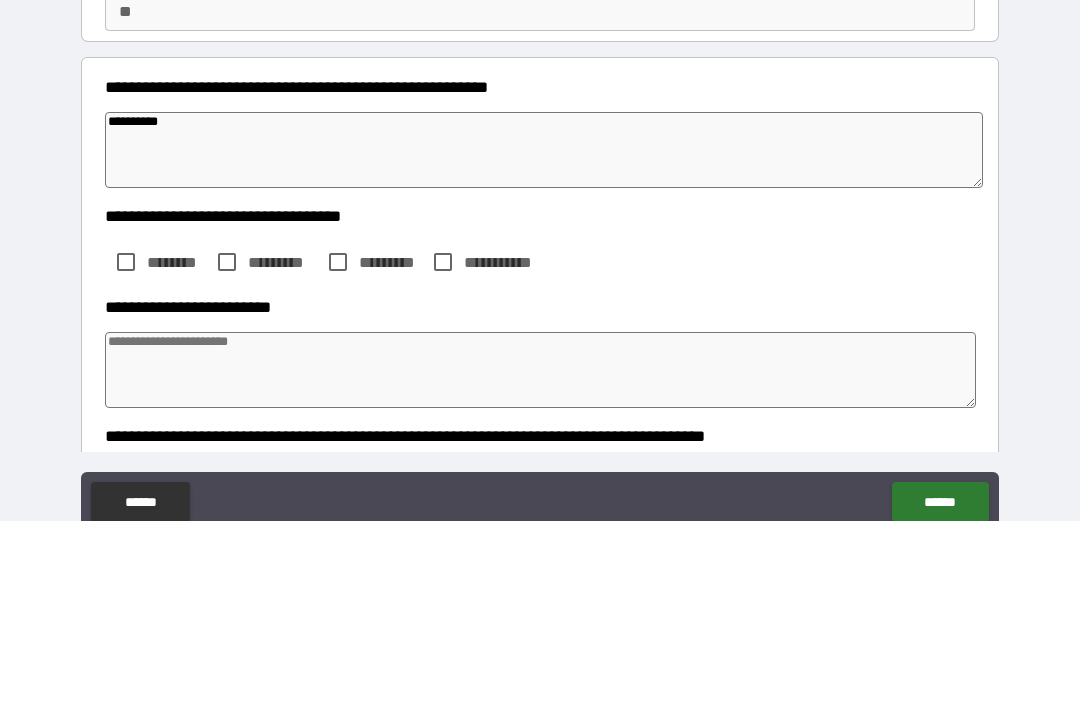 type on "*" 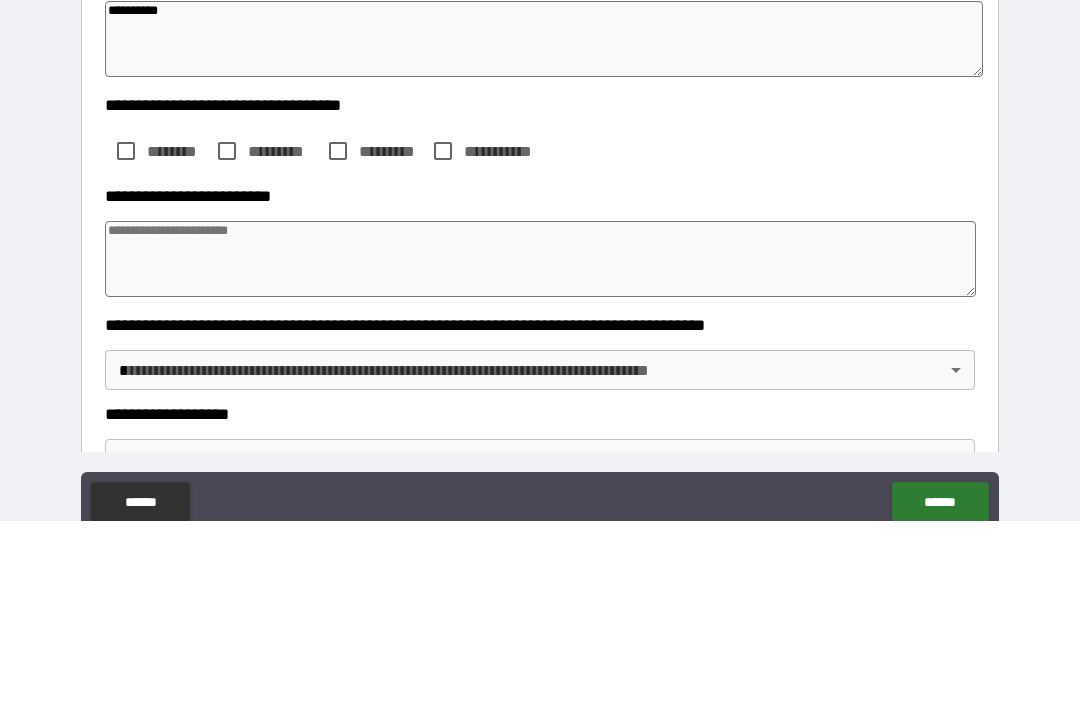 scroll, scrollTop: 200, scrollLeft: 0, axis: vertical 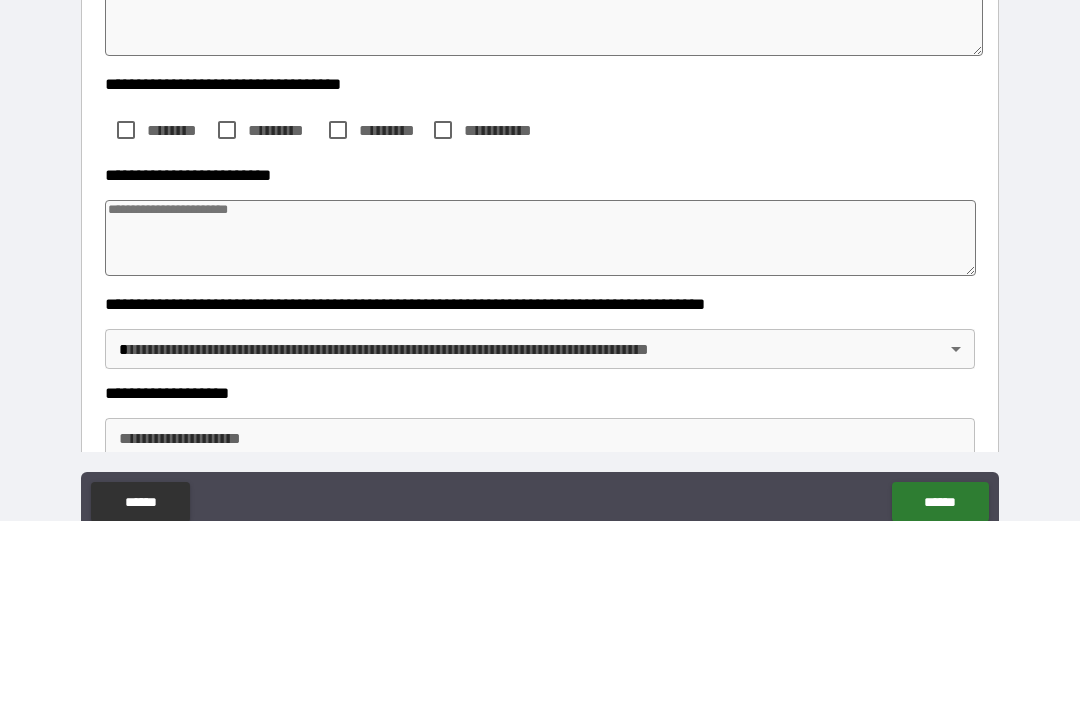 type on "**********" 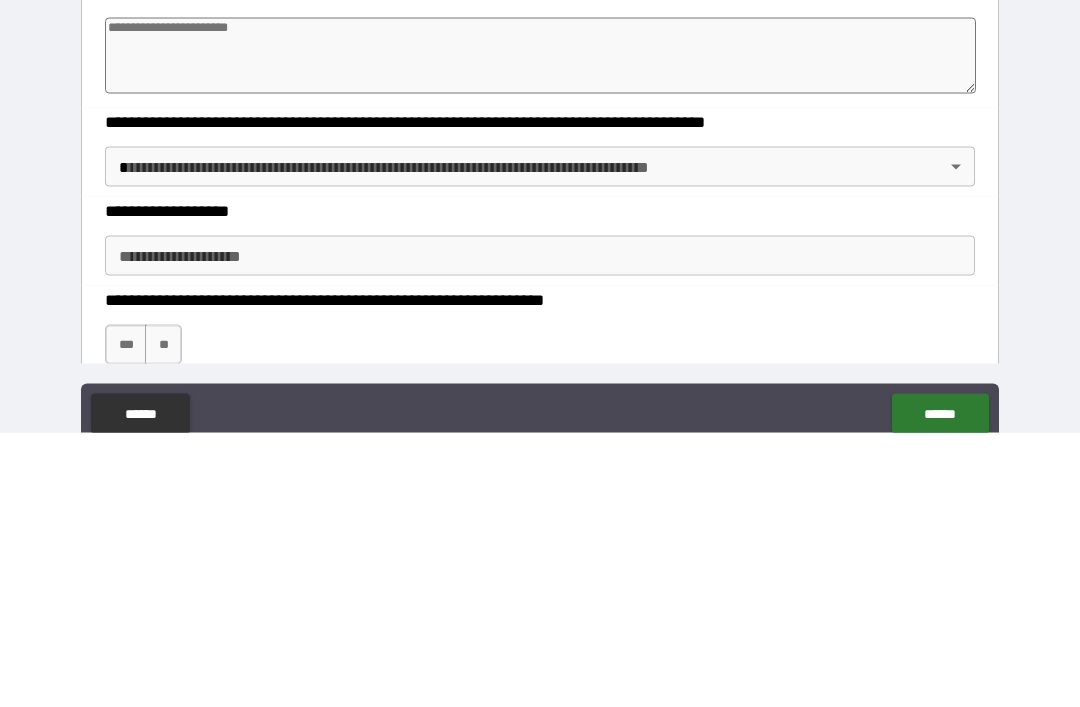 scroll, scrollTop: 295, scrollLeft: 0, axis: vertical 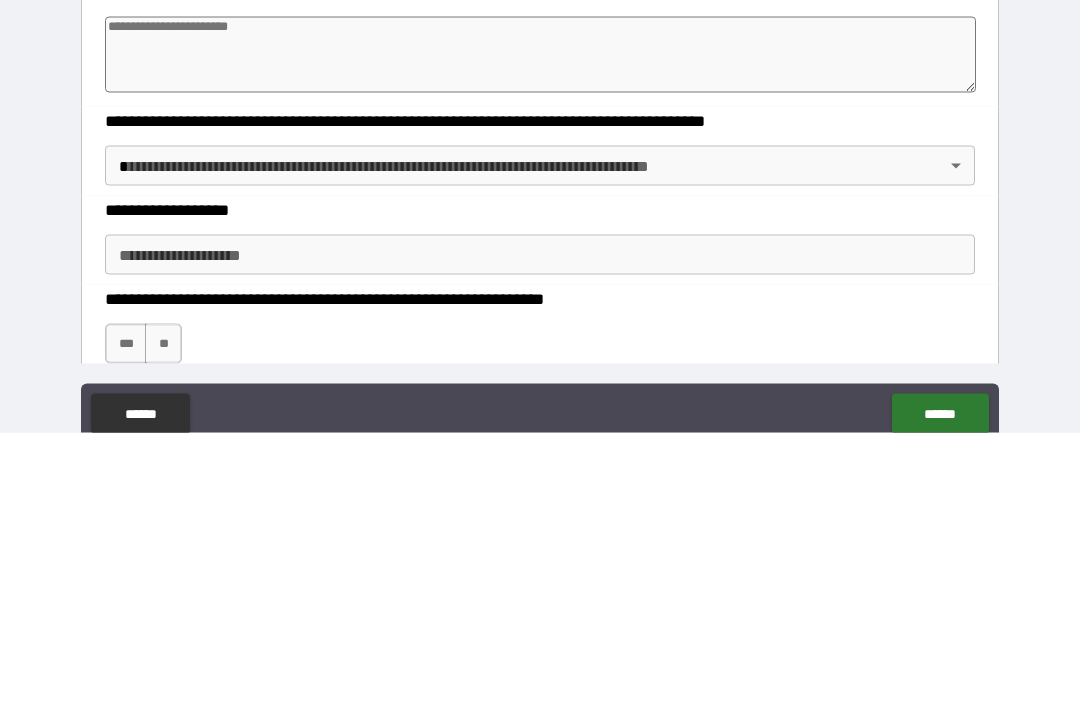 type on "*" 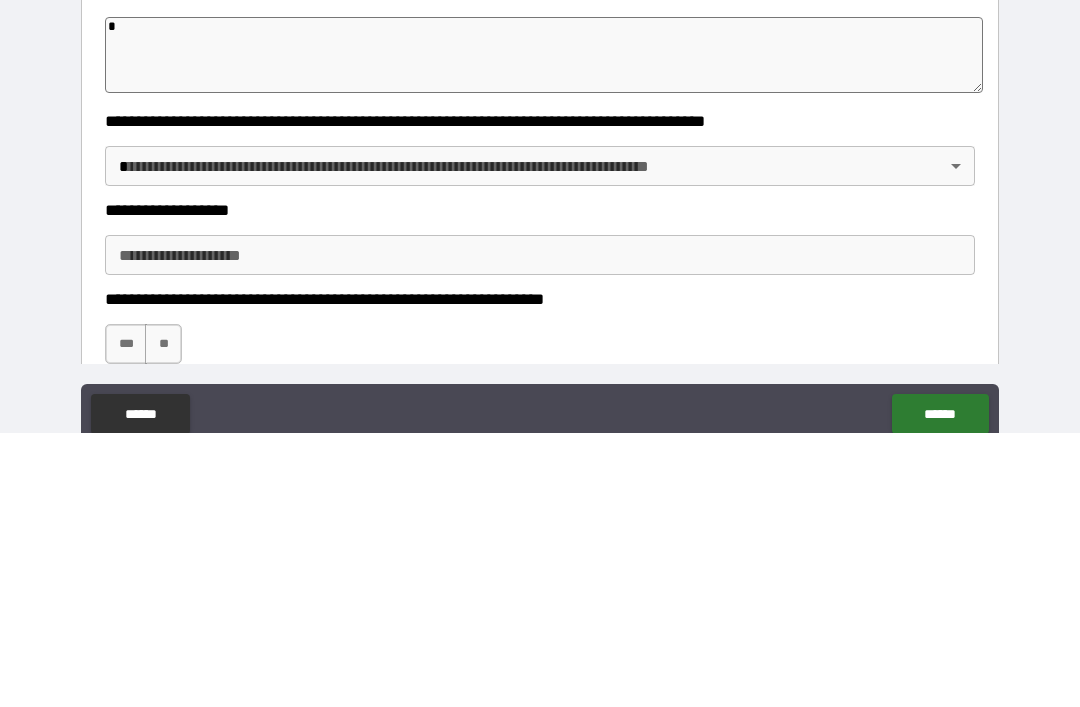 type on "*" 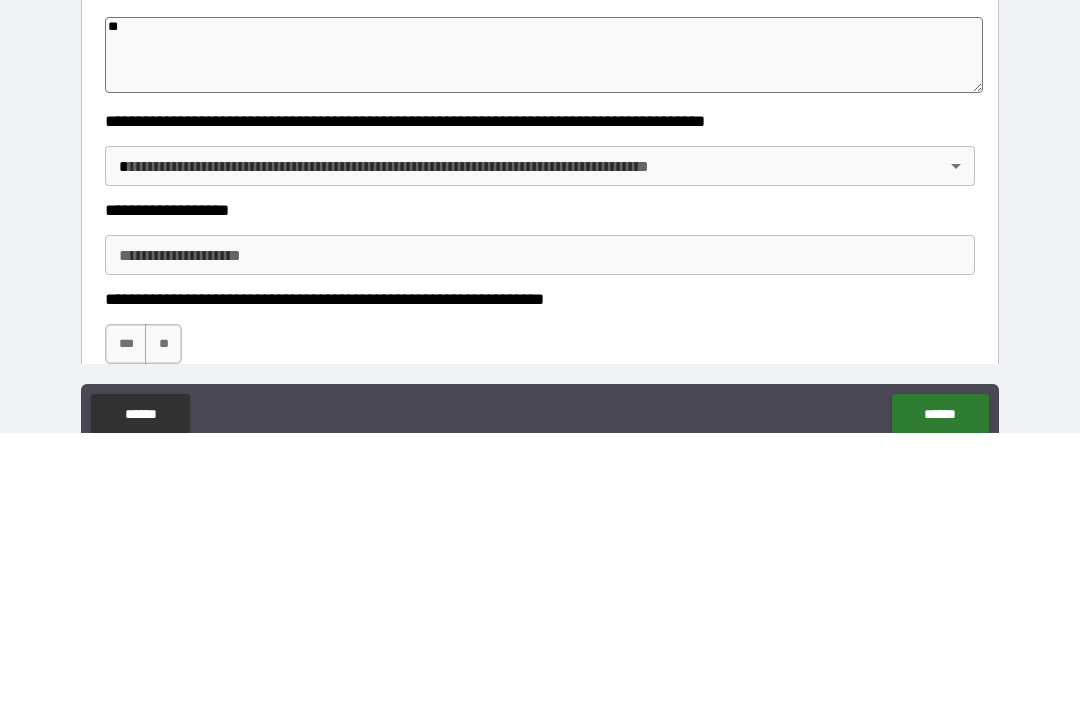 type on "*" 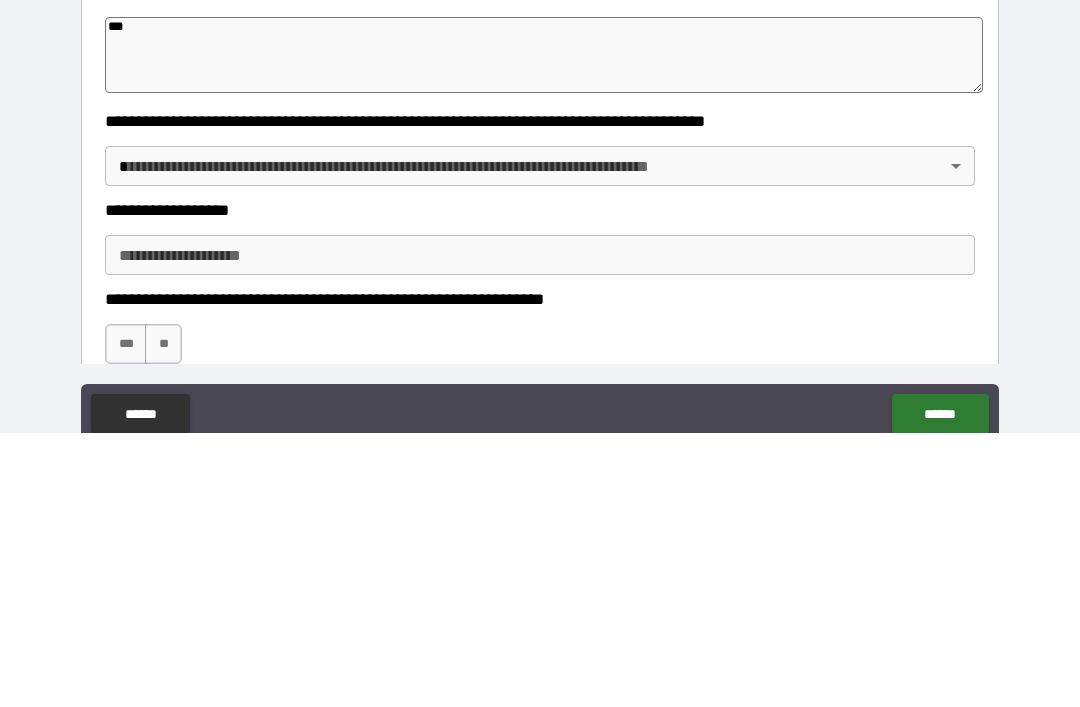 type on "*" 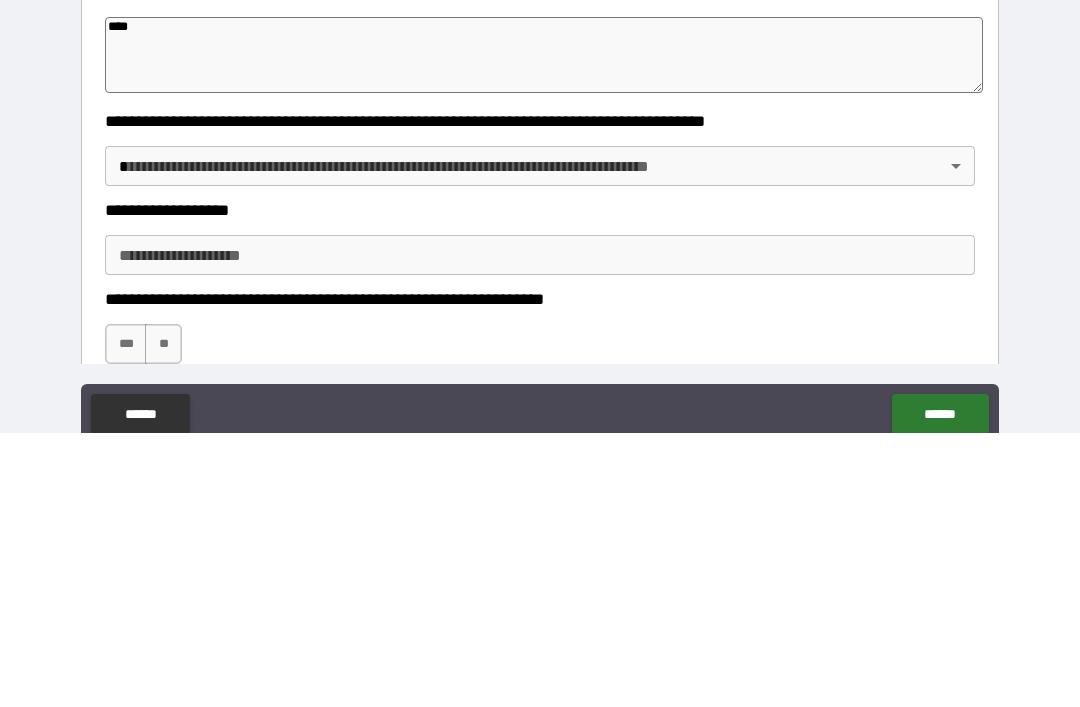 type on "*" 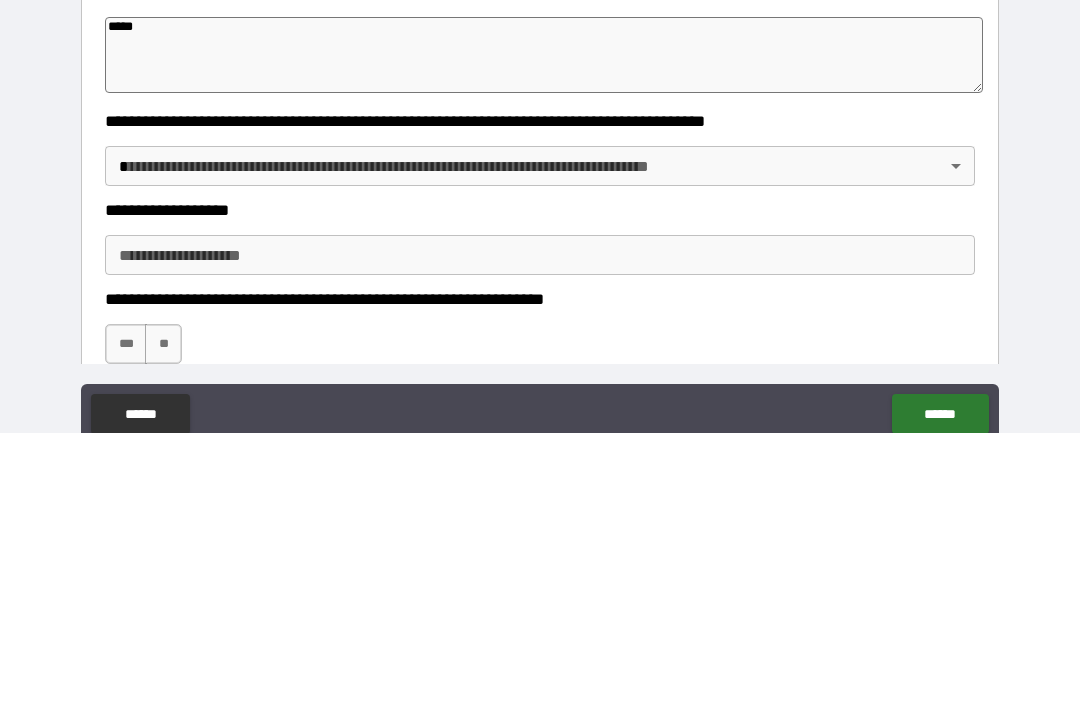 type on "*" 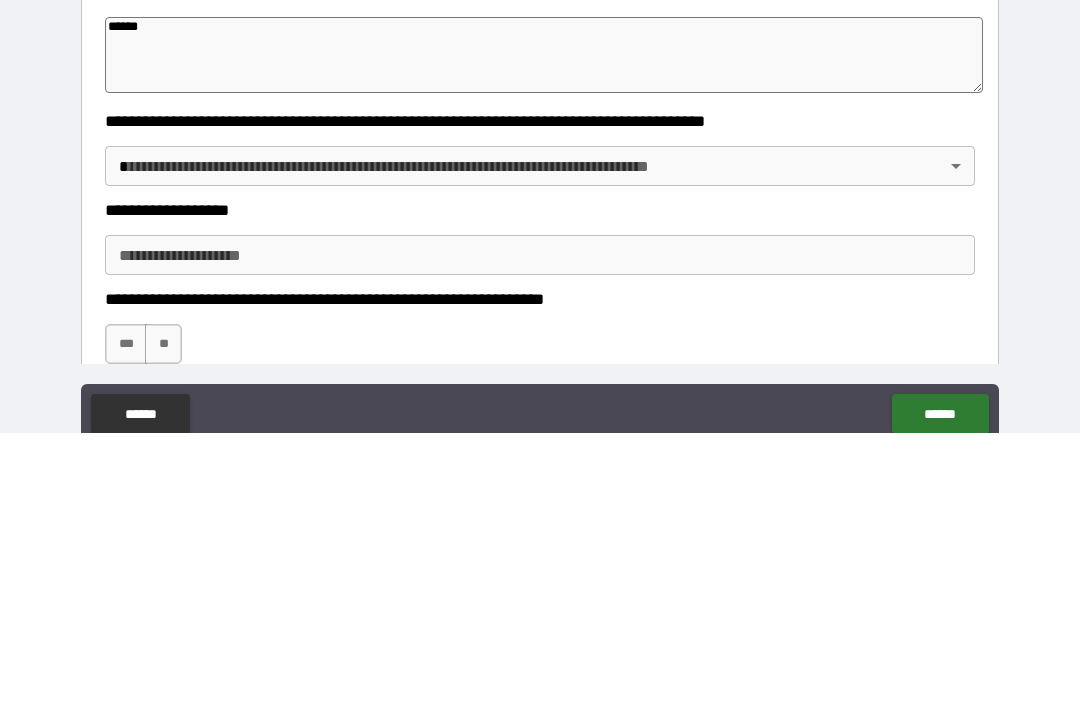 type on "*" 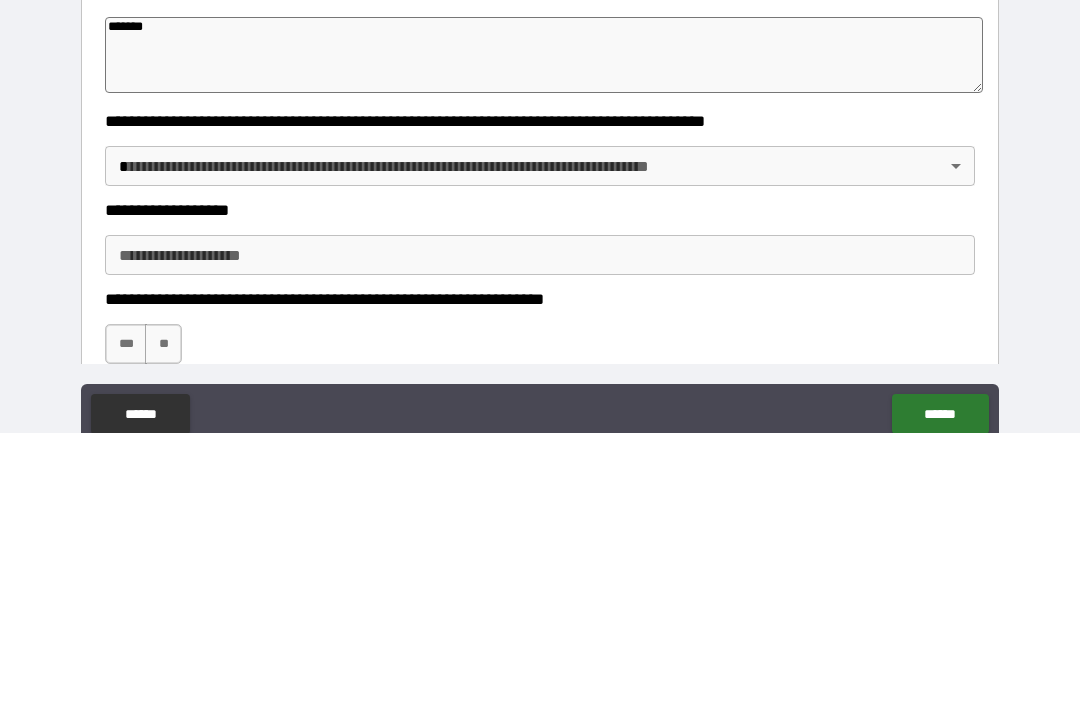 type on "*" 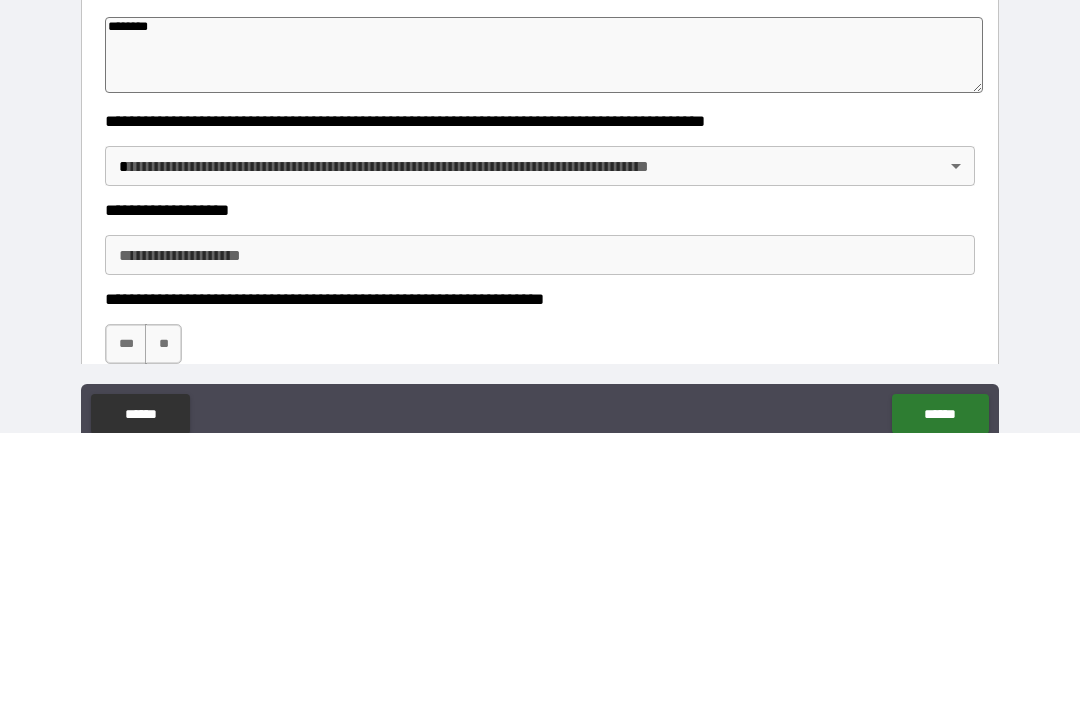 type on "*" 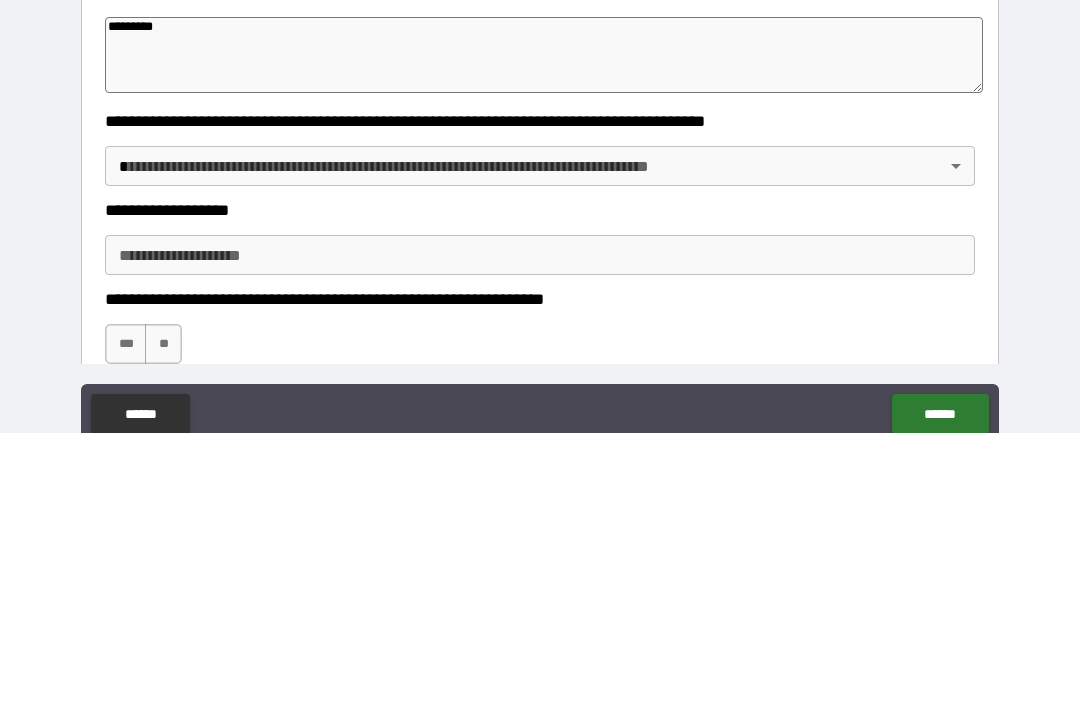type on "*" 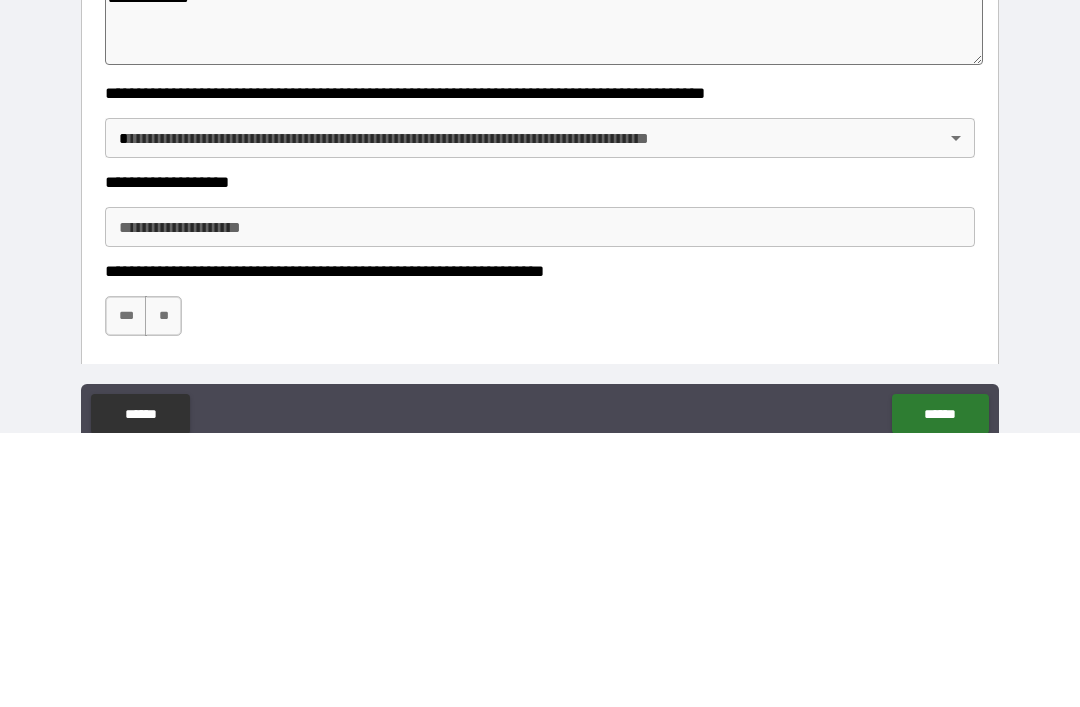 scroll, scrollTop: 336, scrollLeft: 0, axis: vertical 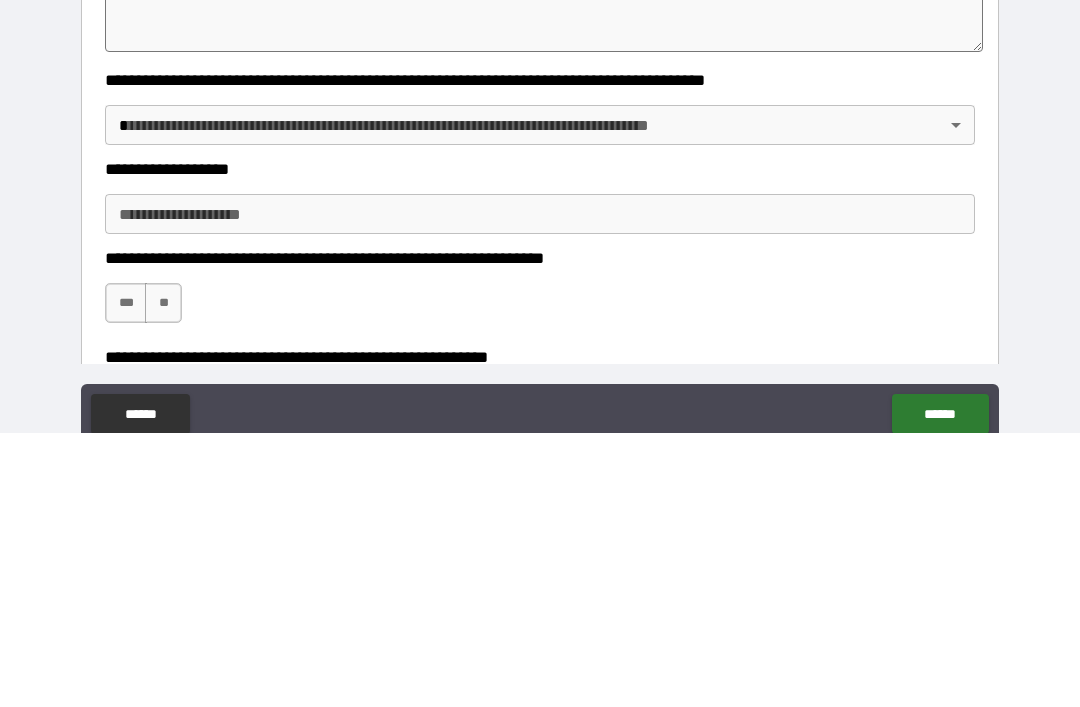 click on "**********" at bounding box center [540, 443] 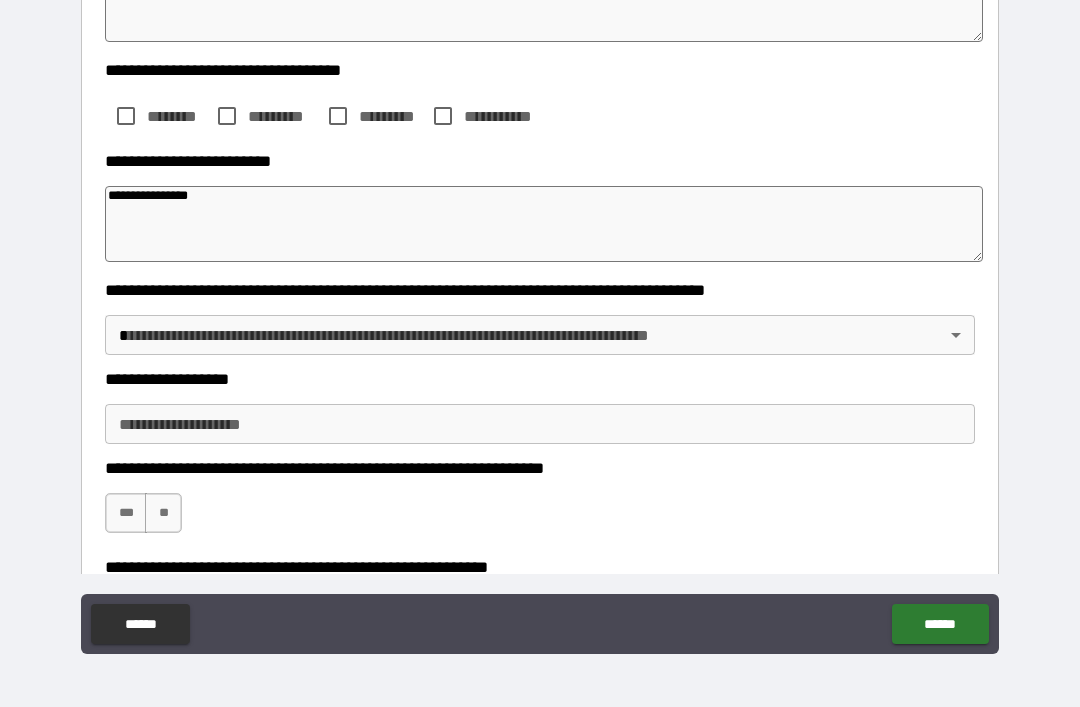 click on "**********" at bounding box center [540, 321] 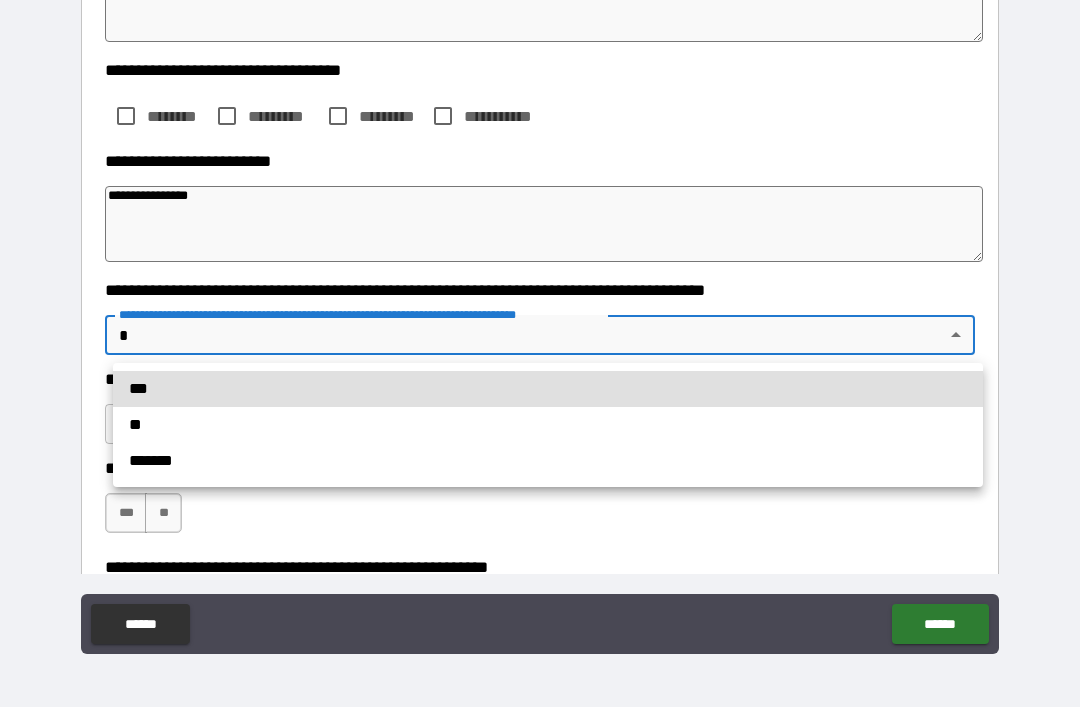 click on "**" at bounding box center (548, 425) 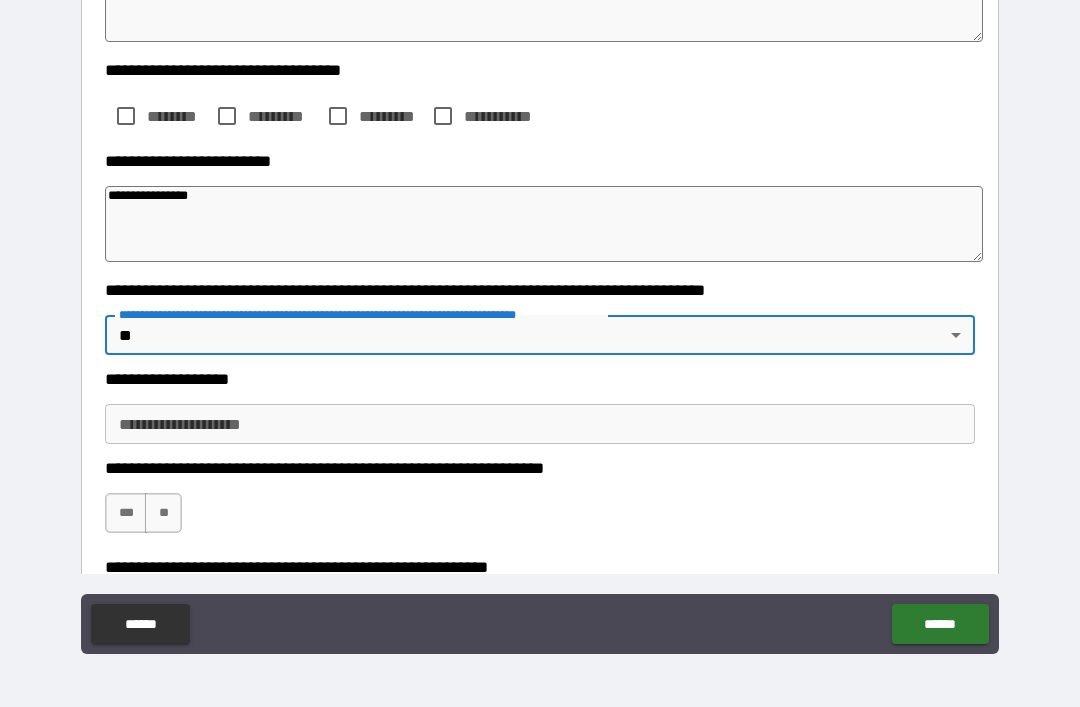 click on "**********" at bounding box center [540, 424] 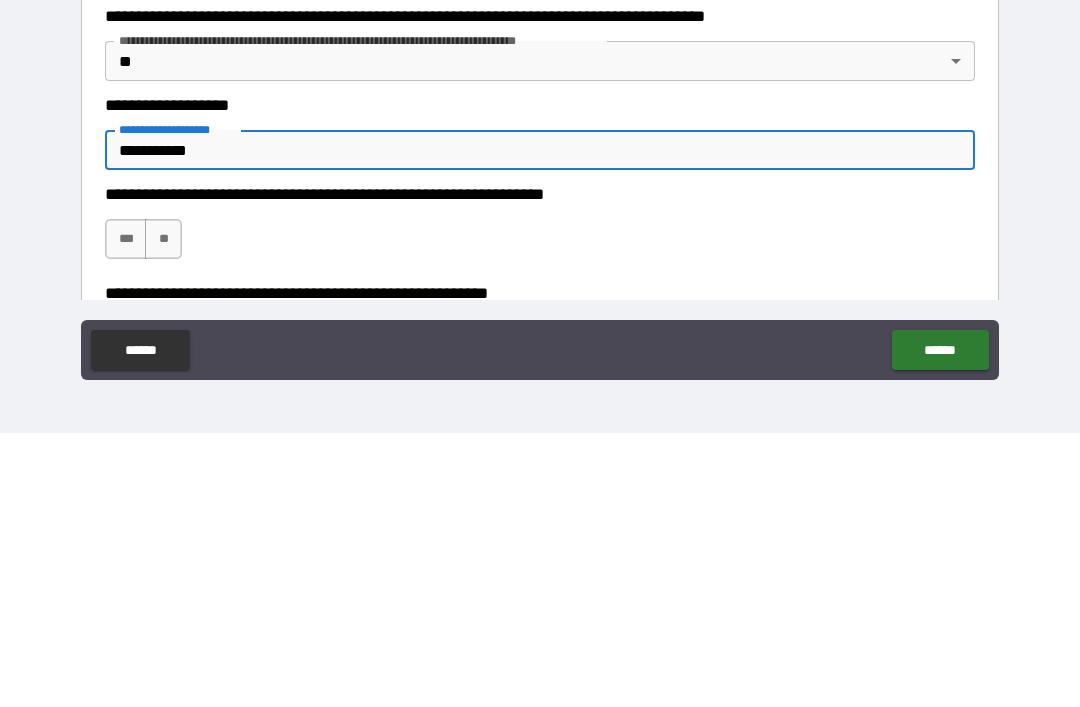 click on "**********" at bounding box center (540, 424) 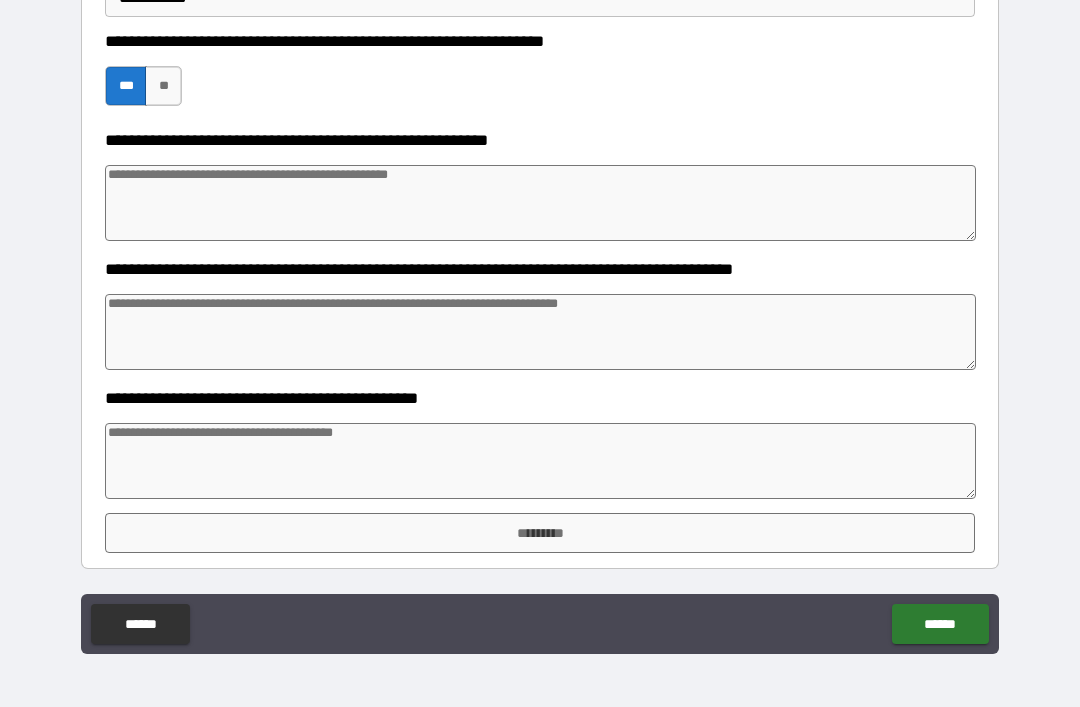scroll, scrollTop: 763, scrollLeft: 0, axis: vertical 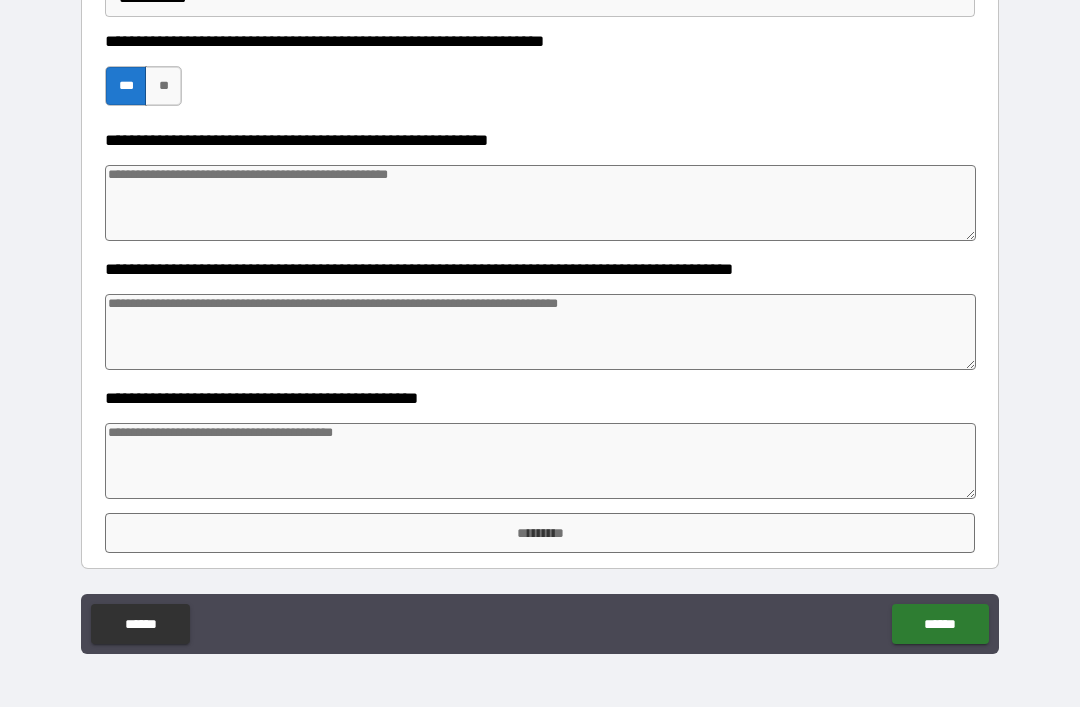 click at bounding box center (540, 461) 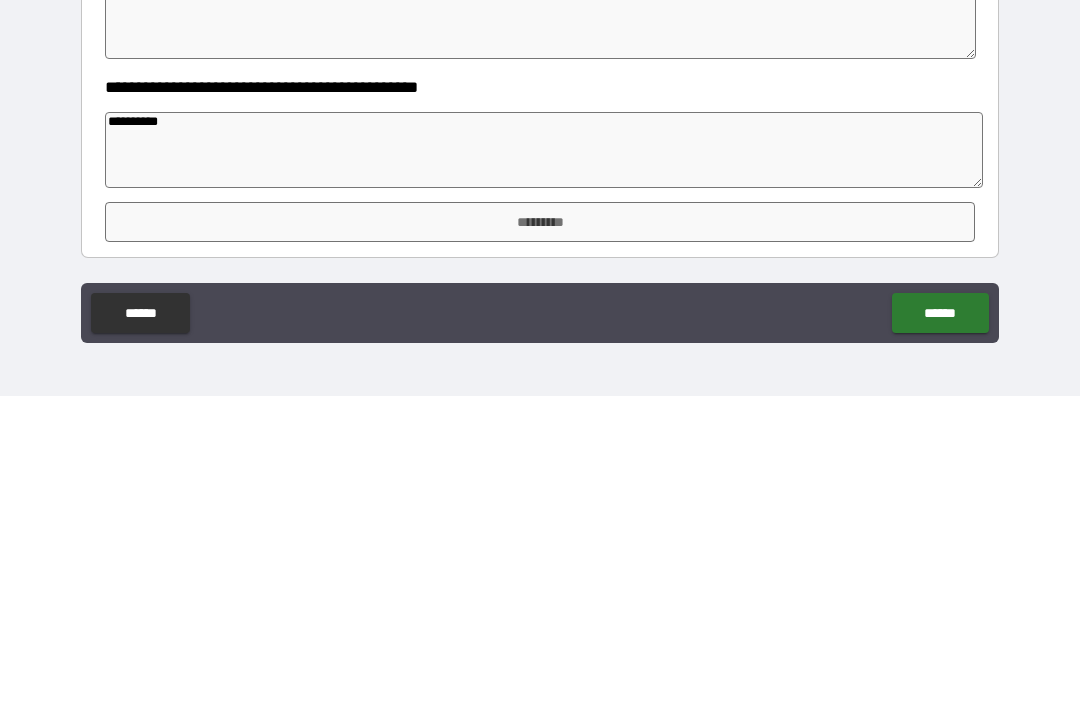 click on "*********" at bounding box center (540, 533) 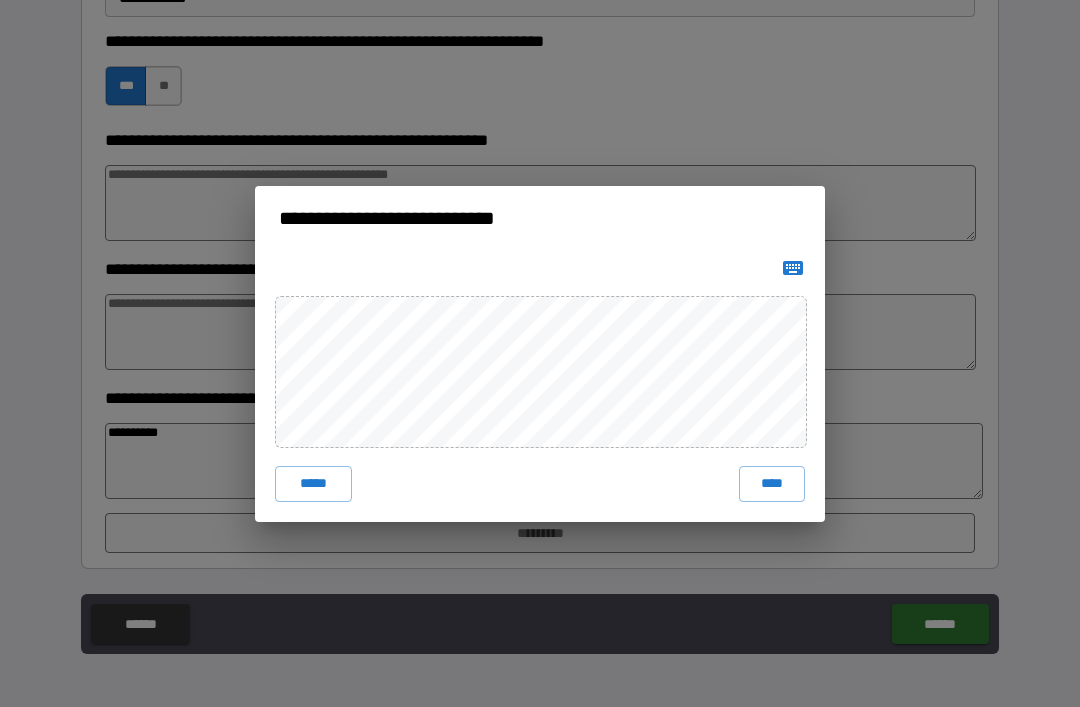 click on "*****" at bounding box center (313, 484) 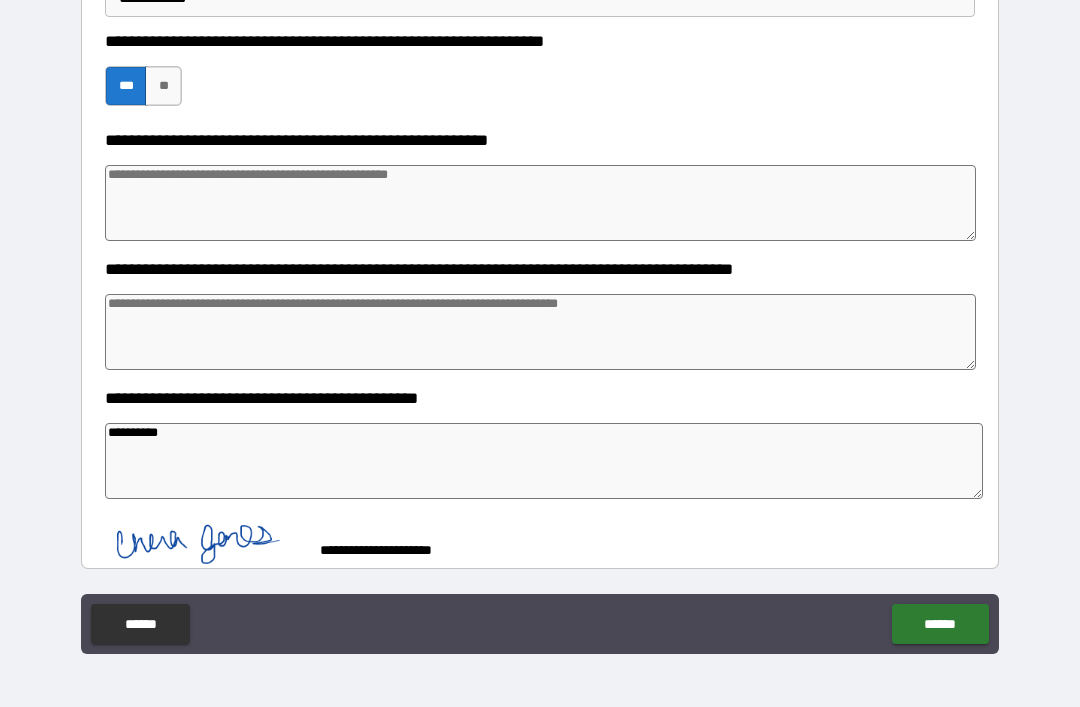 scroll, scrollTop: 753, scrollLeft: 0, axis: vertical 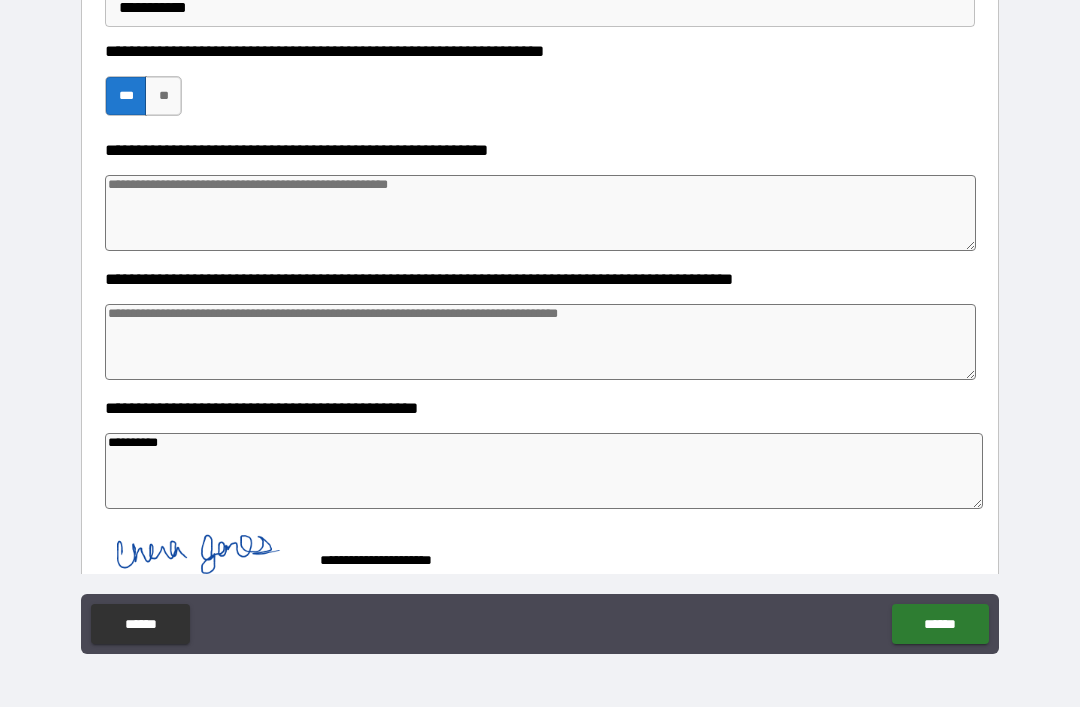 click on "******" at bounding box center [940, 624] 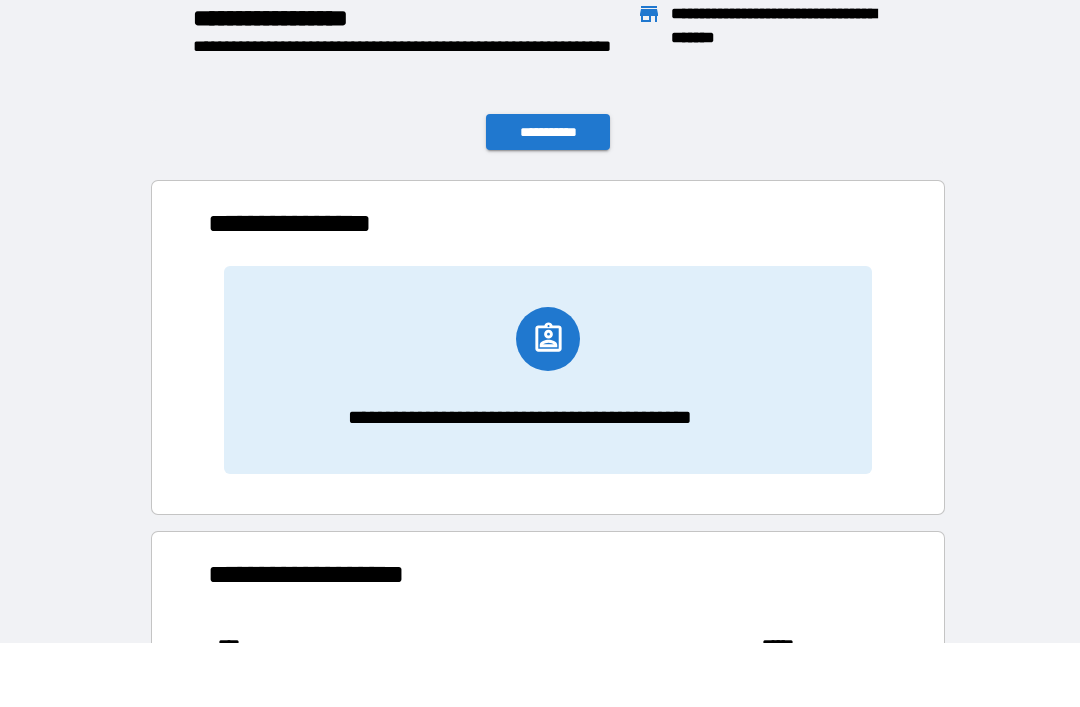 scroll, scrollTop: 1, scrollLeft: 1, axis: both 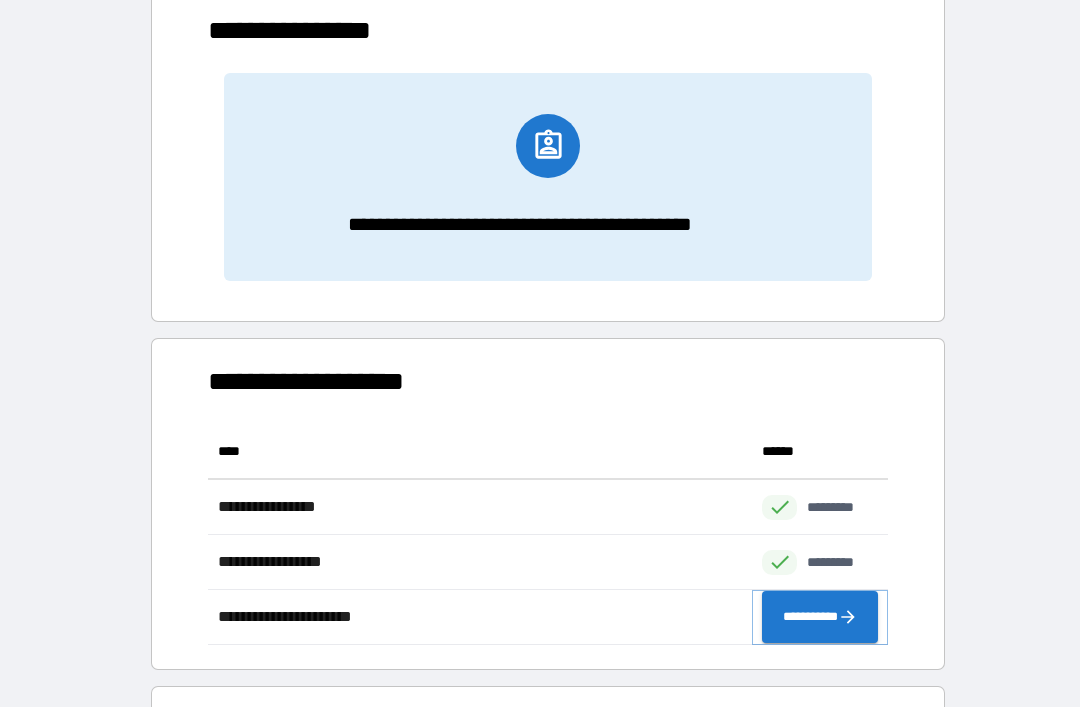 click on "**********" at bounding box center (820, 617) 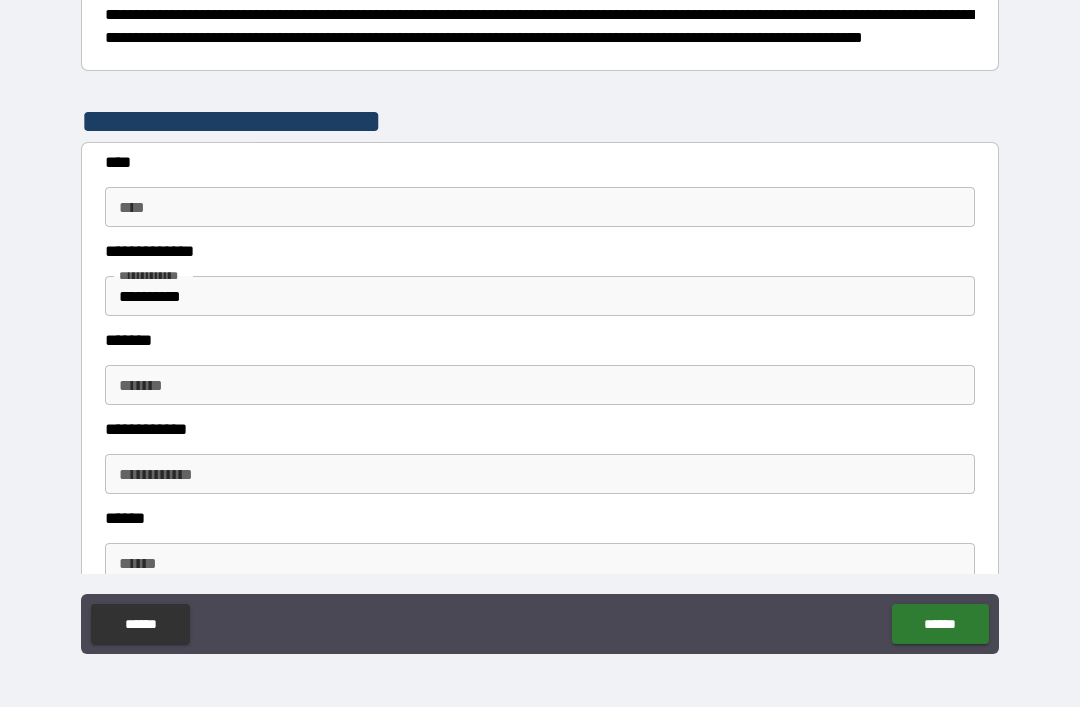 scroll, scrollTop: 314, scrollLeft: 0, axis: vertical 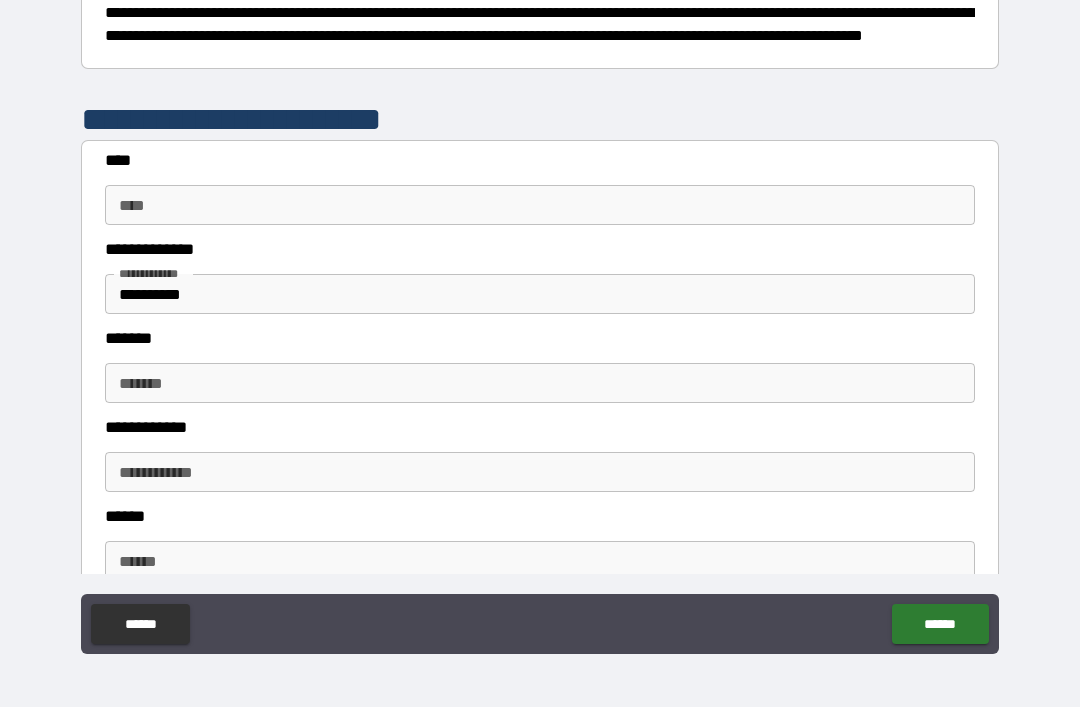 click on "****" at bounding box center [540, 205] 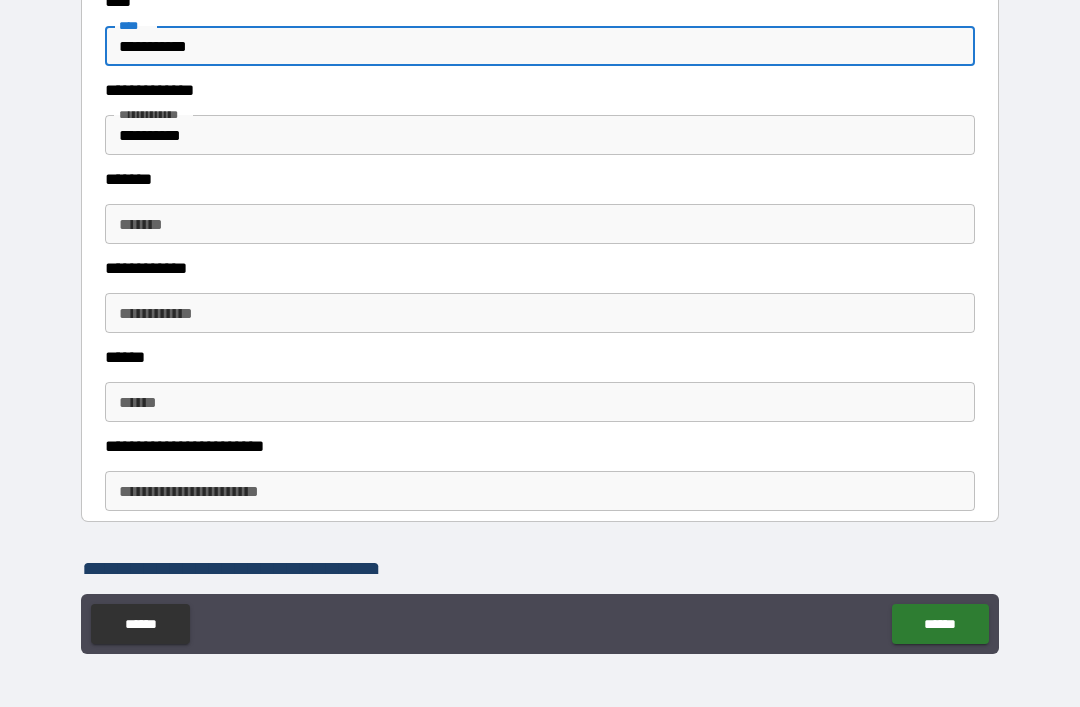 scroll, scrollTop: 478, scrollLeft: 0, axis: vertical 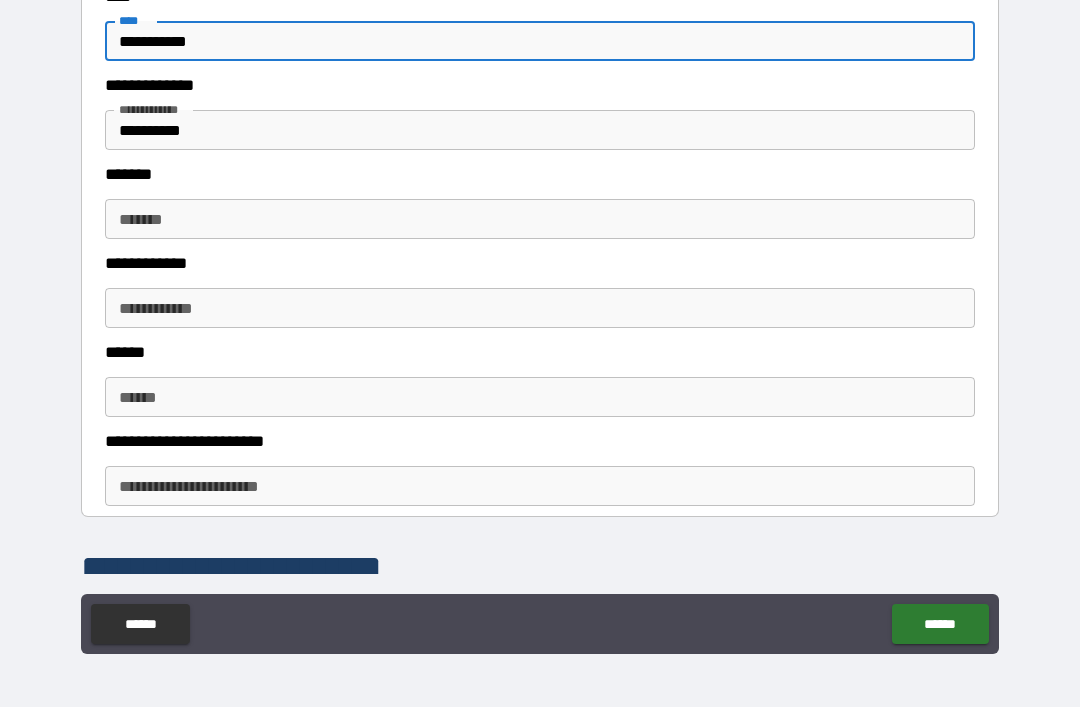 click on "*******" at bounding box center (540, 219) 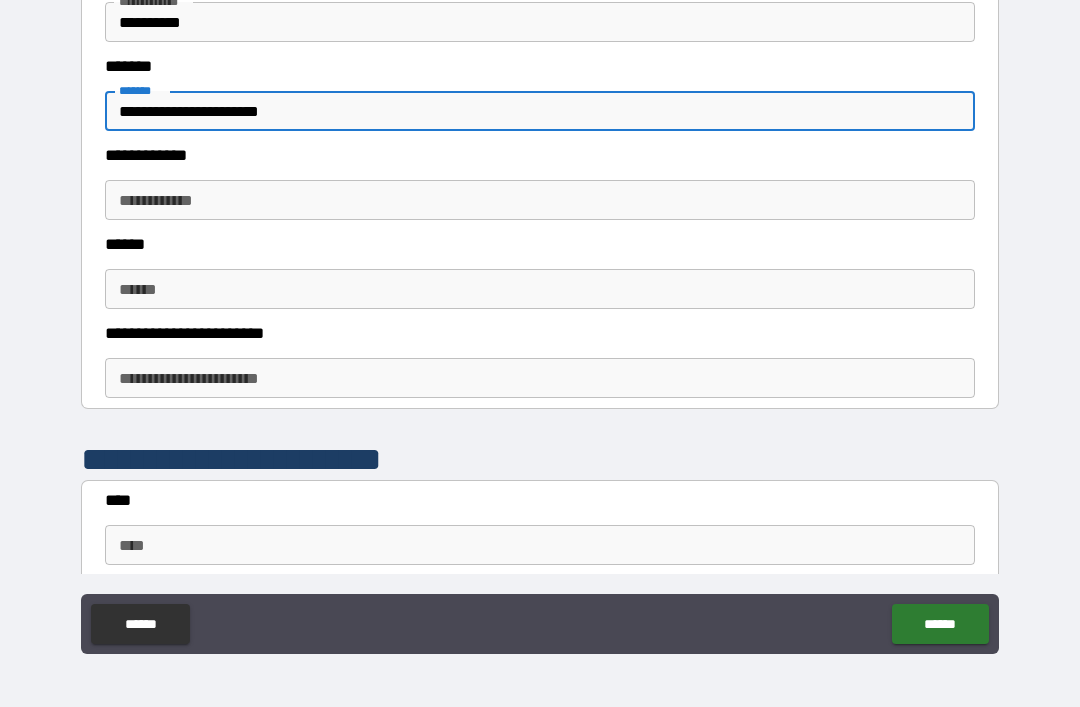 scroll, scrollTop: 614, scrollLeft: 0, axis: vertical 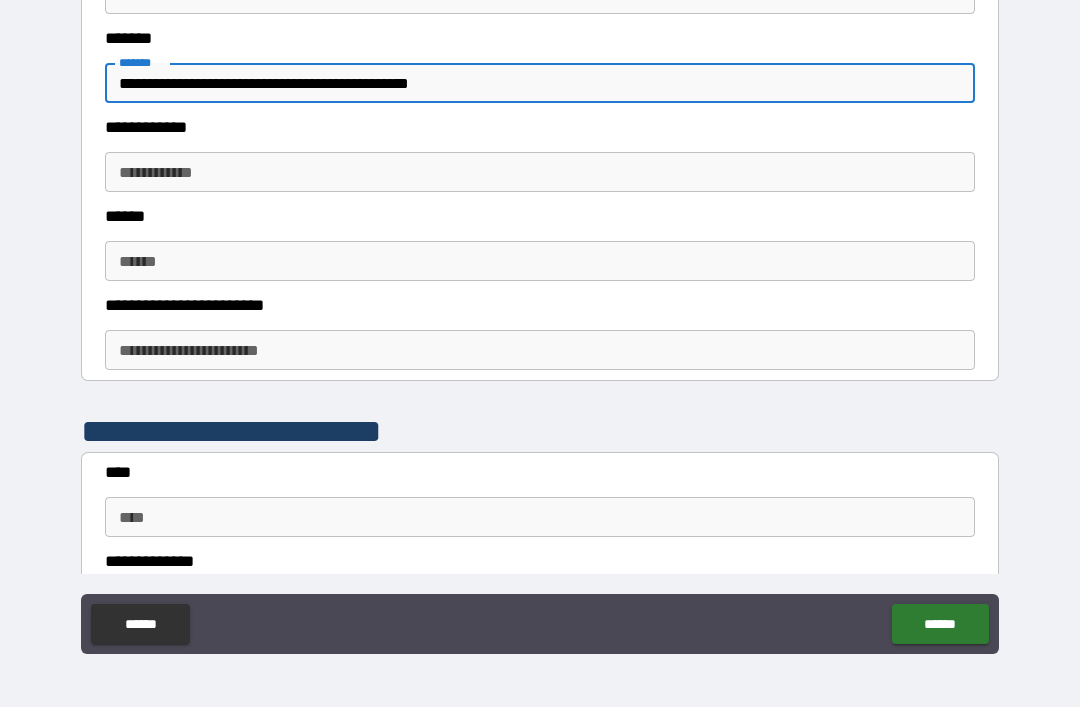 click on "**********" at bounding box center (540, 172) 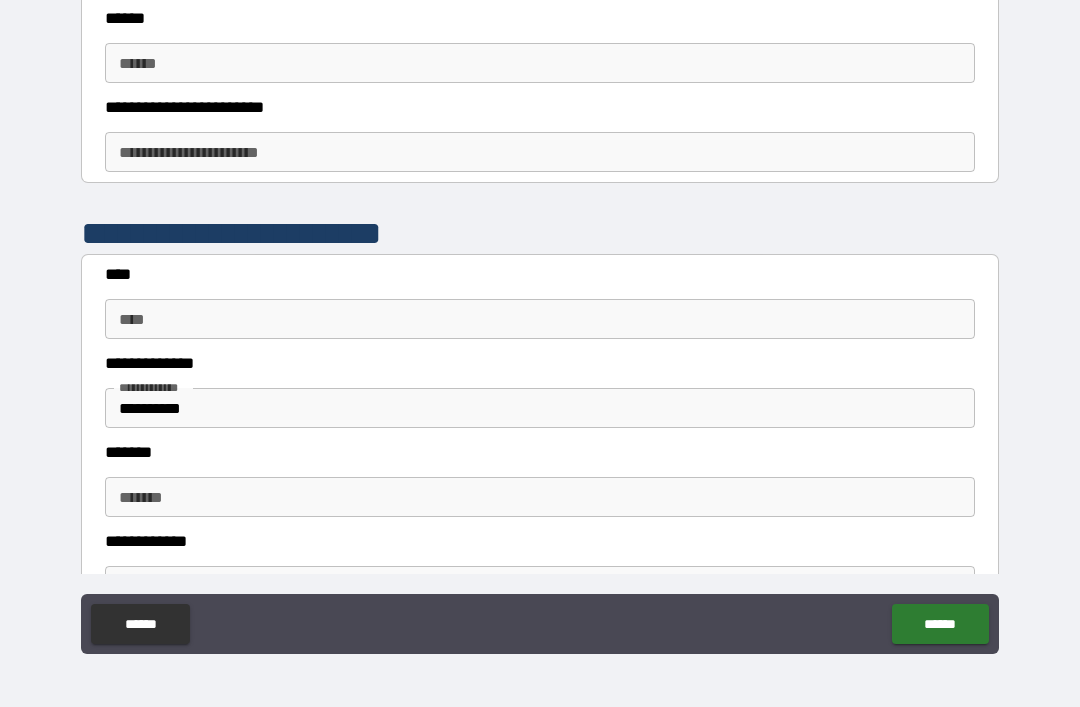 scroll, scrollTop: 814, scrollLeft: 0, axis: vertical 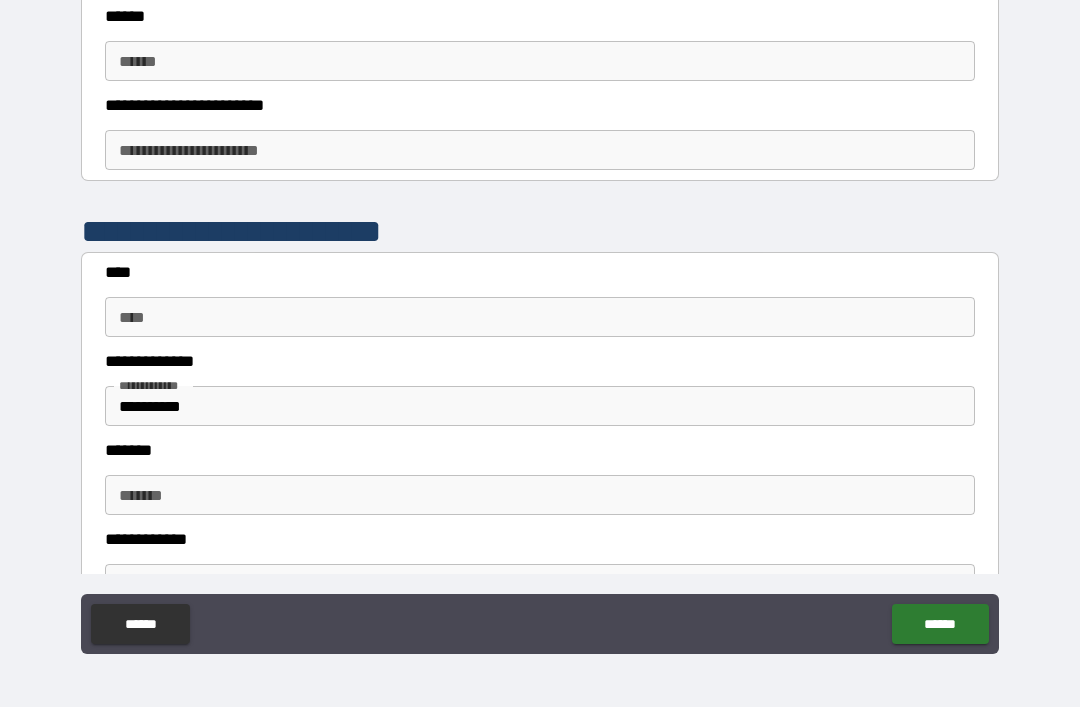 click on "**********" at bounding box center (540, 150) 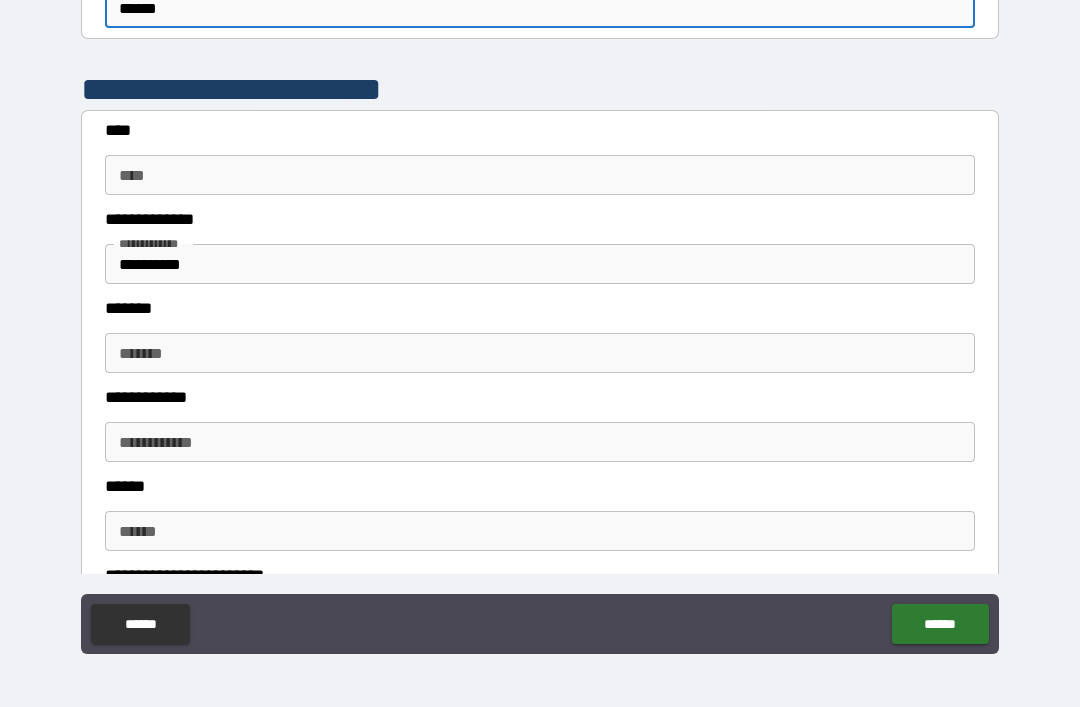 scroll, scrollTop: 963, scrollLeft: 0, axis: vertical 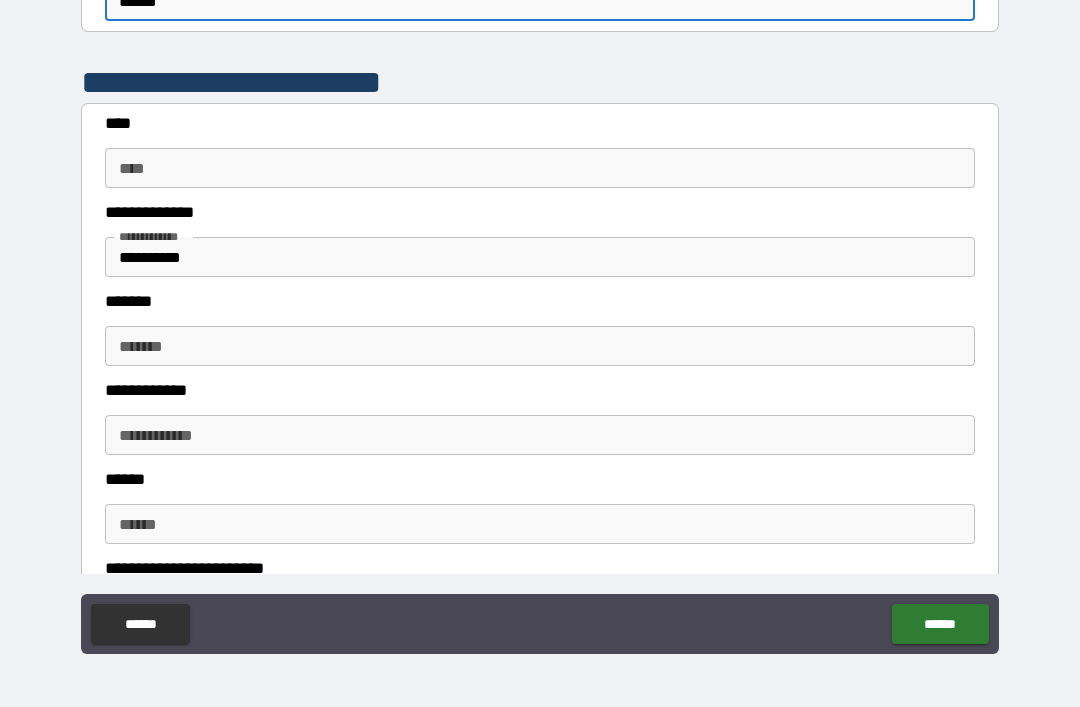 click on "****" at bounding box center (540, 168) 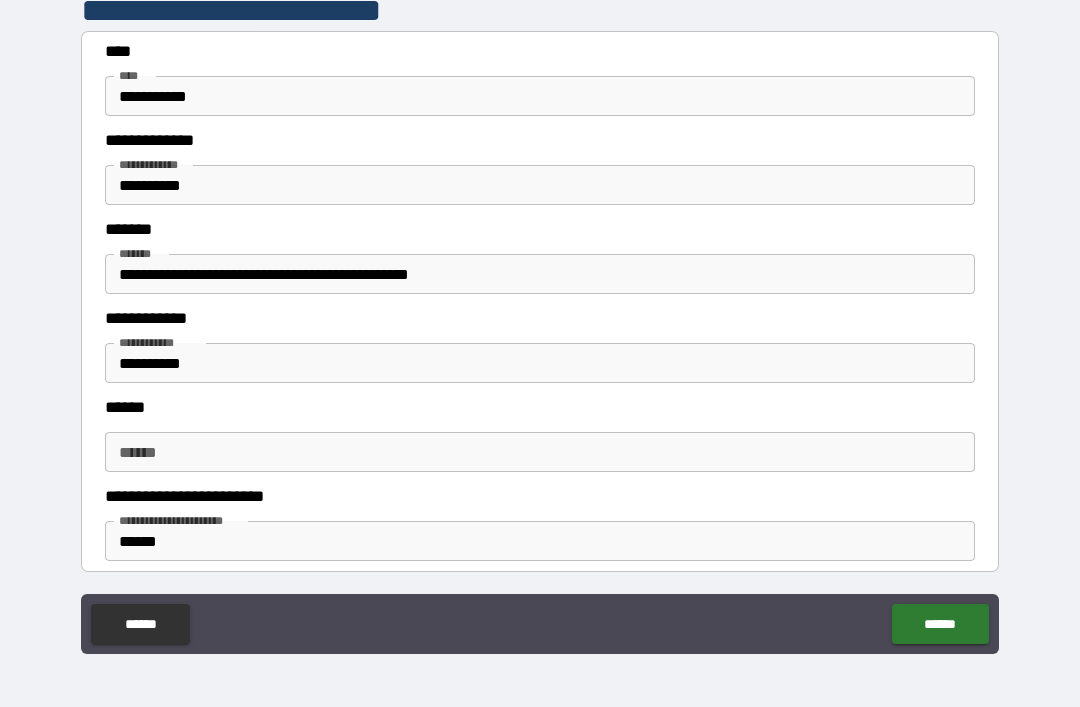 scroll, scrollTop: 416, scrollLeft: 0, axis: vertical 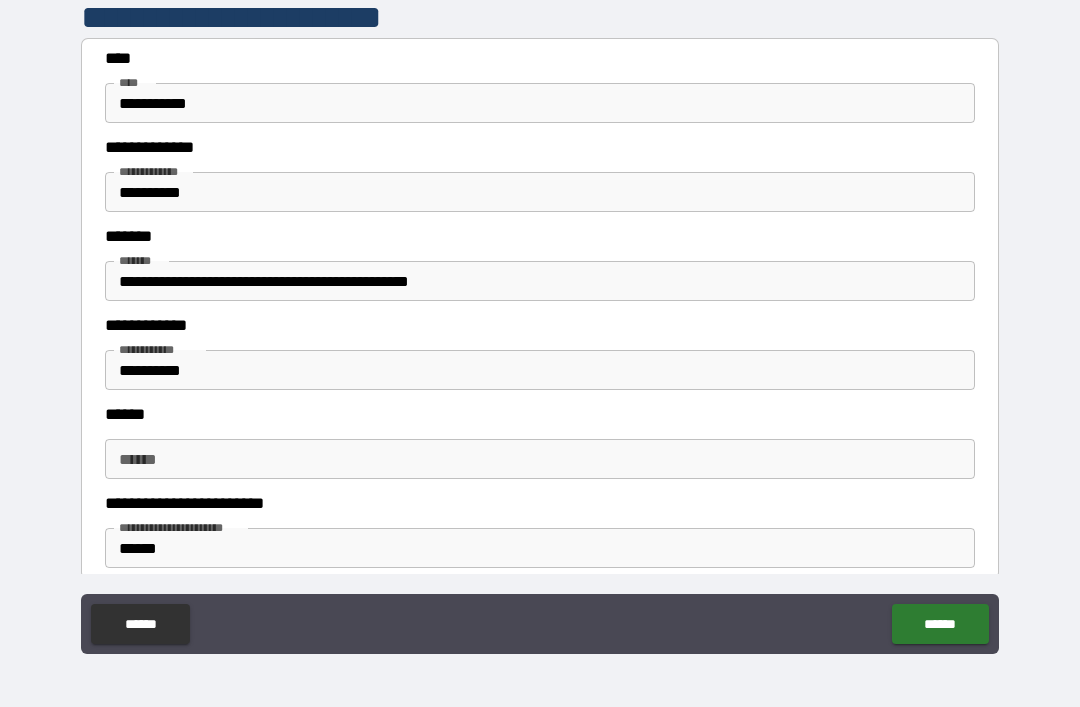 click on "**********" at bounding box center (540, 192) 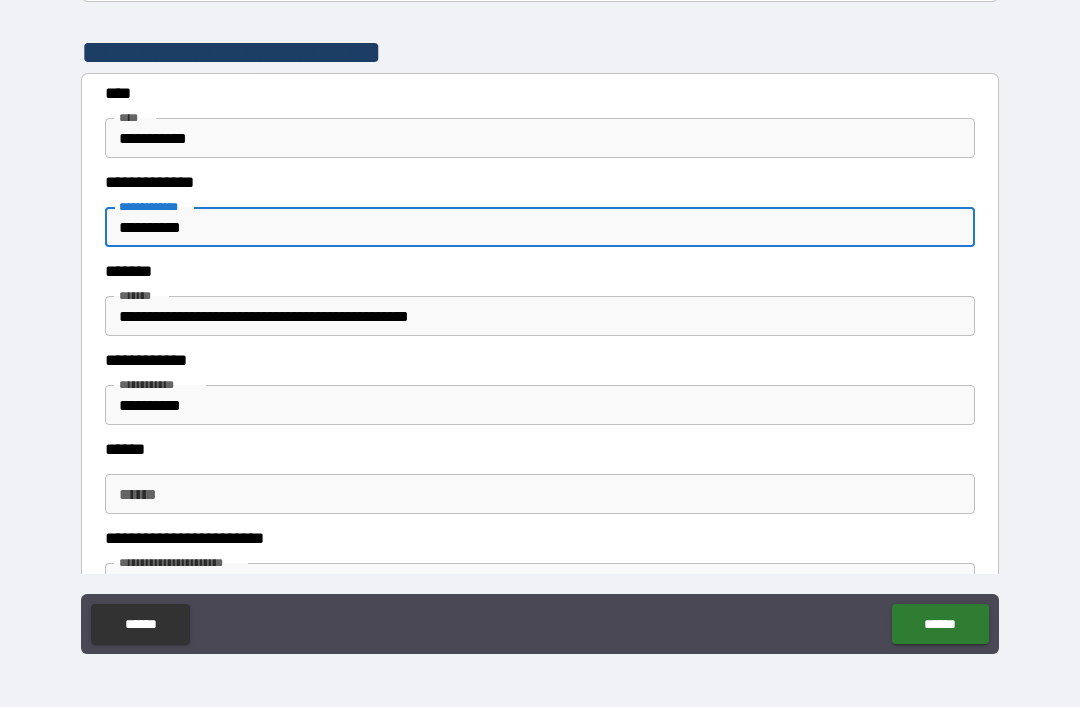 scroll, scrollTop: 421, scrollLeft: 0, axis: vertical 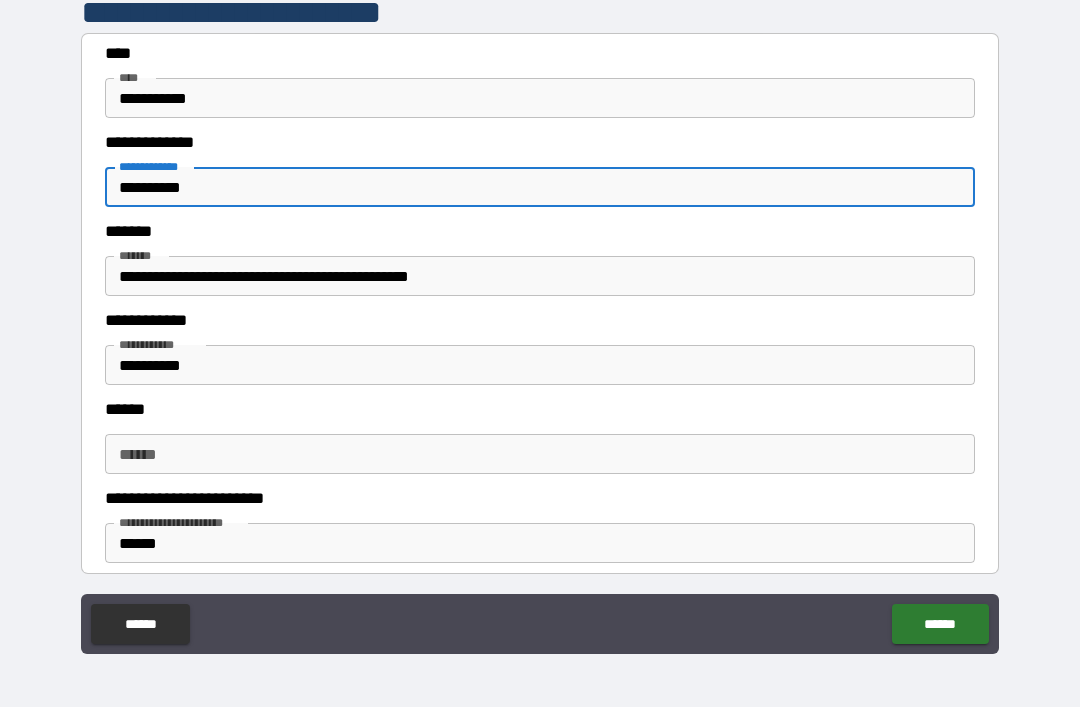 click on "**********" at bounding box center (540, 187) 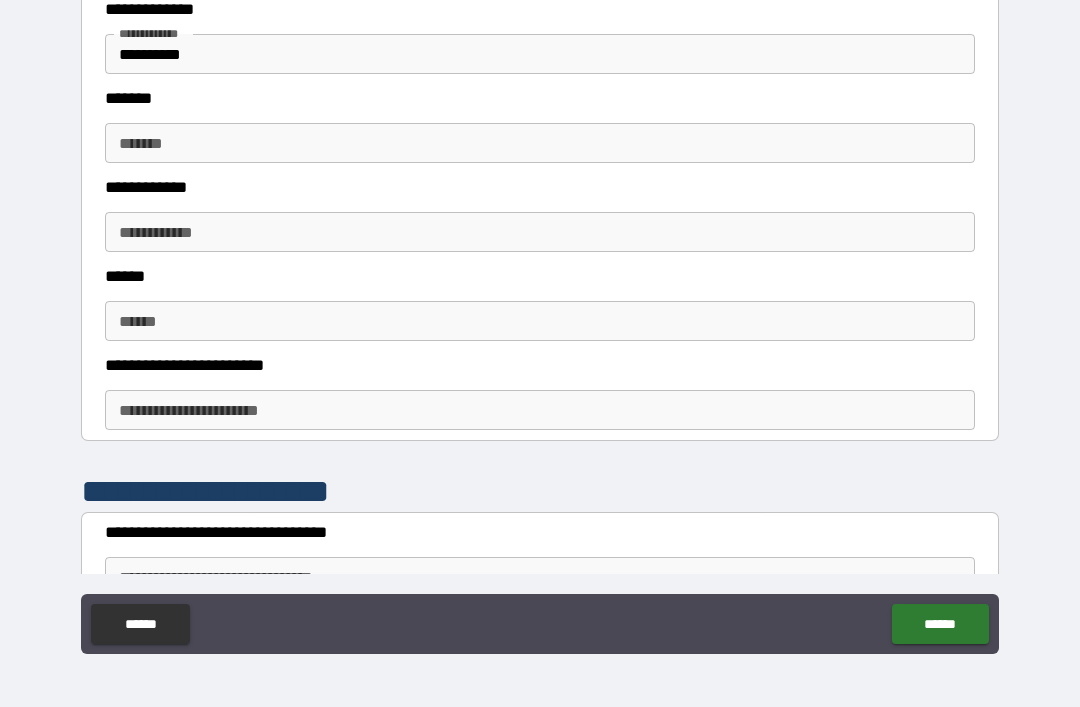 scroll, scrollTop: 1162, scrollLeft: 0, axis: vertical 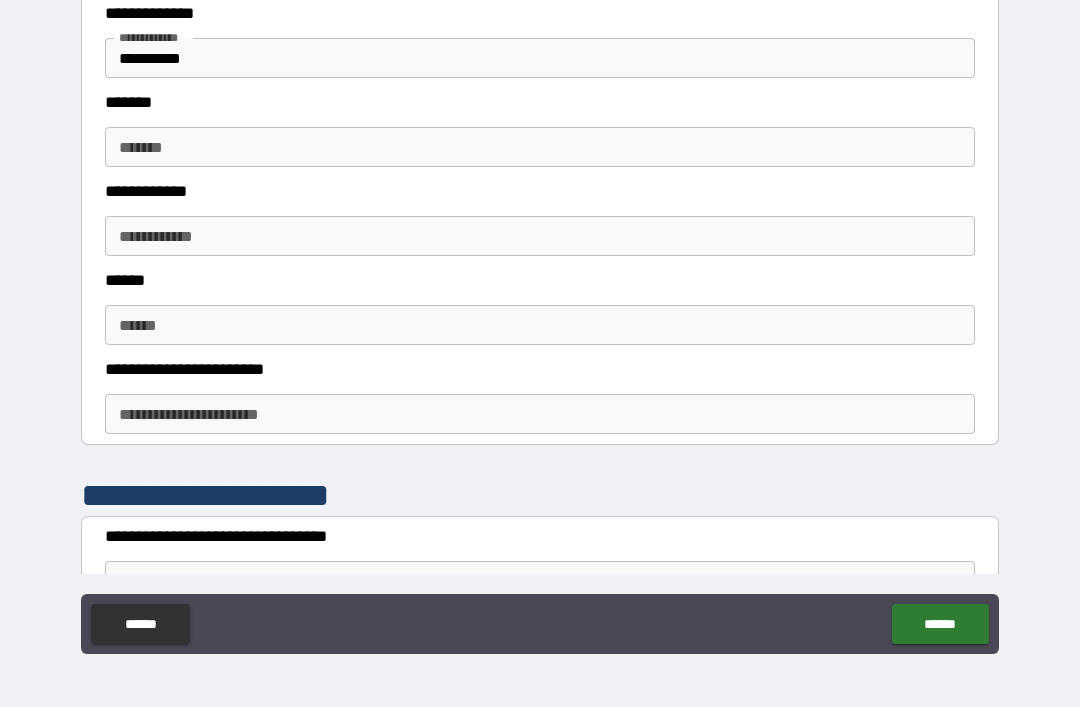 click on "**********" at bounding box center (540, 58) 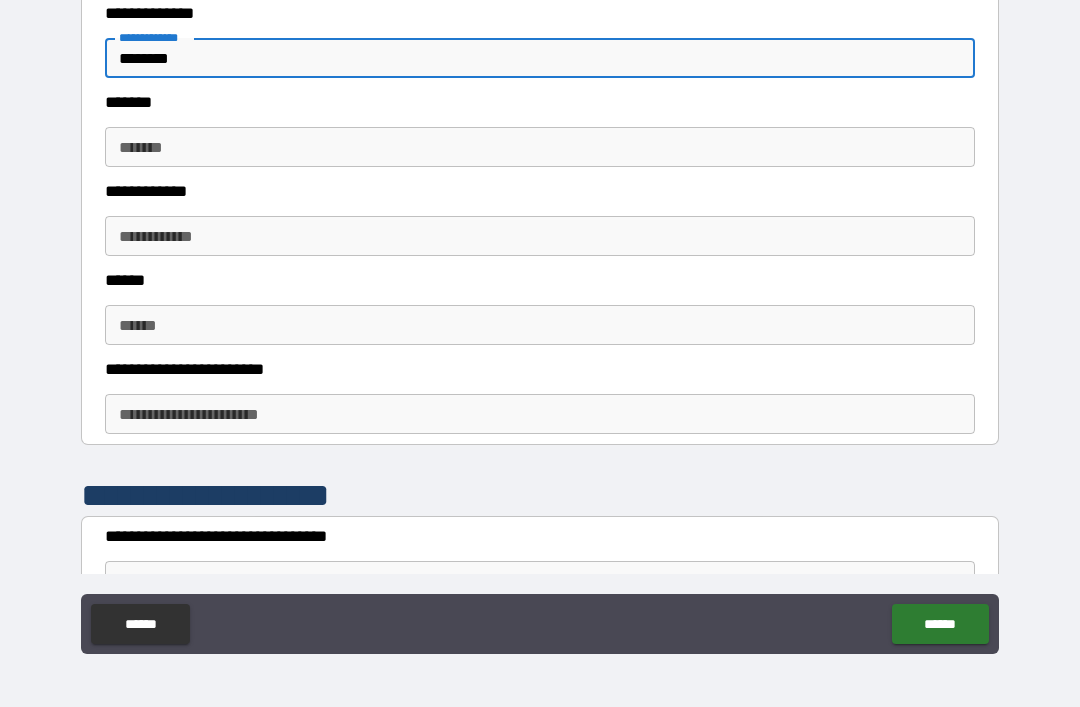 click on "*******" at bounding box center [540, 147] 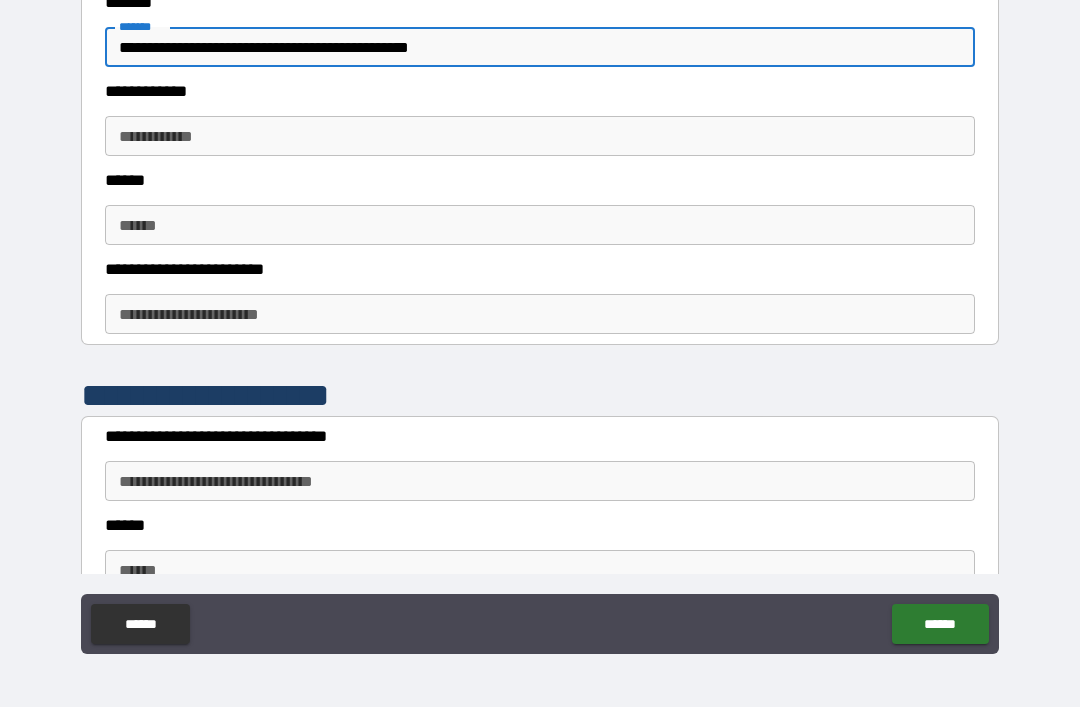 scroll, scrollTop: 1273, scrollLeft: 0, axis: vertical 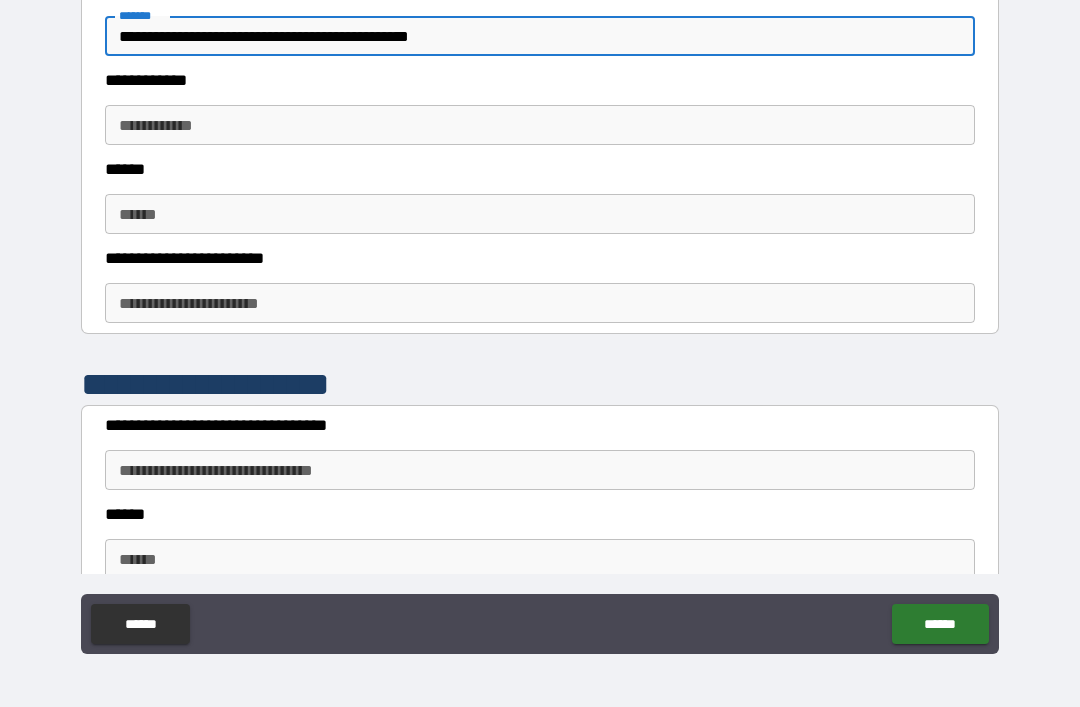 click on "**********" at bounding box center (540, 125) 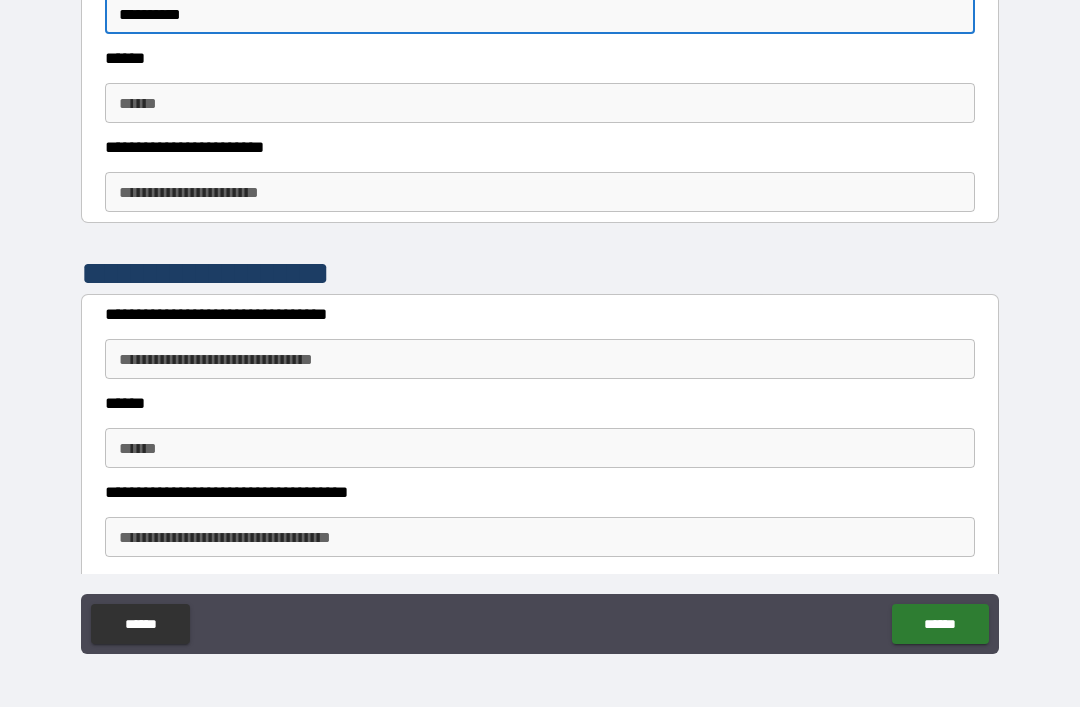 scroll, scrollTop: 1388, scrollLeft: 0, axis: vertical 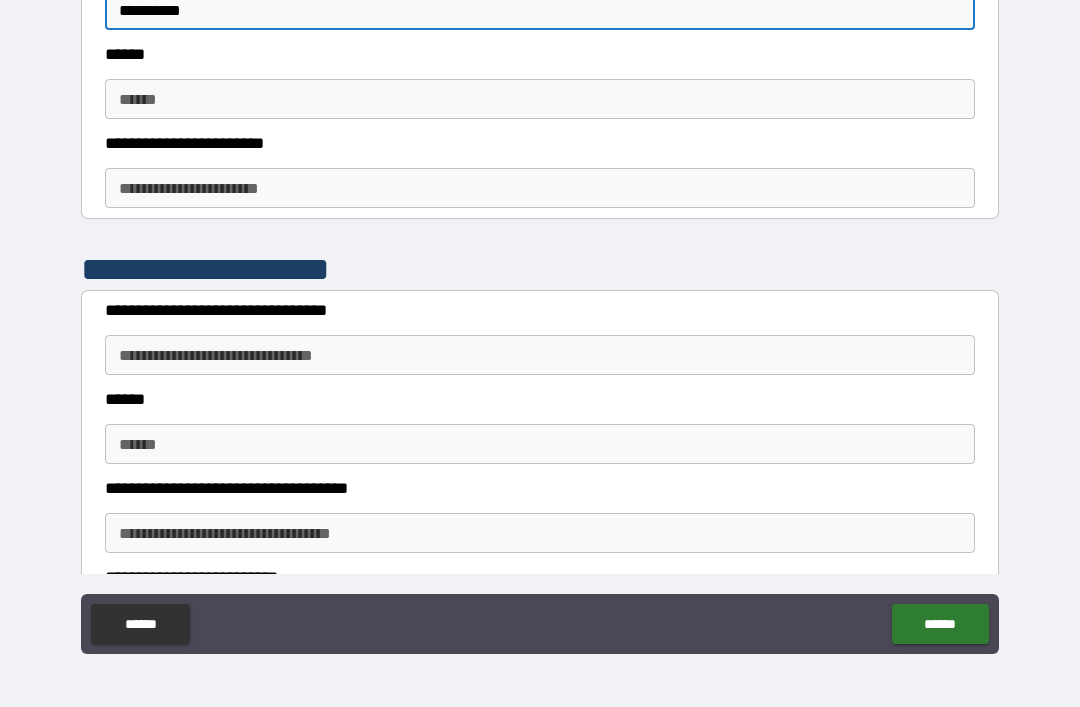 click on "**********" at bounding box center (540, 188) 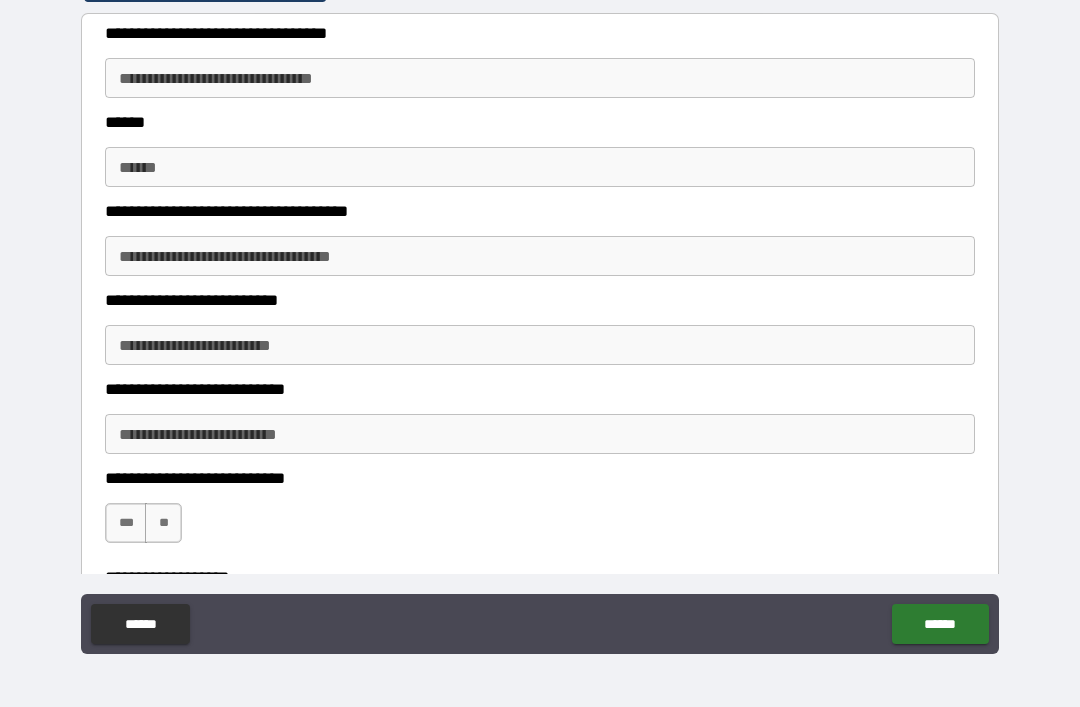 scroll, scrollTop: 1669, scrollLeft: 0, axis: vertical 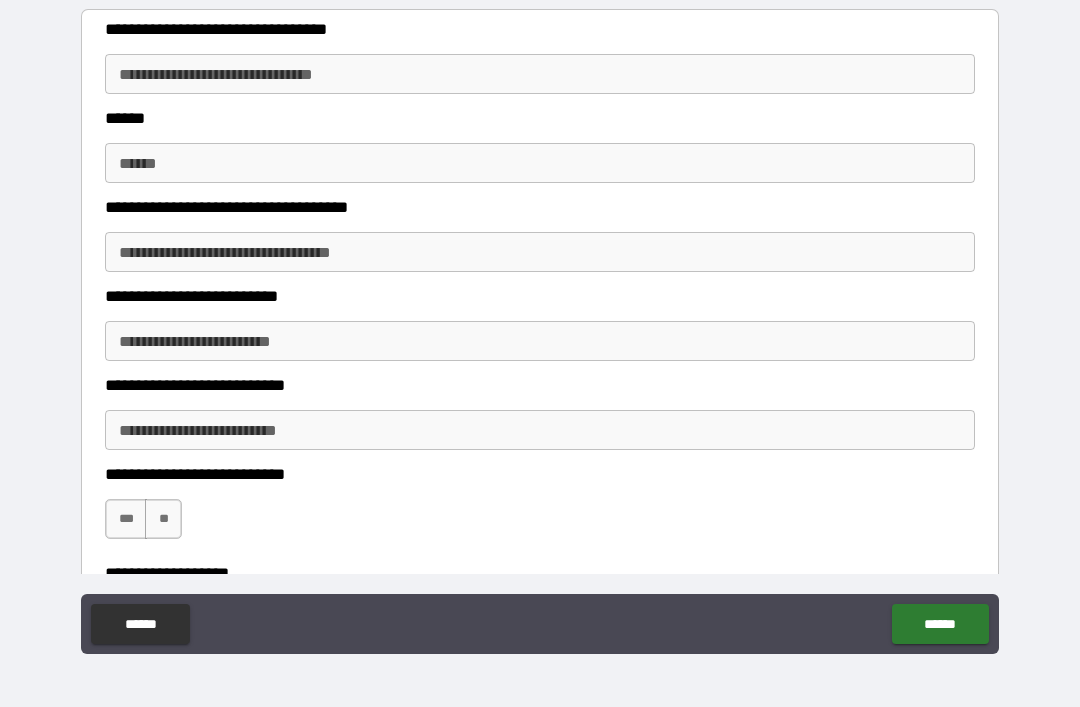 click on "**********" at bounding box center [540, 74] 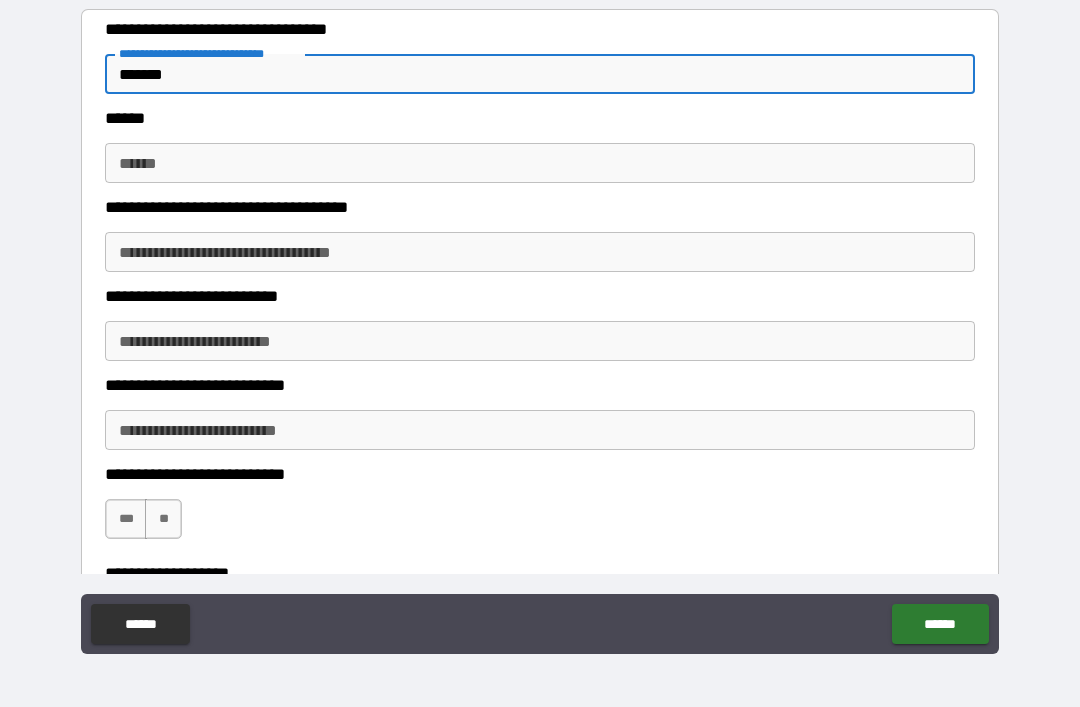 click on "******" at bounding box center (540, 163) 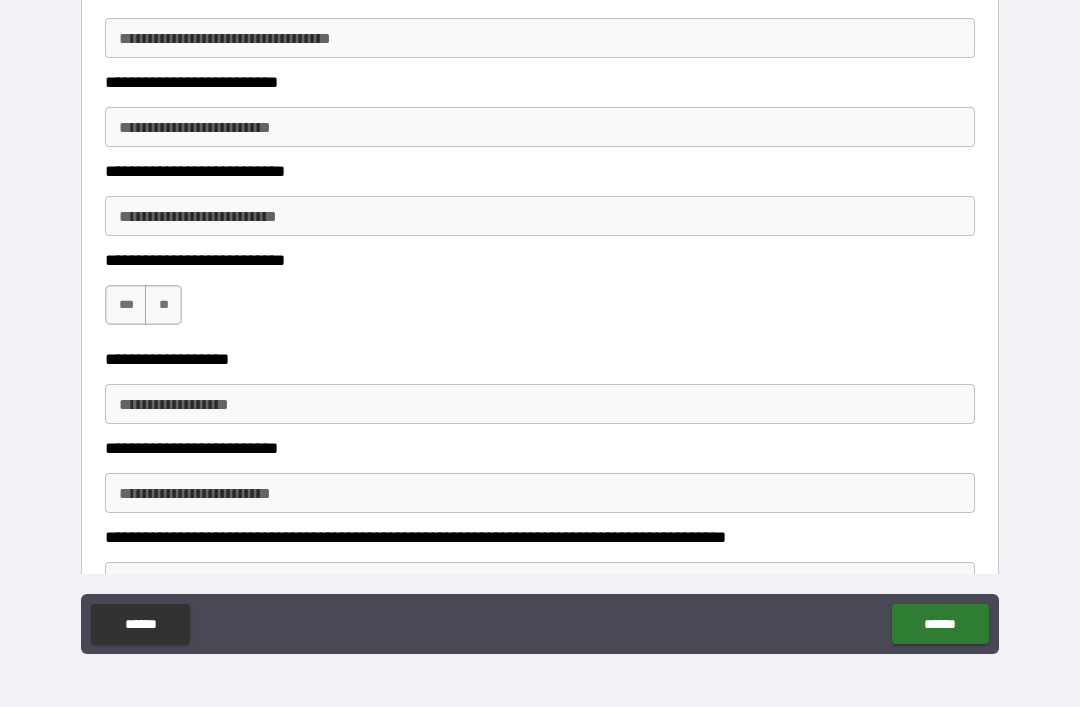 scroll, scrollTop: 1924, scrollLeft: 0, axis: vertical 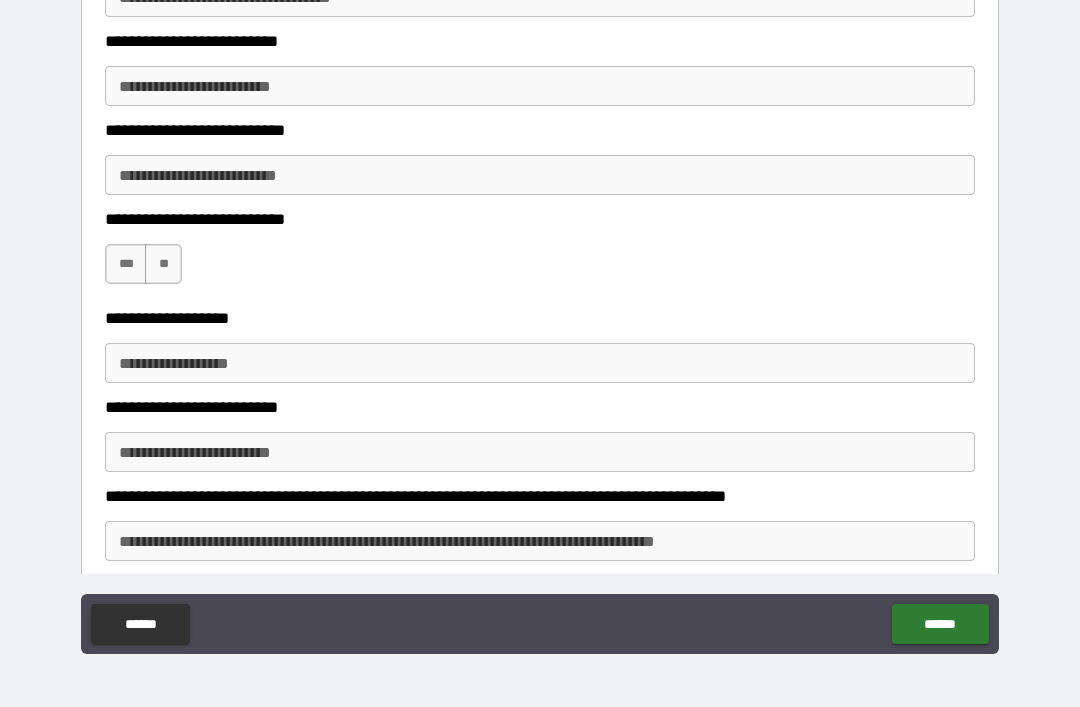click on "**********" at bounding box center (540, 86) 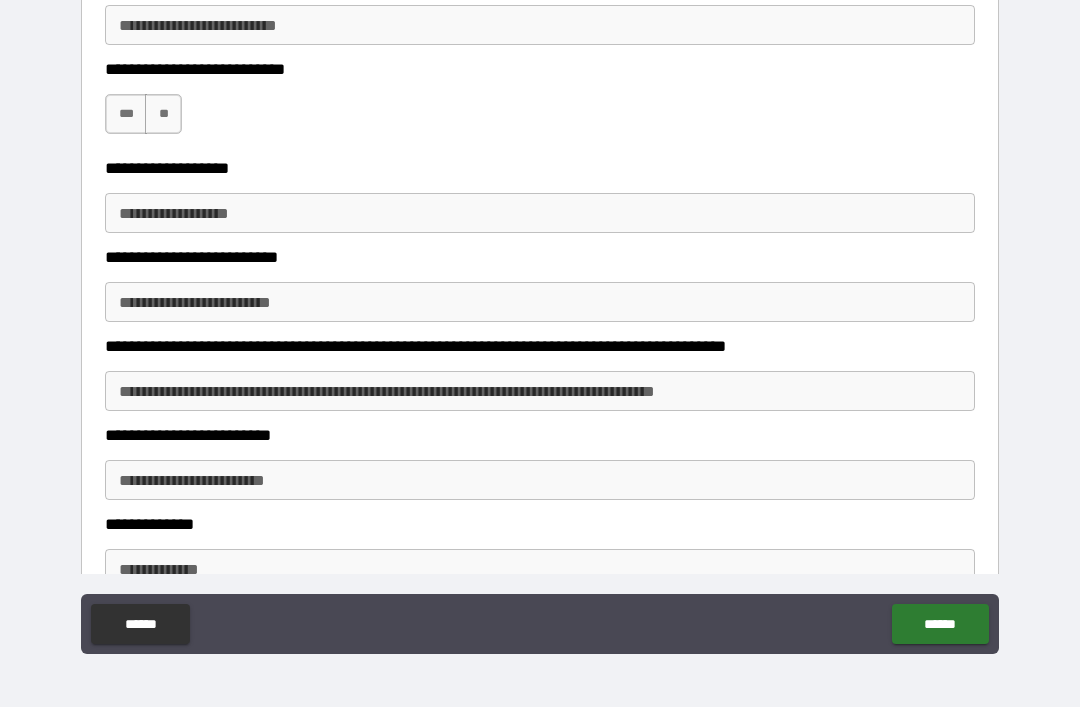 scroll, scrollTop: 2075, scrollLeft: 0, axis: vertical 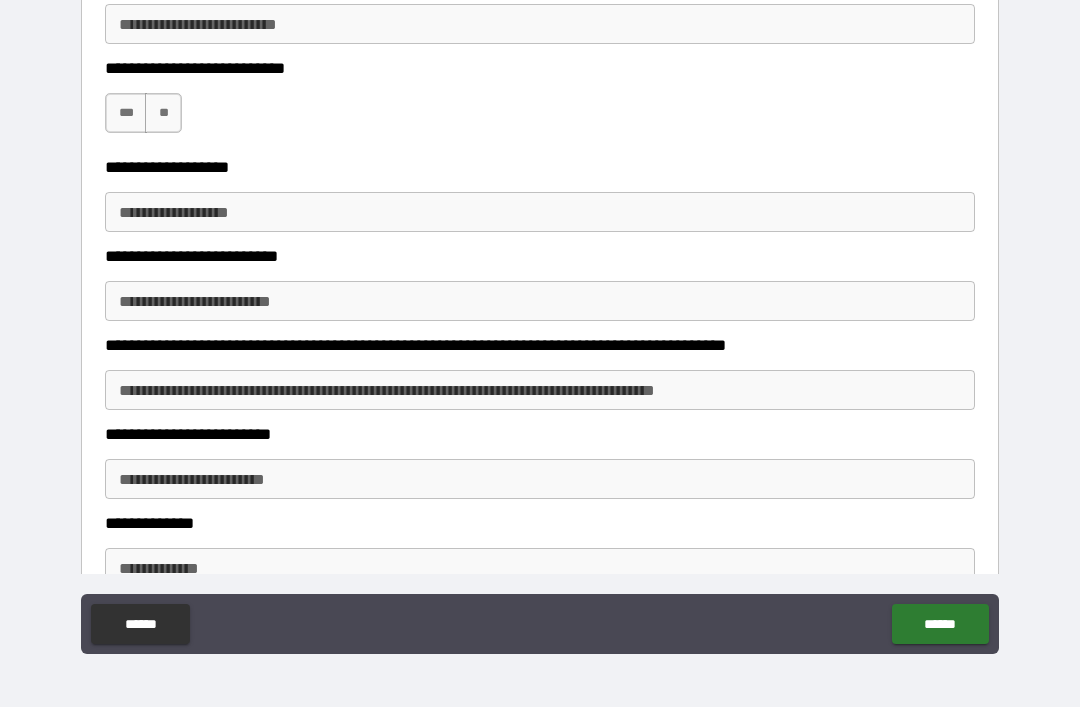 click on "***" at bounding box center [126, 113] 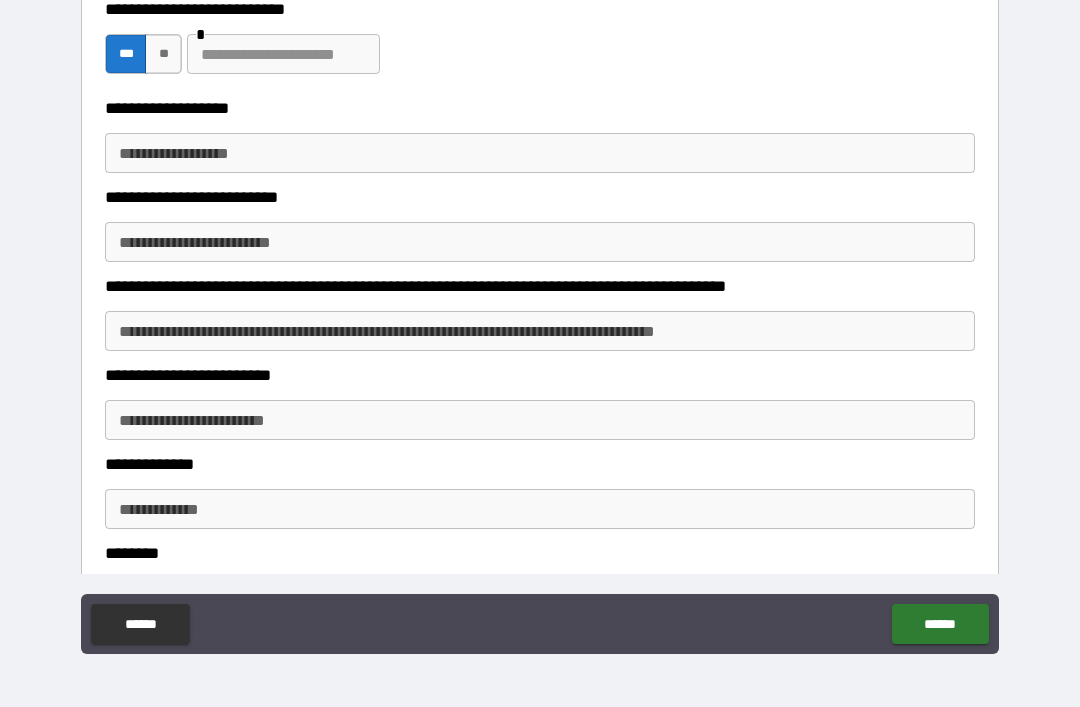 scroll, scrollTop: 2176, scrollLeft: 0, axis: vertical 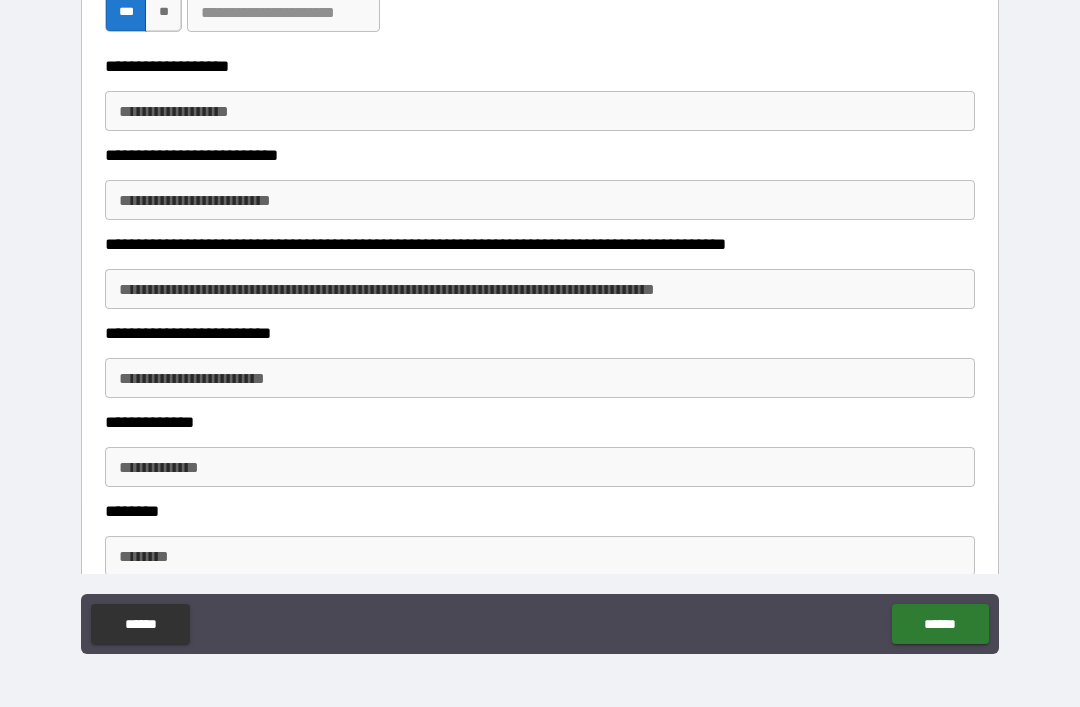 click on "**********" at bounding box center [540, 111] 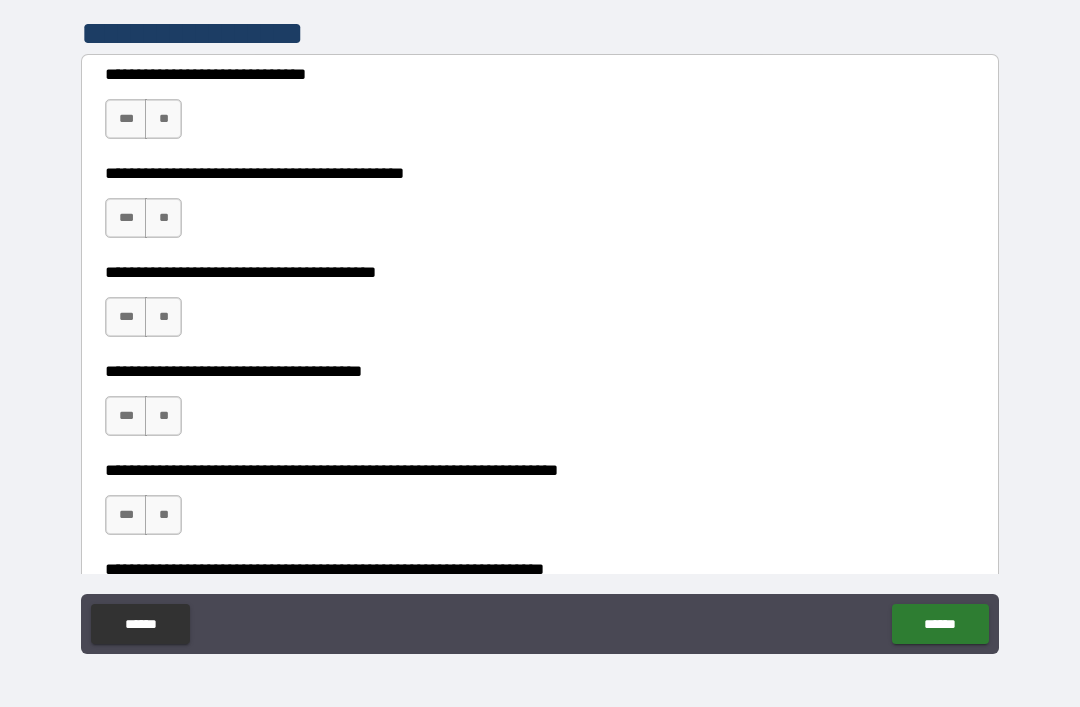 scroll, scrollTop: 2790, scrollLeft: 0, axis: vertical 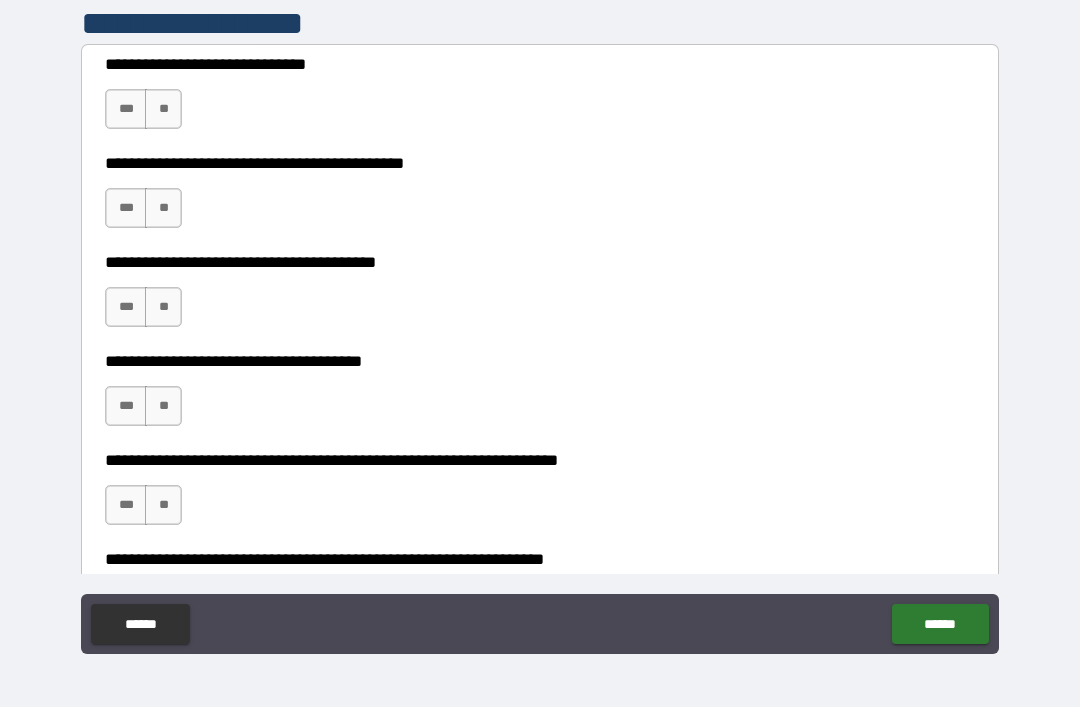 click on "***" at bounding box center [126, 109] 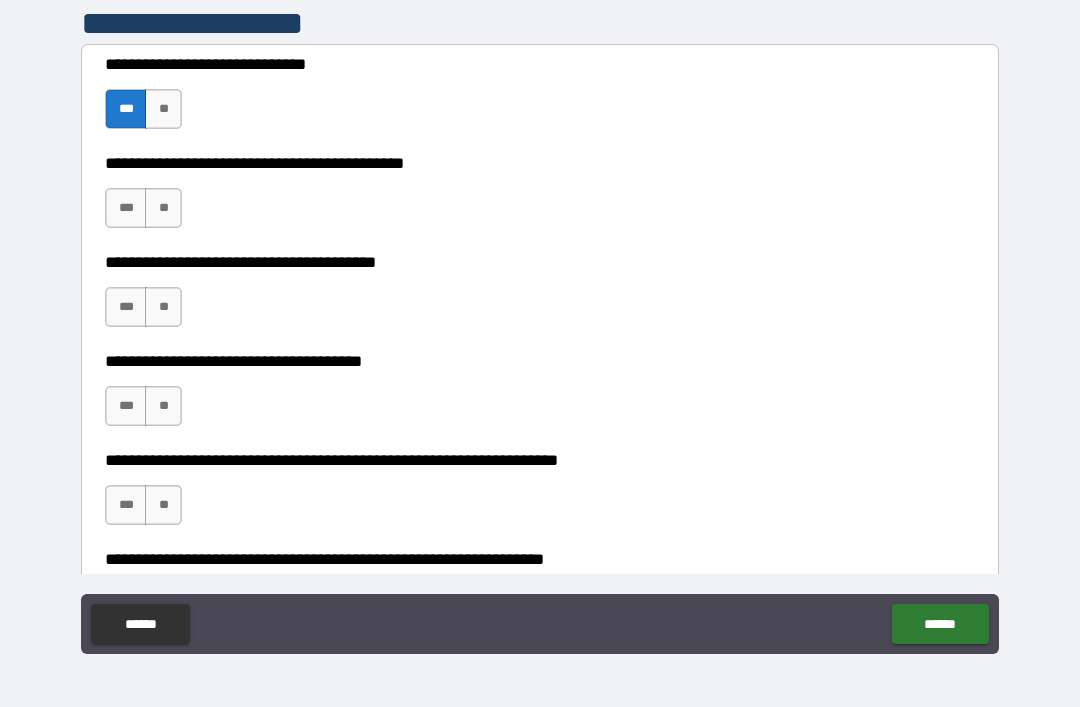 click on "***" at bounding box center [126, 208] 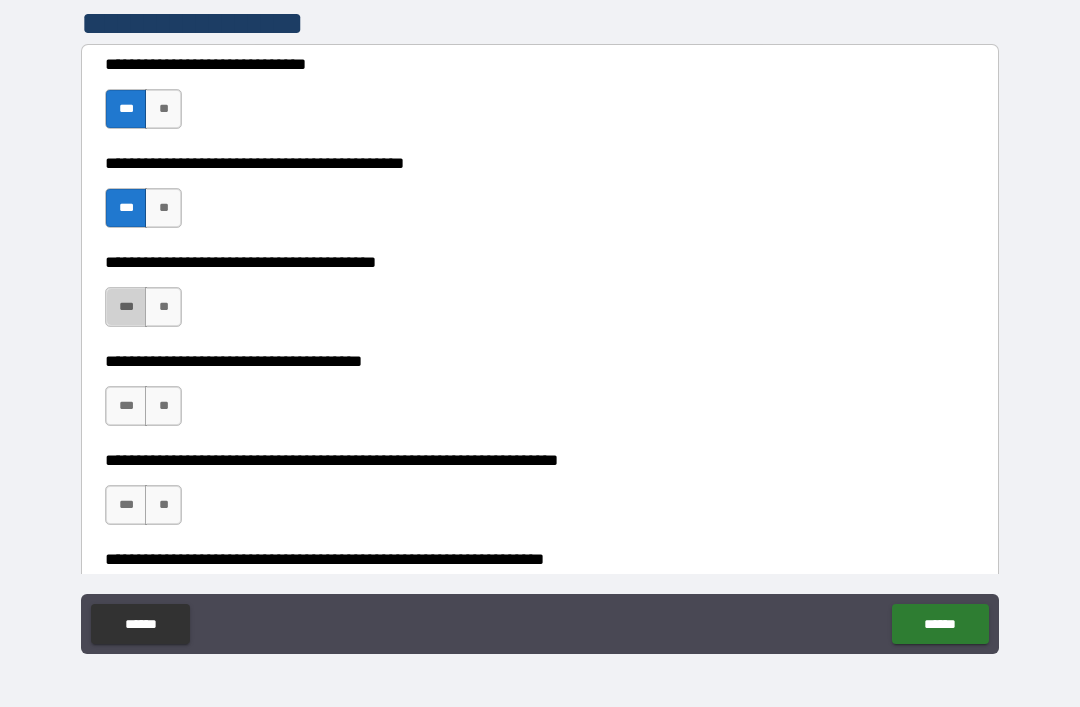click on "***" at bounding box center [126, 307] 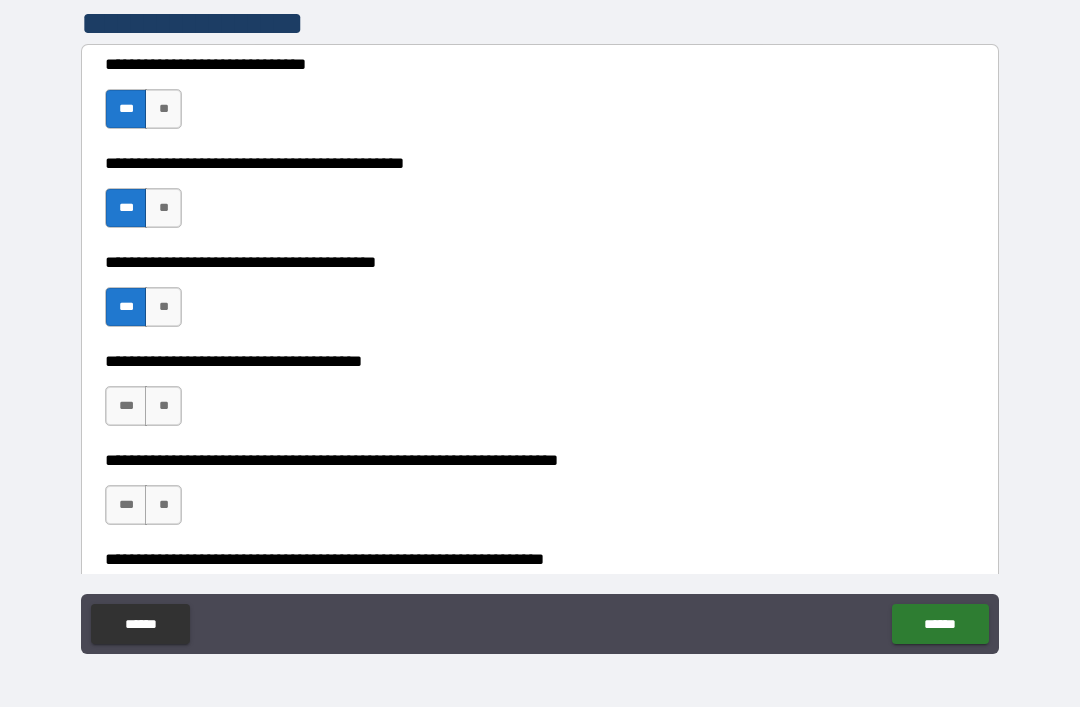 click on "**" at bounding box center (163, 406) 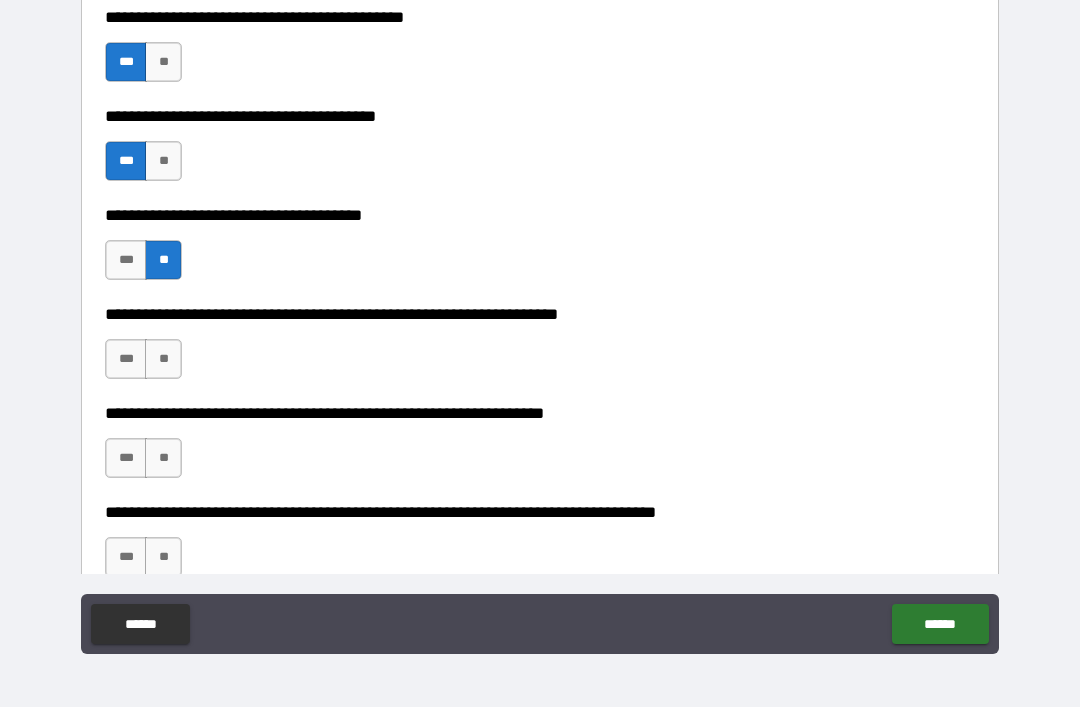 scroll, scrollTop: 2992, scrollLeft: 0, axis: vertical 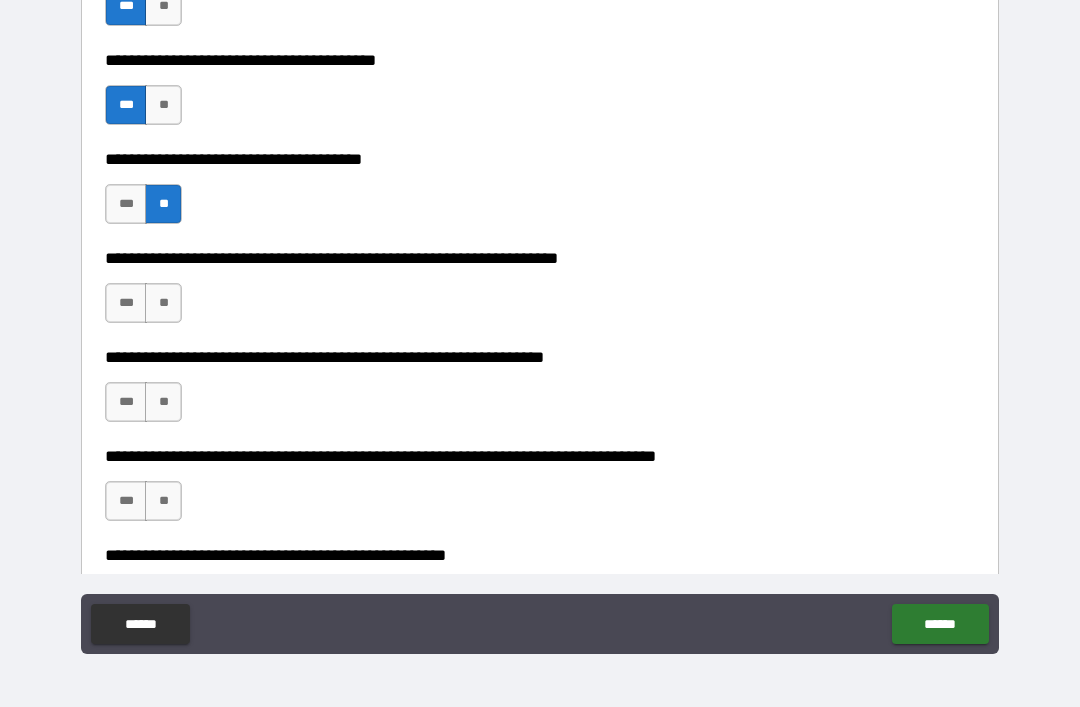click on "***" at bounding box center (126, 303) 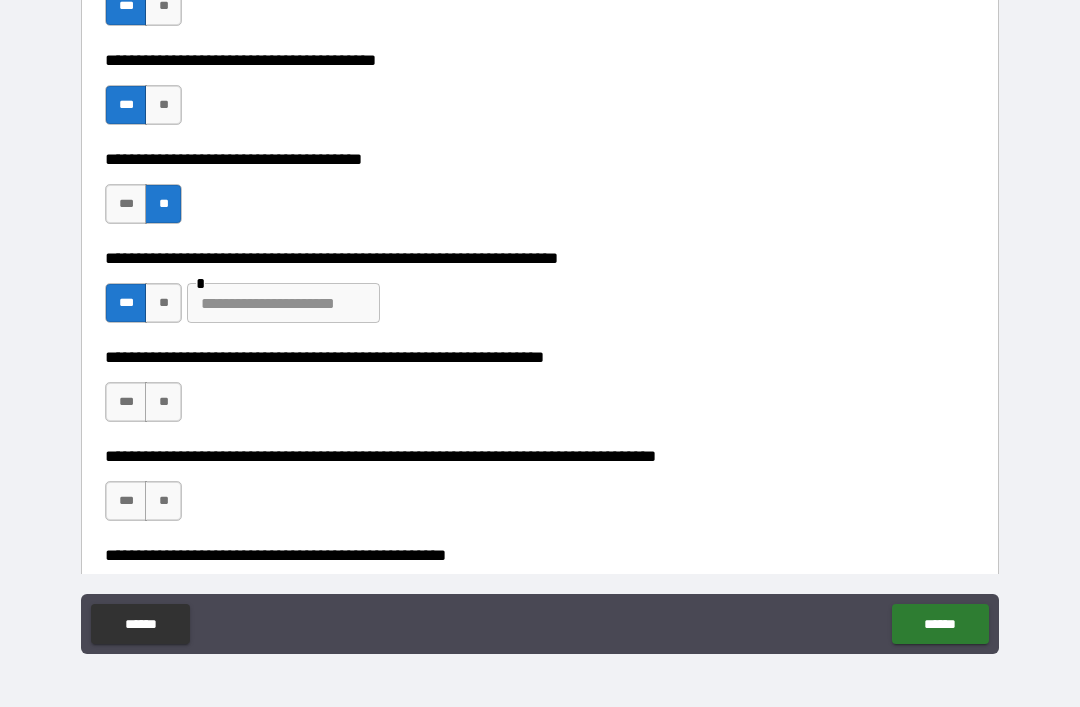 click at bounding box center [283, 303] 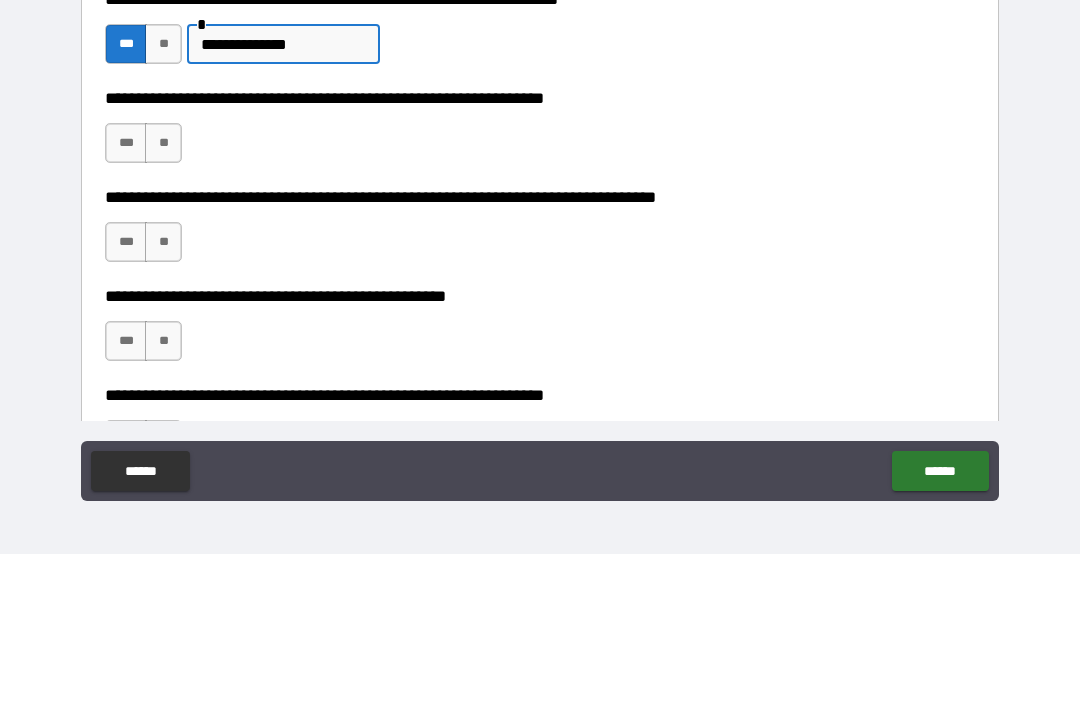 scroll, scrollTop: 3103, scrollLeft: 0, axis: vertical 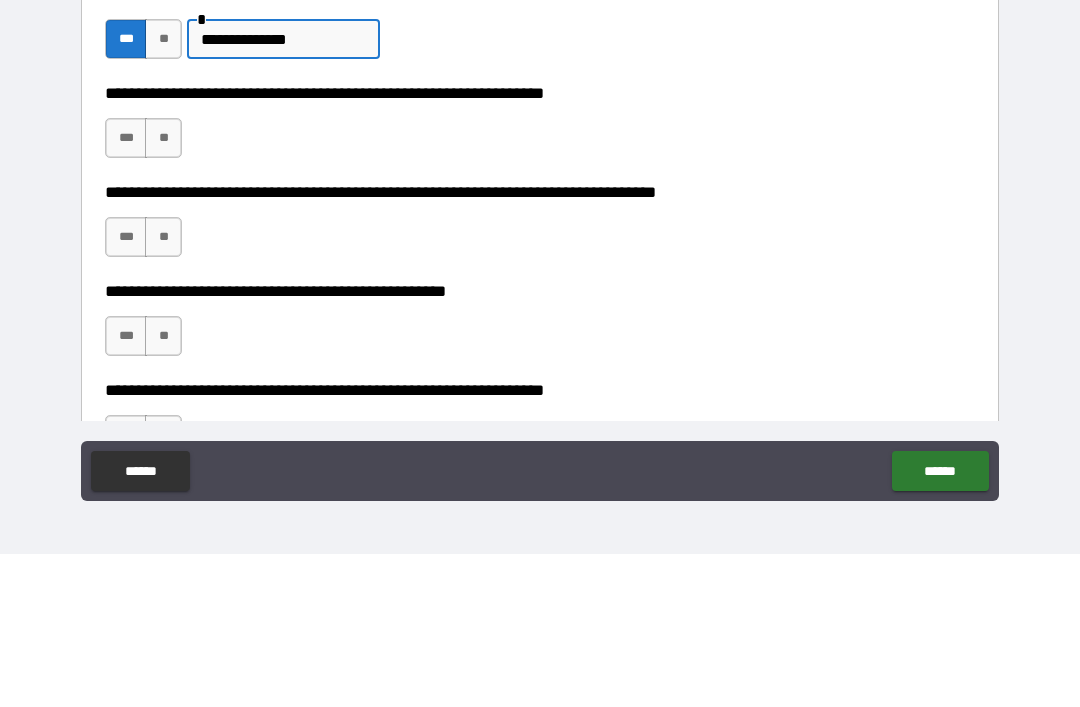 click on "**" at bounding box center [163, 291] 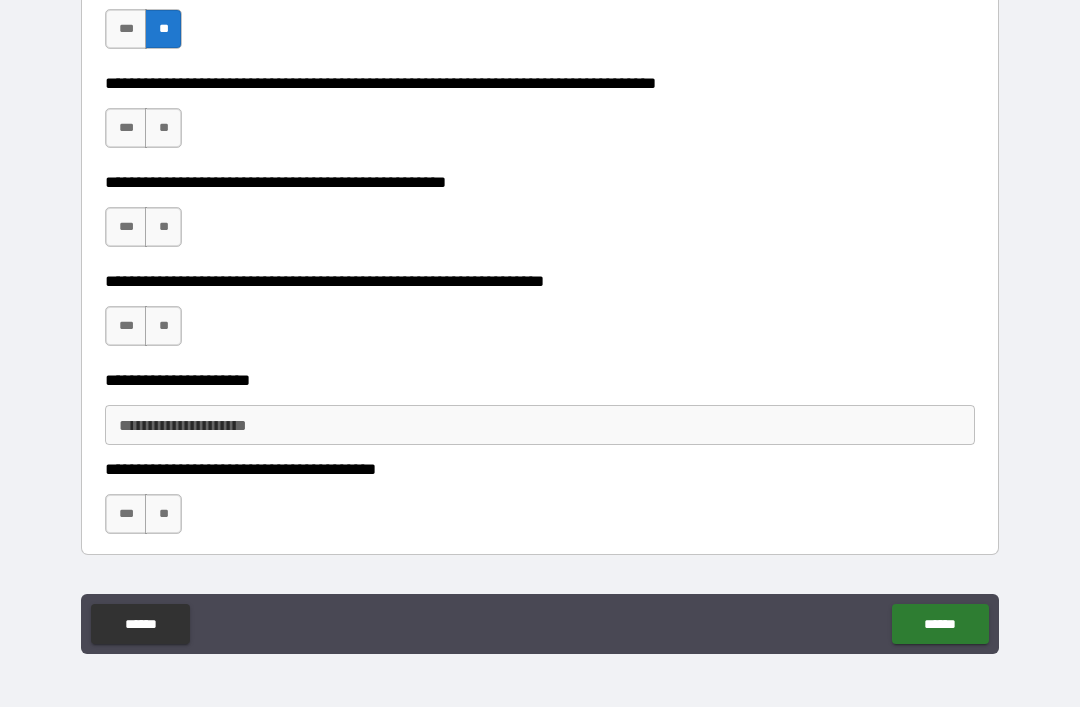 scroll, scrollTop: 3369, scrollLeft: 0, axis: vertical 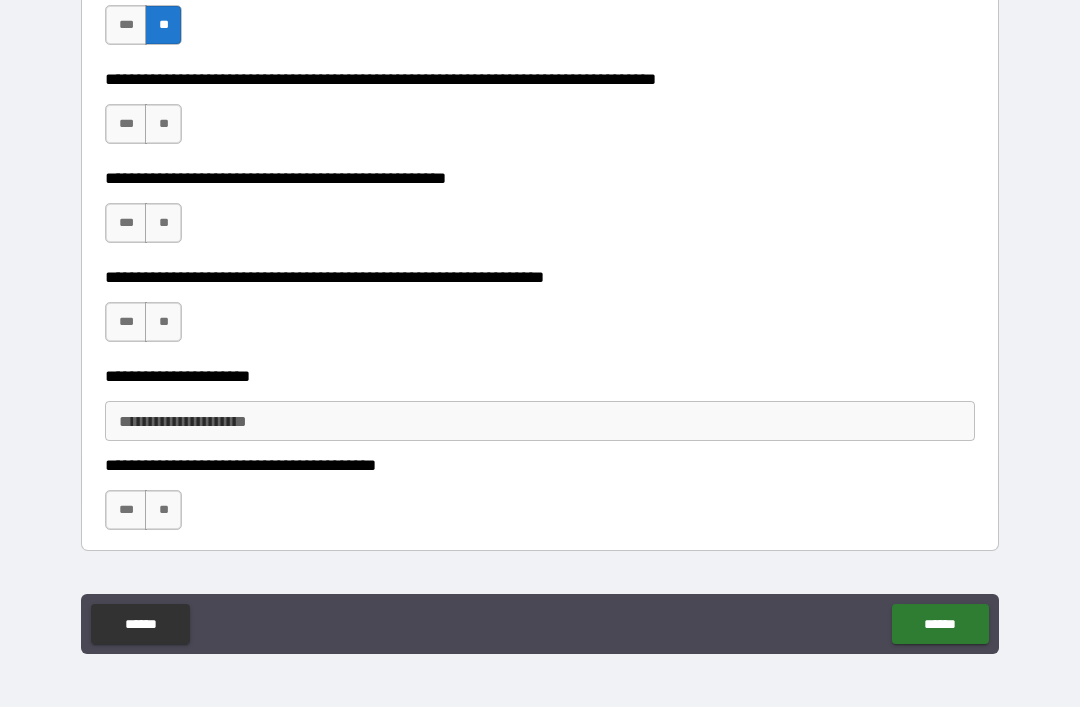 click on "**" at bounding box center [163, 124] 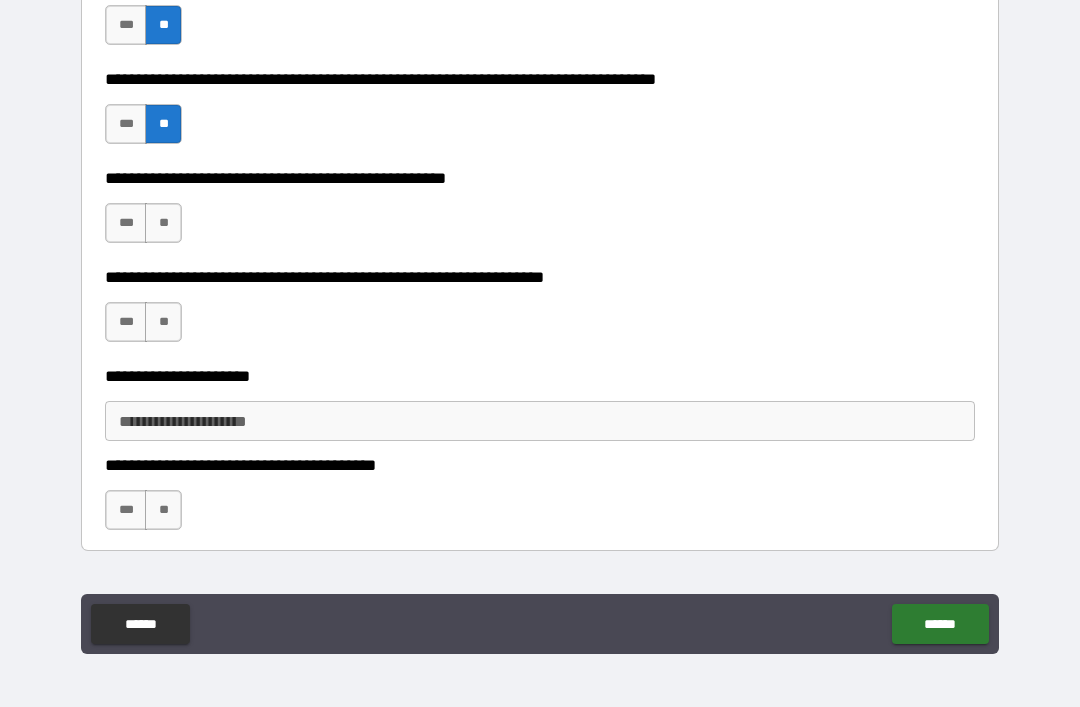 click on "**" at bounding box center (163, 223) 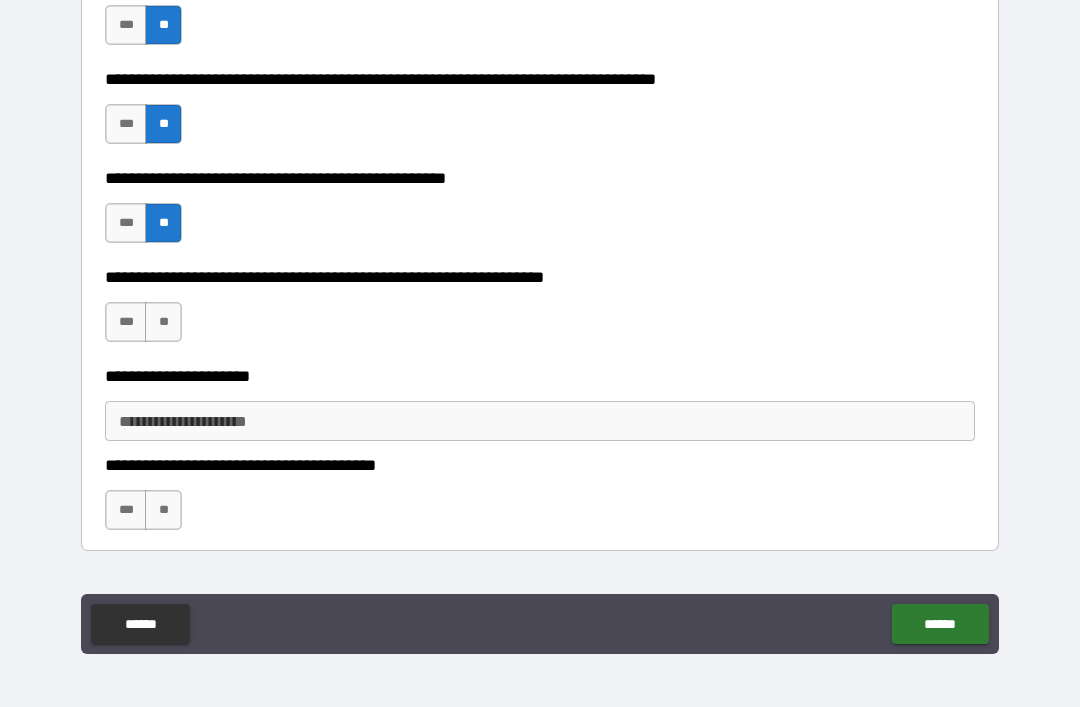 click on "**" at bounding box center [163, 322] 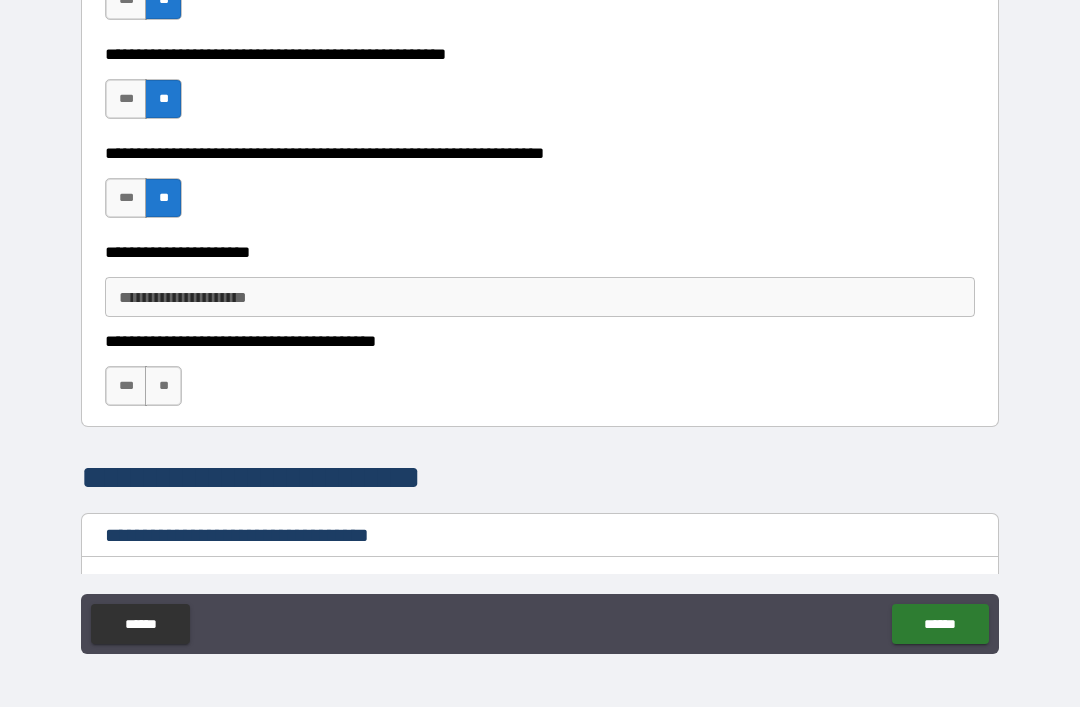 scroll, scrollTop: 3501, scrollLeft: 0, axis: vertical 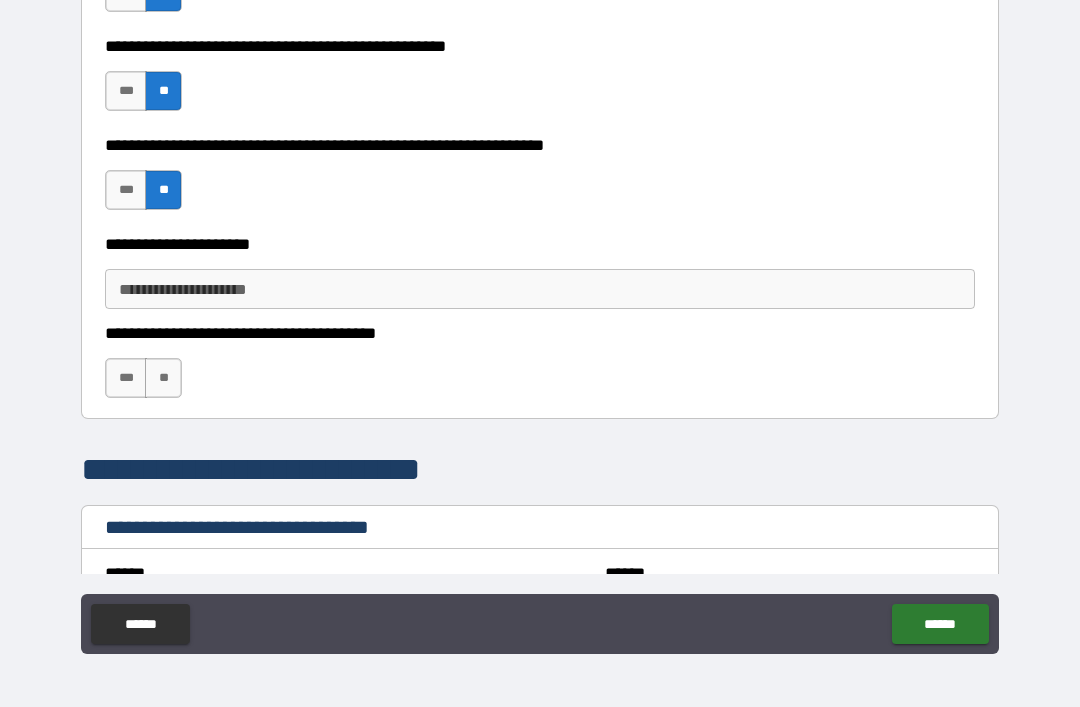 click on "**" at bounding box center (163, 378) 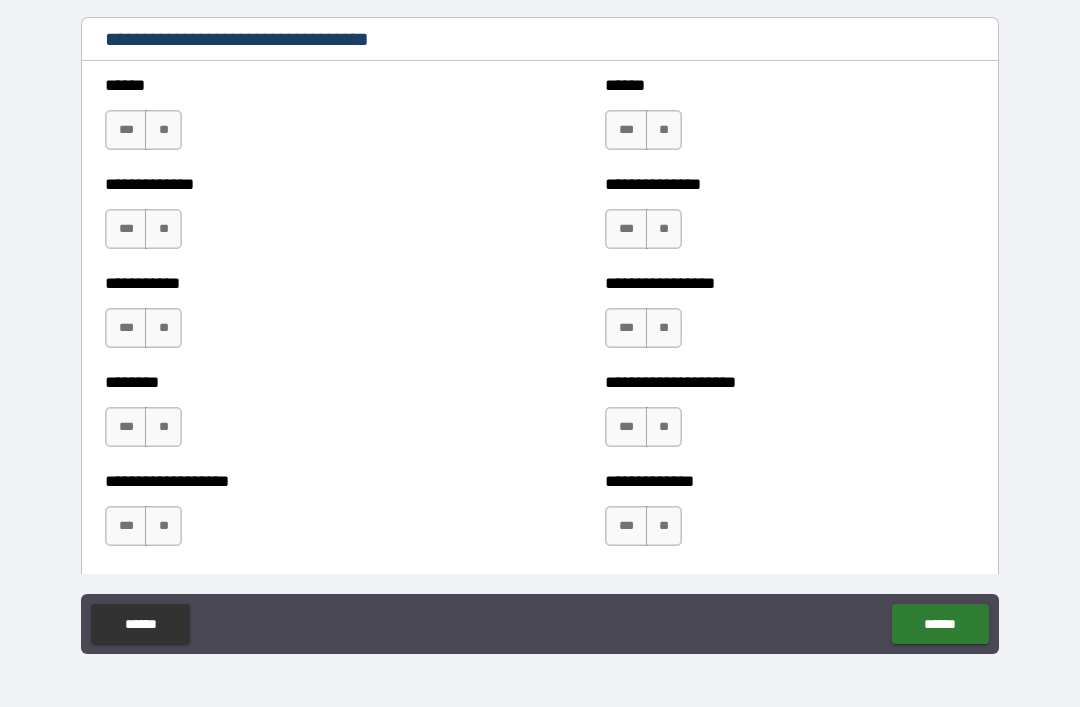 scroll, scrollTop: 3990, scrollLeft: 0, axis: vertical 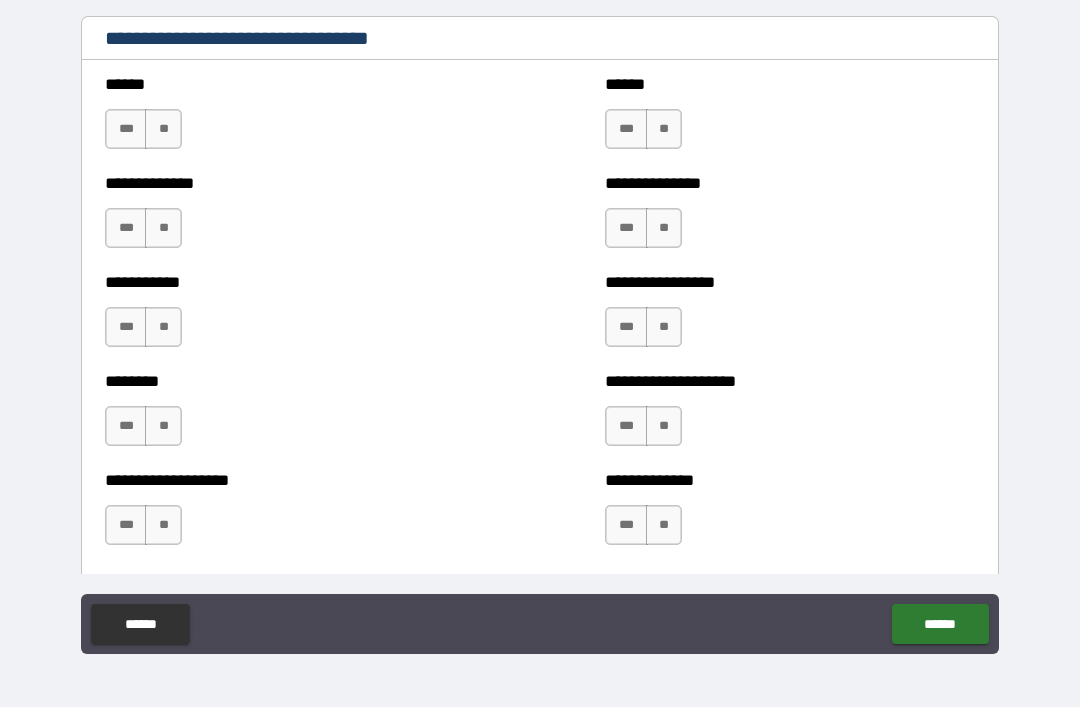 click on "***" at bounding box center [126, 228] 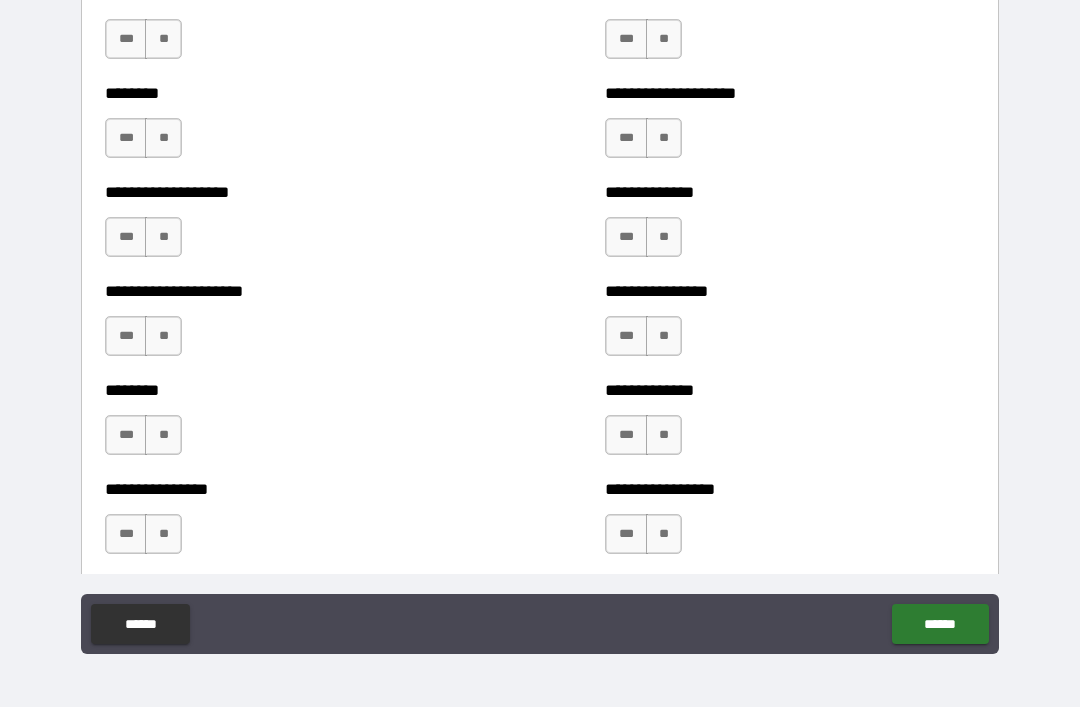 scroll, scrollTop: 4279, scrollLeft: 0, axis: vertical 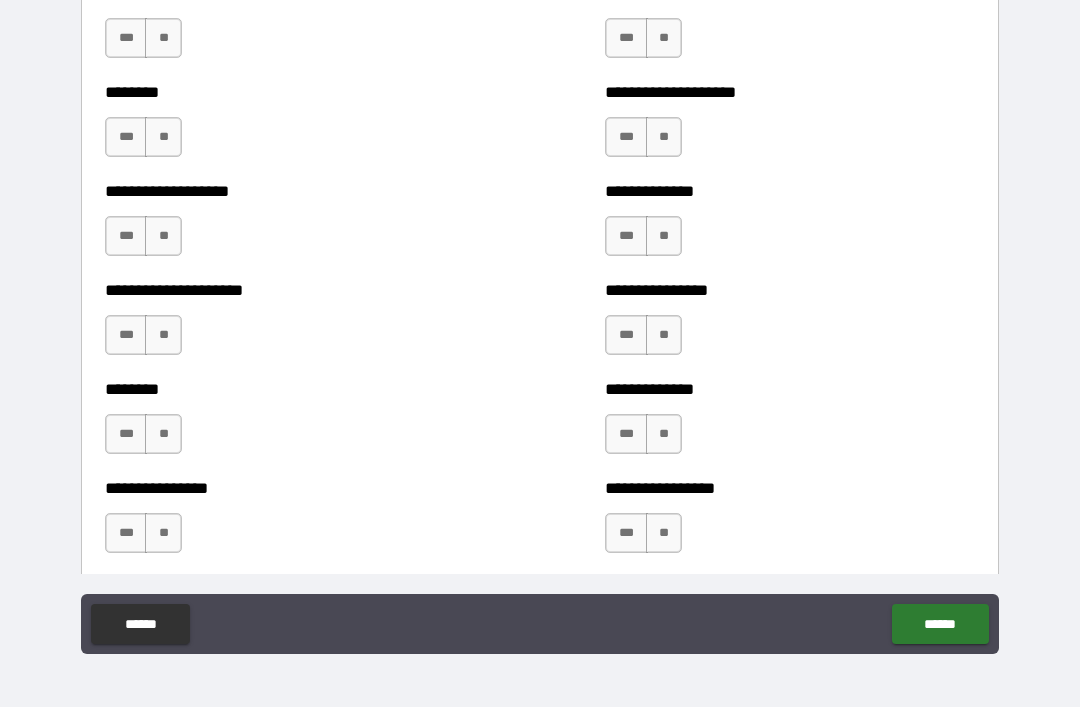 click on "***" at bounding box center [626, 137] 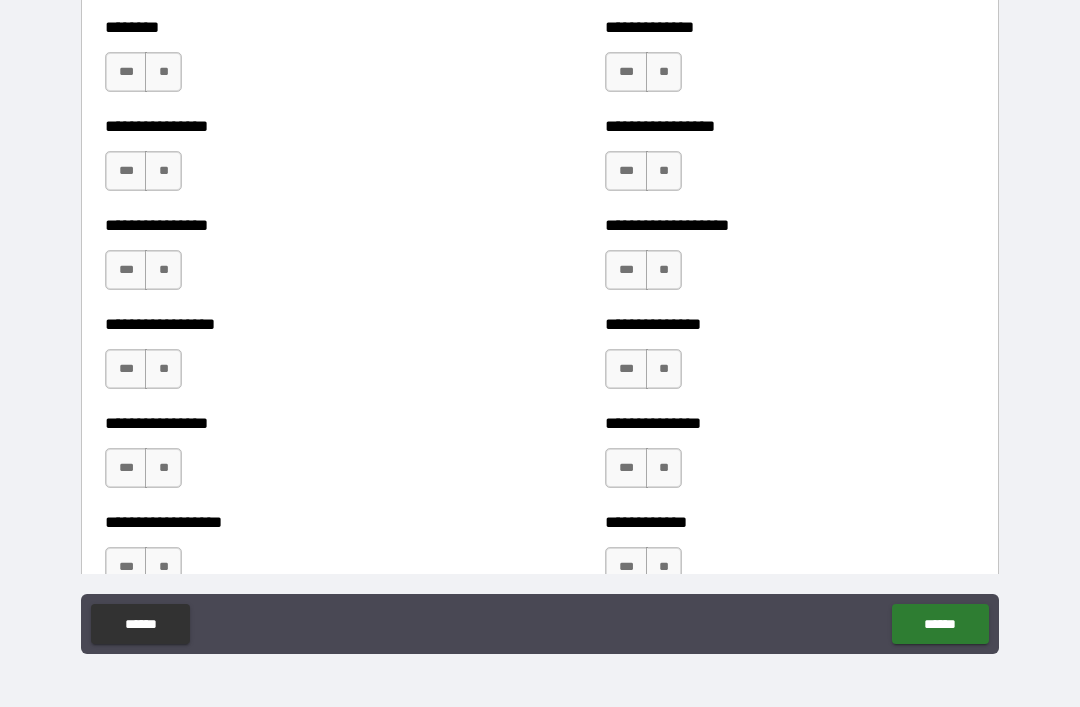 scroll, scrollTop: 4644, scrollLeft: 0, axis: vertical 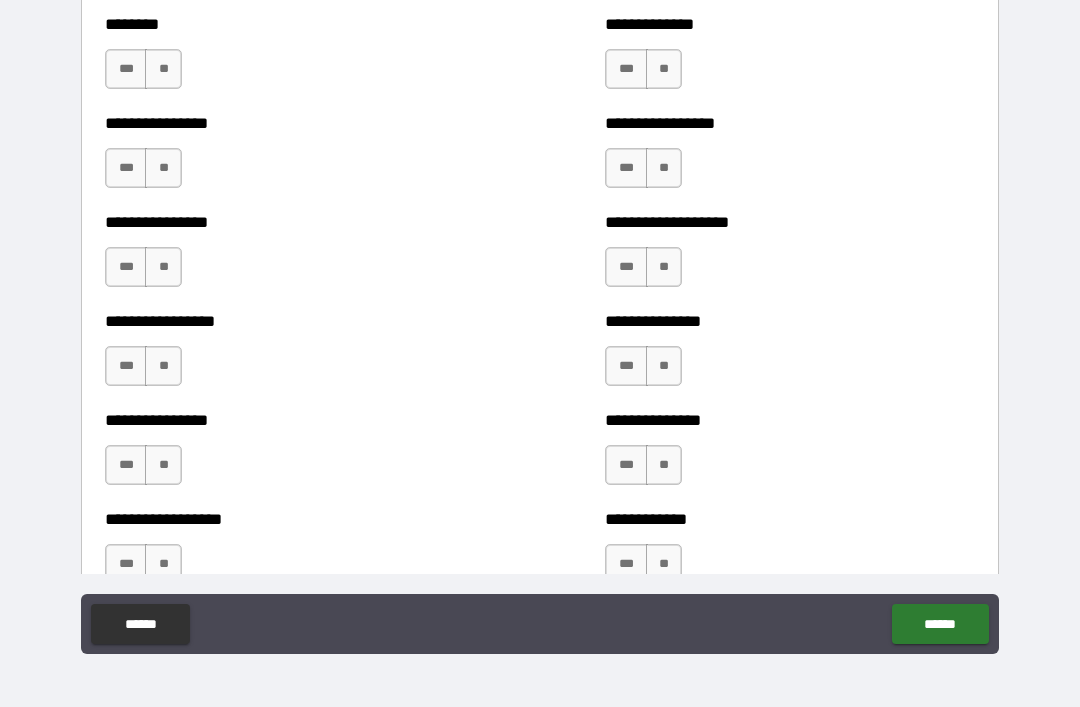 click on "***" at bounding box center (126, 267) 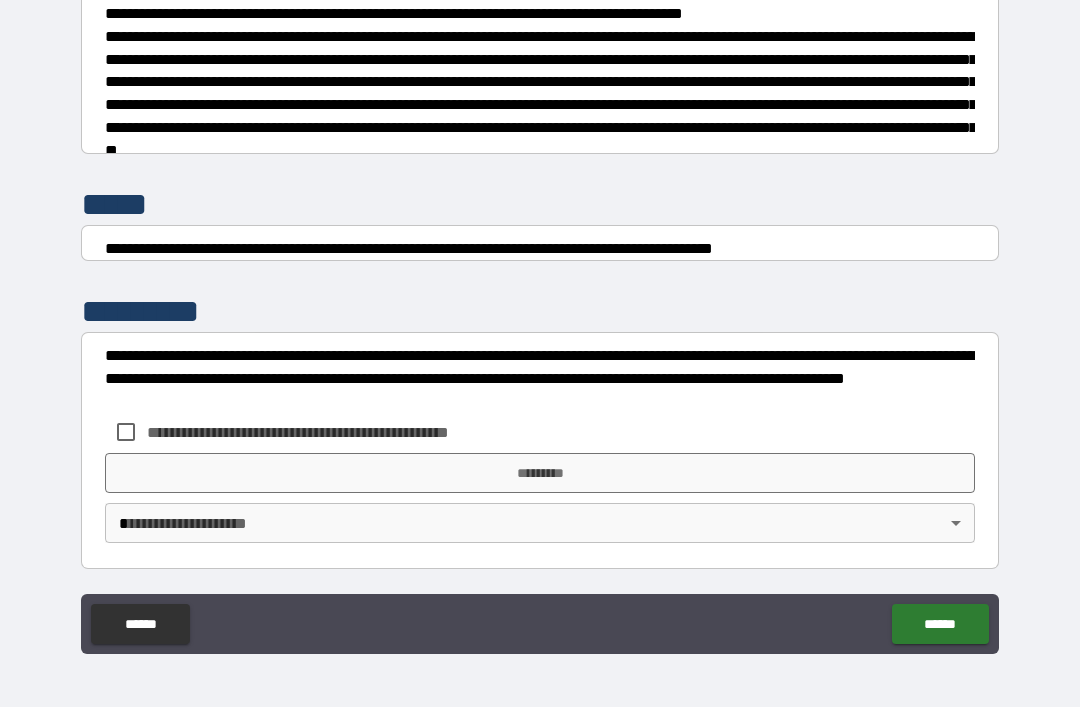 scroll, scrollTop: 7448, scrollLeft: 0, axis: vertical 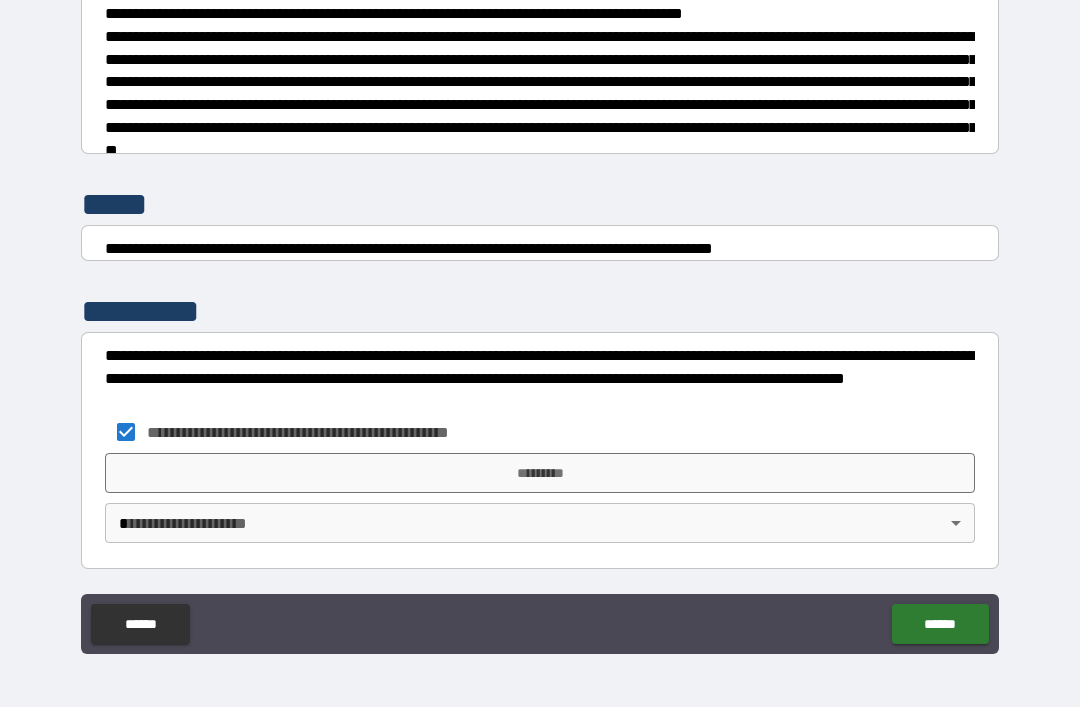 click on "*********" at bounding box center (540, 473) 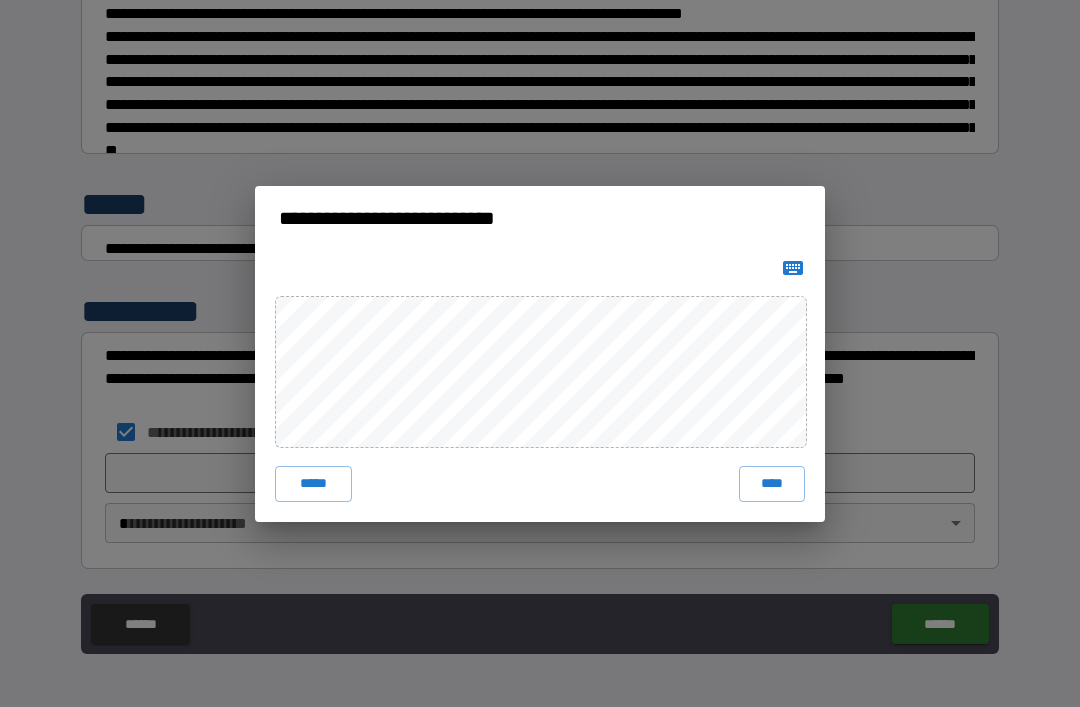 click on "****" at bounding box center [772, 484] 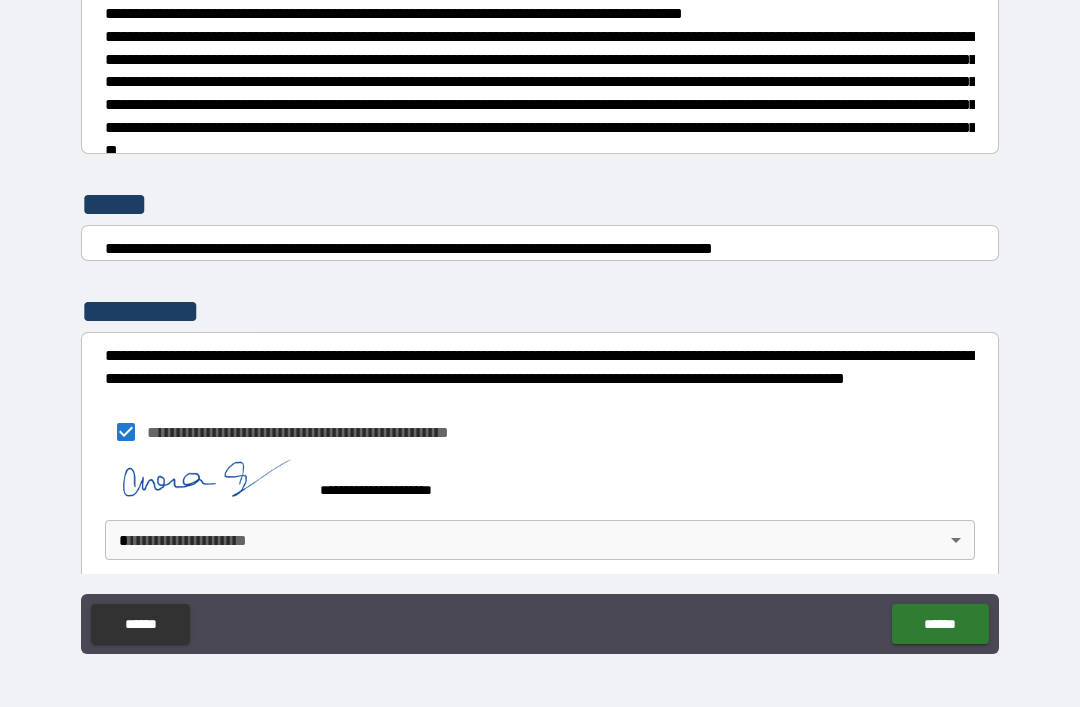 click on "**********" at bounding box center [540, 321] 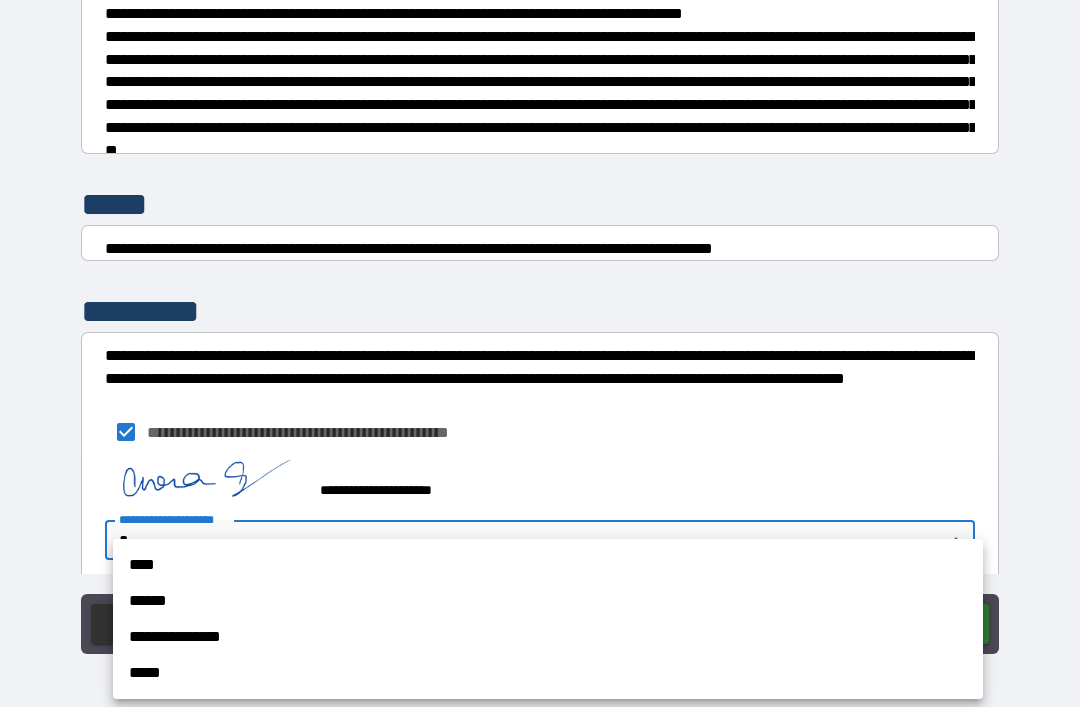 click on "**********" at bounding box center [548, 637] 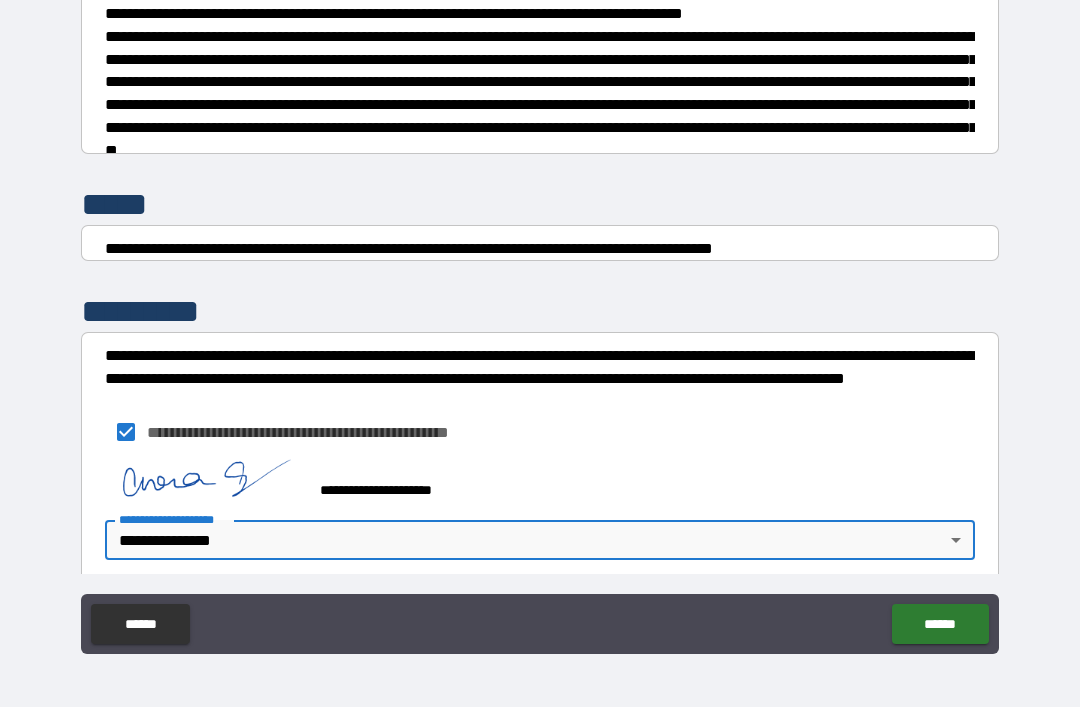 click on "******" at bounding box center (940, 624) 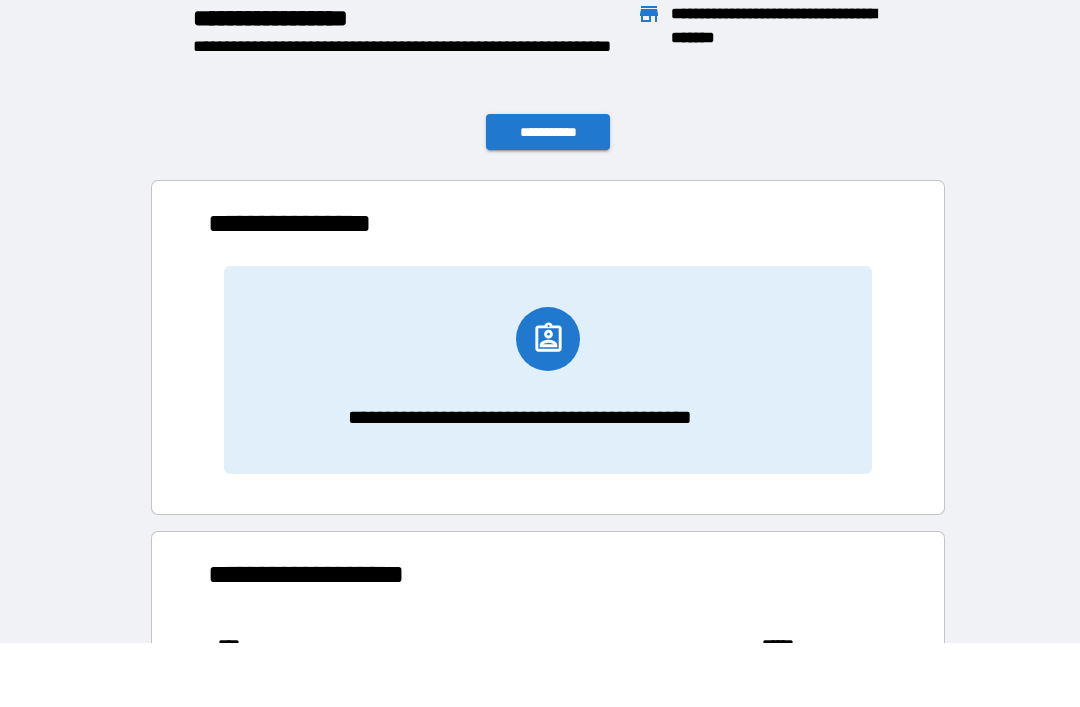 scroll, scrollTop: 221, scrollLeft: 680, axis: both 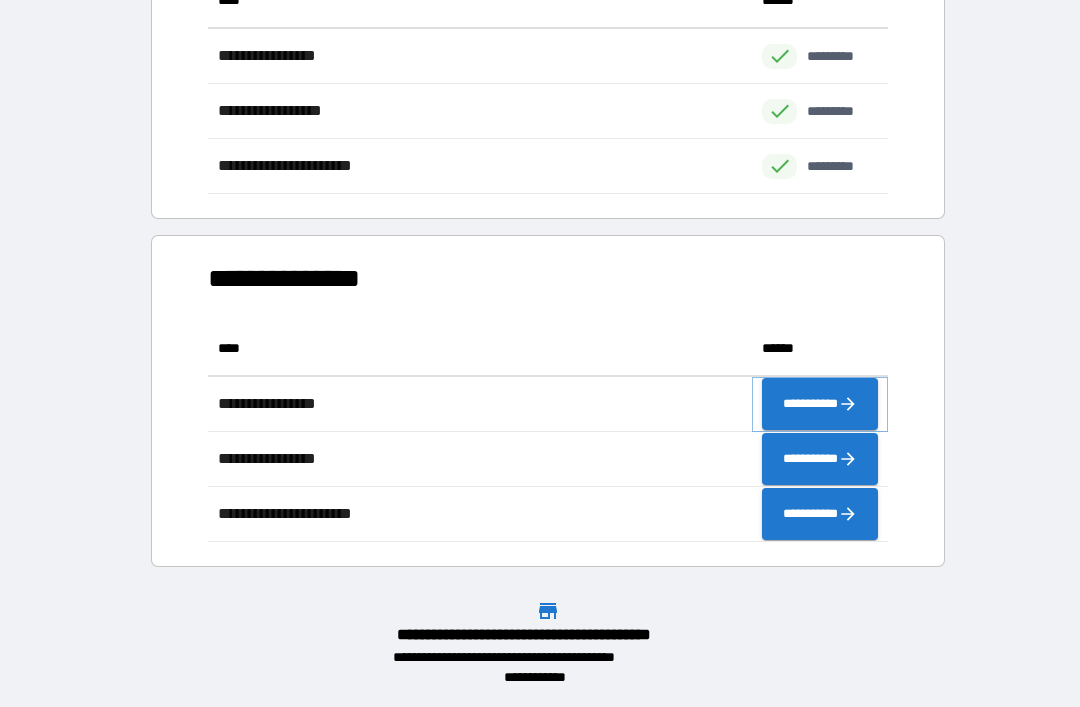 click on "**********" at bounding box center [820, 404] 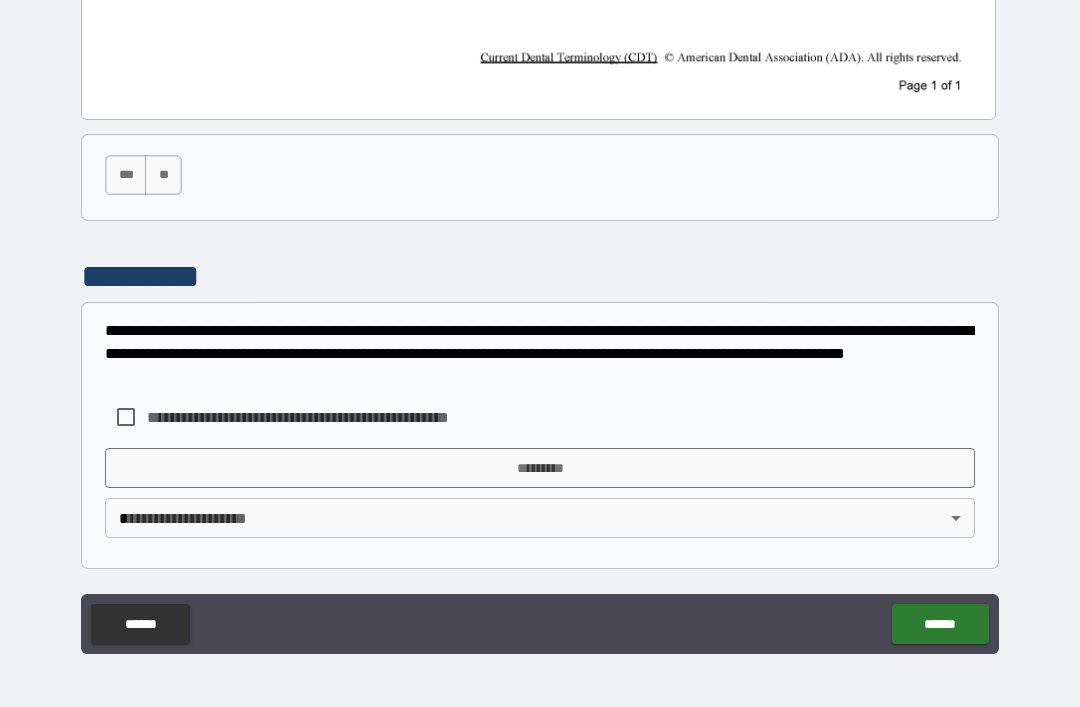 scroll, scrollTop: 1080, scrollLeft: 0, axis: vertical 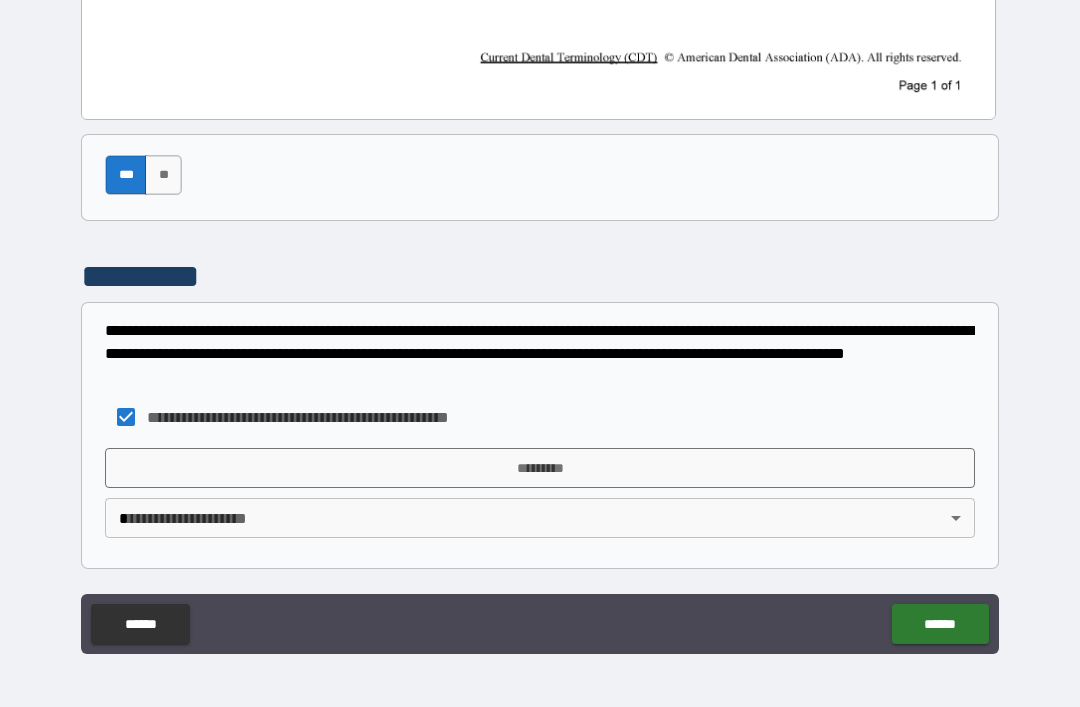 click on "*********" at bounding box center (540, 468) 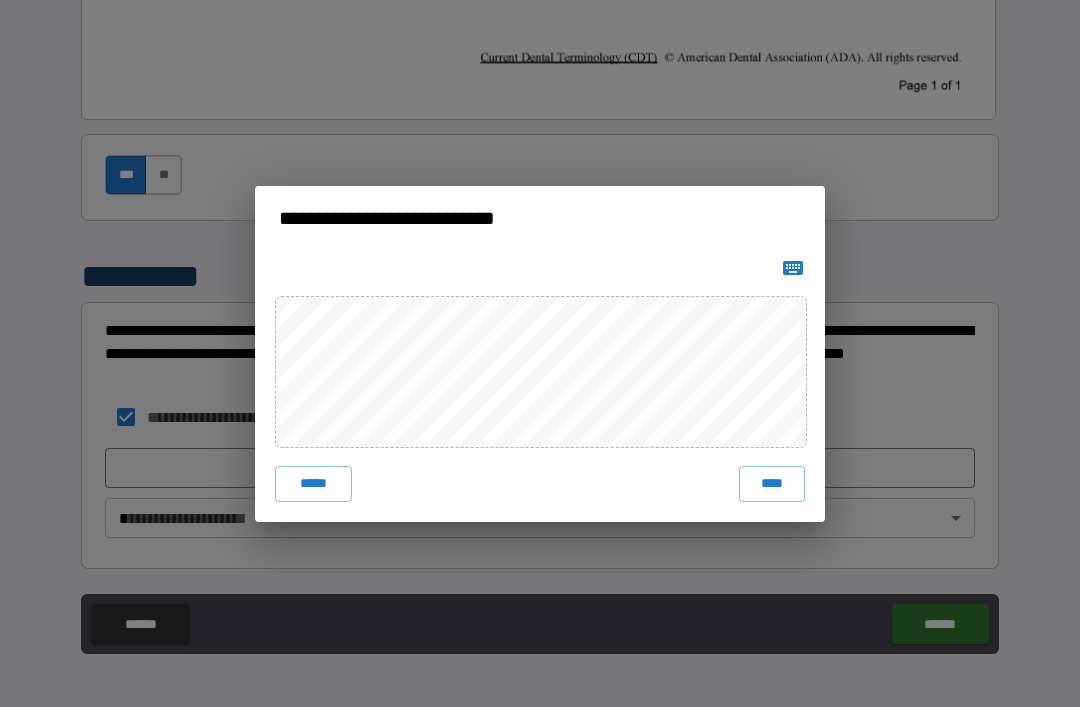 click on "****" at bounding box center [772, 484] 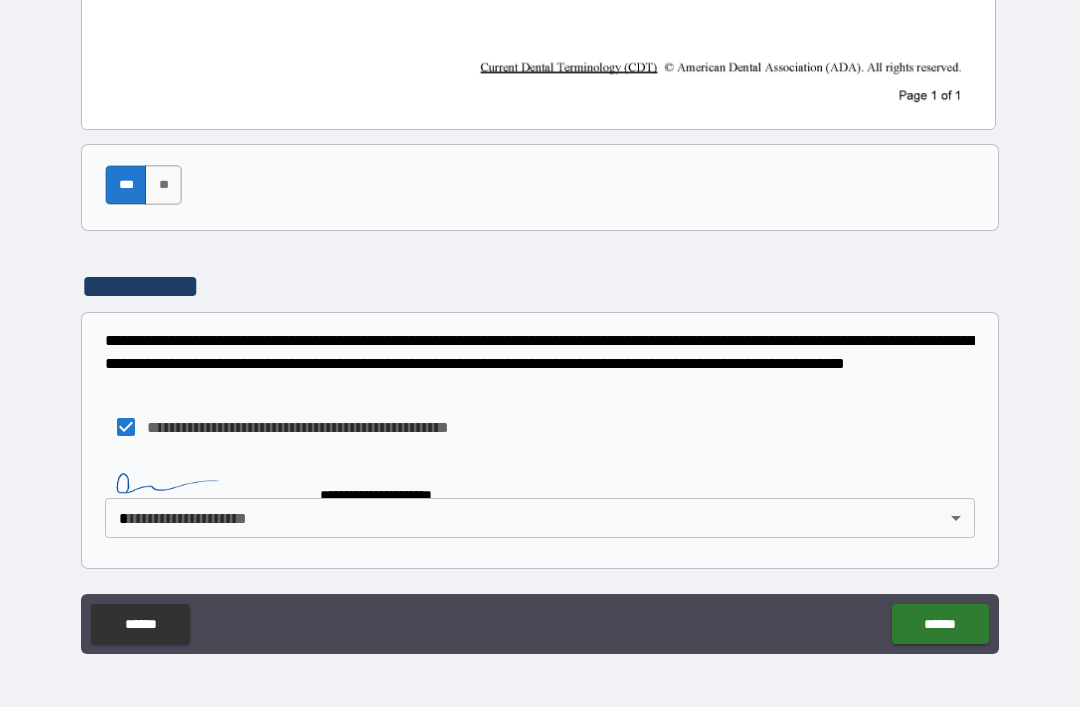 scroll, scrollTop: 1070, scrollLeft: 0, axis: vertical 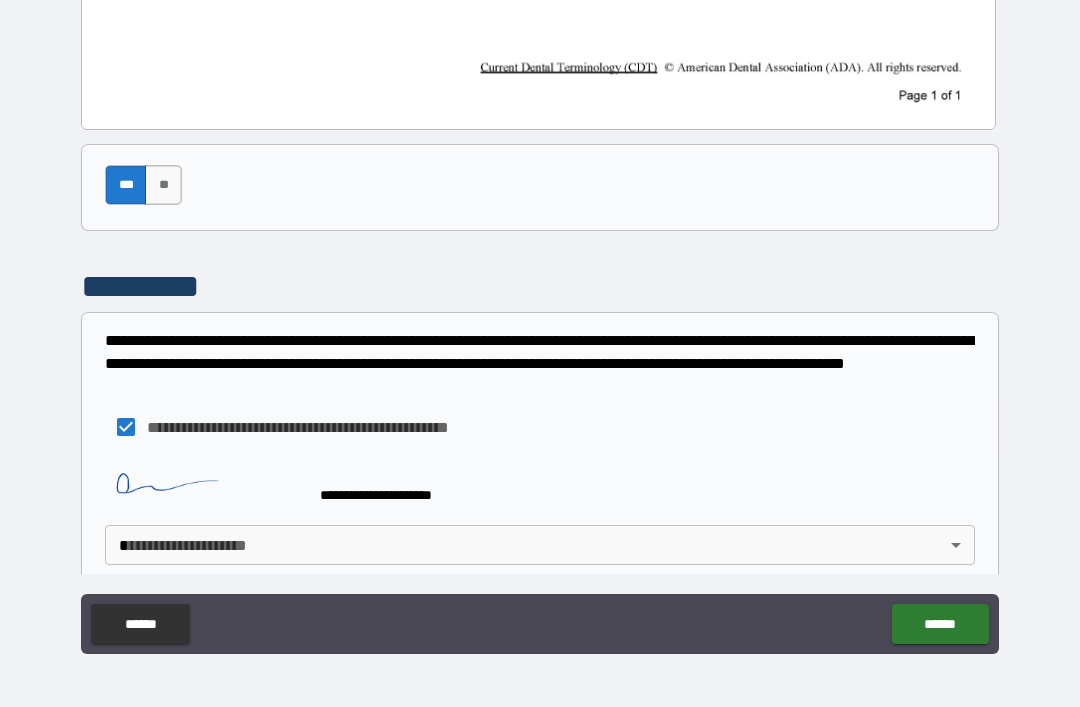click on "**********" at bounding box center (540, 321) 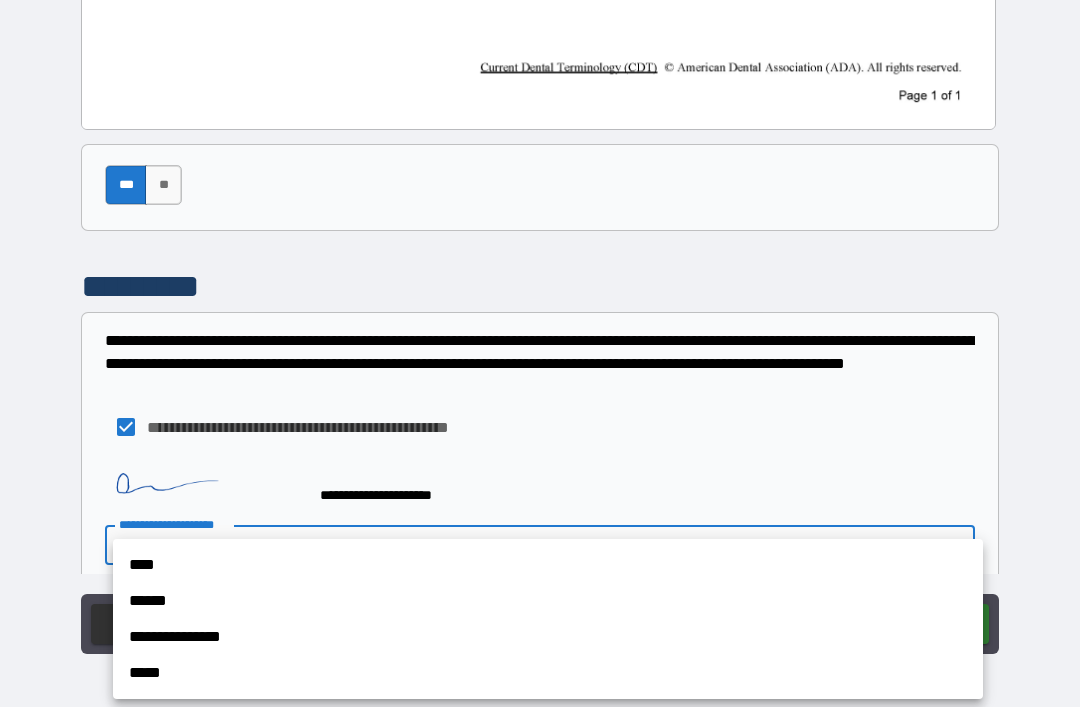 click on "**********" at bounding box center [548, 637] 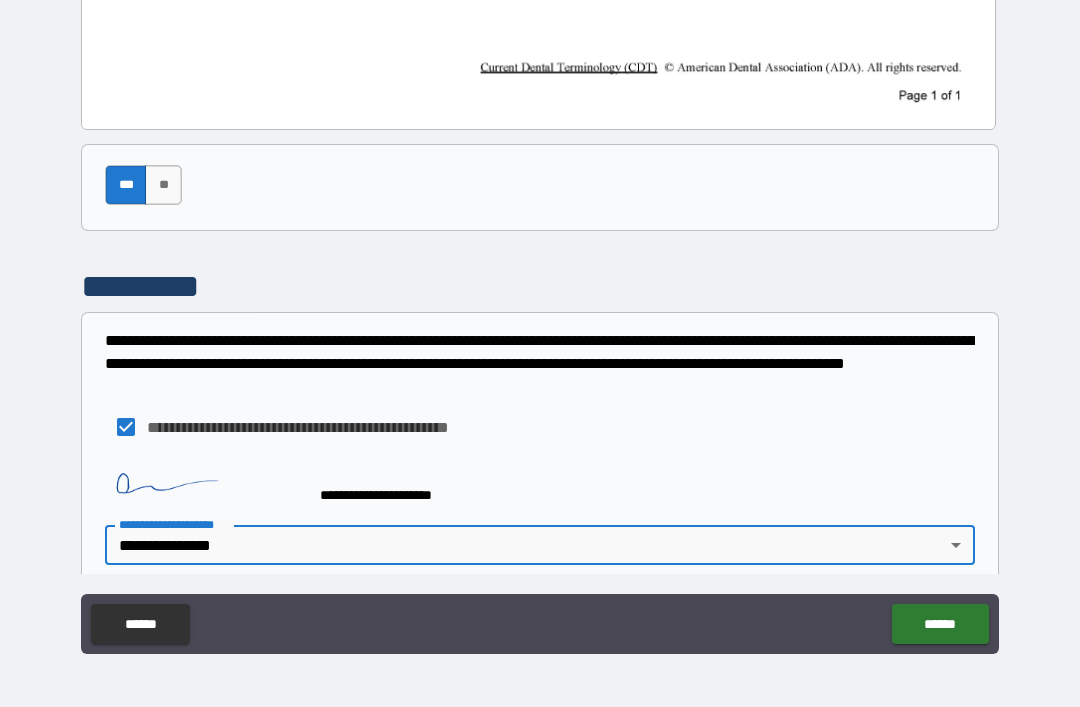 click on "******" at bounding box center (940, 624) 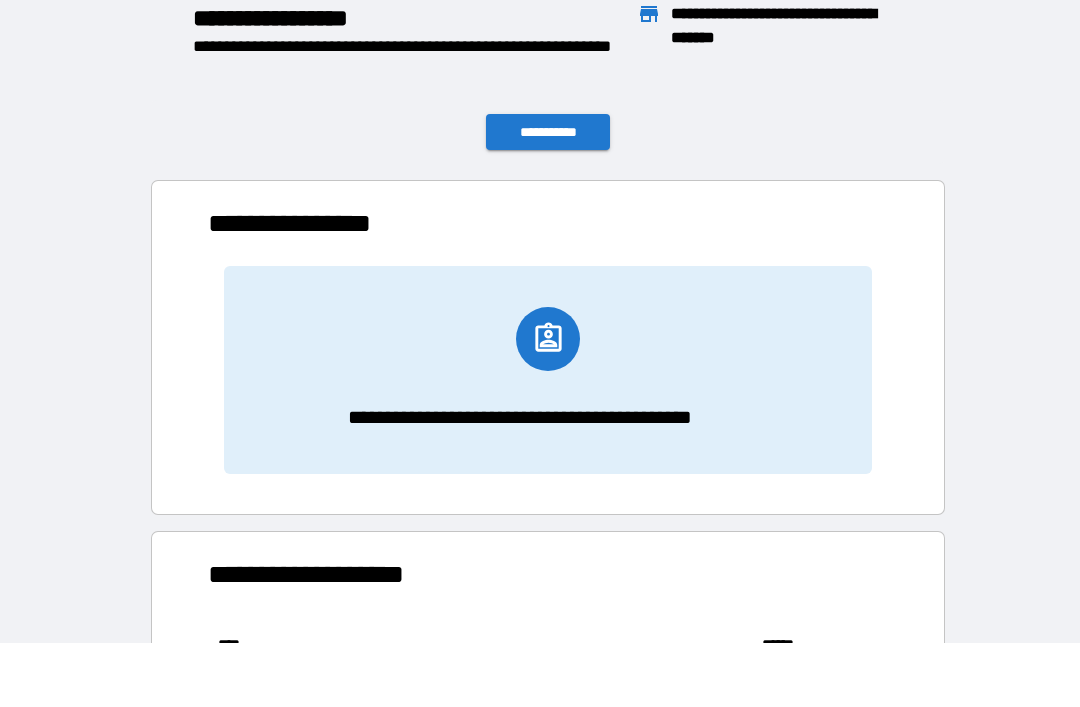 scroll, scrollTop: 1, scrollLeft: 1, axis: both 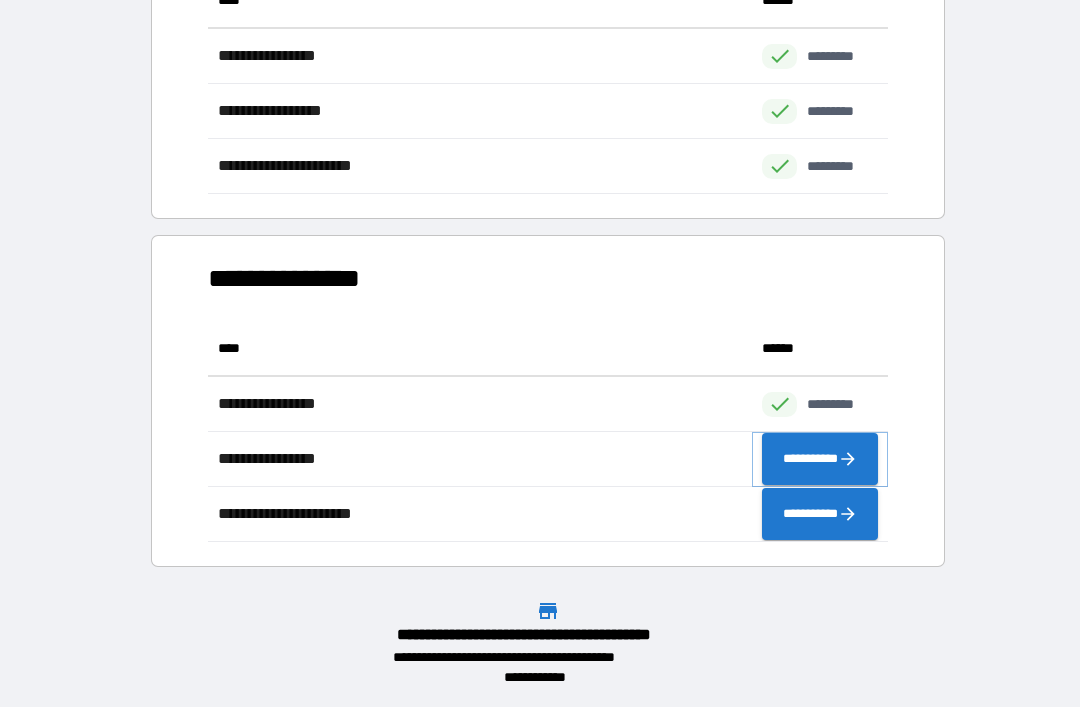 click 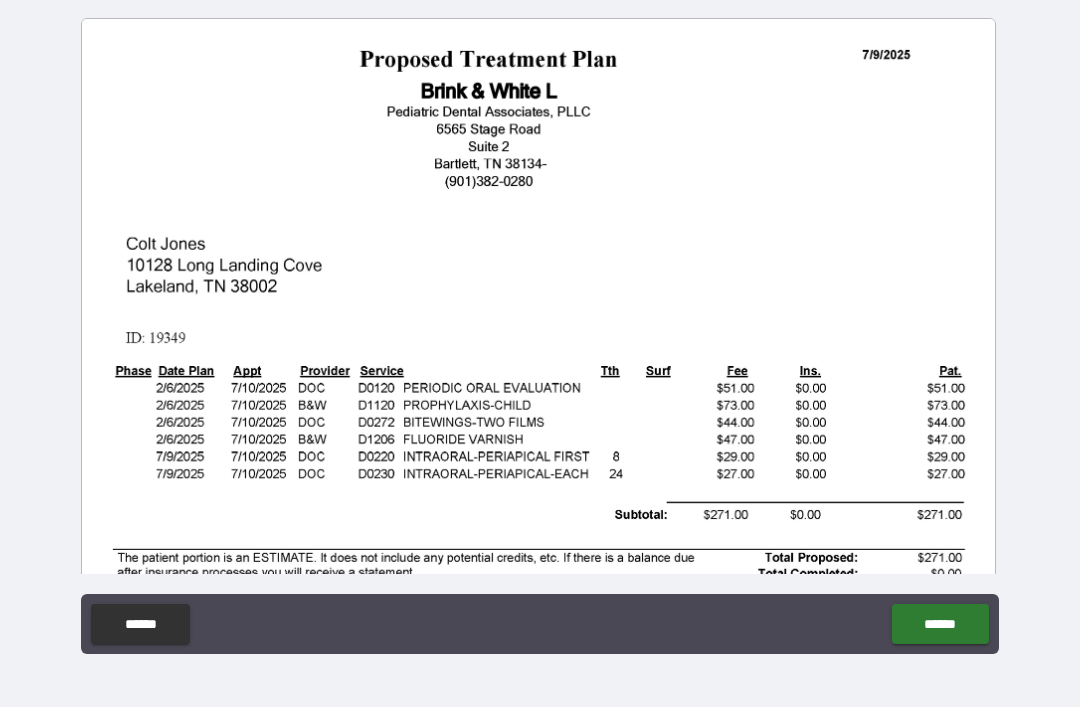 scroll, scrollTop: 0, scrollLeft: 0, axis: both 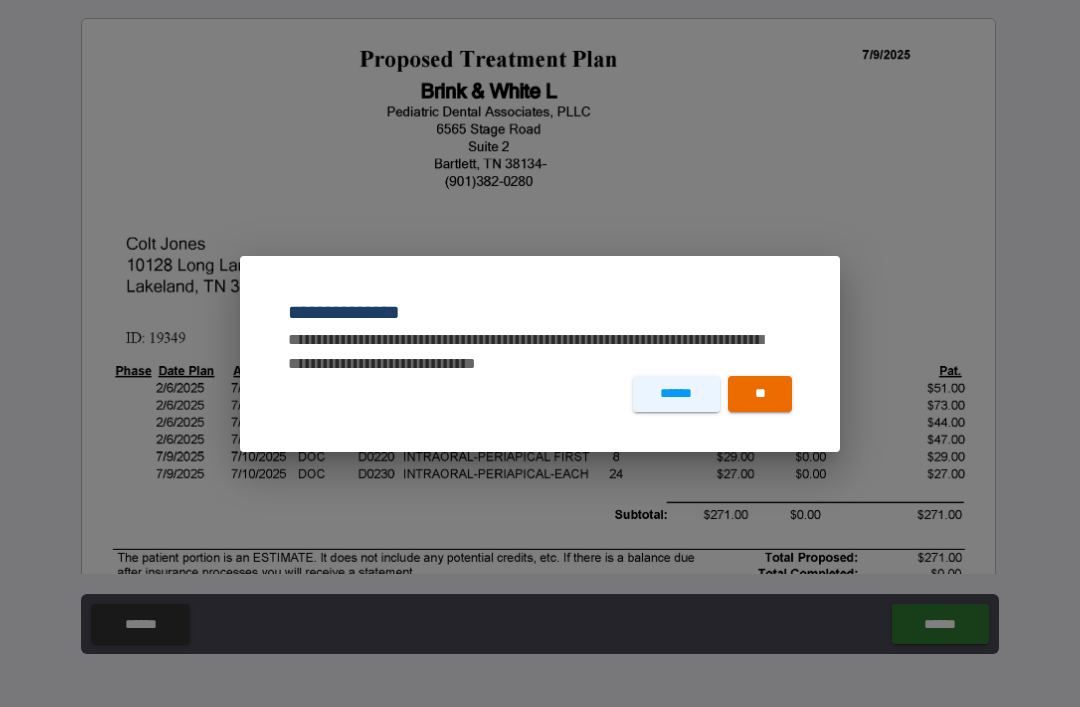 click on "**" at bounding box center [760, 394] 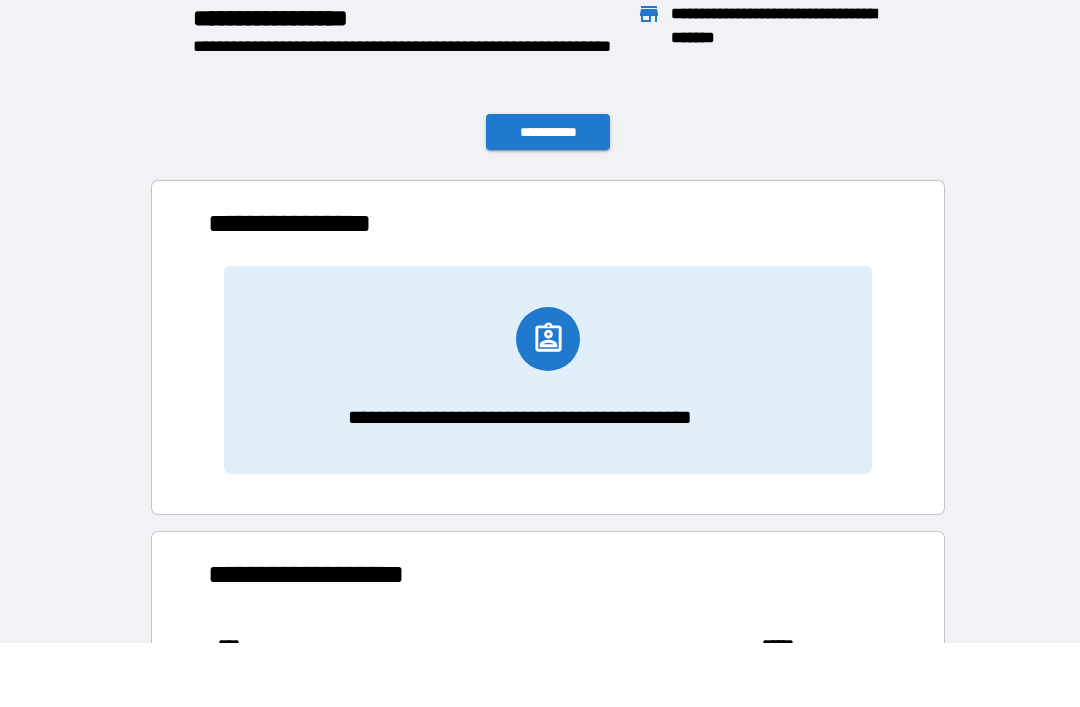 scroll, scrollTop: 221, scrollLeft: 680, axis: both 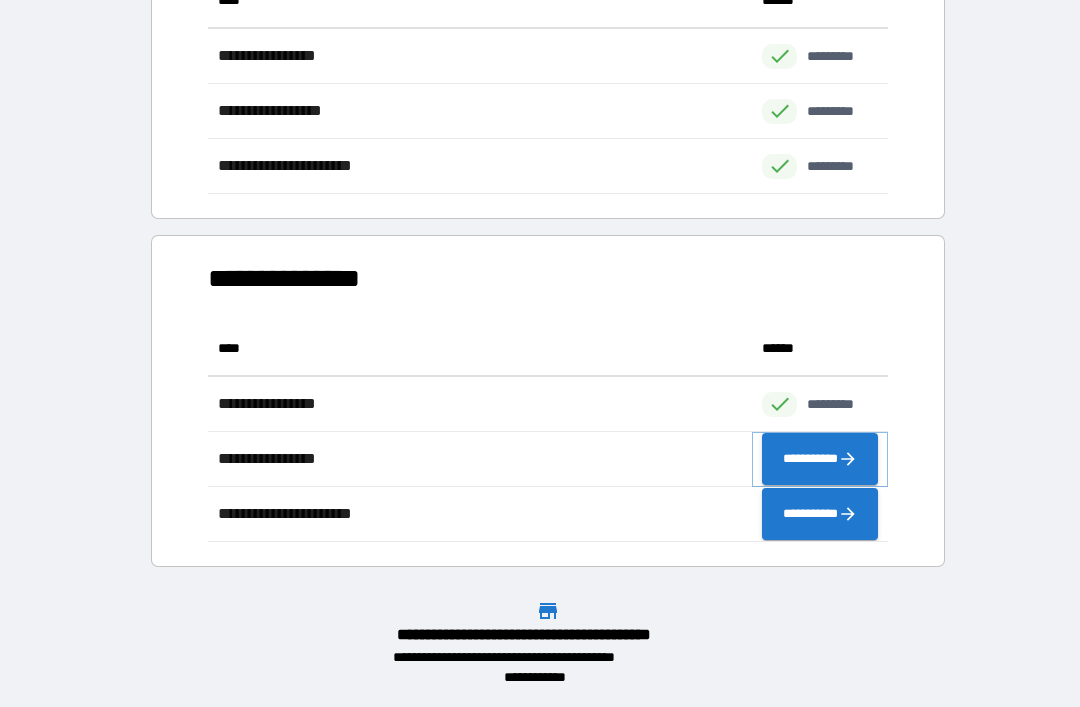 click on "**********" at bounding box center [820, 459] 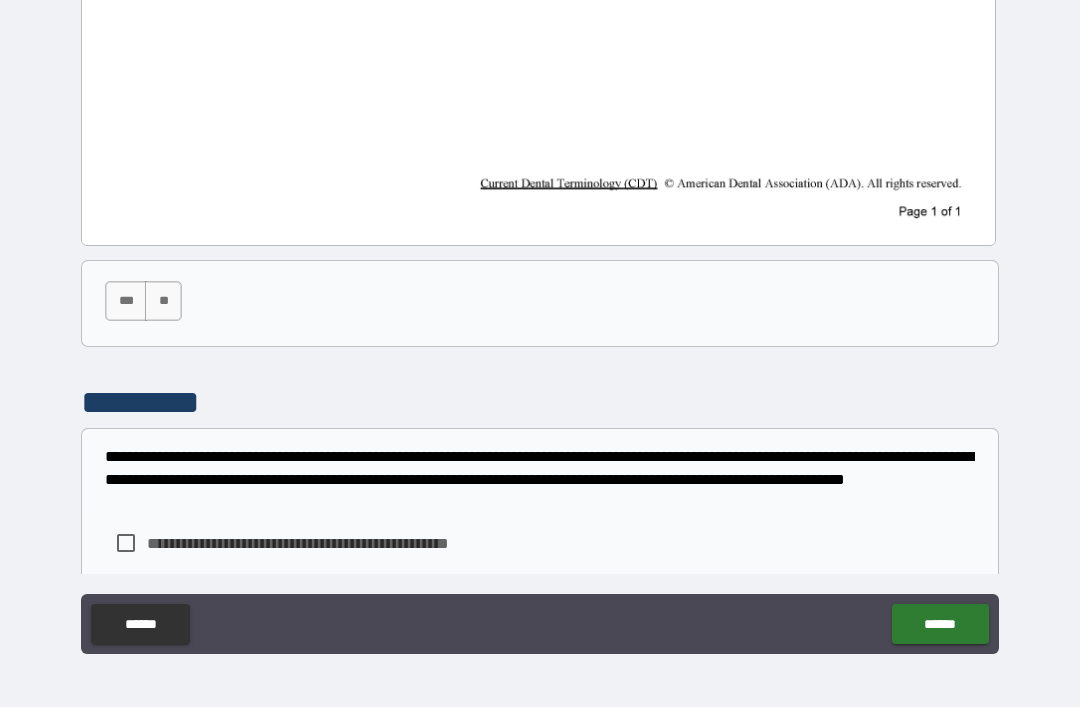 scroll, scrollTop: 1051, scrollLeft: 0, axis: vertical 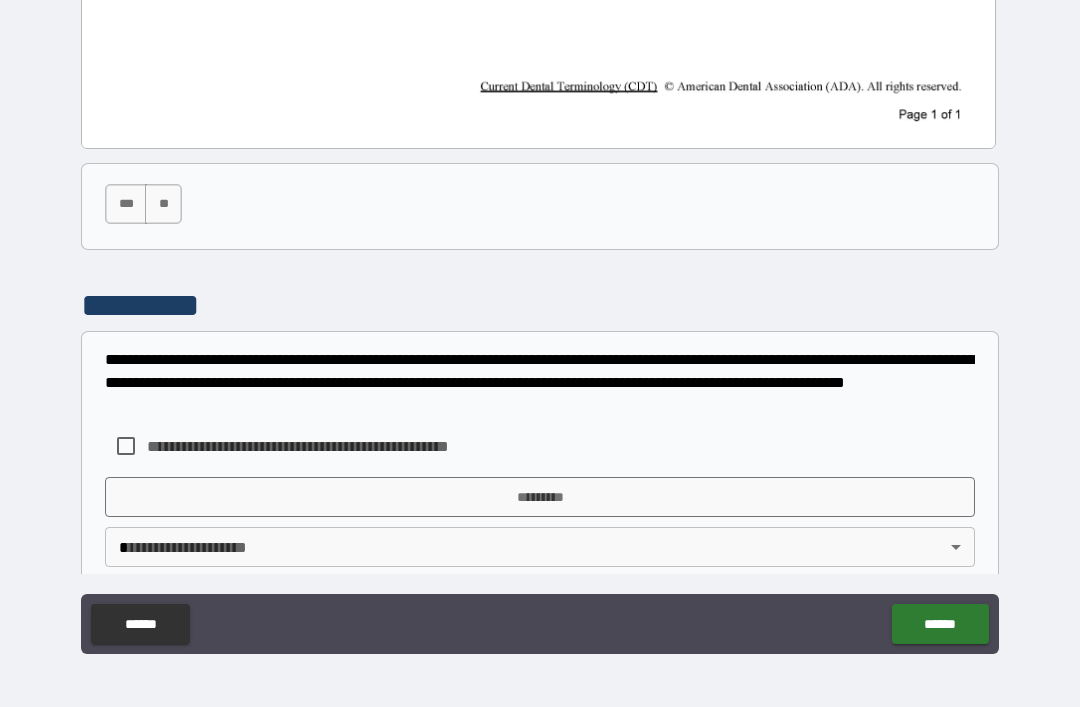 click on "***" at bounding box center [126, 204] 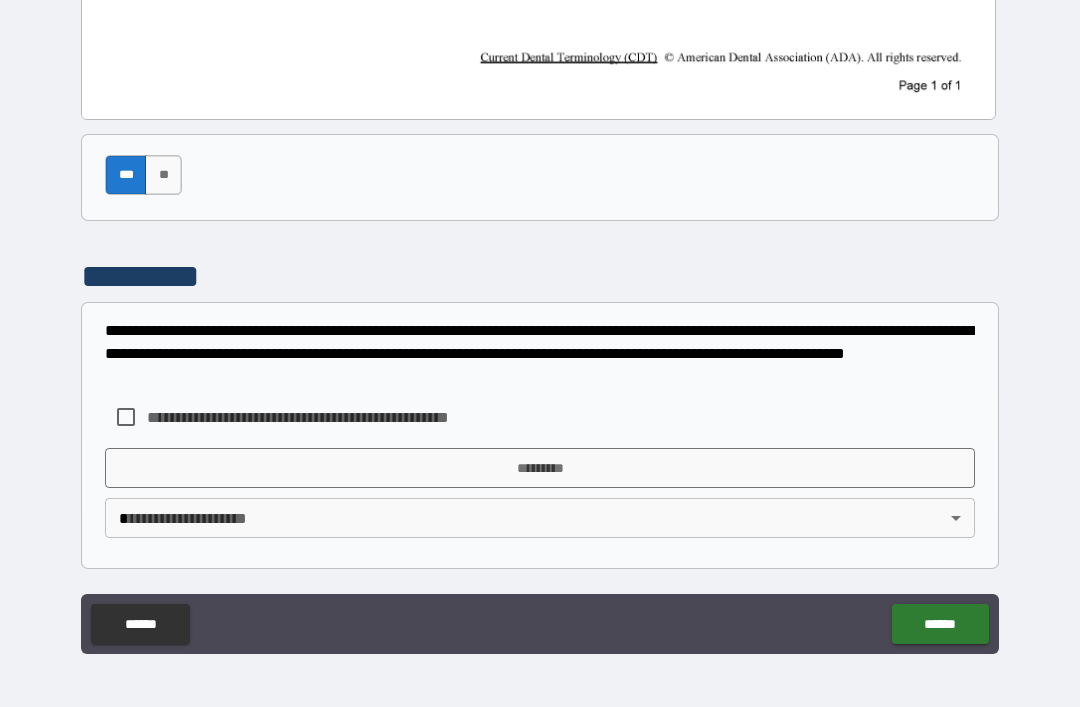 scroll, scrollTop: 1080, scrollLeft: 0, axis: vertical 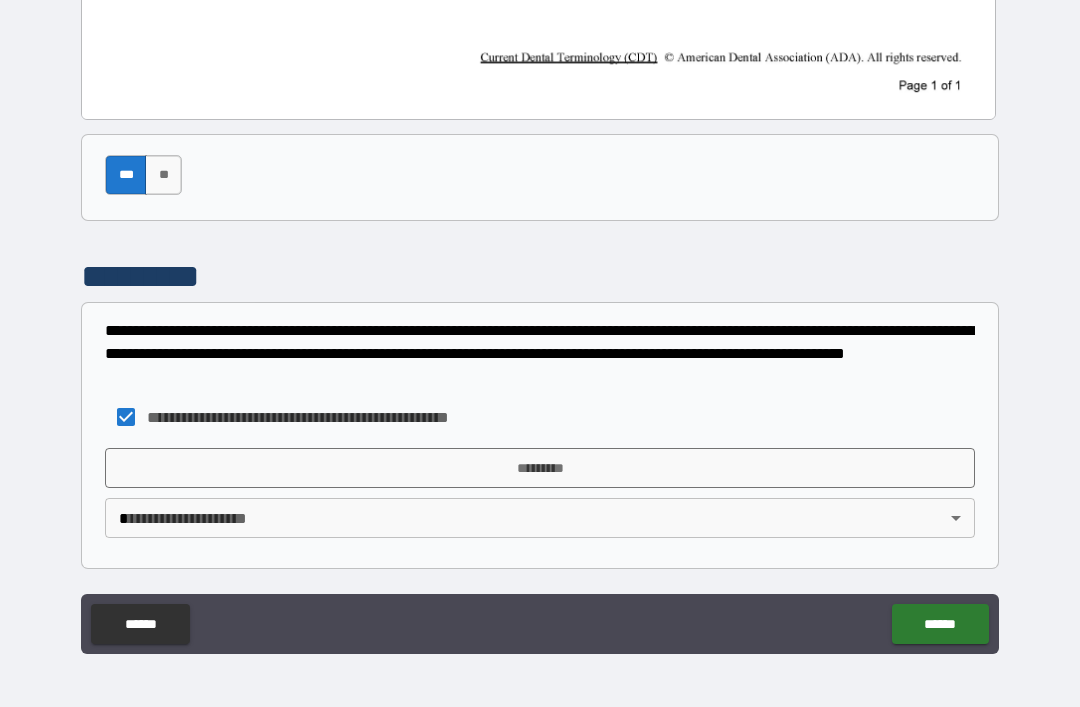 click on "*********" at bounding box center (540, 468) 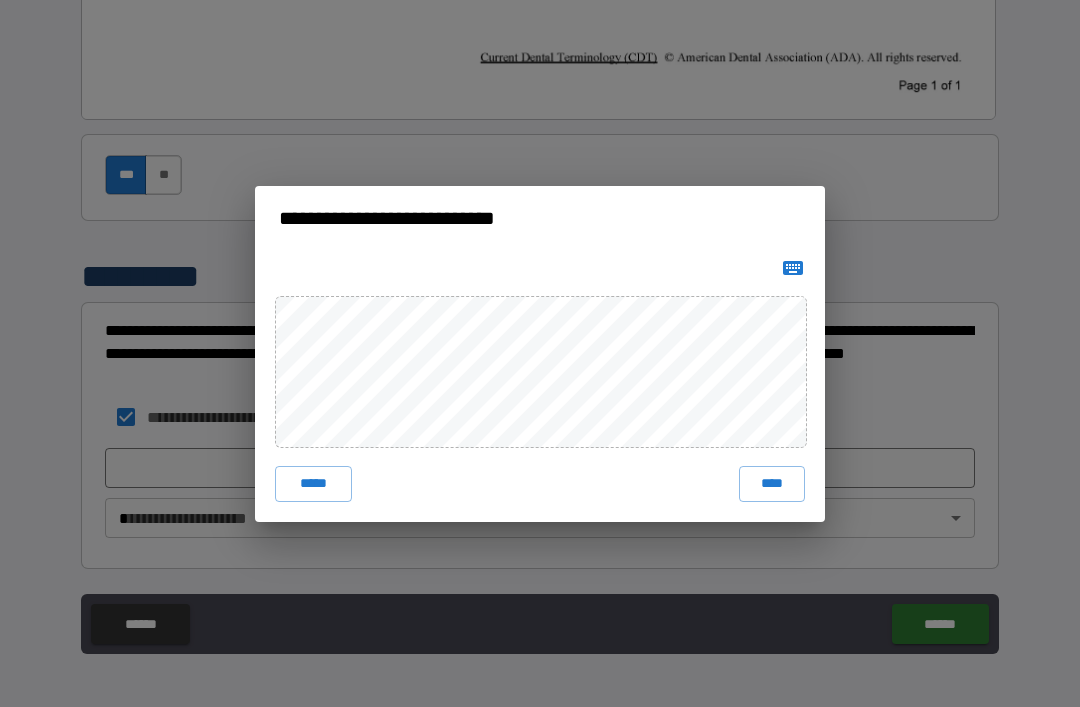click on "****" at bounding box center (772, 484) 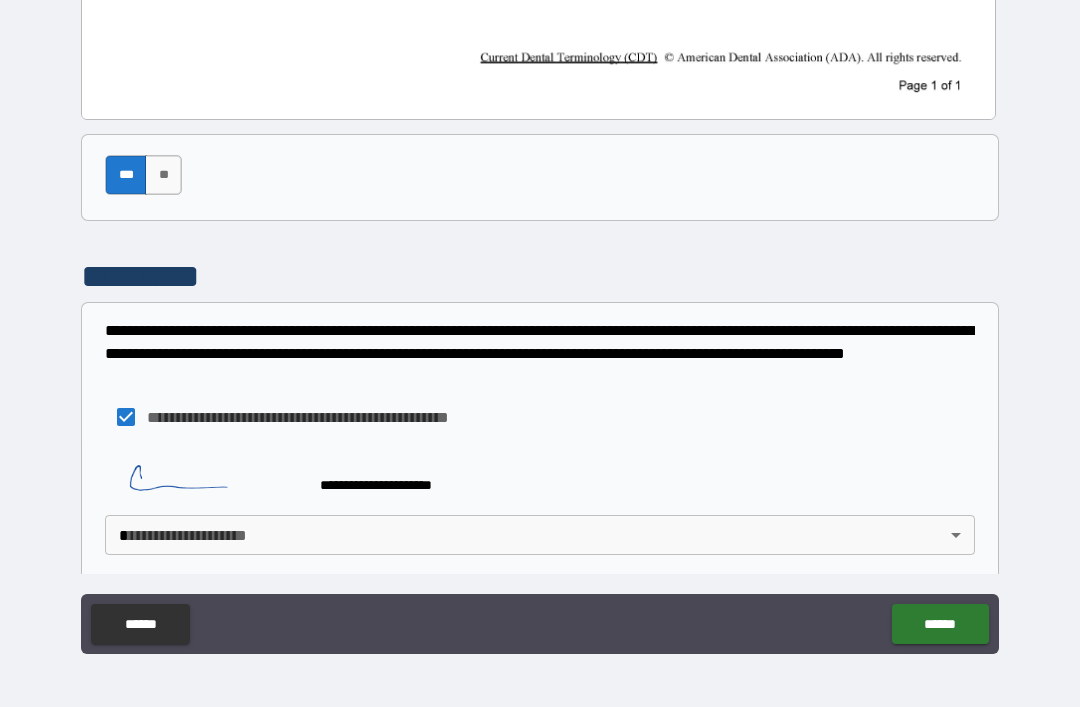 scroll, scrollTop: 1070, scrollLeft: 0, axis: vertical 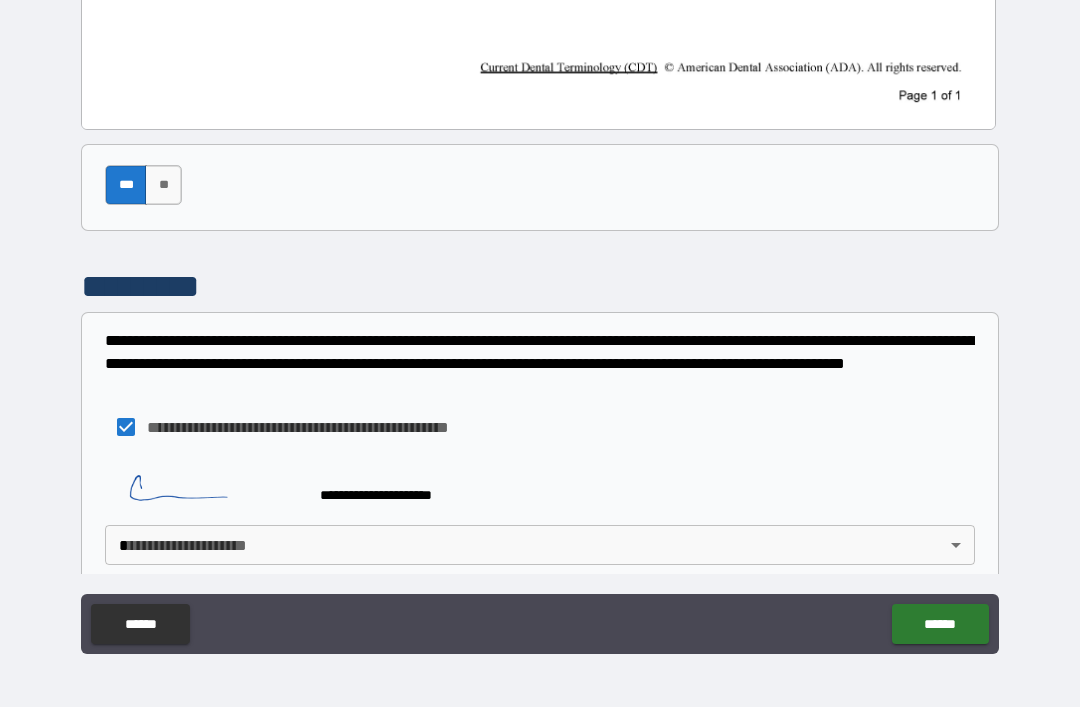 click on "******" at bounding box center (940, 624) 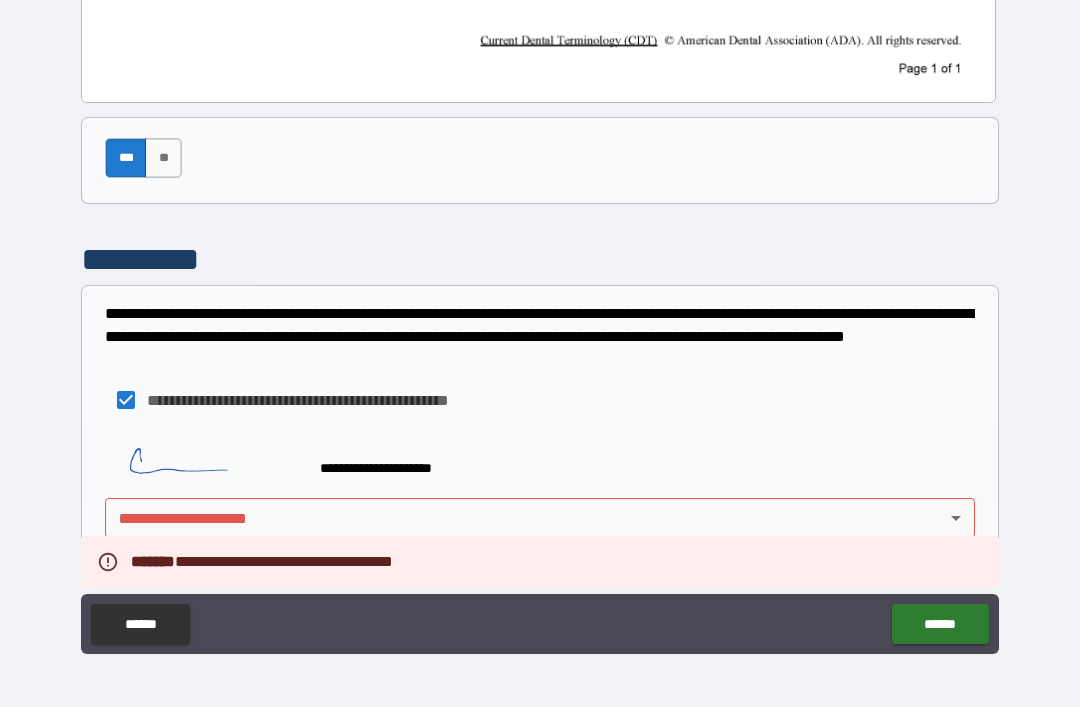 scroll, scrollTop: 1097, scrollLeft: 0, axis: vertical 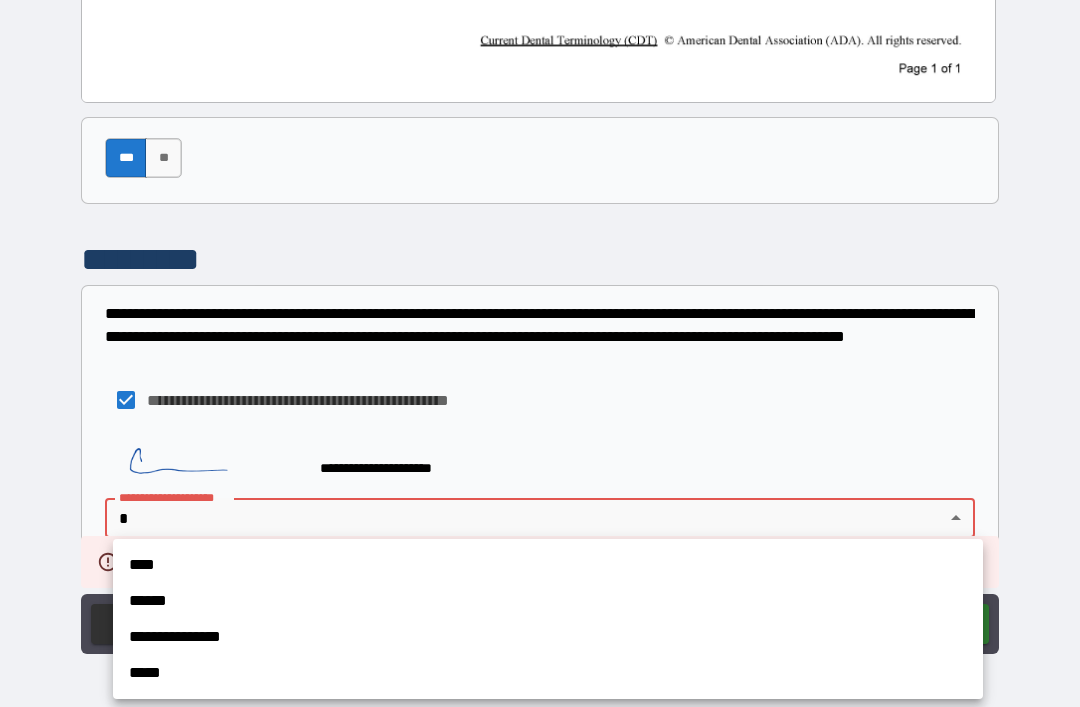 click on "**********" at bounding box center [548, 637] 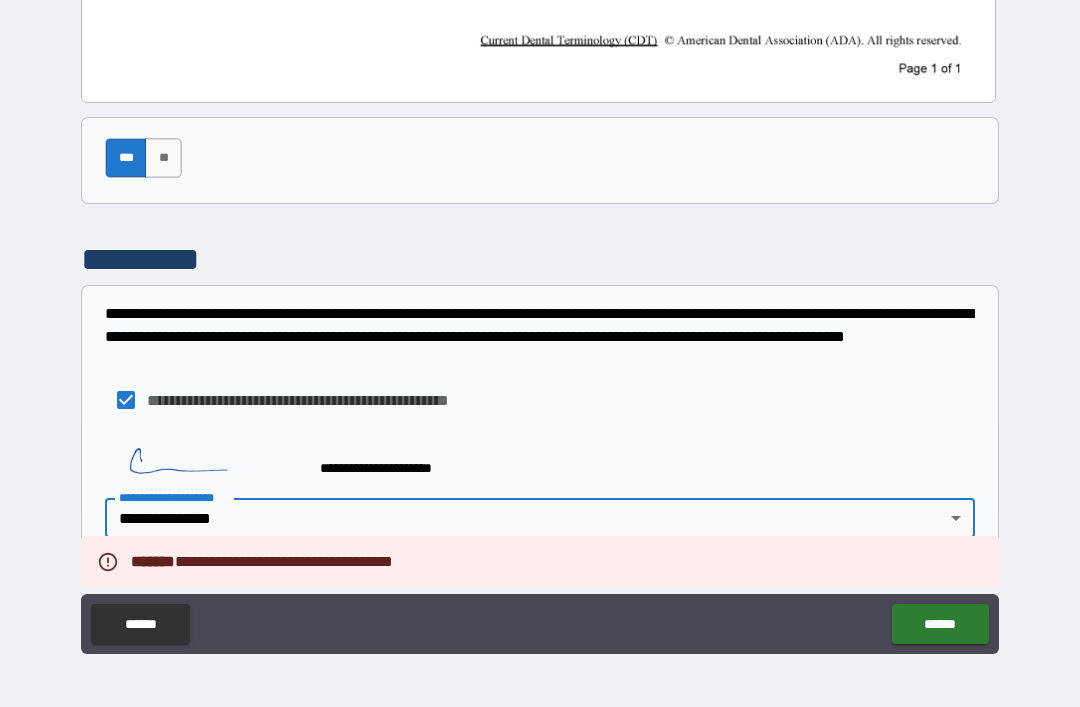 click on "******" at bounding box center (940, 624) 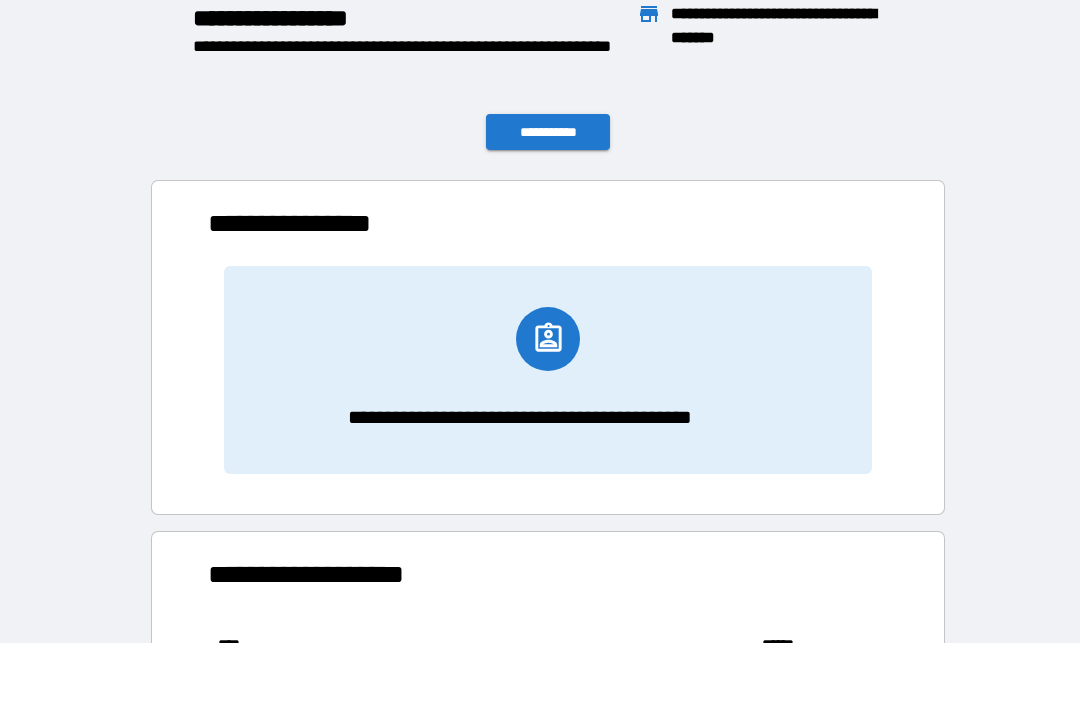scroll, scrollTop: 221, scrollLeft: 680, axis: both 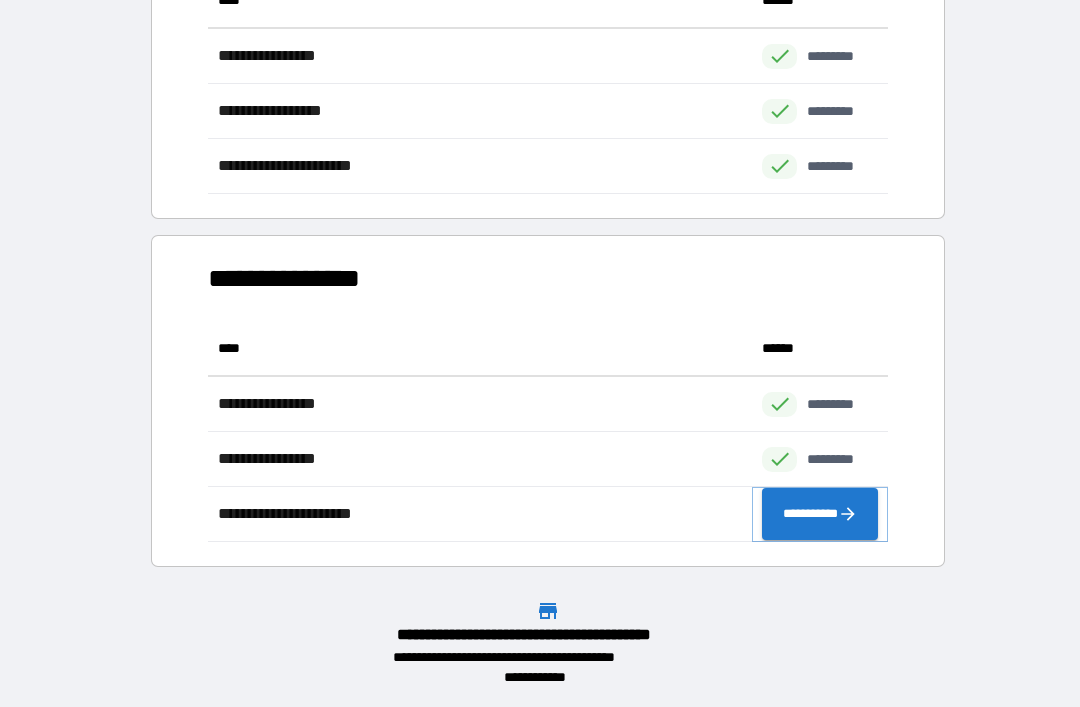 click 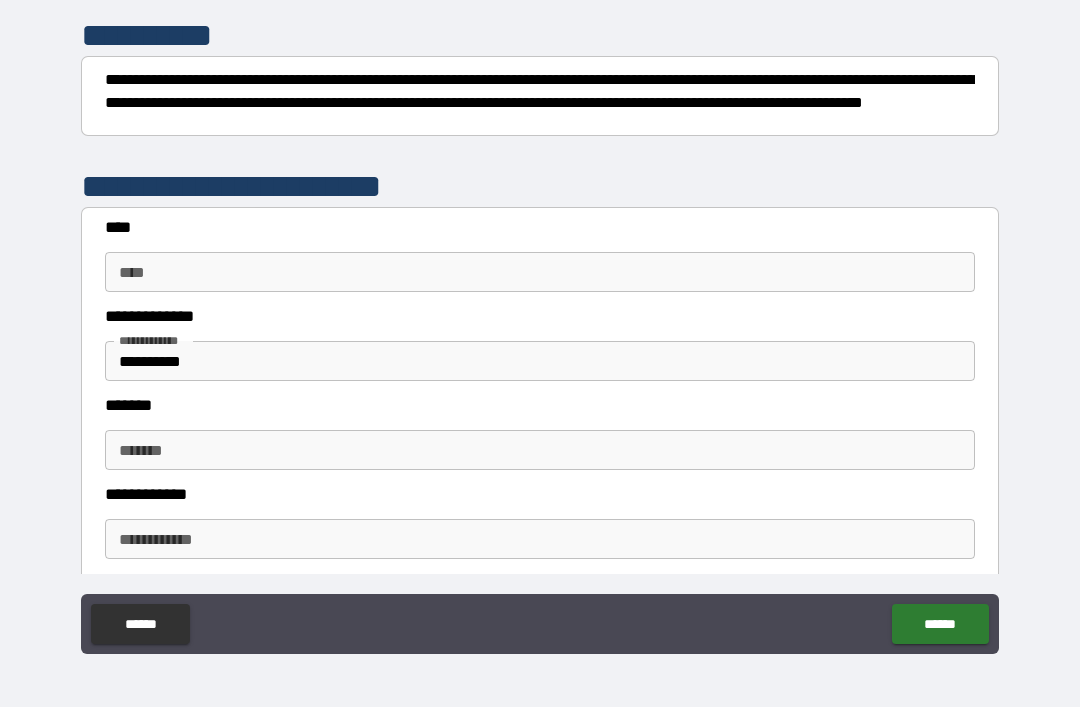 scroll, scrollTop: 252, scrollLeft: 0, axis: vertical 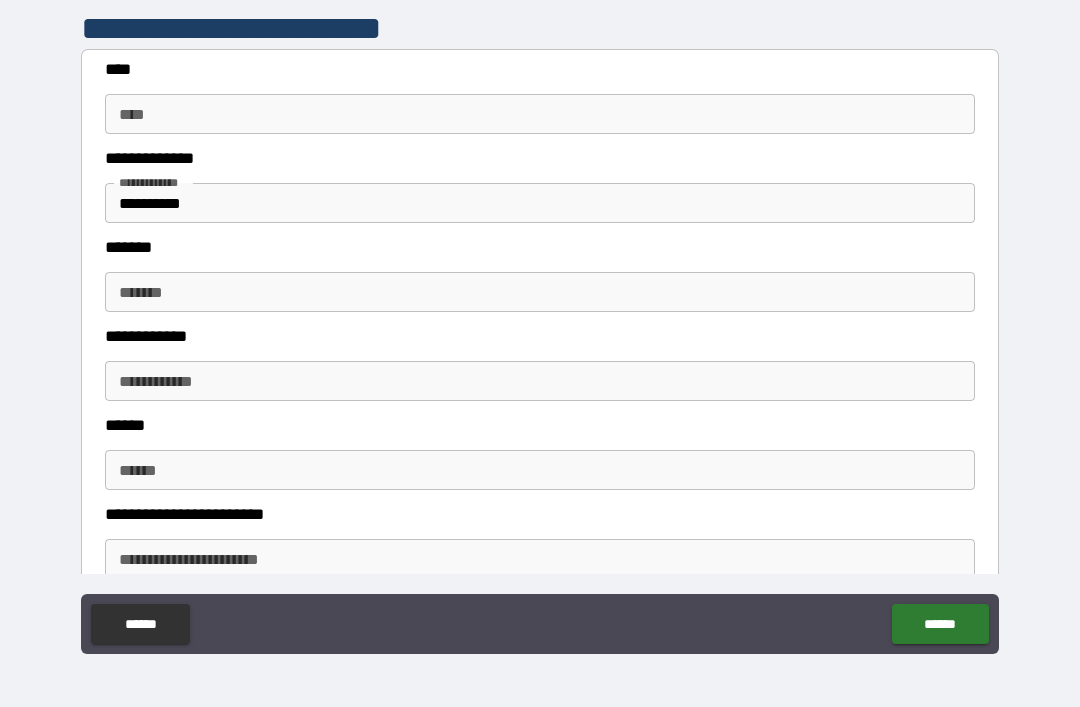 click on "*******" at bounding box center (540, 292) 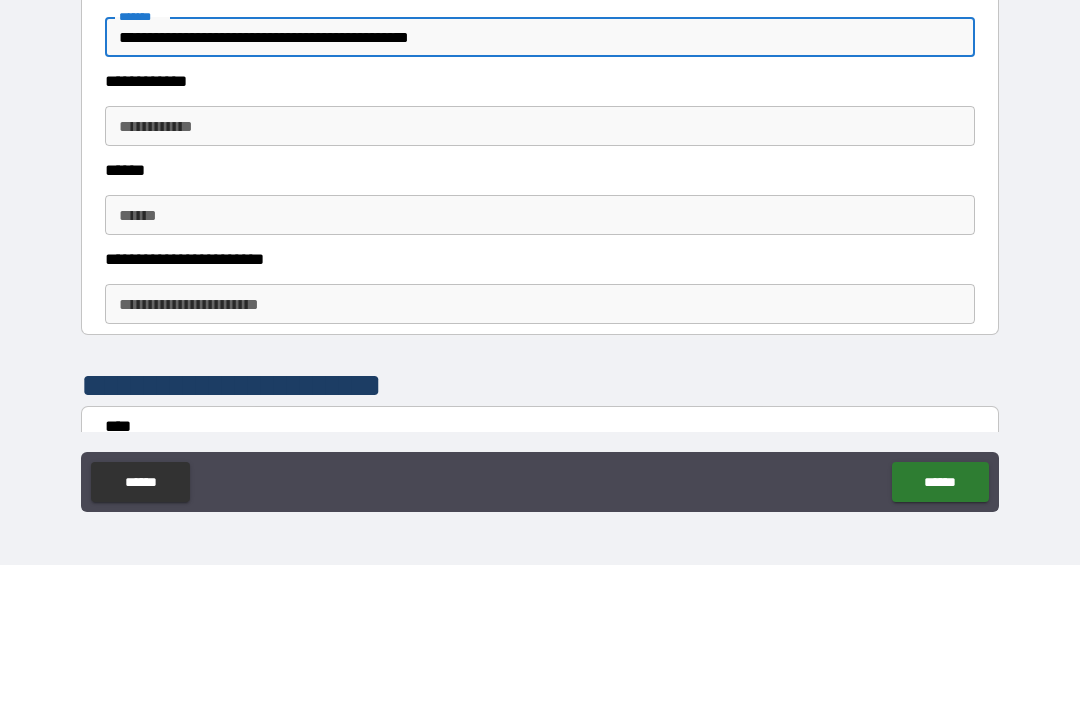 scroll, scrollTop: 537, scrollLeft: 0, axis: vertical 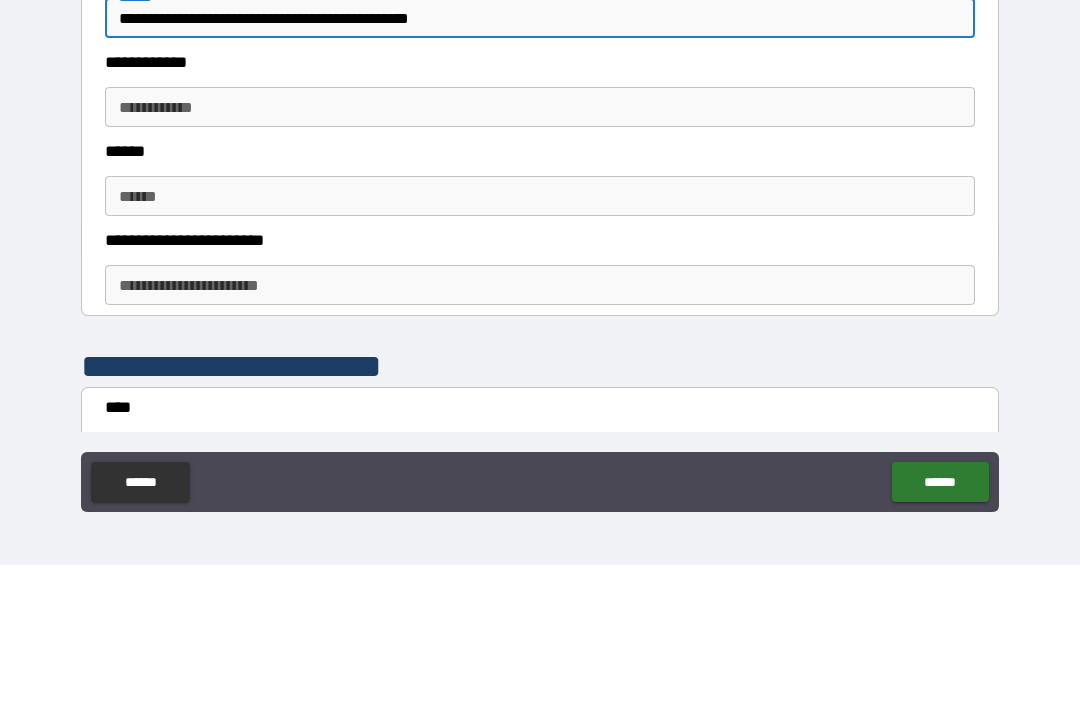 click on "**********" at bounding box center [540, 249] 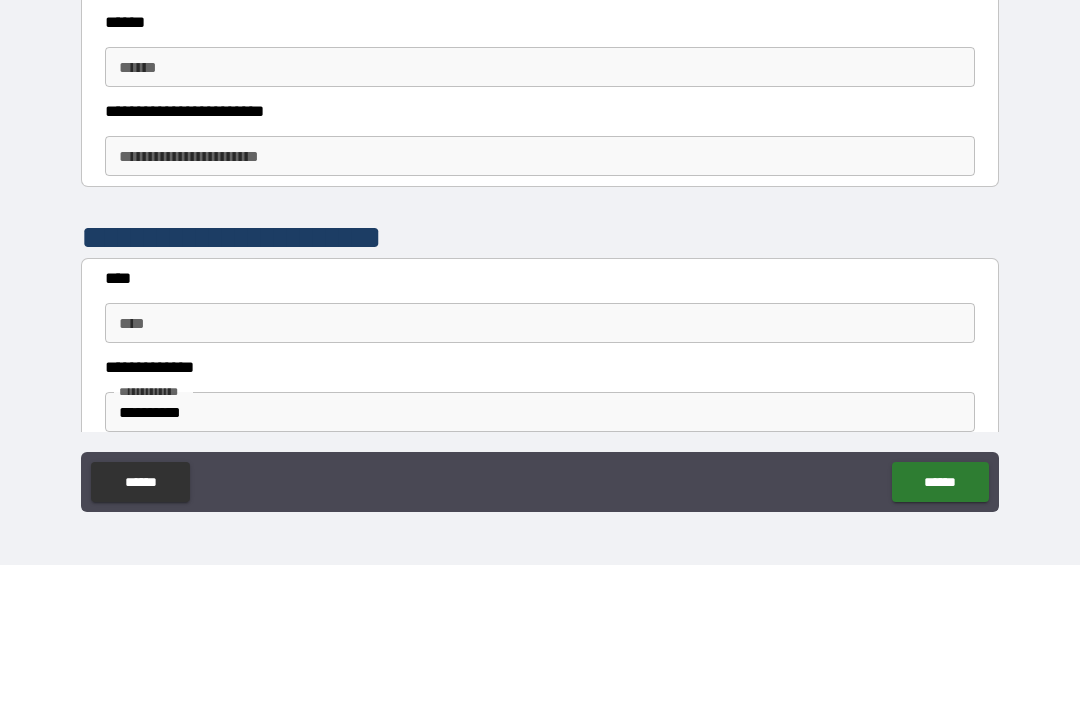 scroll, scrollTop: 668, scrollLeft: 0, axis: vertical 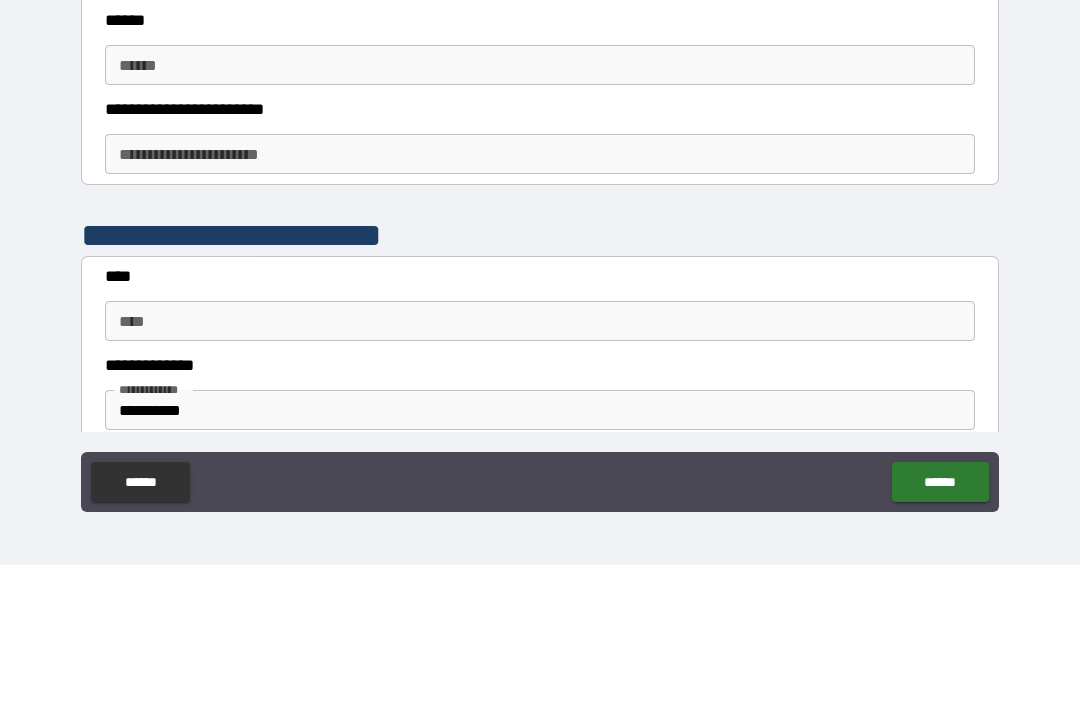 click on "**********" at bounding box center [540, 296] 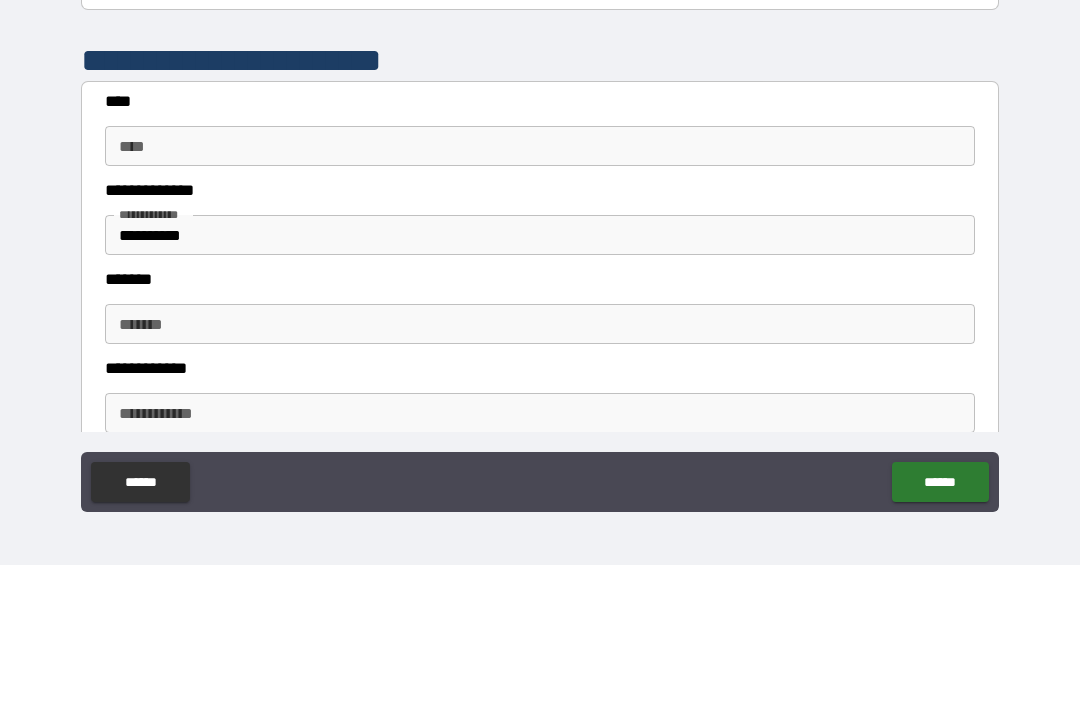 scroll, scrollTop: 845, scrollLeft: 0, axis: vertical 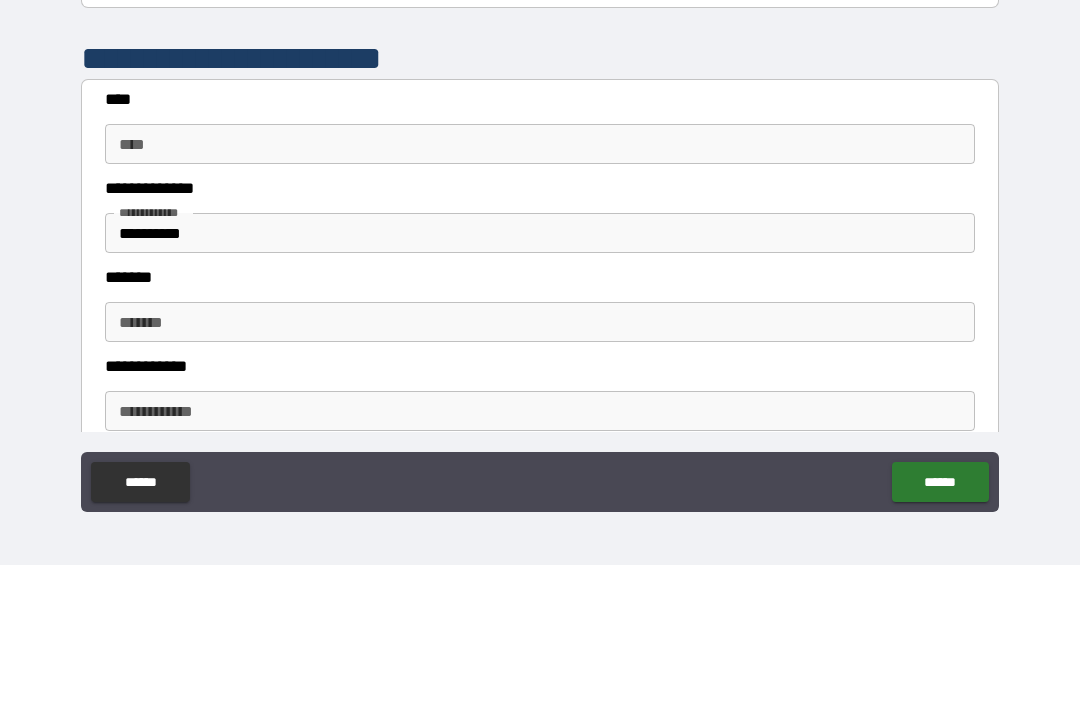 click on "****" at bounding box center (540, 286) 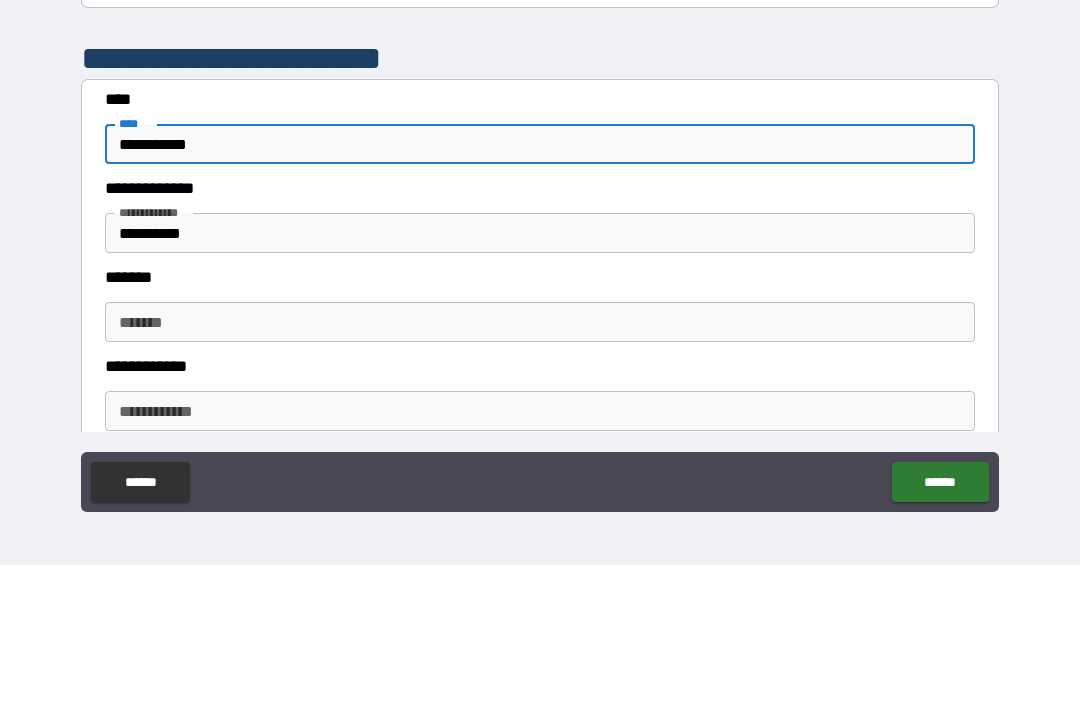 click on "**********" at bounding box center [540, 375] 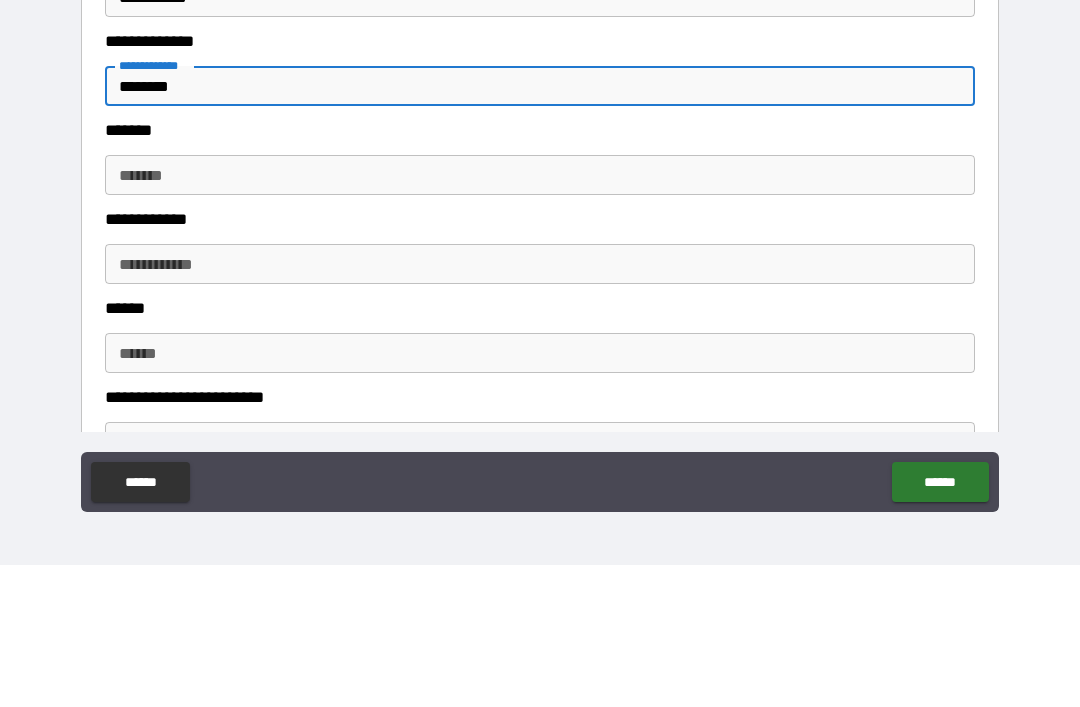 scroll, scrollTop: 1007, scrollLeft: 0, axis: vertical 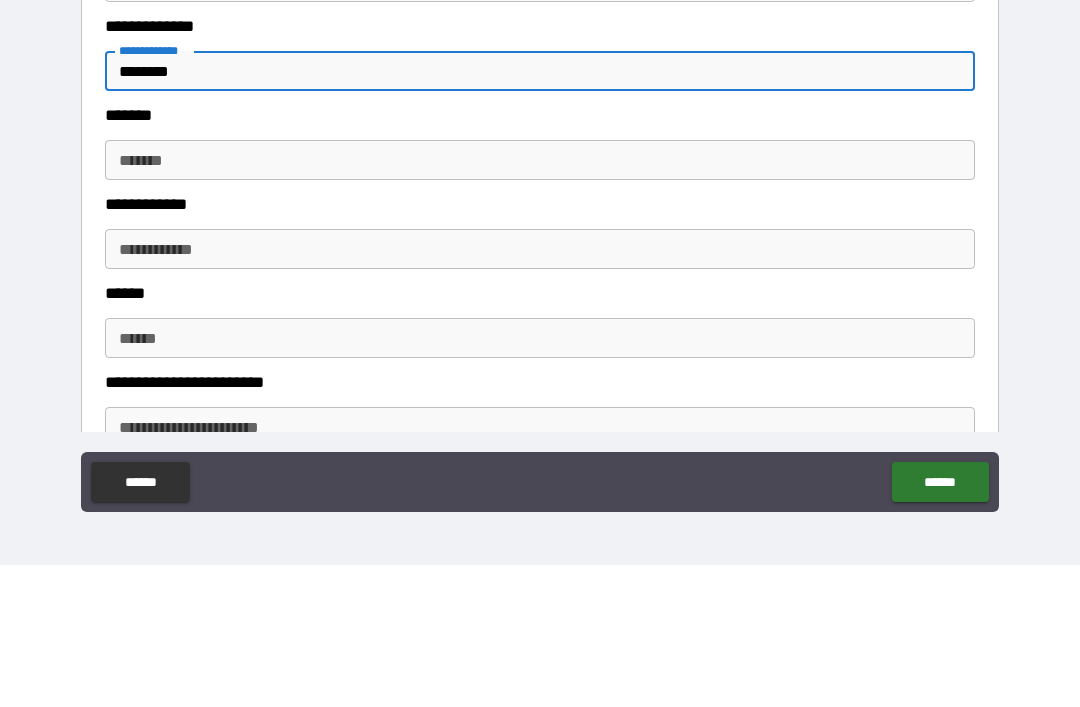 click on "*******" at bounding box center (540, 302) 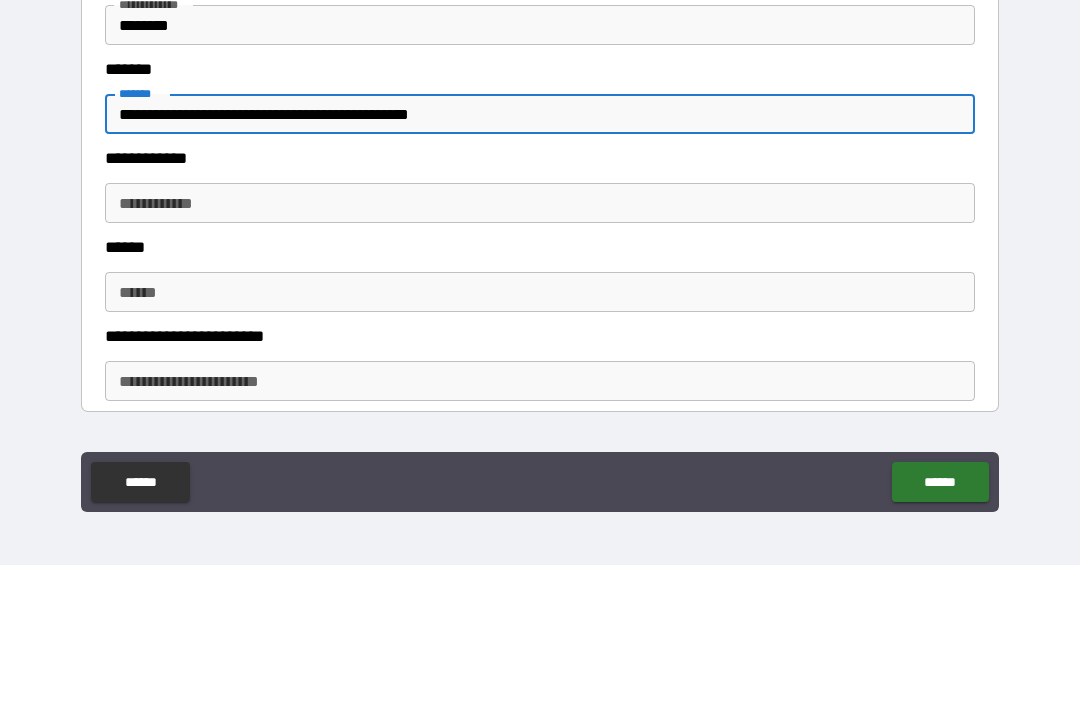 scroll, scrollTop: 1083, scrollLeft: 0, axis: vertical 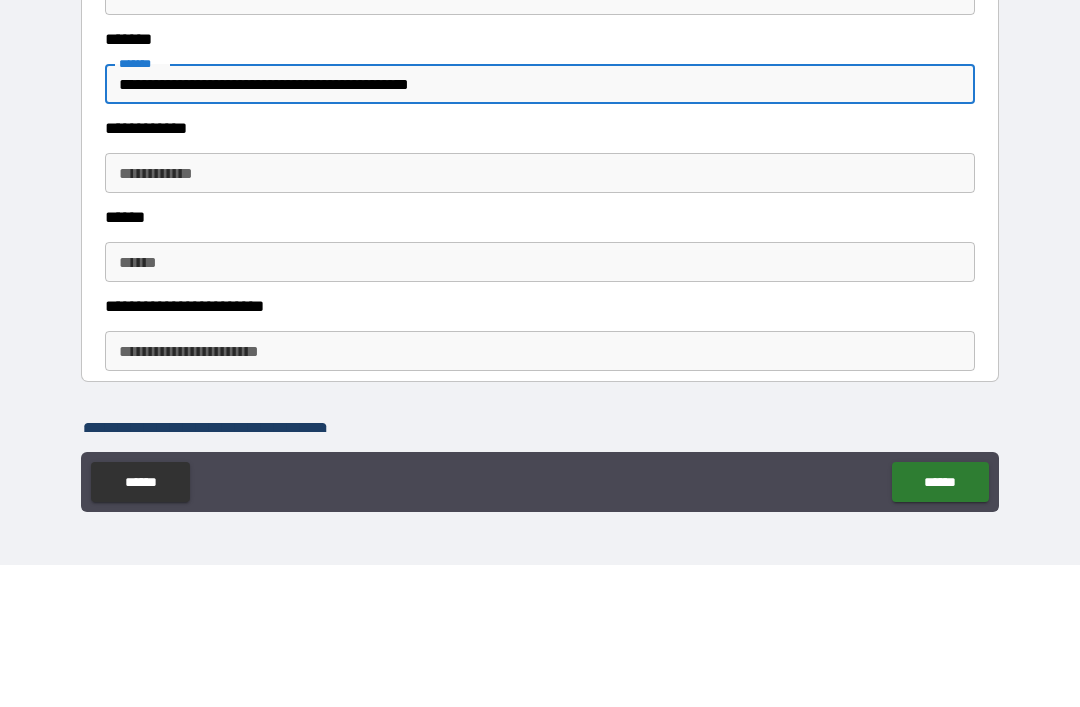 click on "**********" at bounding box center [540, 315] 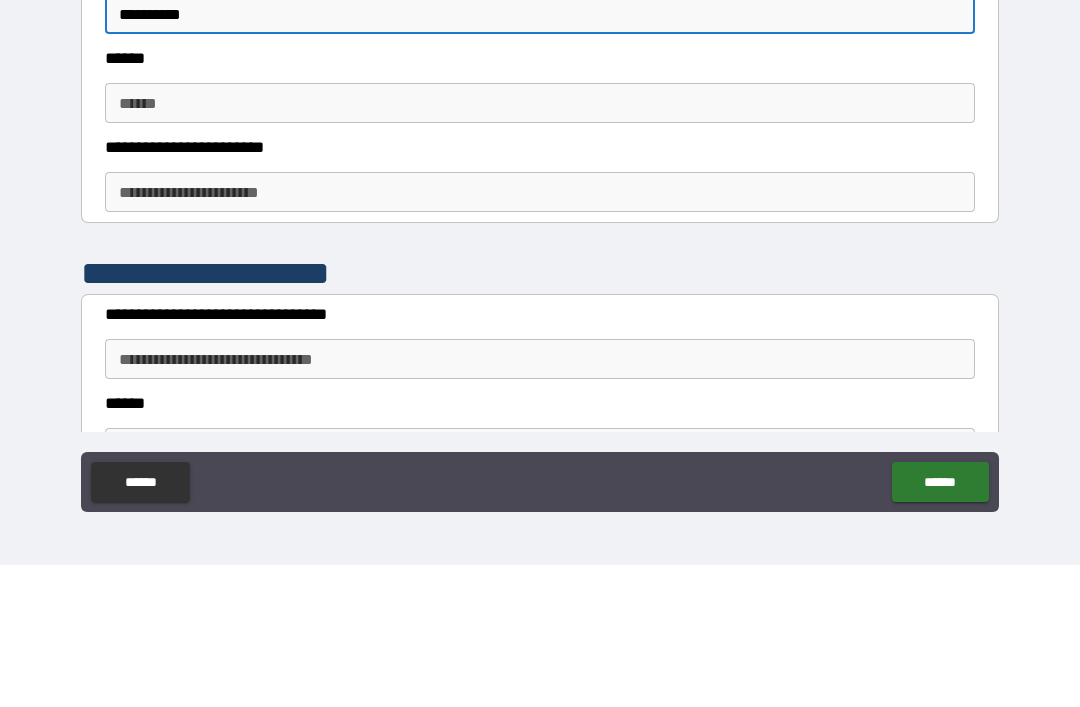 scroll, scrollTop: 1245, scrollLeft: 0, axis: vertical 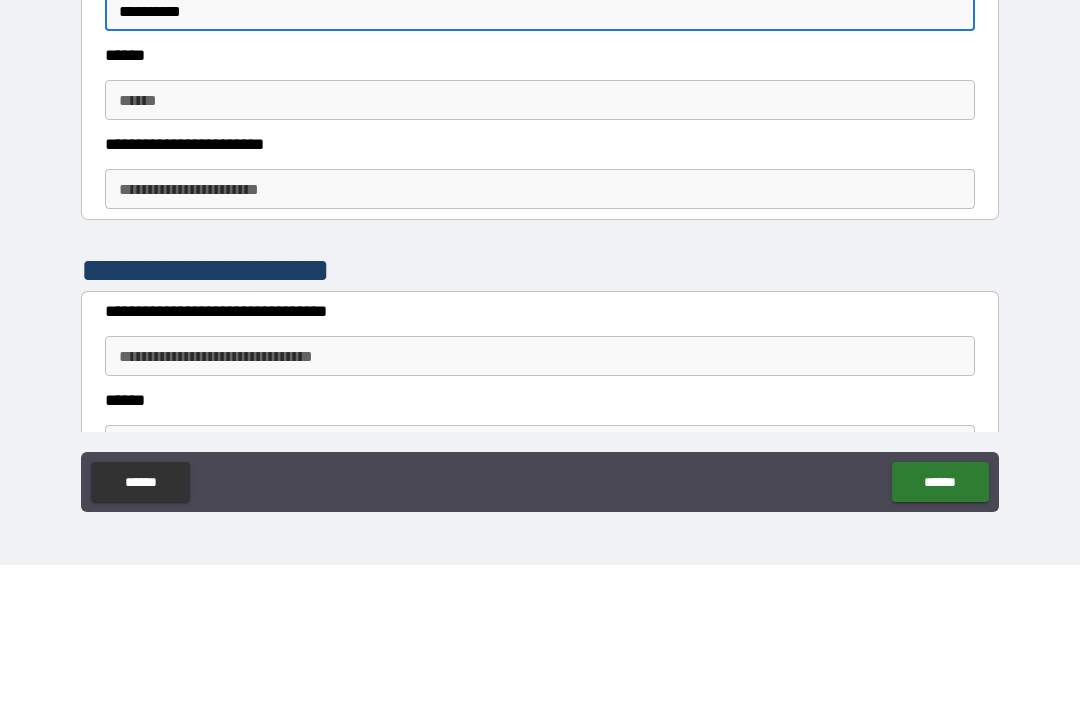 click on "**********" at bounding box center [540, 331] 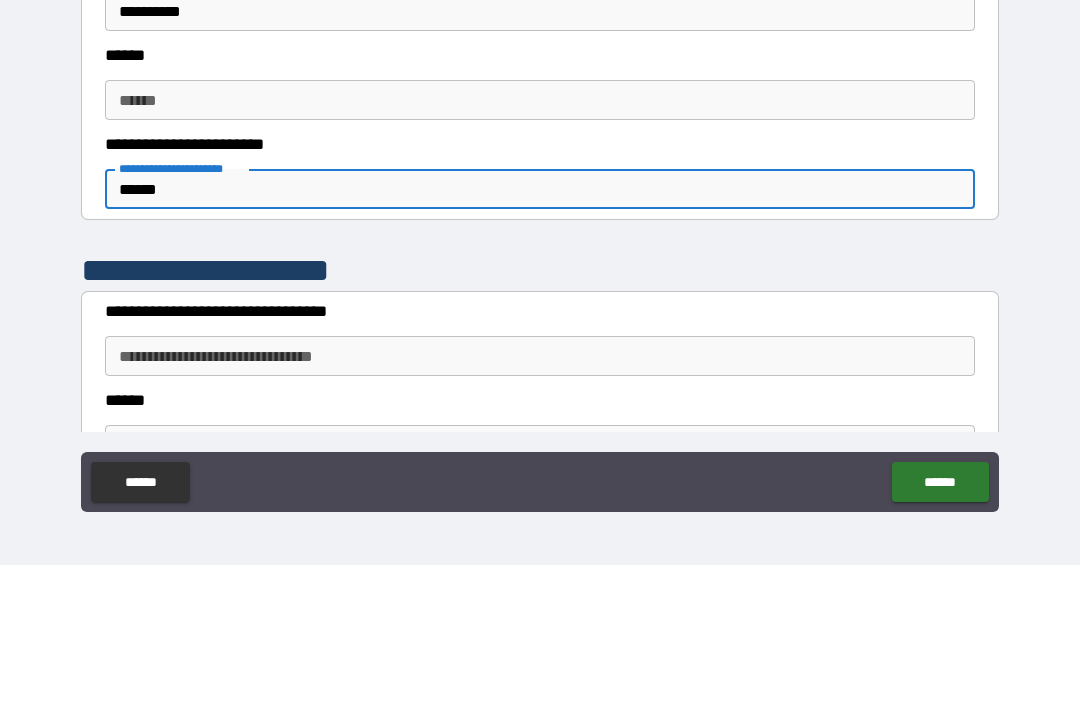 click on "******" at bounding box center [540, 242] 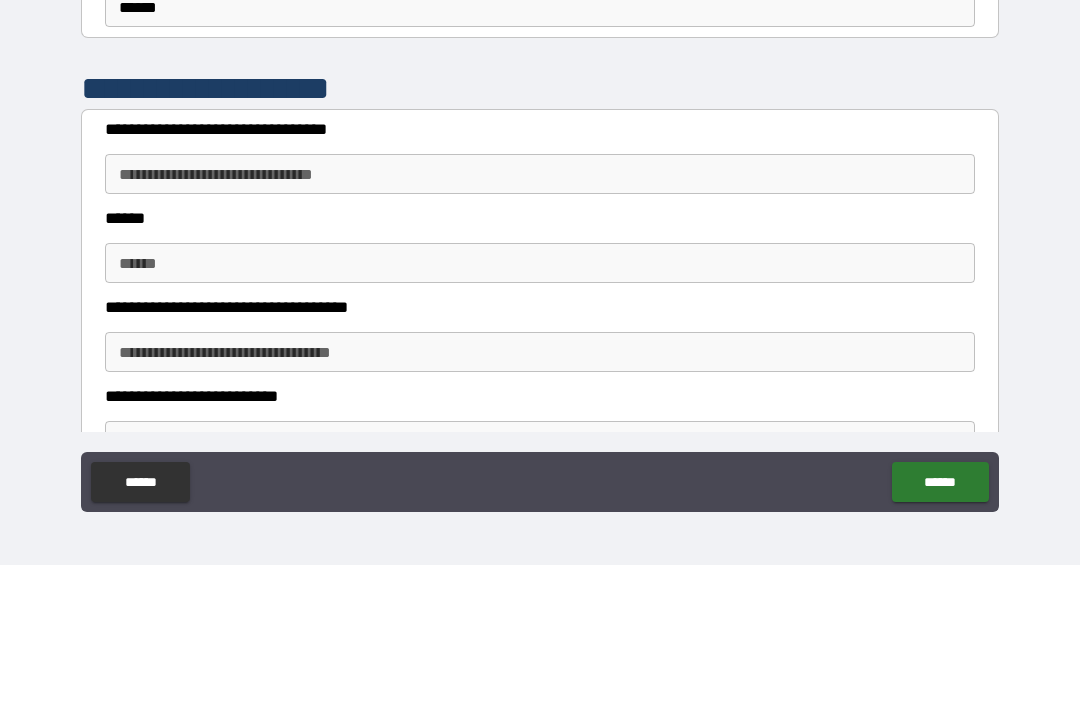 scroll, scrollTop: 1463, scrollLeft: 0, axis: vertical 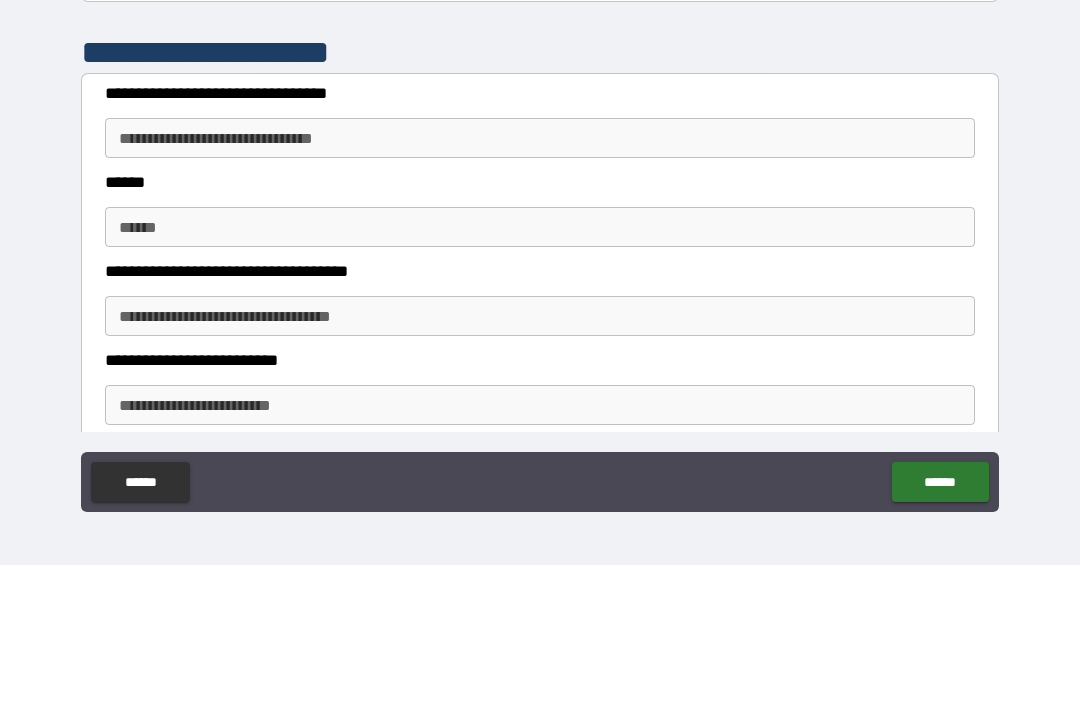 click on "**********" at bounding box center (540, 280) 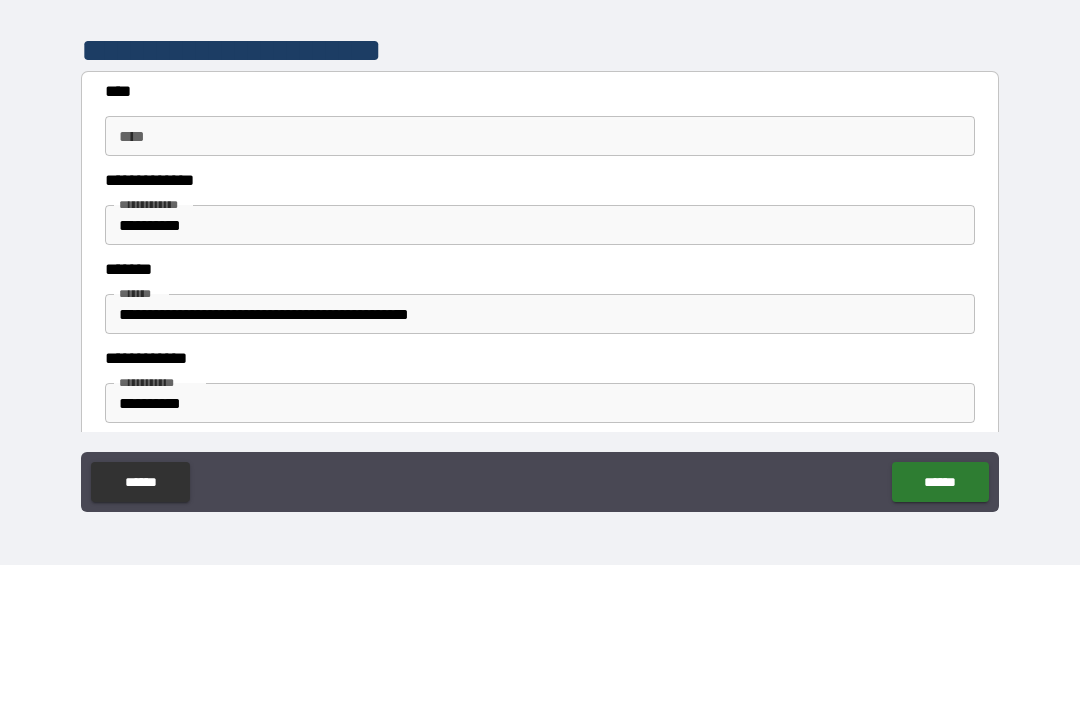 scroll, scrollTop: 248, scrollLeft: 0, axis: vertical 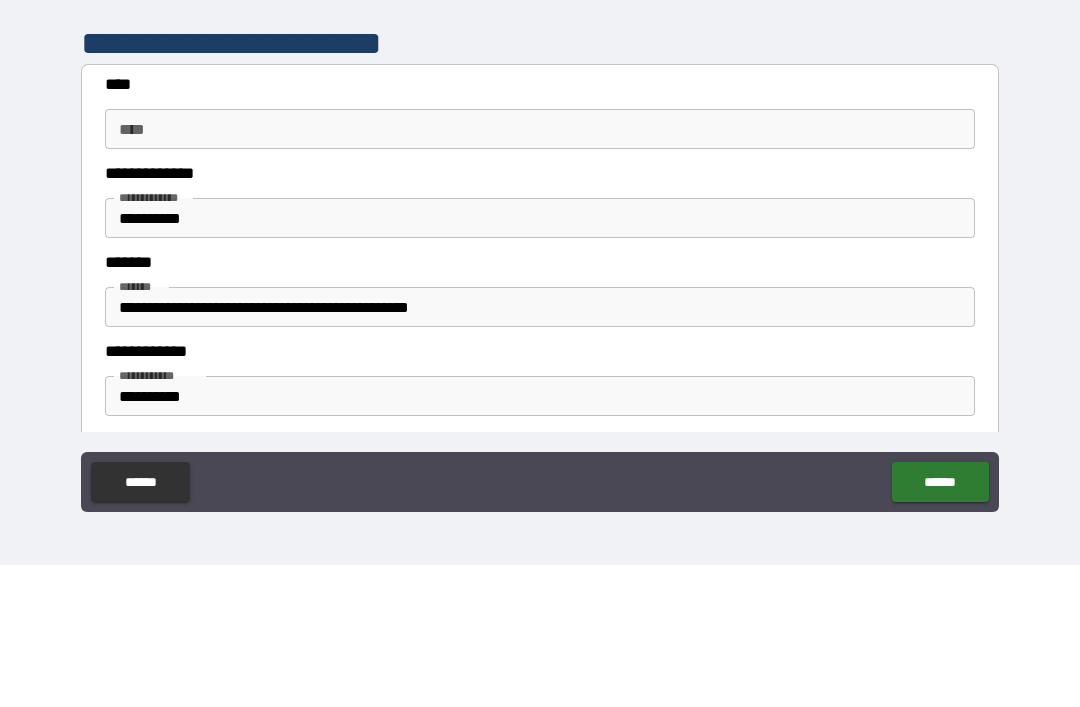 click on "****" at bounding box center (540, 271) 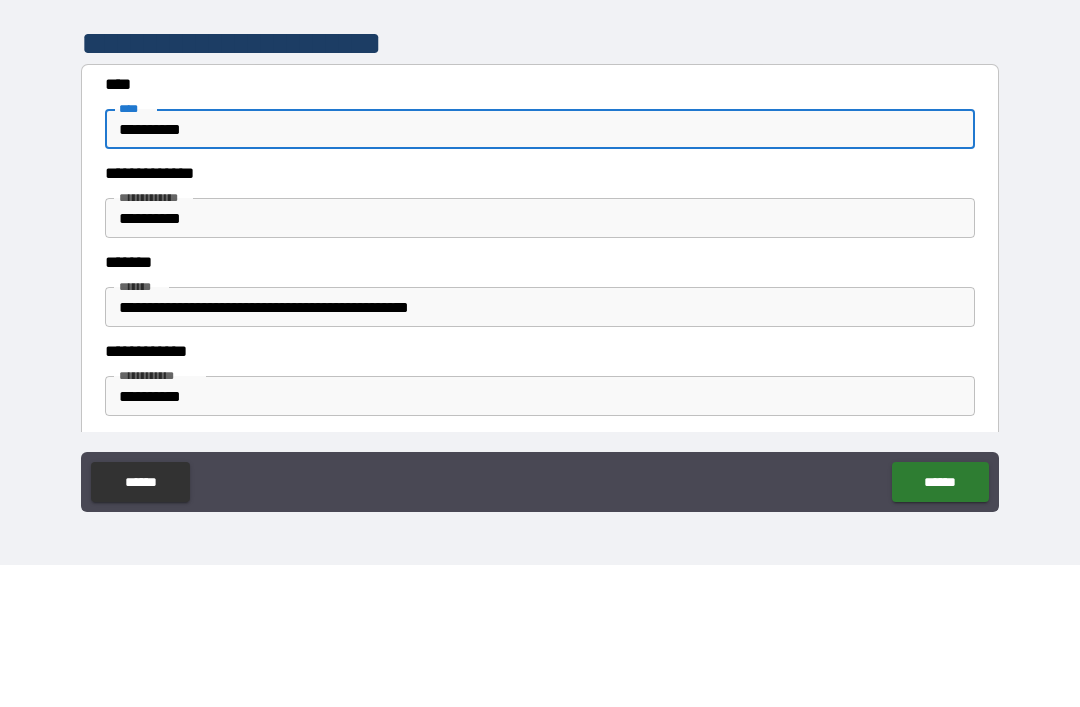 click on "**********" at bounding box center [540, 360] 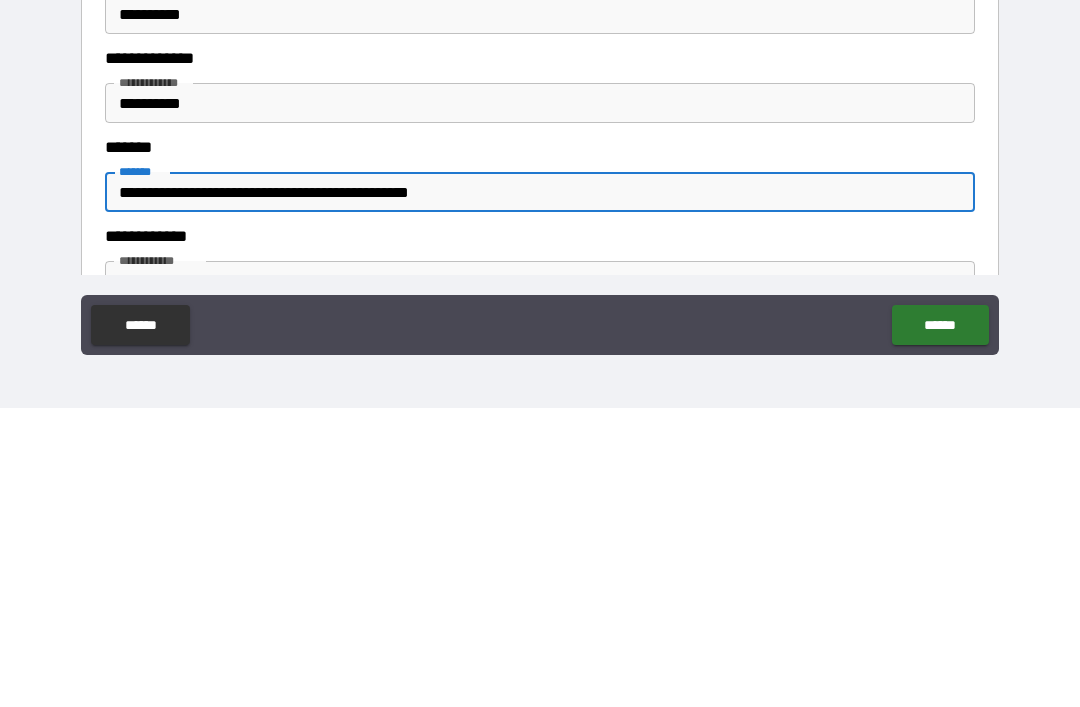 scroll, scrollTop: 207, scrollLeft: 0, axis: vertical 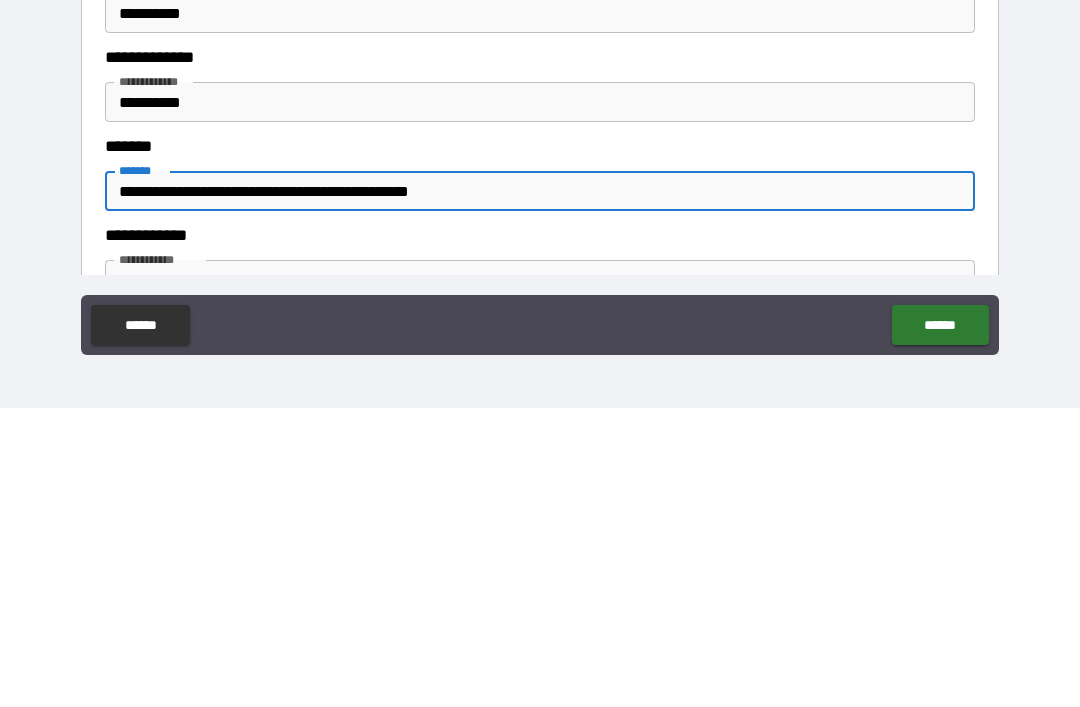 click on "**********" at bounding box center (540, 401) 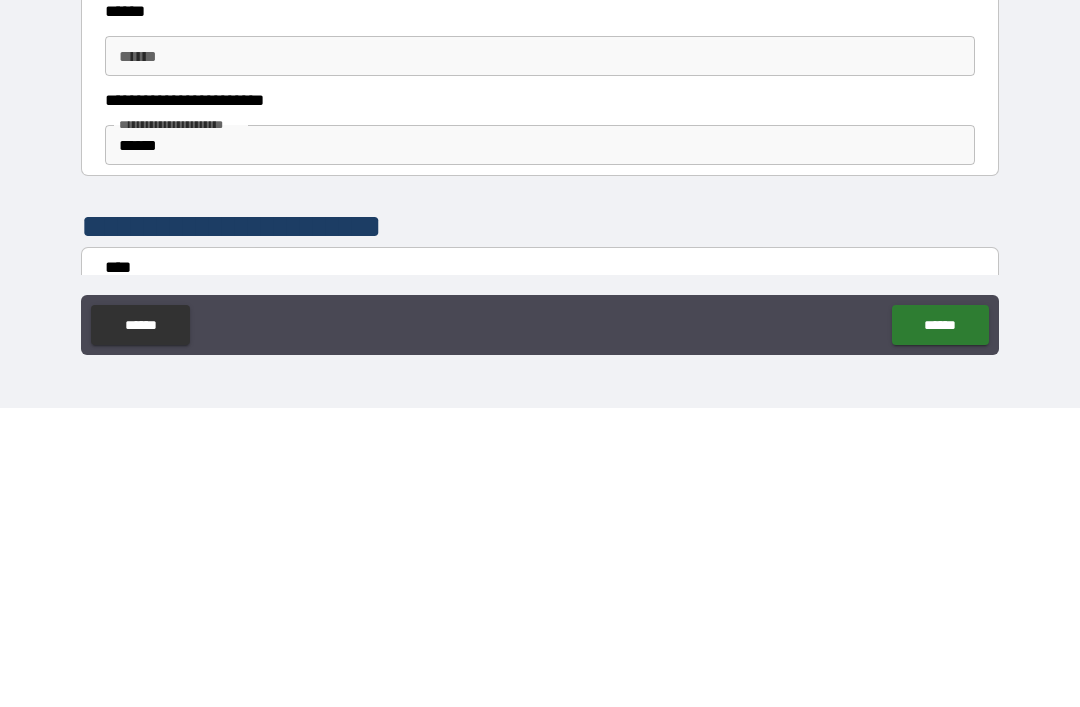 scroll, scrollTop: 519, scrollLeft: 0, axis: vertical 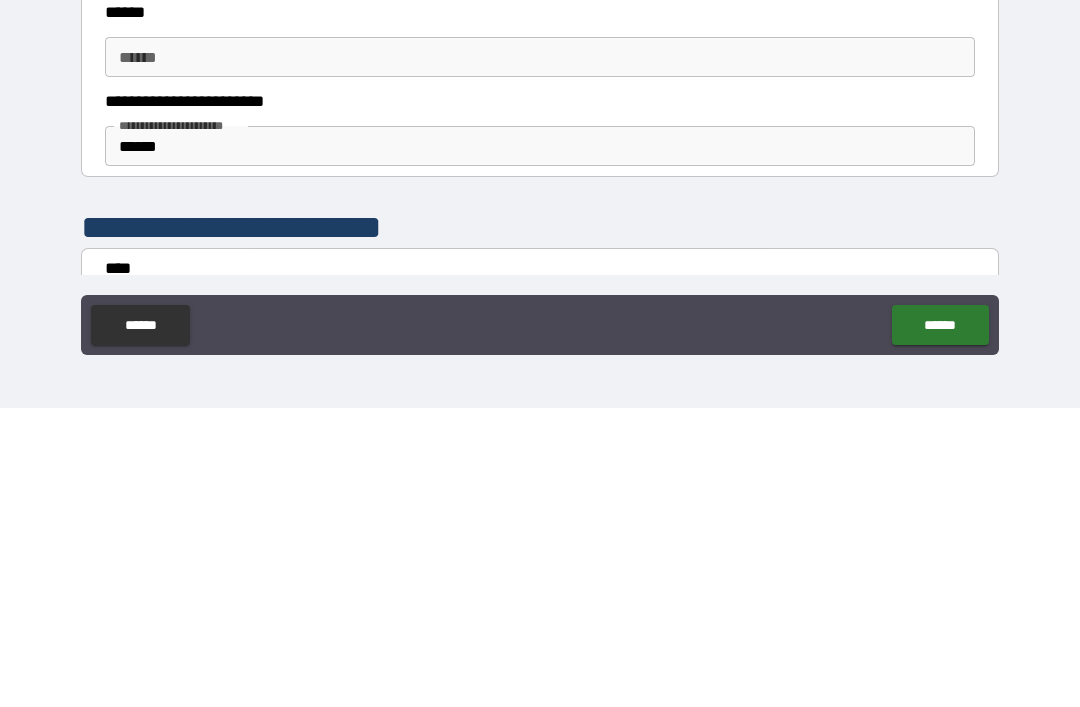 click on "******" at bounding box center [540, 445] 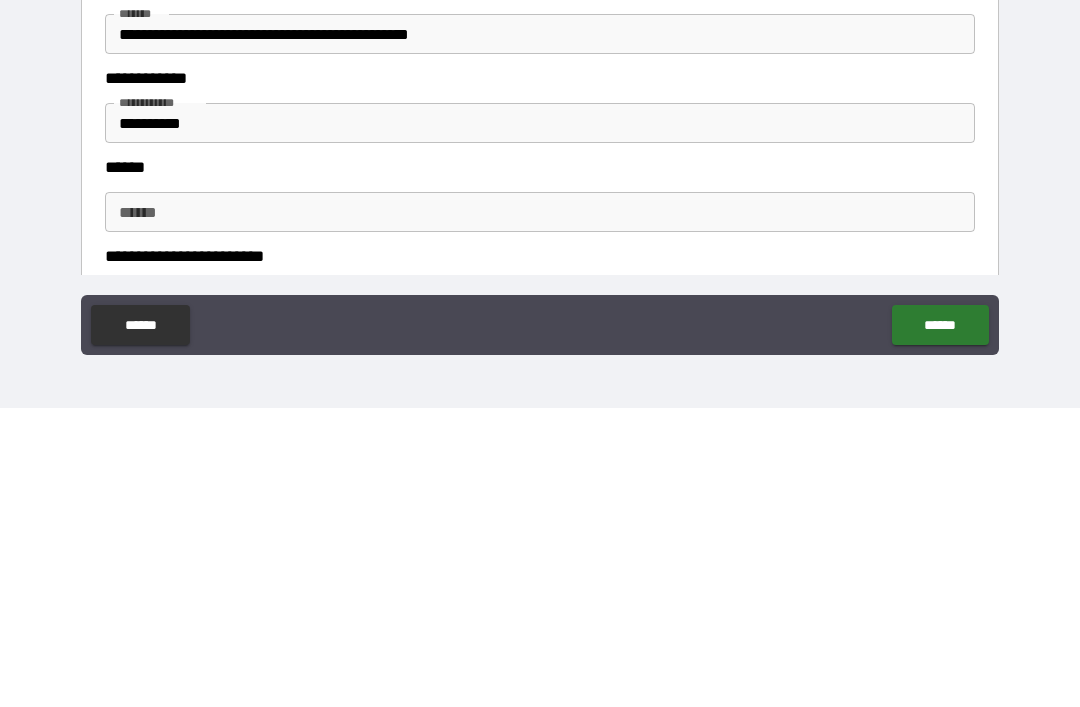 scroll, scrollTop: 364, scrollLeft: 0, axis: vertical 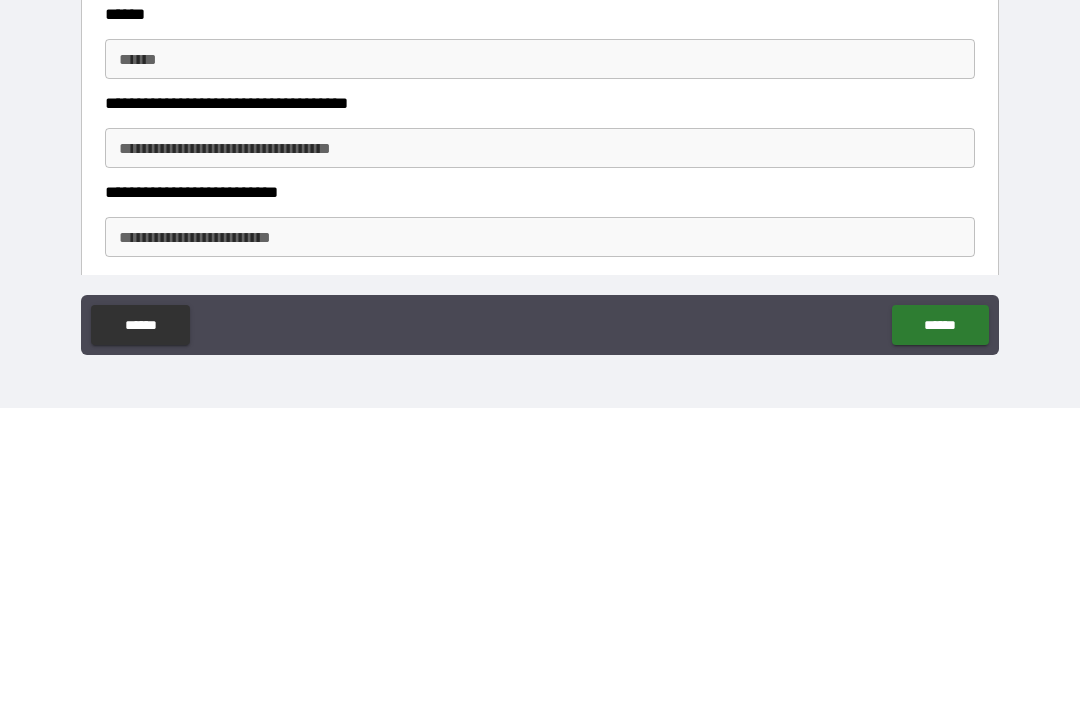 click on "******" at bounding box center (540, 358) 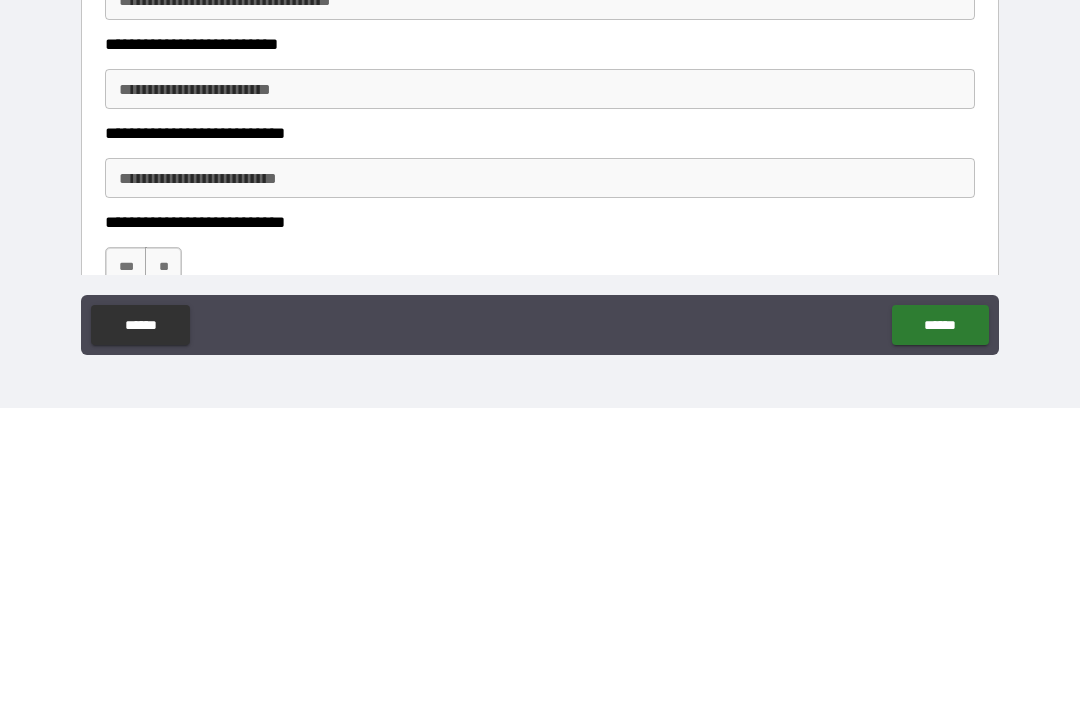 scroll, scrollTop: 1623, scrollLeft: 0, axis: vertical 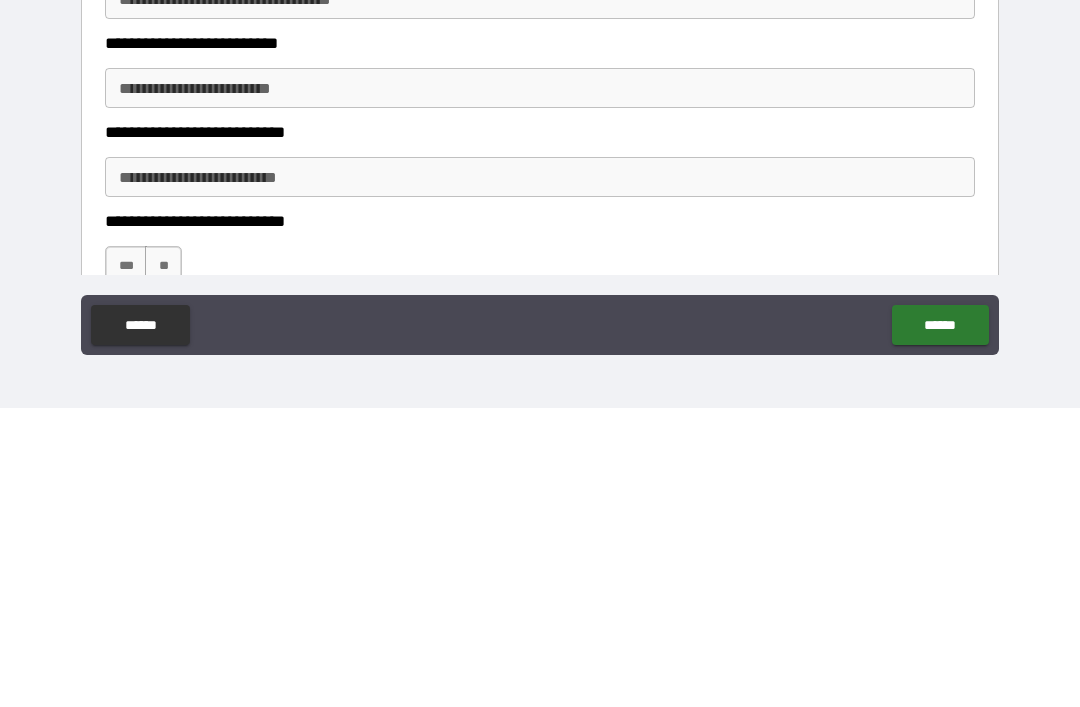 click on "**********" at bounding box center (540, 387) 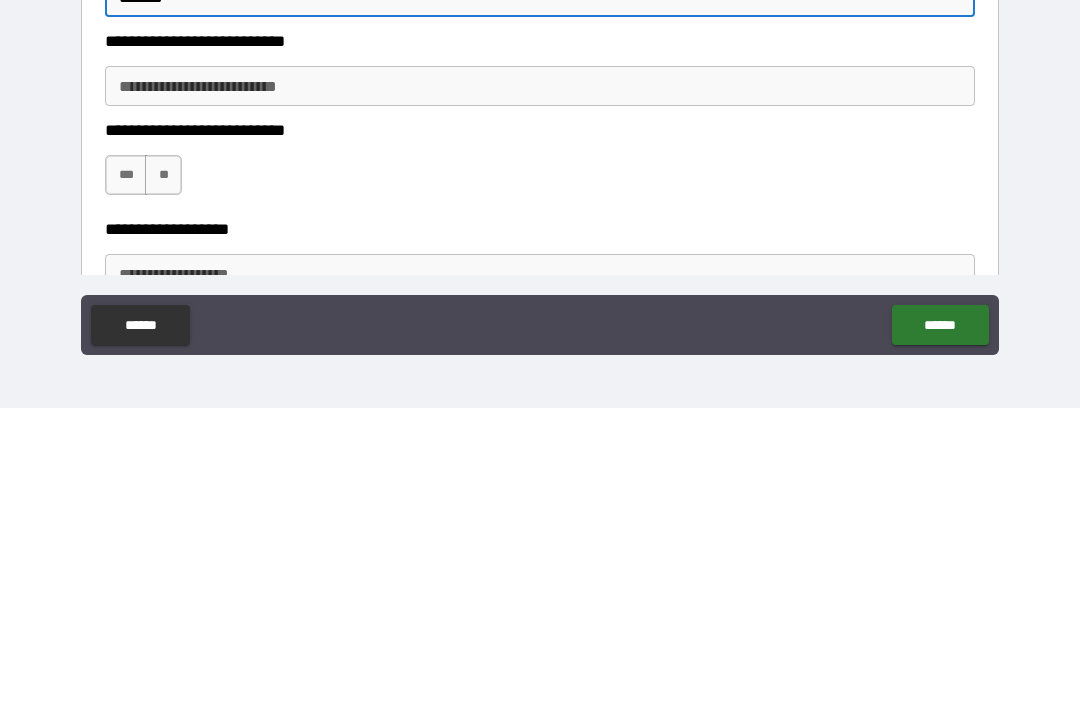 scroll, scrollTop: 1717, scrollLeft: 0, axis: vertical 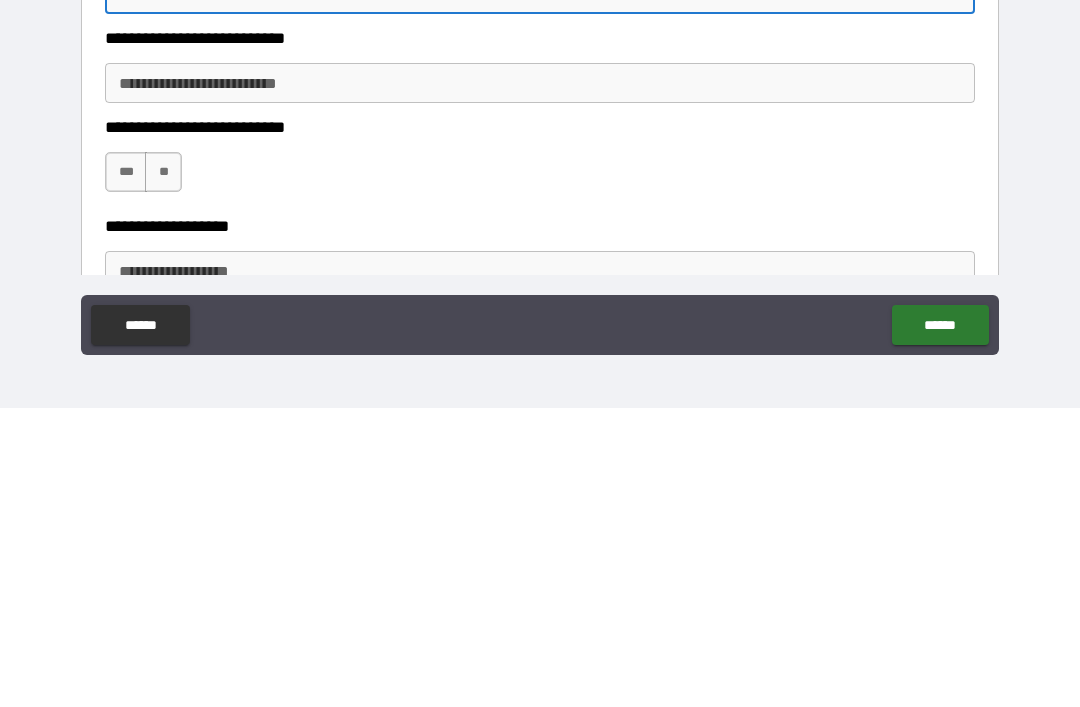 click on "***" at bounding box center (126, 471) 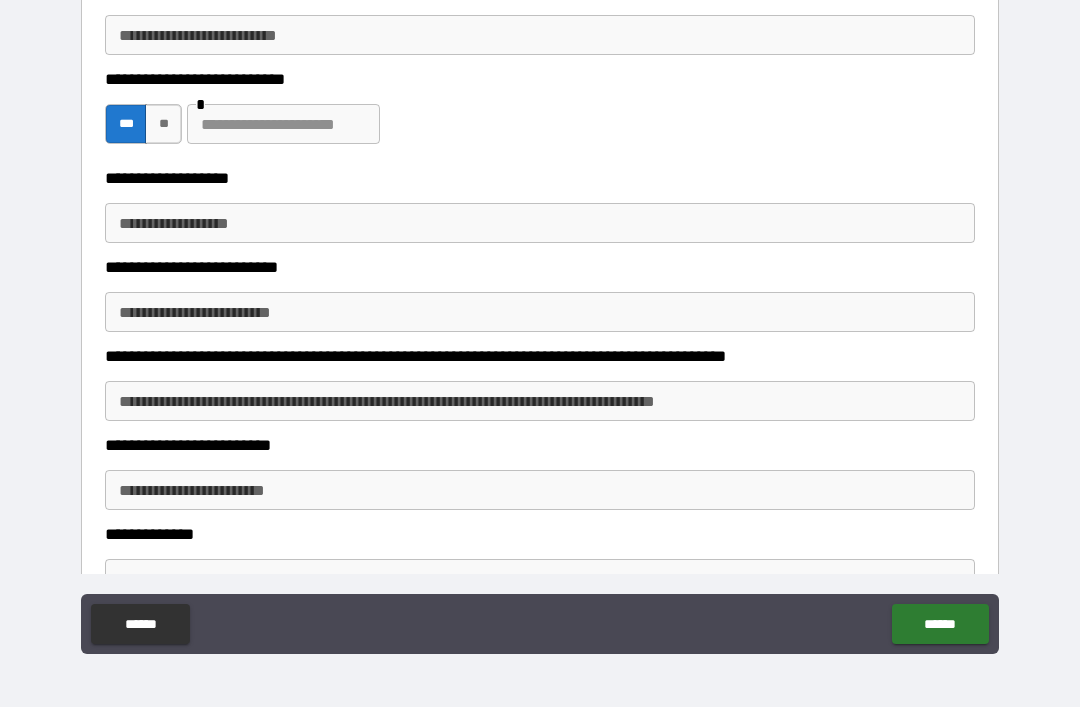 scroll, scrollTop: 2068, scrollLeft: 0, axis: vertical 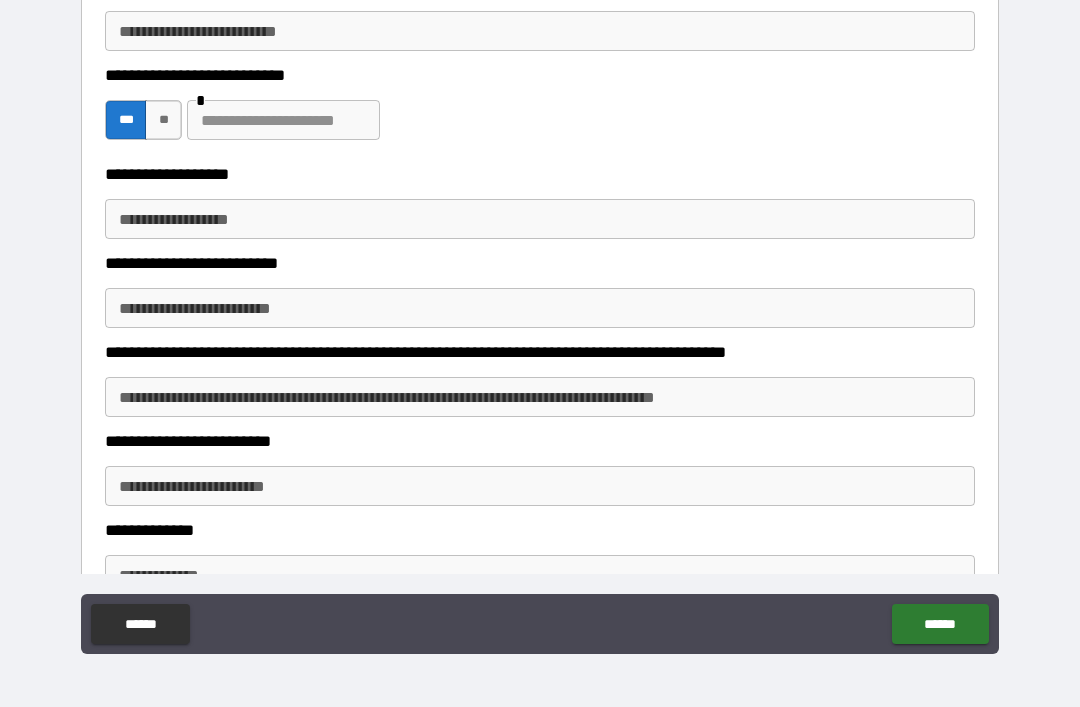 click on "**********" at bounding box center (540, 219) 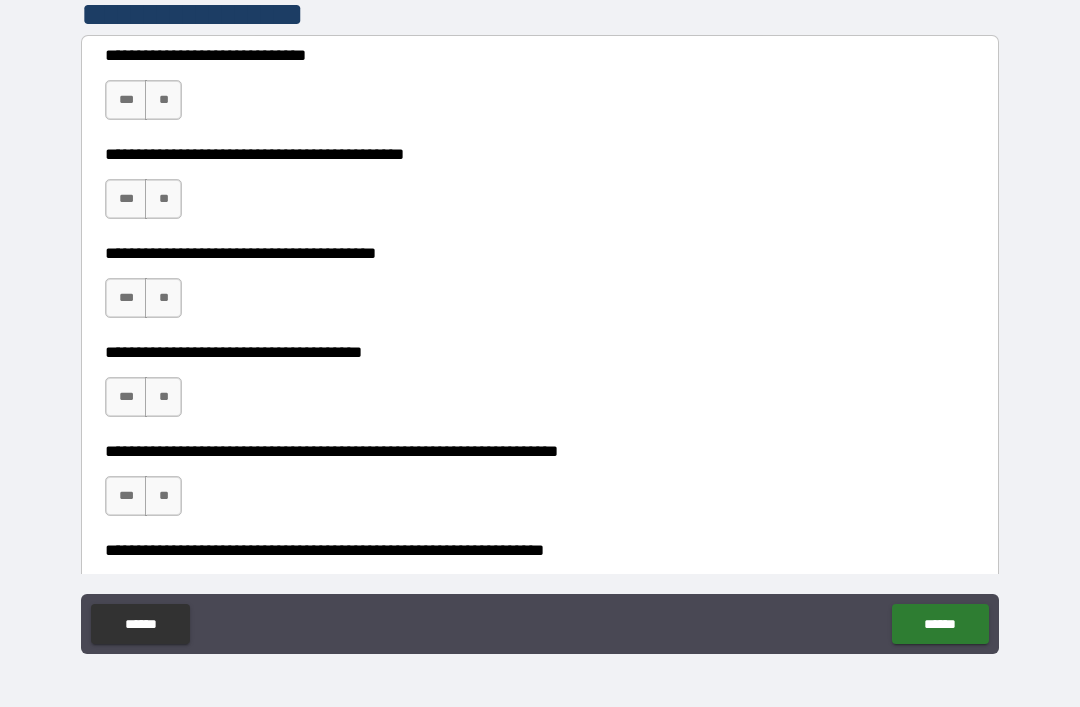 scroll, scrollTop: 2808, scrollLeft: 0, axis: vertical 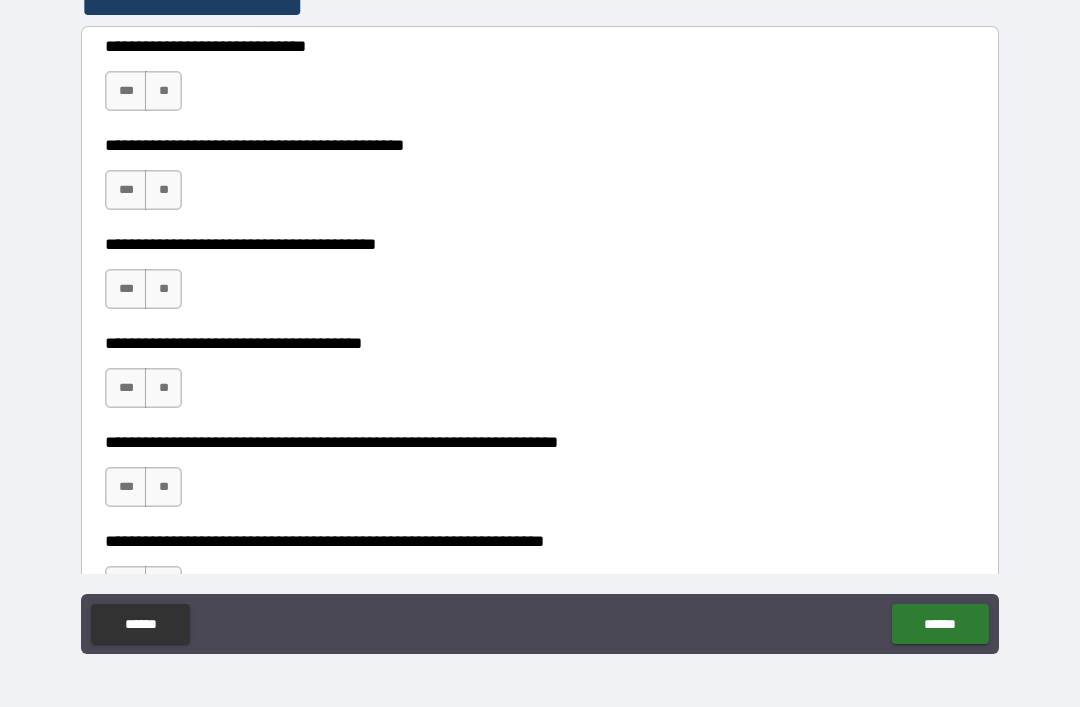 click on "***" at bounding box center [126, 91] 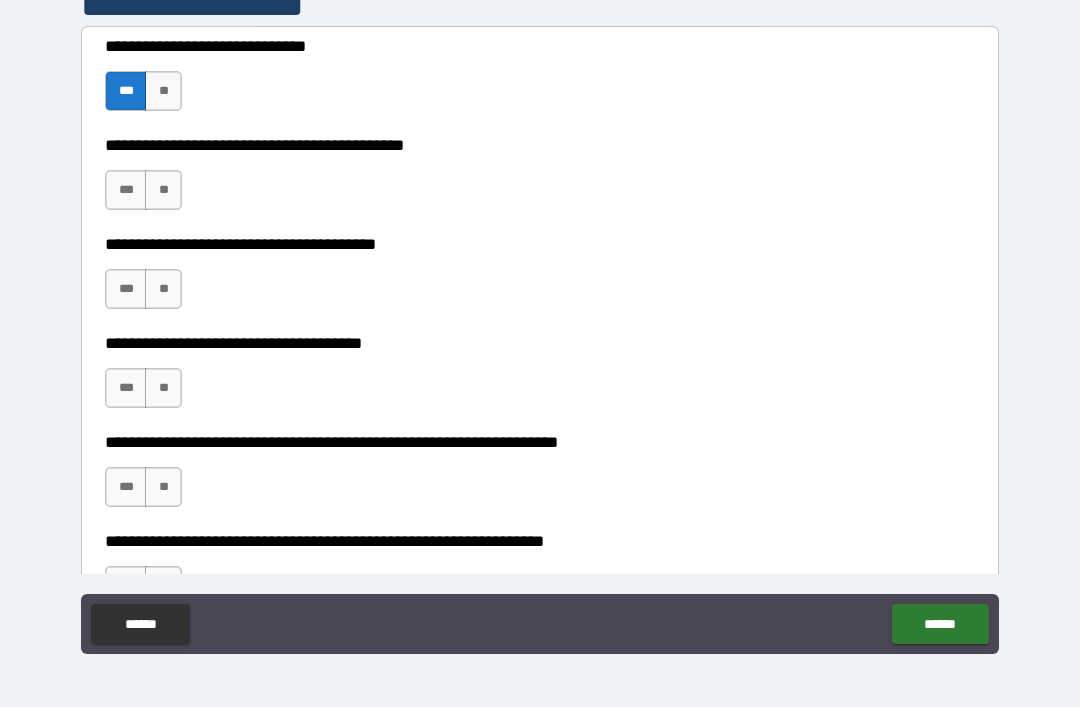 click on "***" at bounding box center [126, 190] 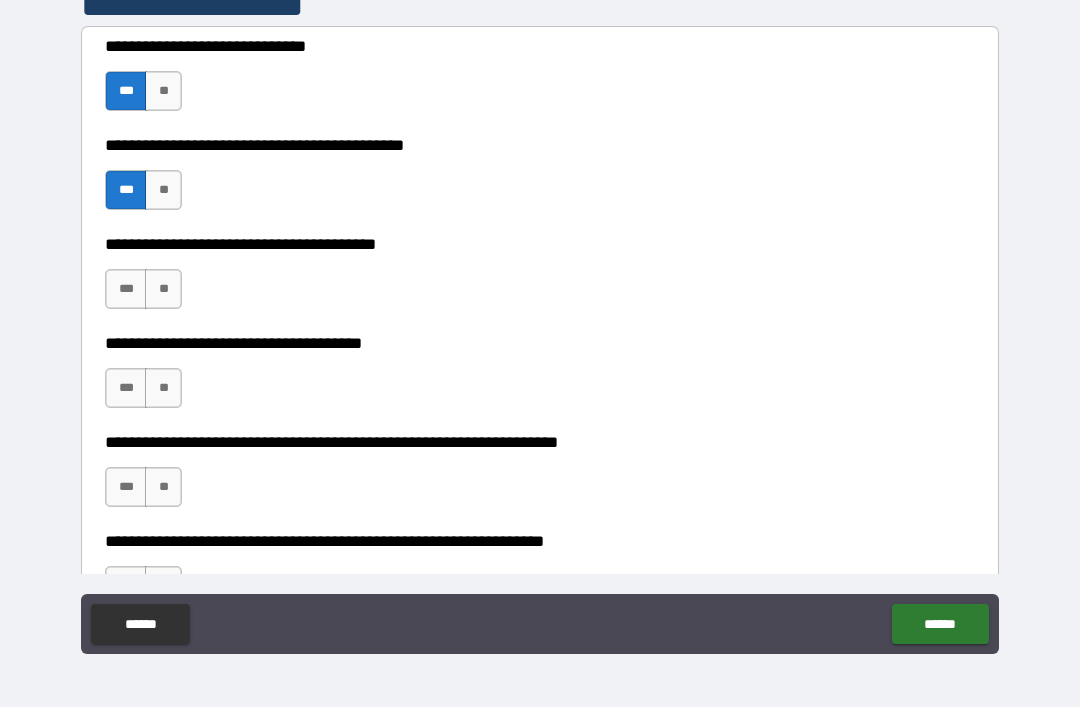 click on "***" at bounding box center [126, 289] 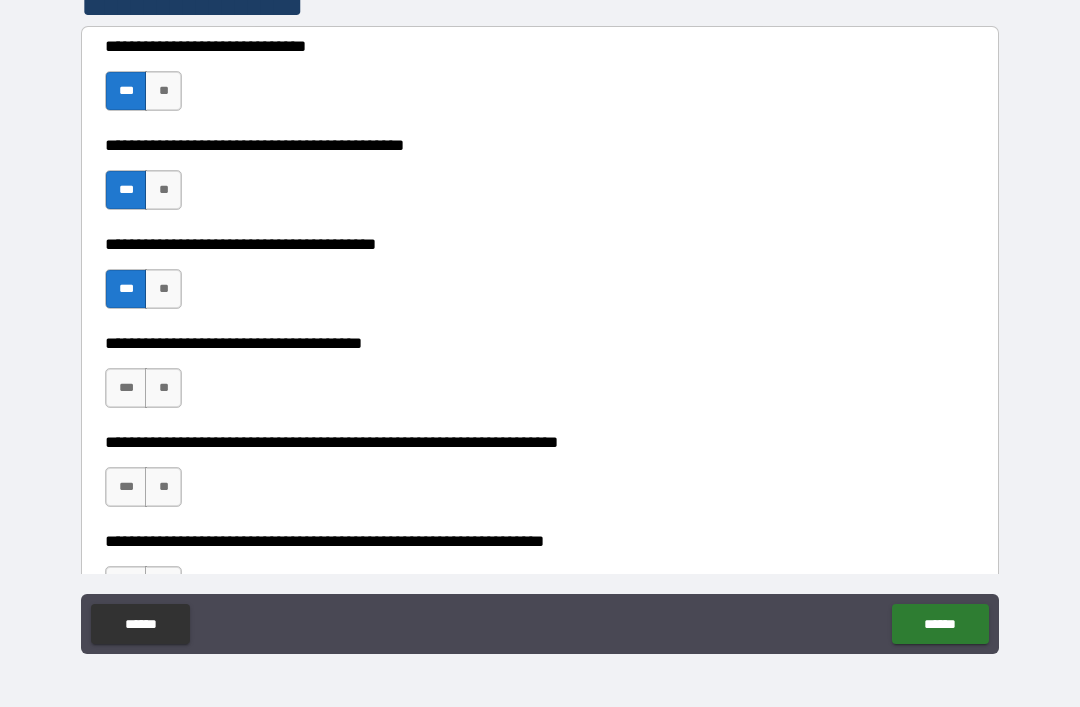 click on "**" at bounding box center (163, 388) 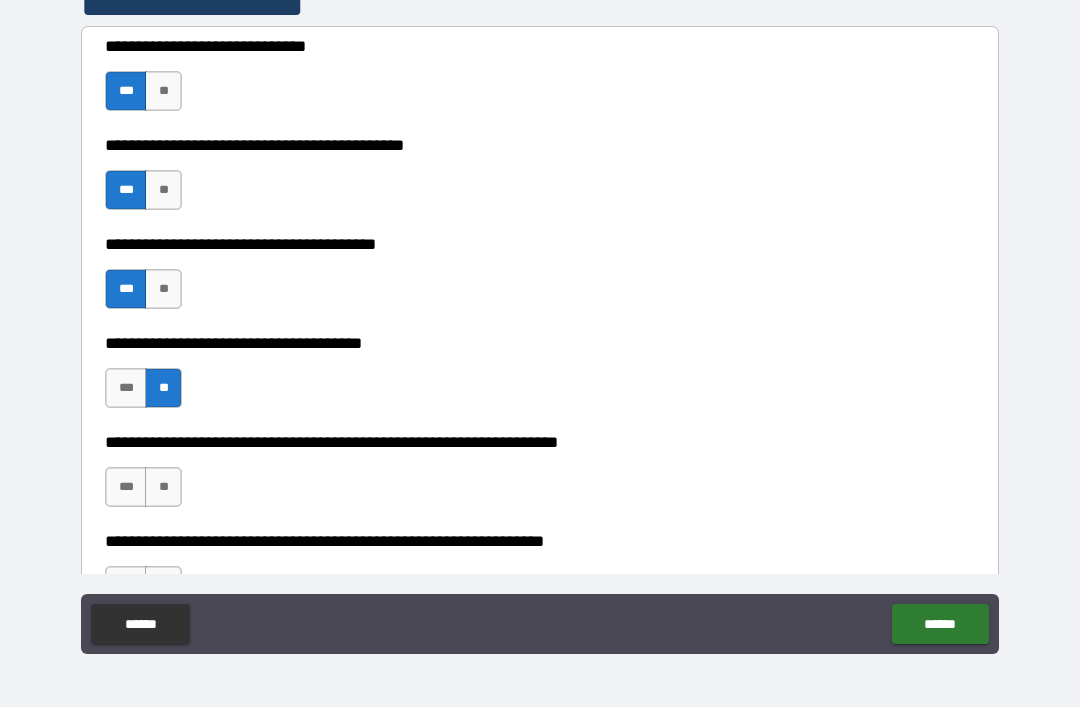click on "**" at bounding box center [163, 487] 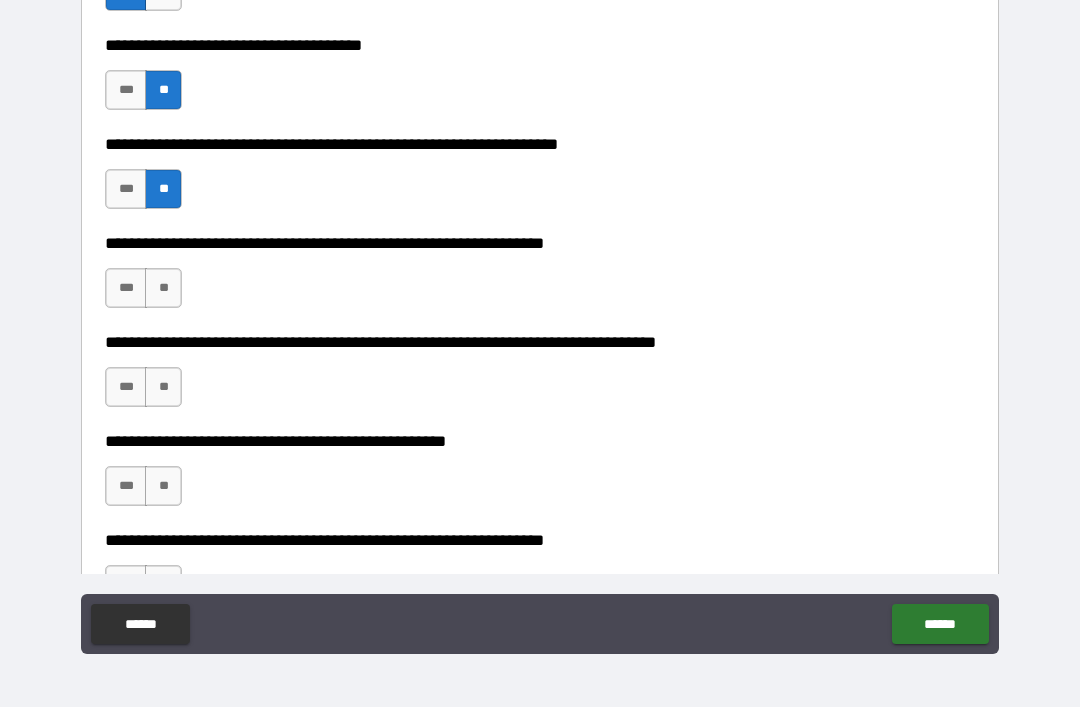 scroll, scrollTop: 3107, scrollLeft: 0, axis: vertical 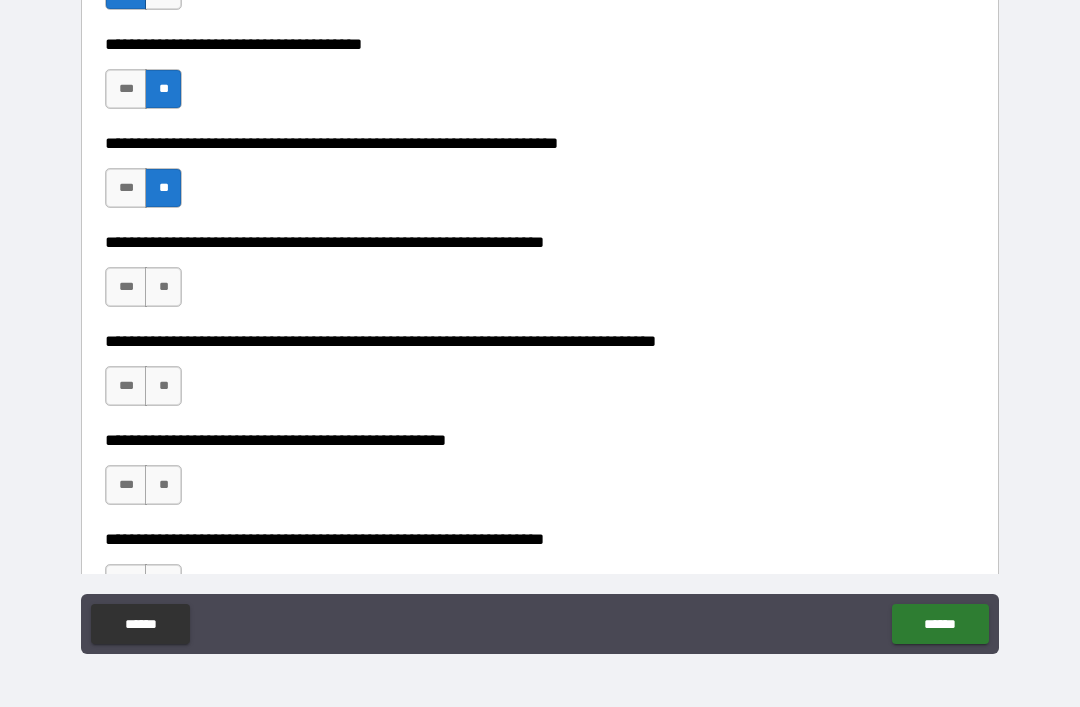 click on "***" at bounding box center [126, 188] 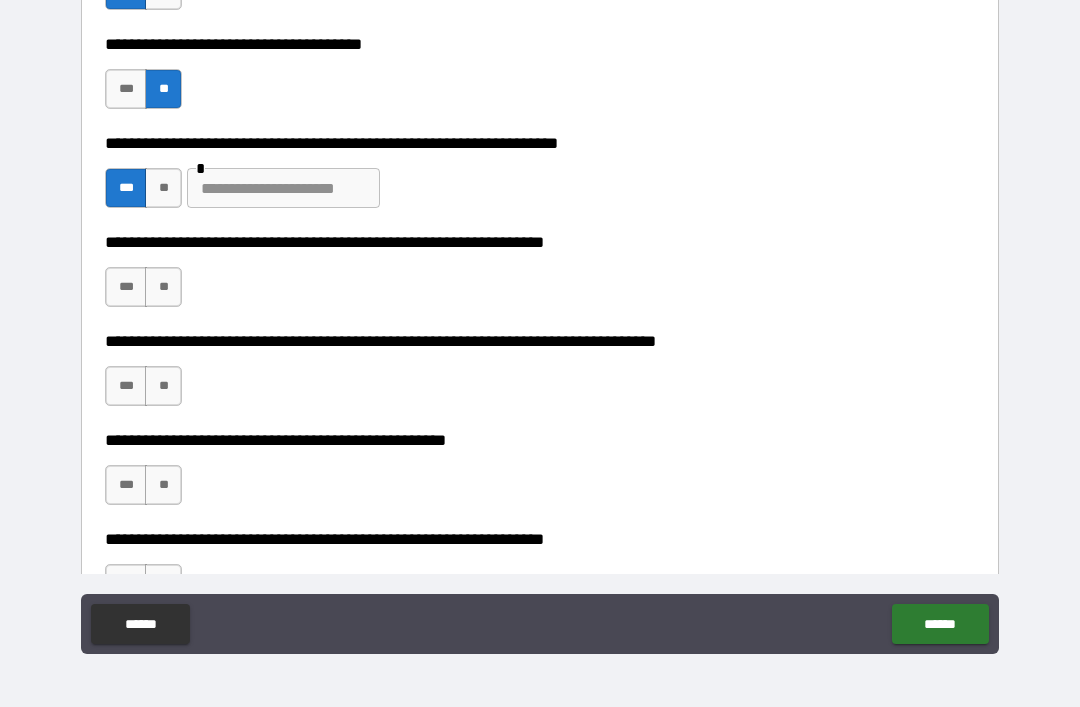 click at bounding box center [283, 188] 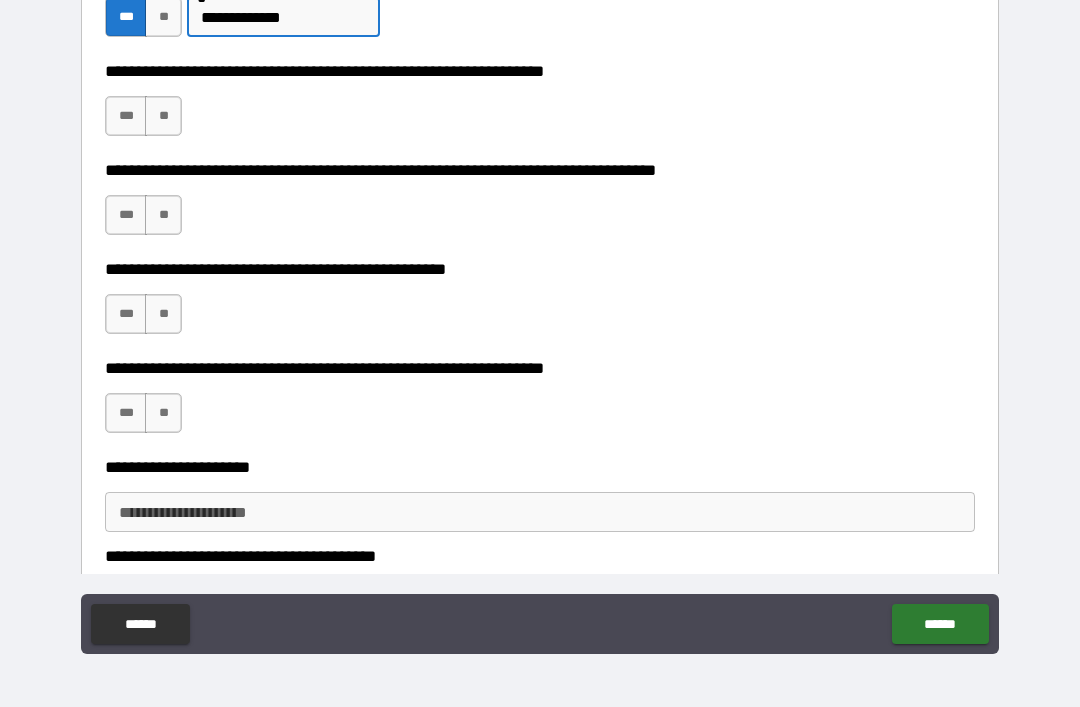 scroll, scrollTop: 3286, scrollLeft: 0, axis: vertical 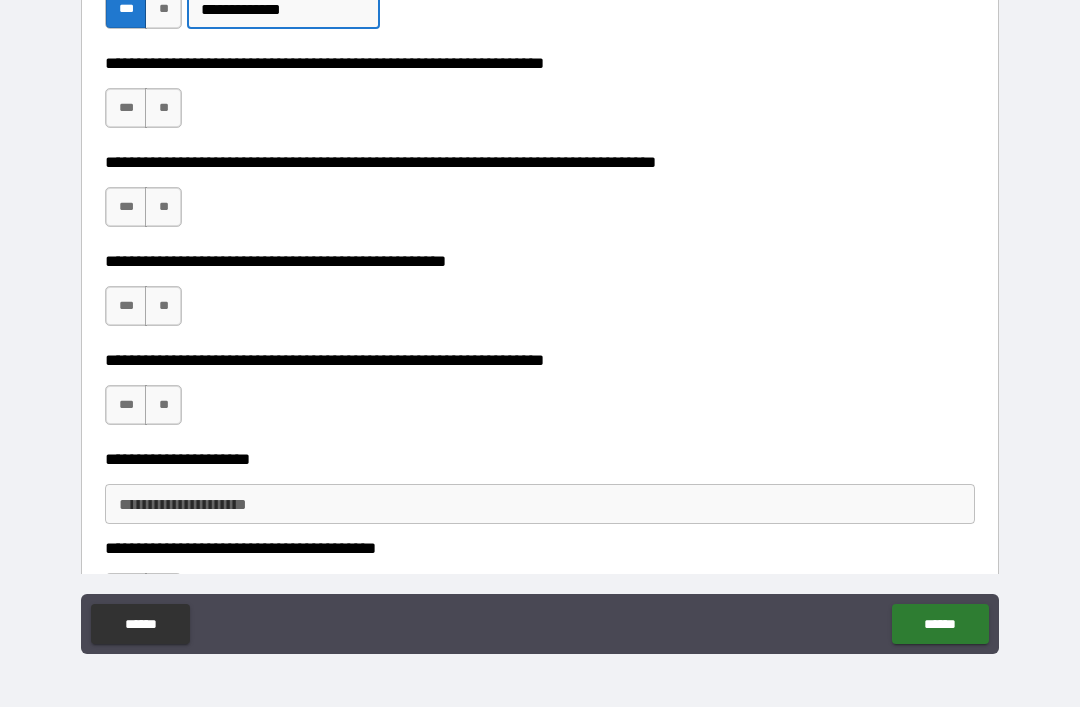 click on "**" at bounding box center [163, 108] 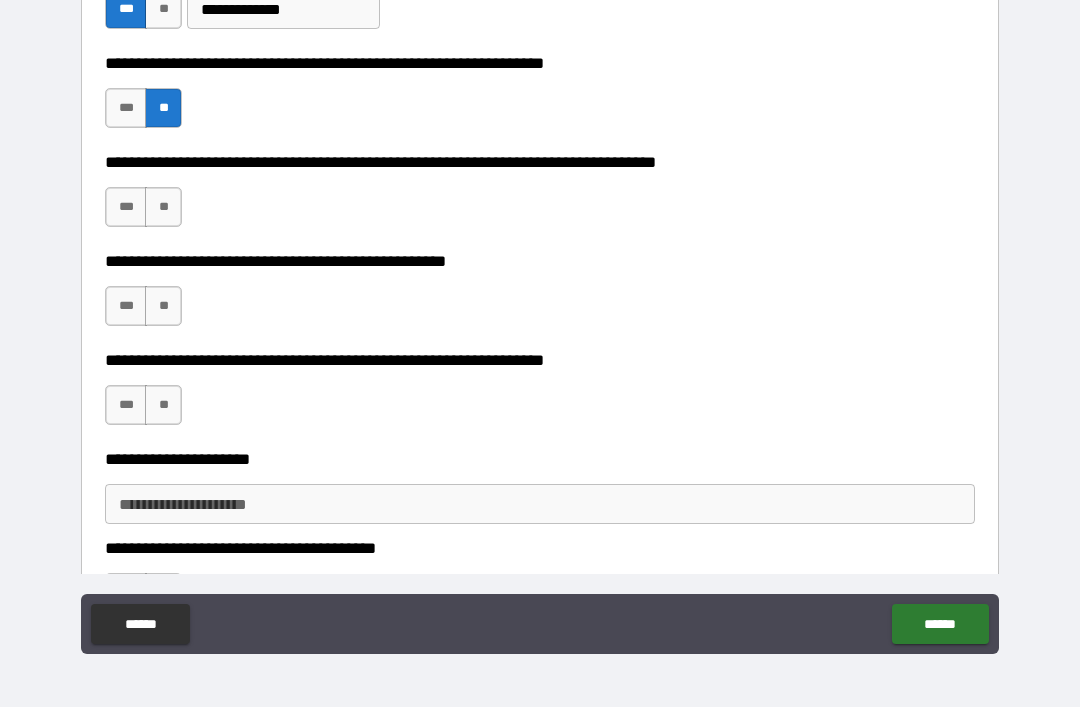 click on "**" at bounding box center (163, 207) 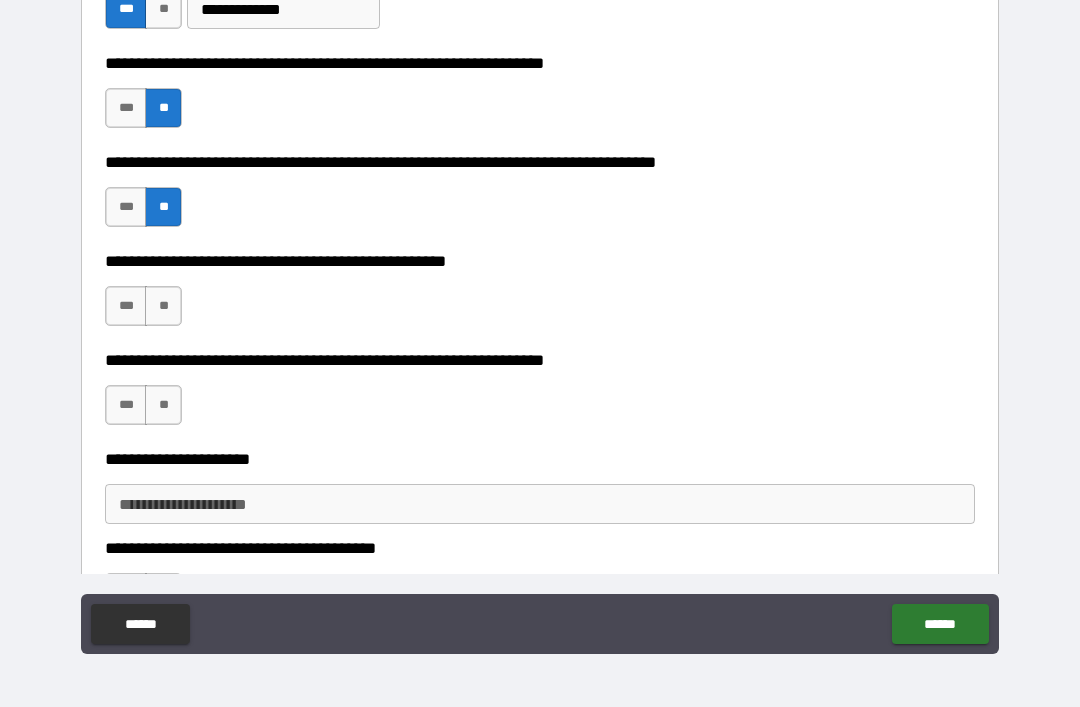 click on "***" at bounding box center (126, 306) 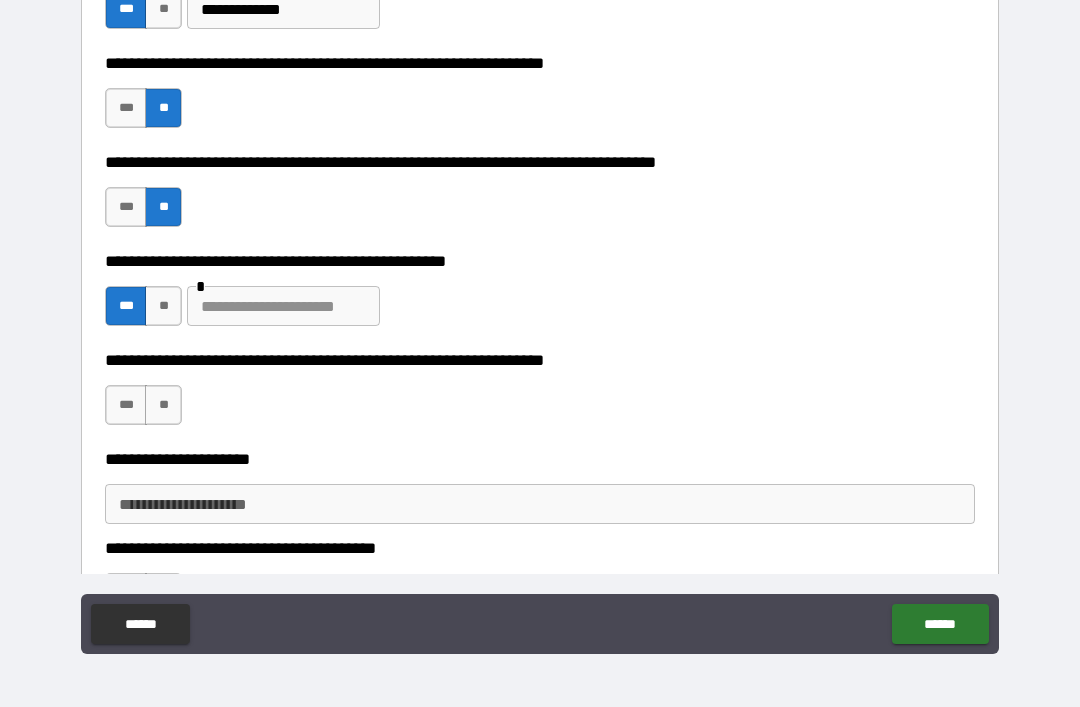 click at bounding box center (283, 306) 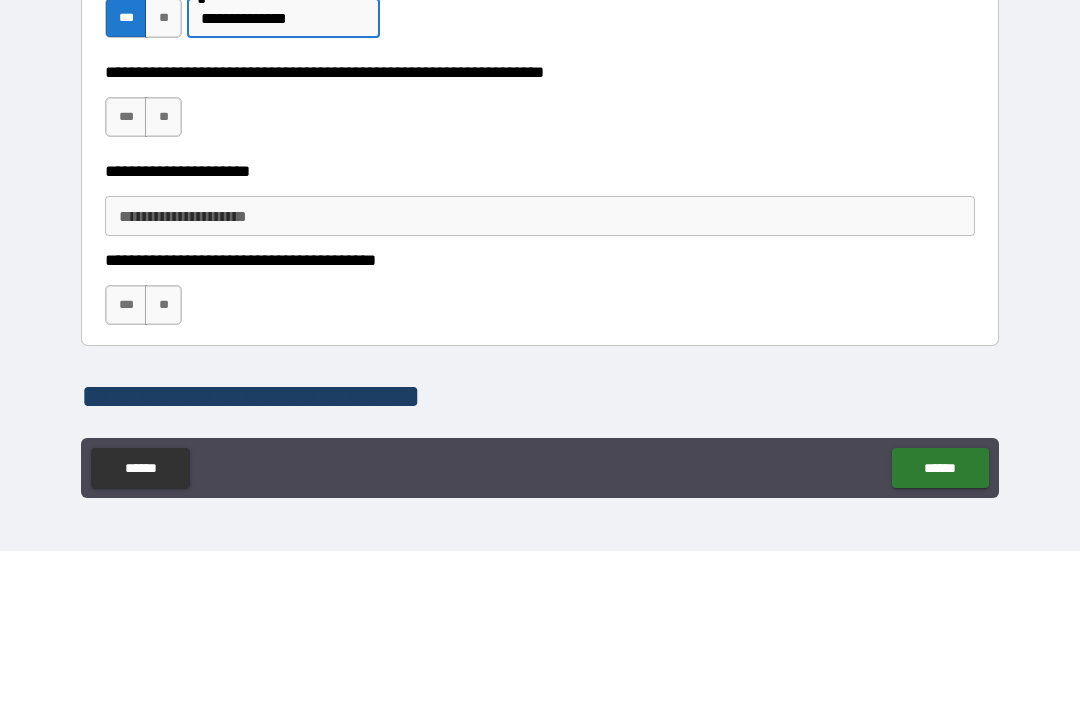 scroll, scrollTop: 3419, scrollLeft: 0, axis: vertical 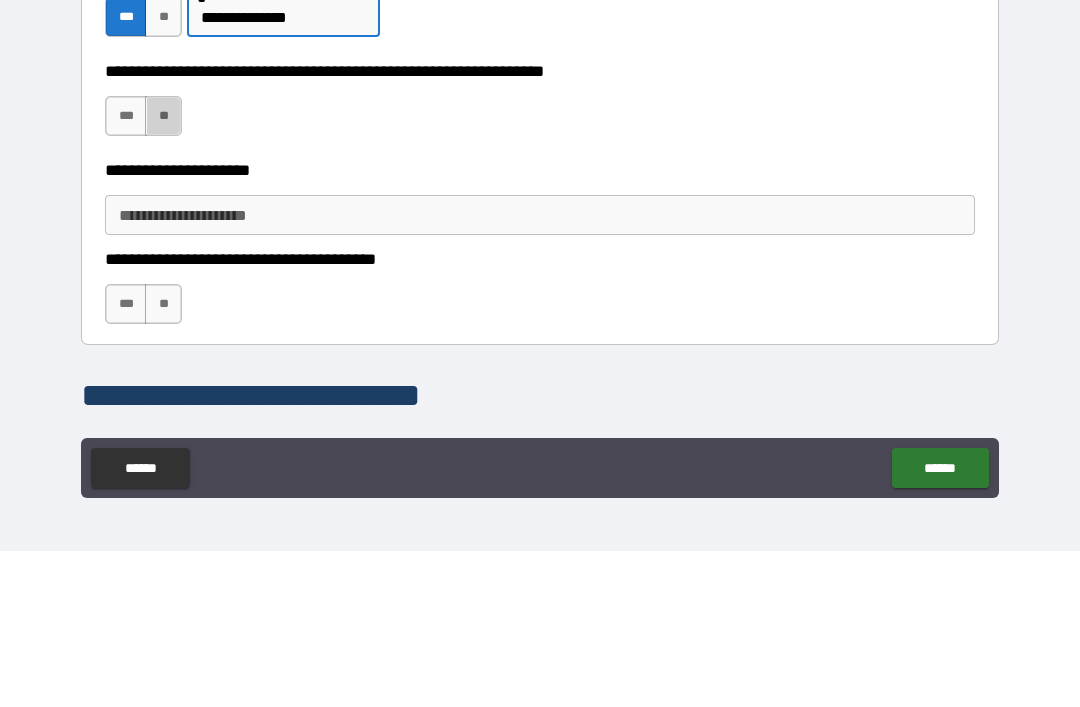 click on "**" at bounding box center (163, 272) 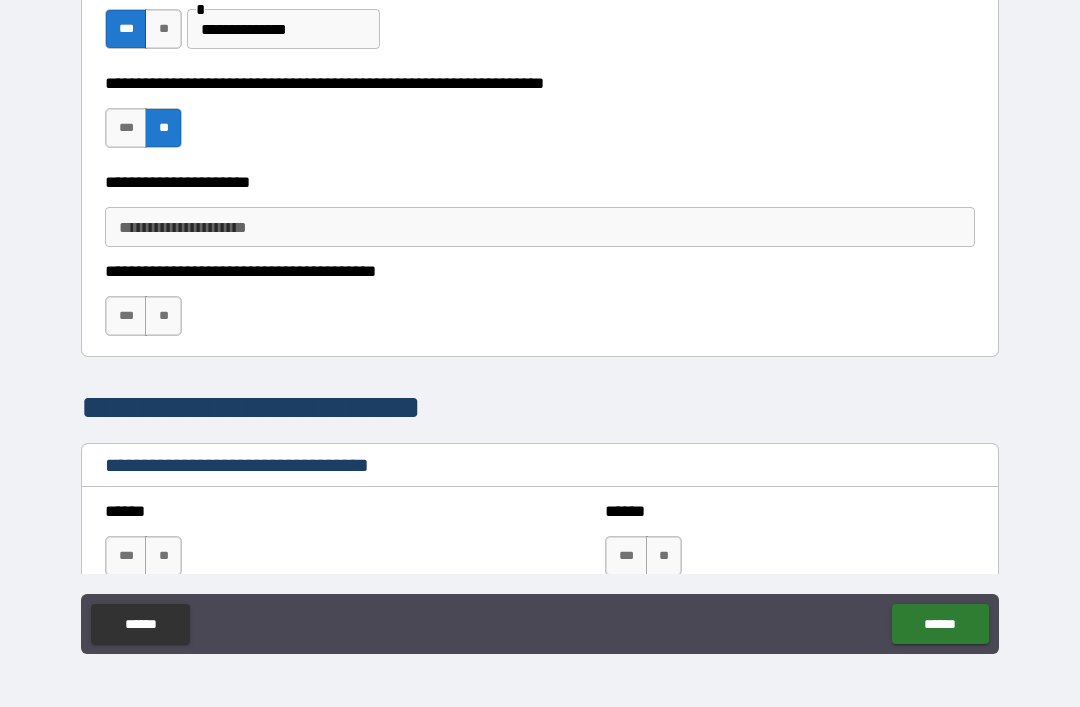 scroll, scrollTop: 3645, scrollLeft: 0, axis: vertical 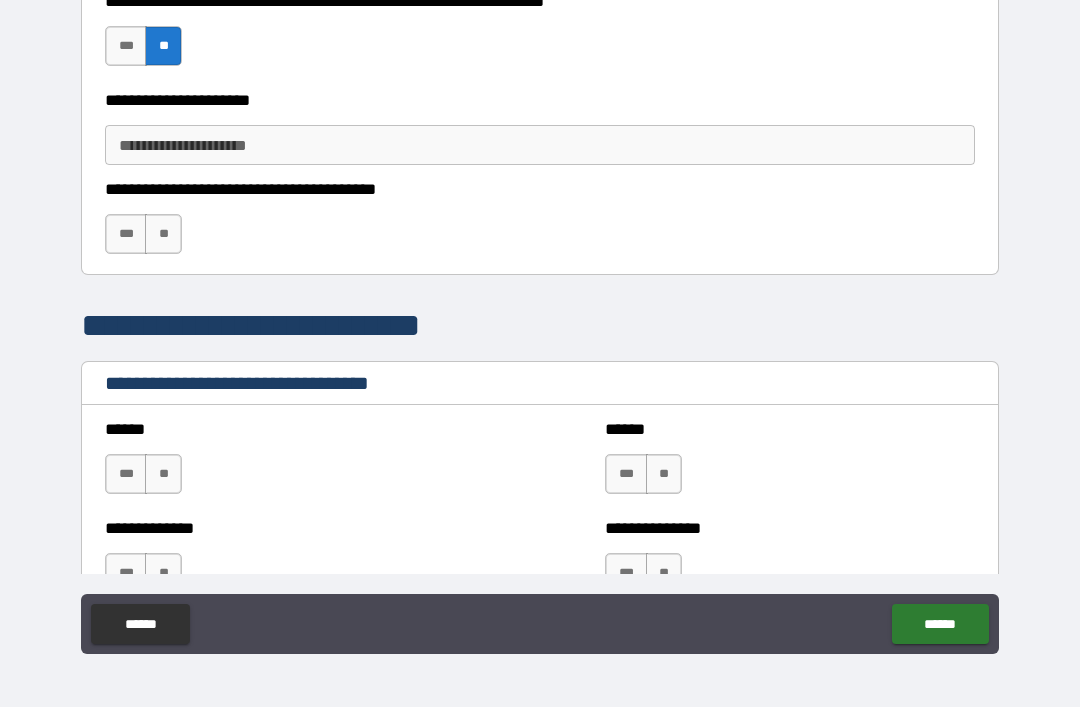 click on "**" at bounding box center (163, 234) 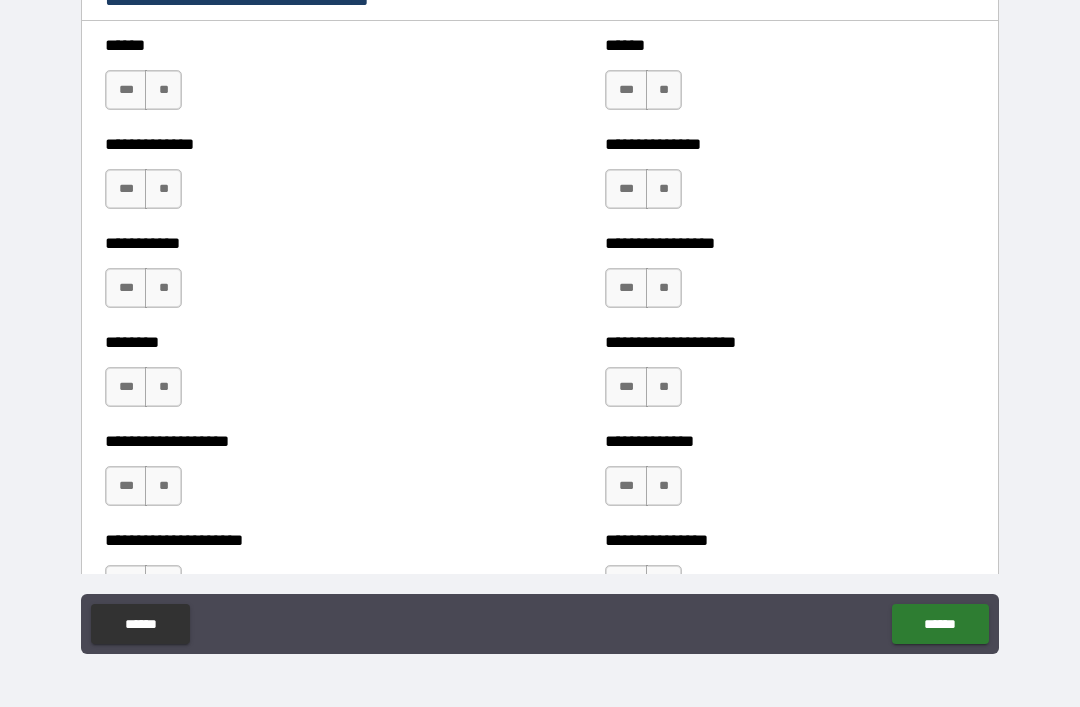 scroll, scrollTop: 4041, scrollLeft: 0, axis: vertical 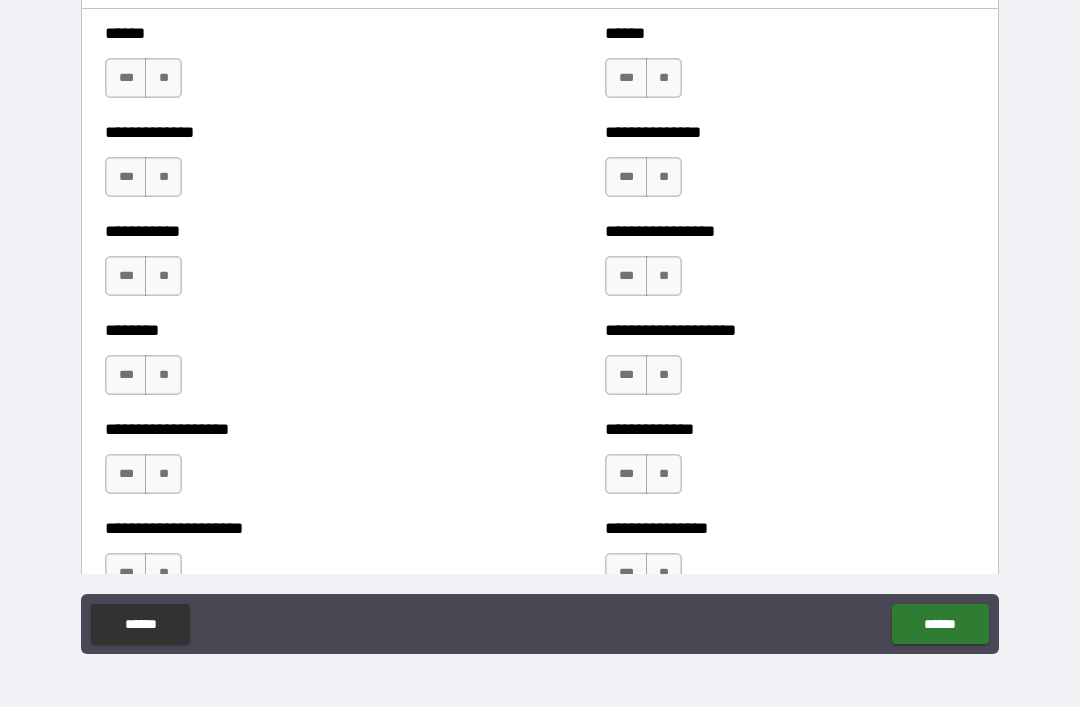 click on "**" at bounding box center (163, 78) 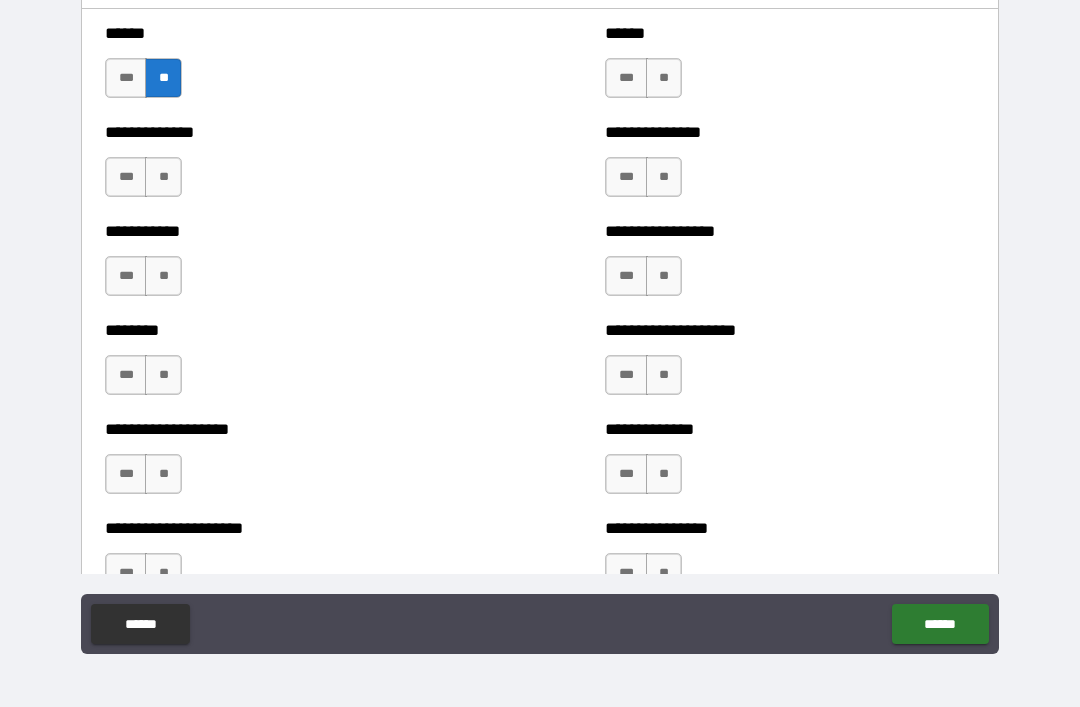 click on "**" at bounding box center (163, 177) 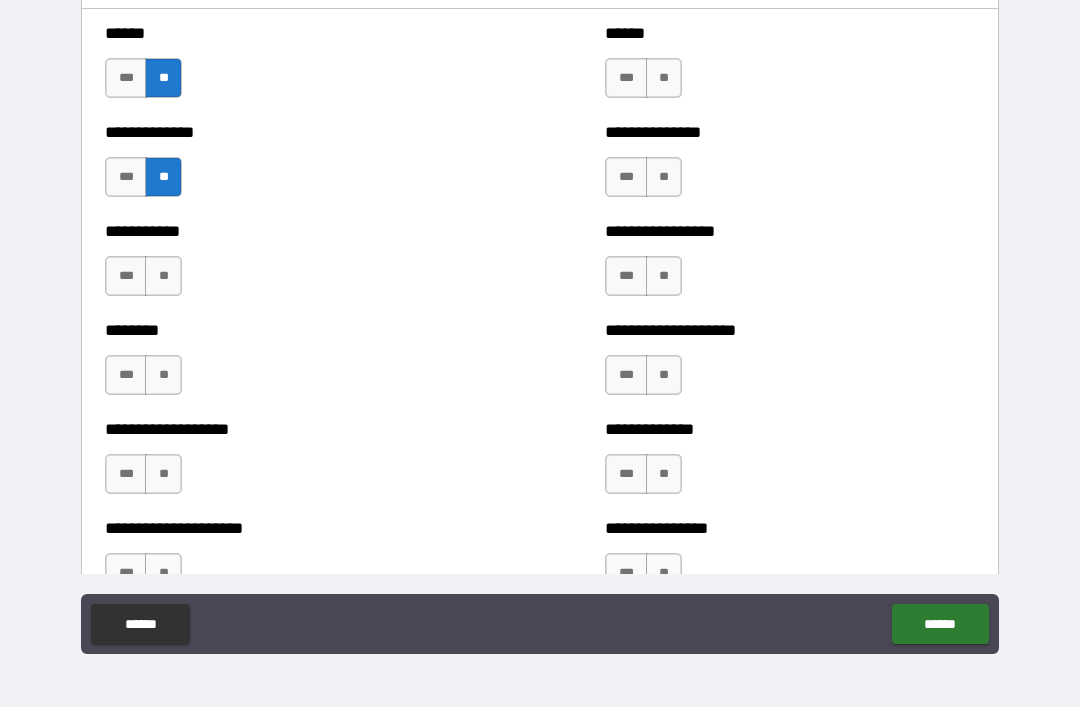click on "**" at bounding box center (163, 276) 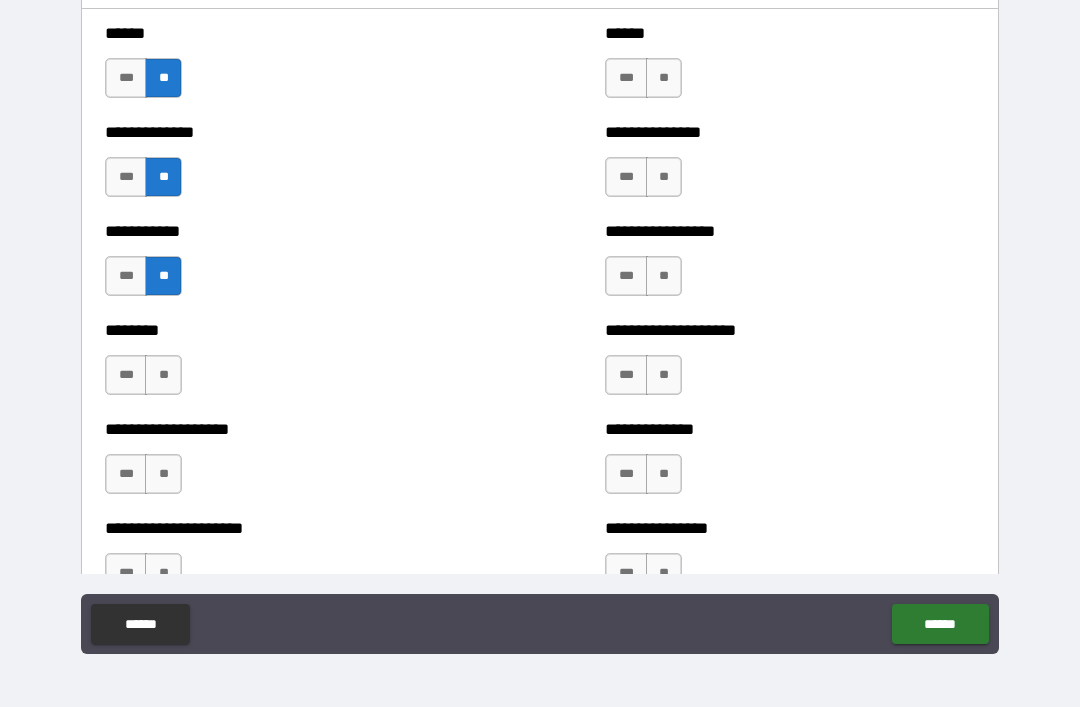 click on "**" at bounding box center (163, 375) 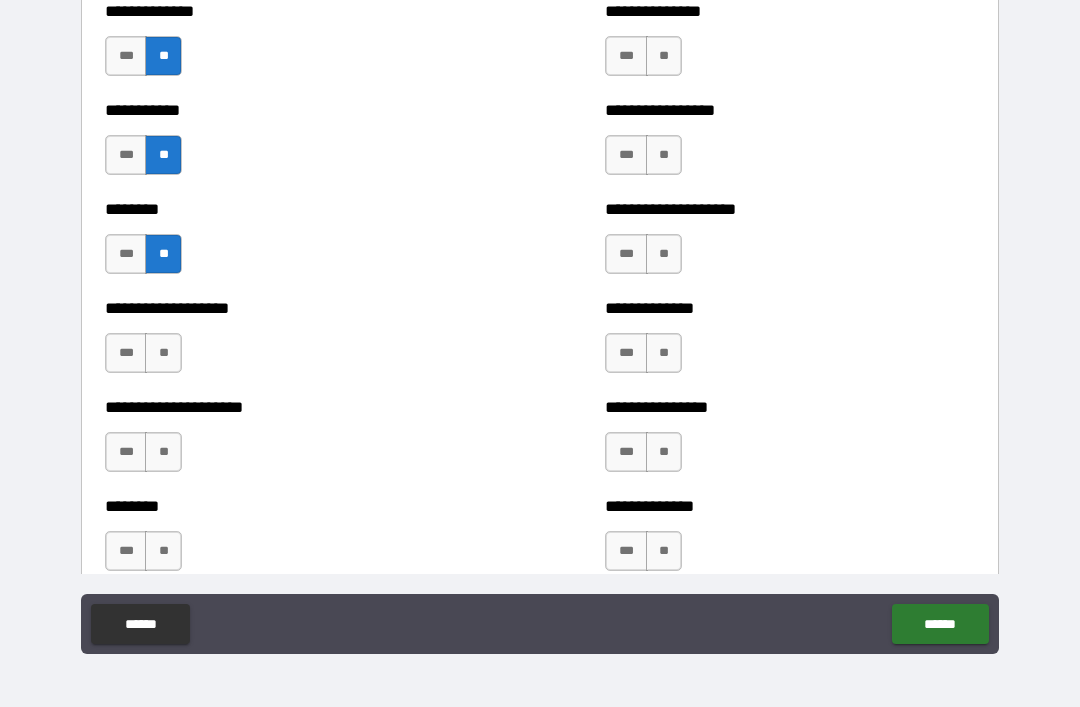 click on "**" at bounding box center [163, 353] 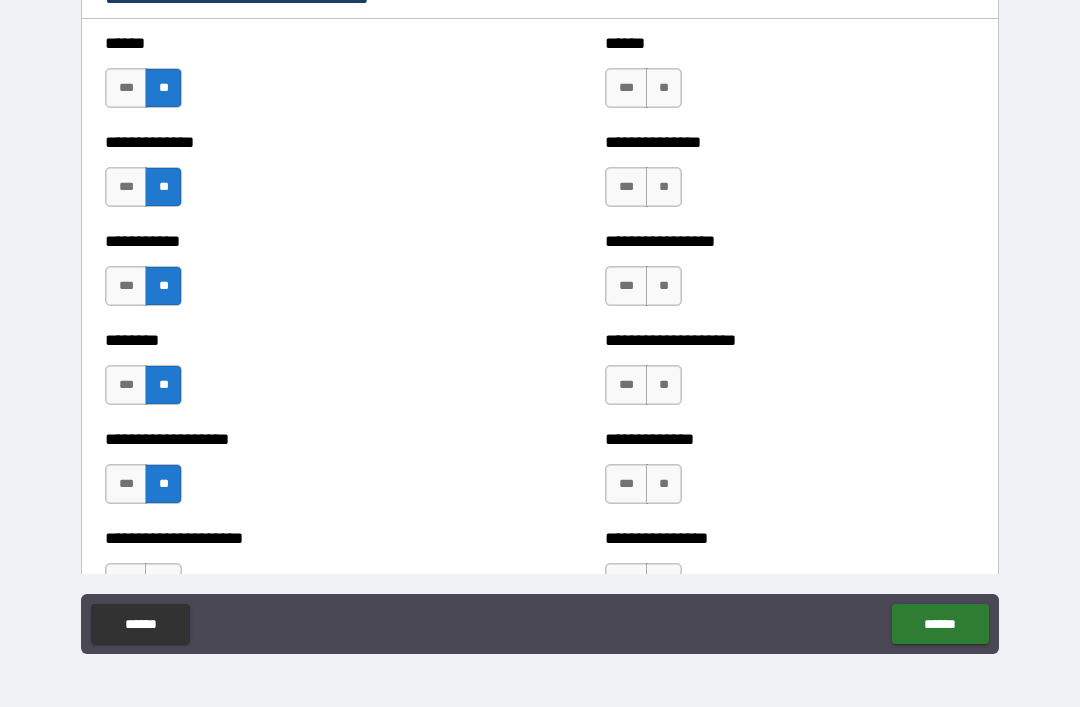 scroll, scrollTop: 4014, scrollLeft: 0, axis: vertical 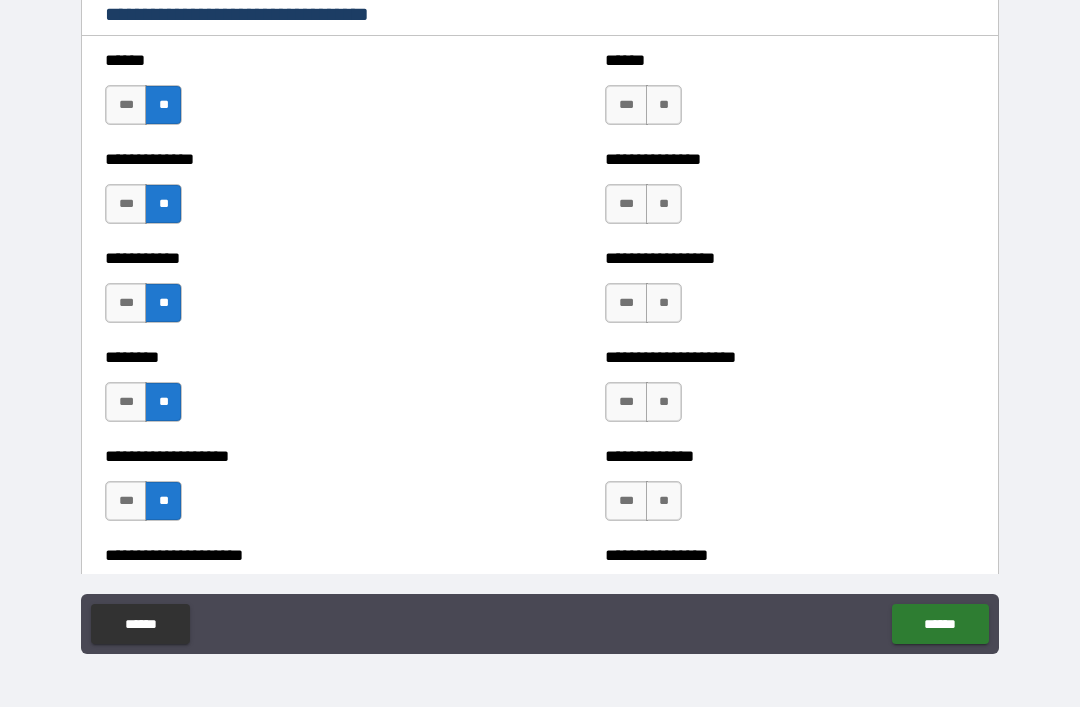 click on "**" at bounding box center (664, 105) 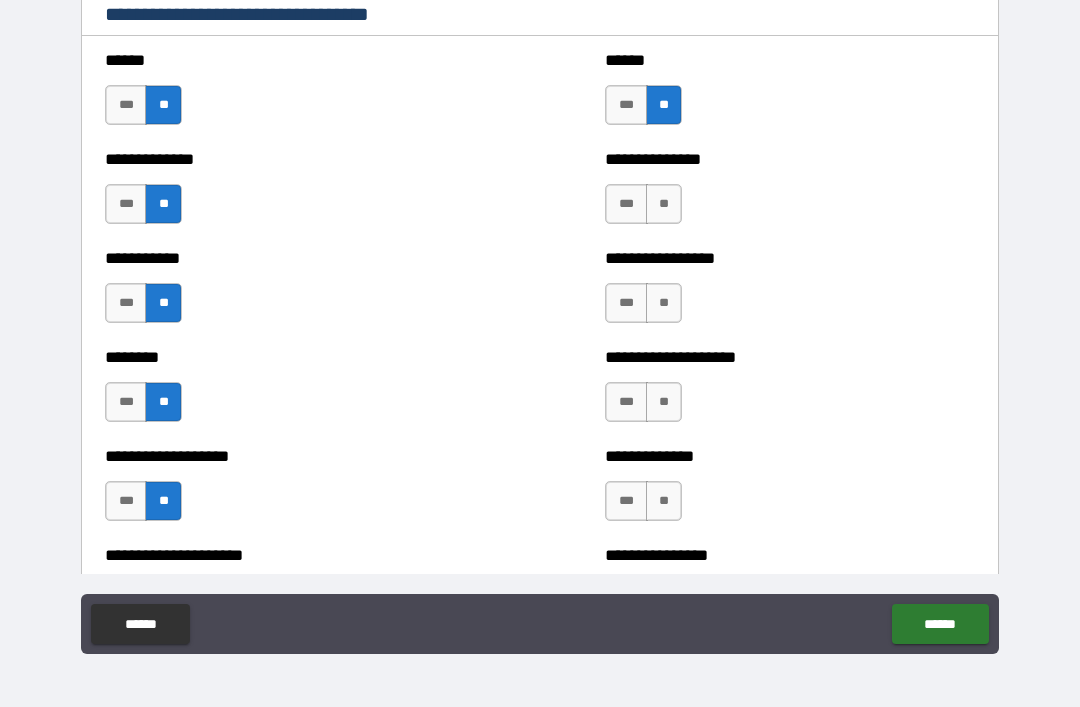 click on "**" at bounding box center [664, 204] 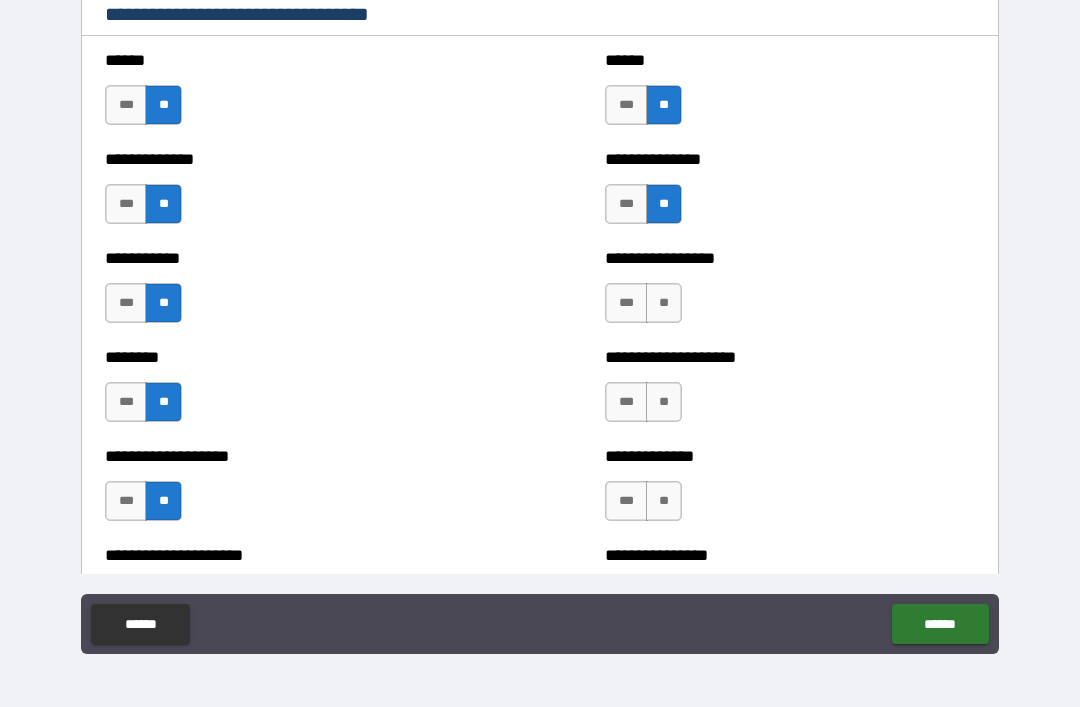 click on "**" at bounding box center (664, 303) 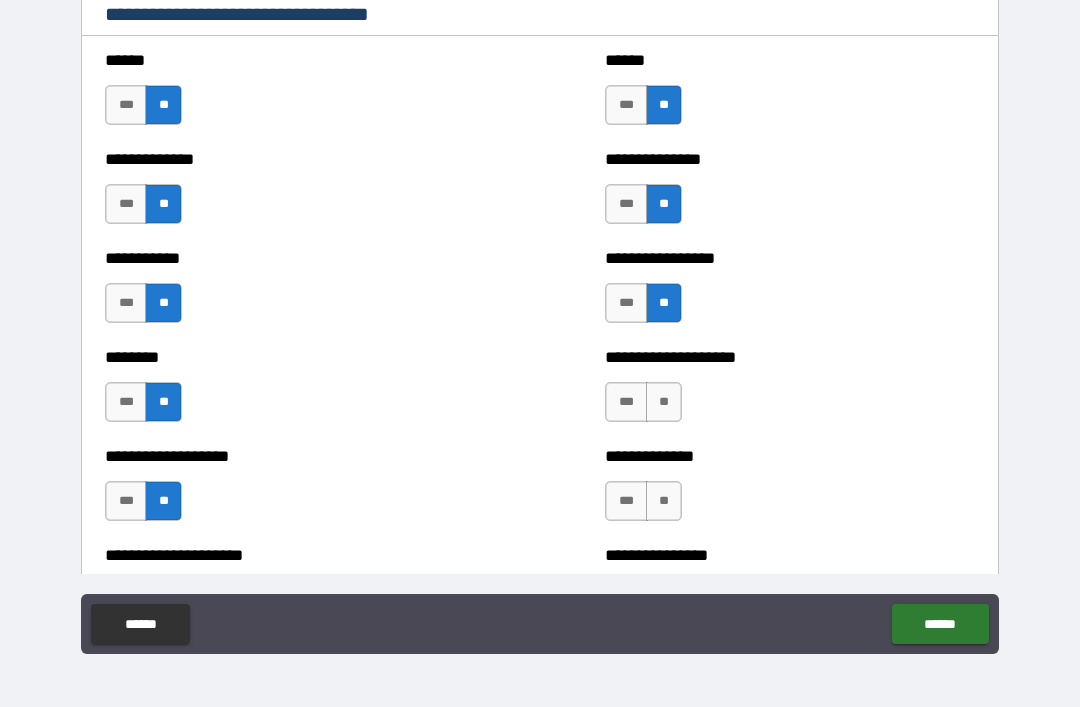 click on "**" at bounding box center [664, 402] 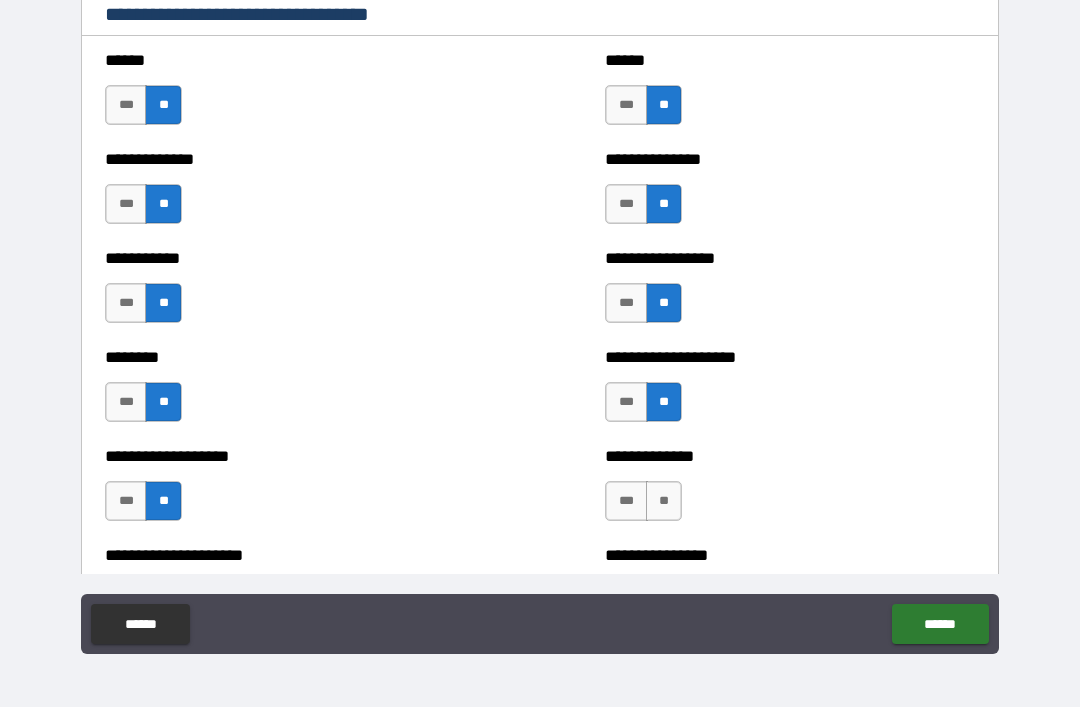click on "**" at bounding box center (664, 501) 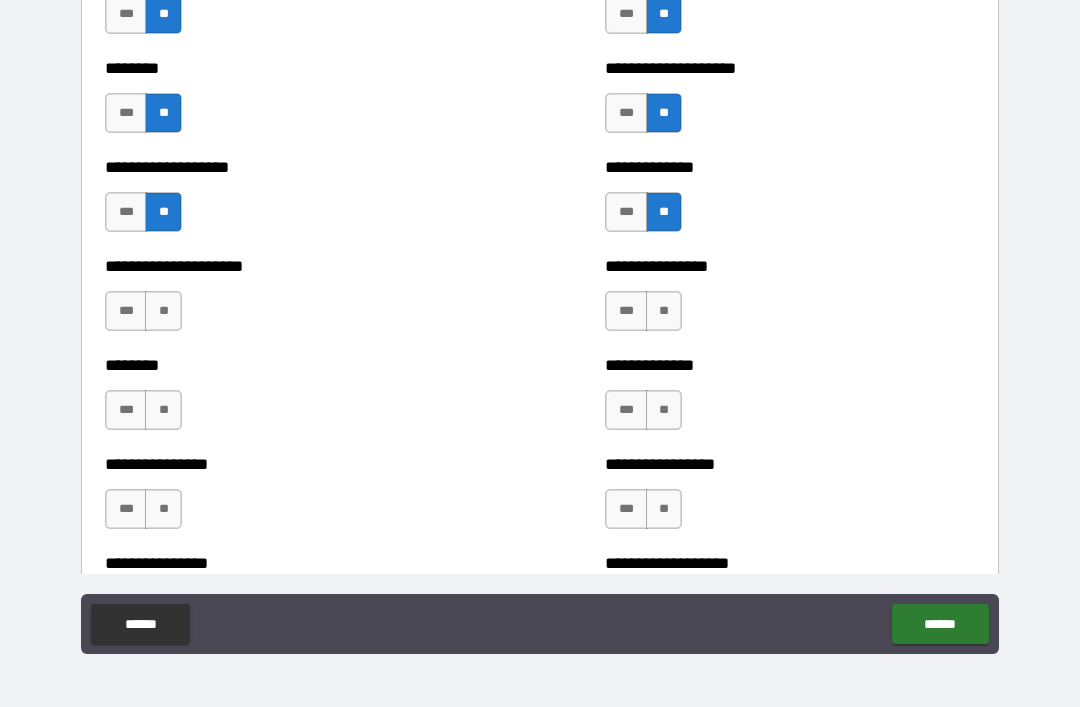 scroll, scrollTop: 4304, scrollLeft: 0, axis: vertical 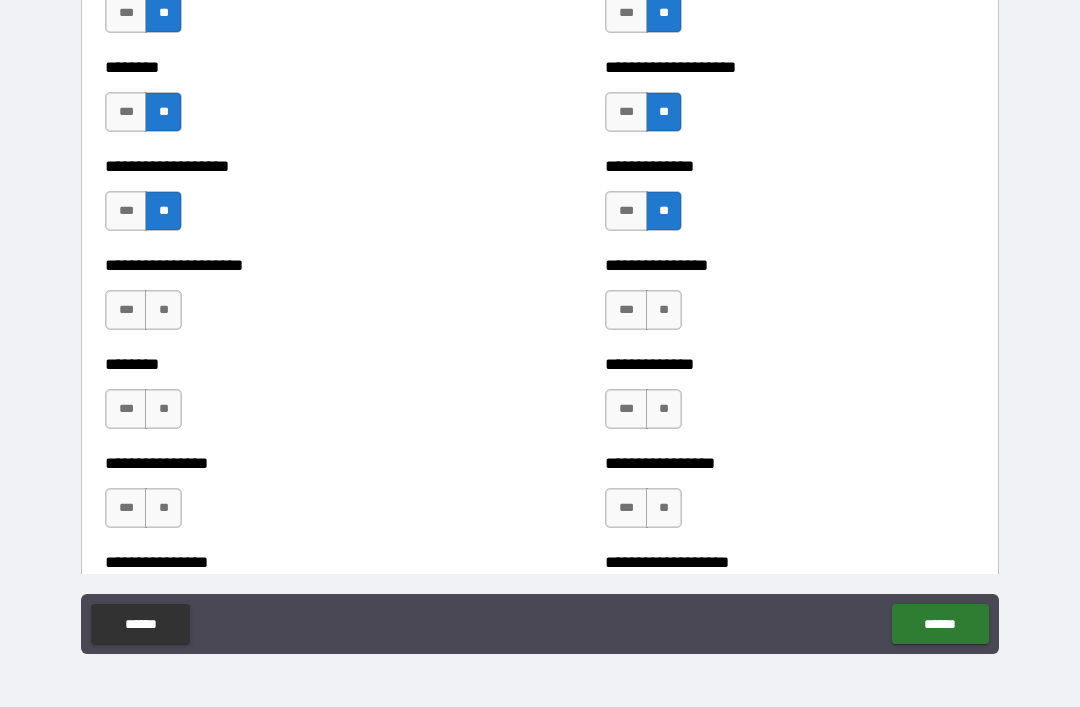 click on "**" at bounding box center [163, 310] 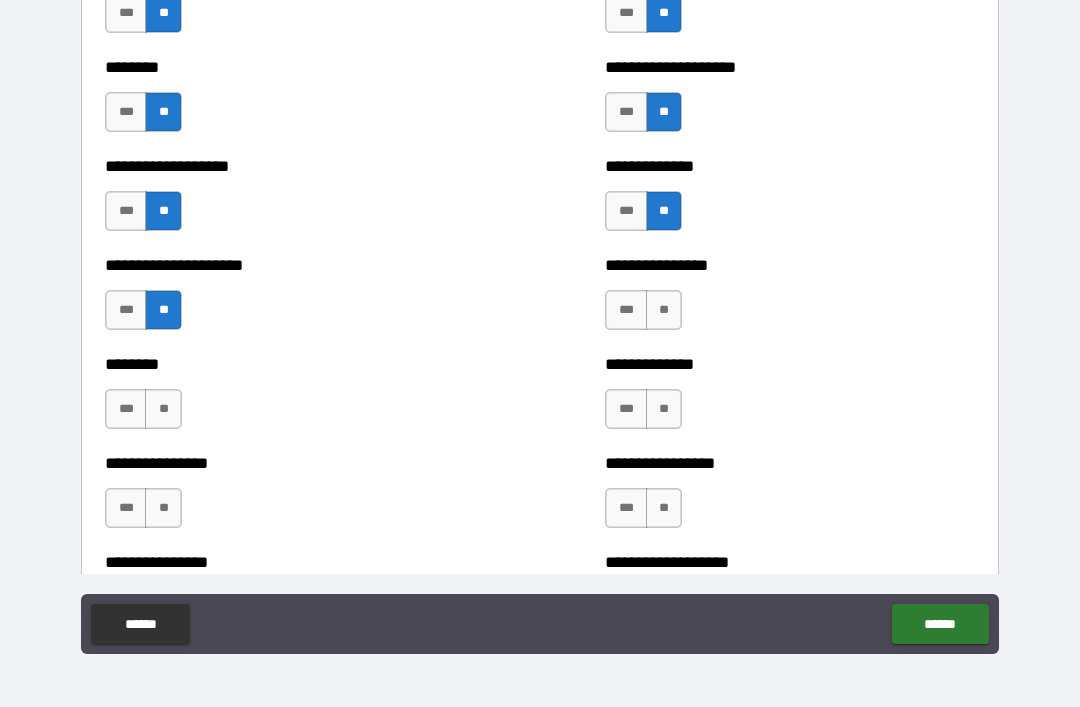 click on "**" at bounding box center [163, 409] 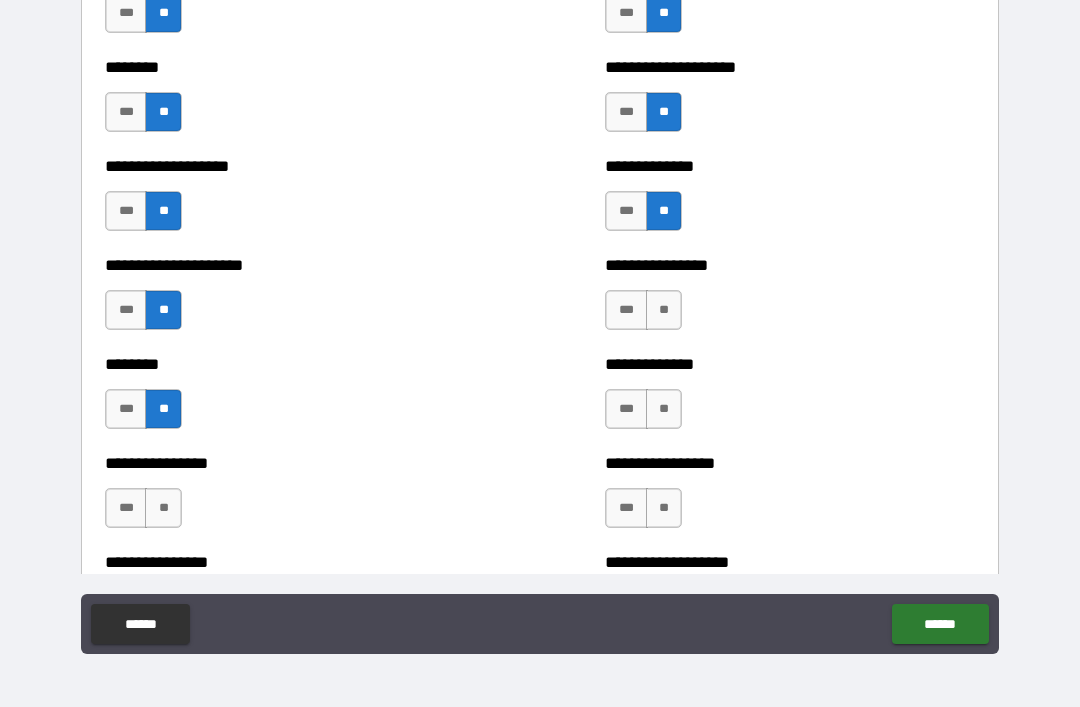 click on "**" at bounding box center (664, 310) 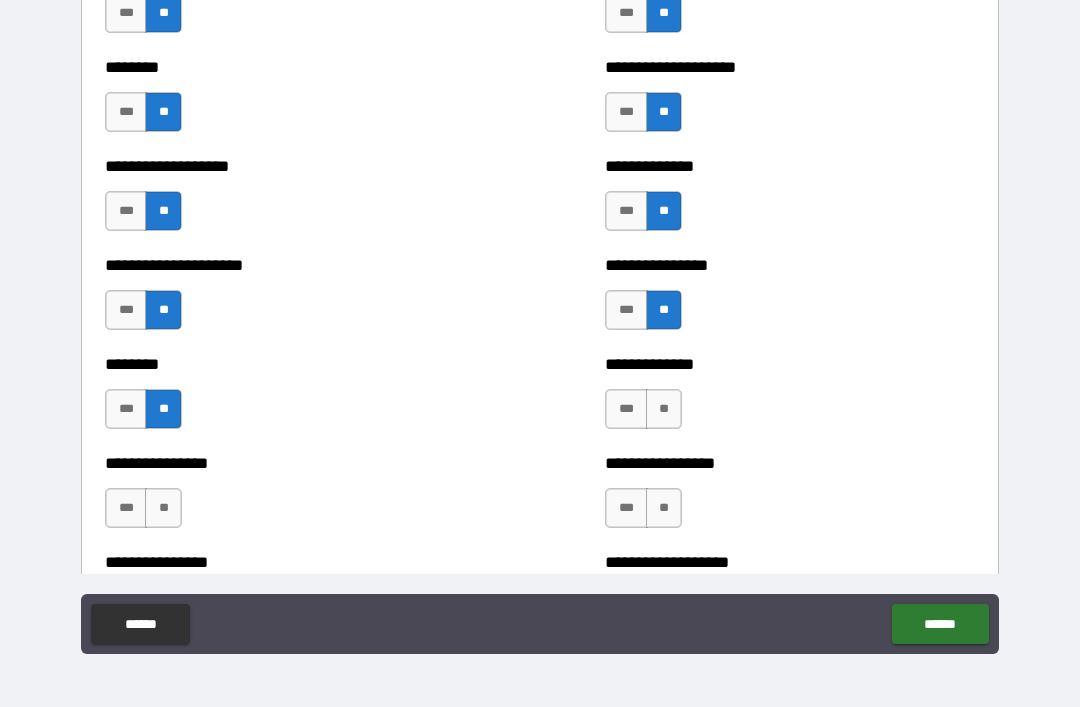 click on "**" at bounding box center [664, 409] 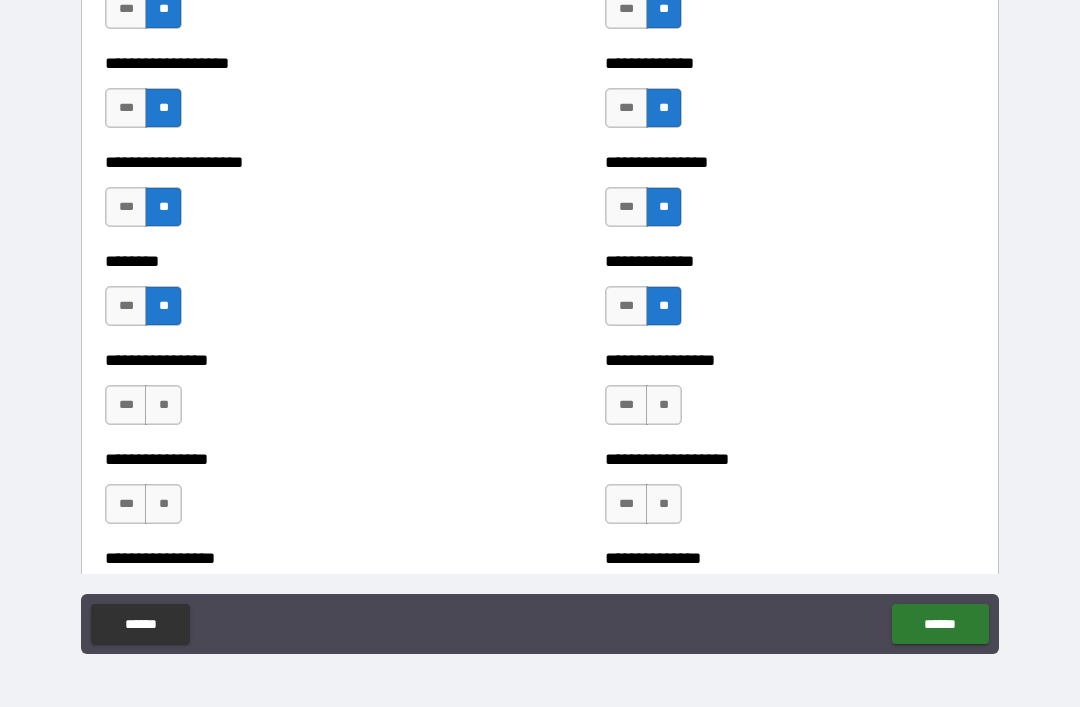 scroll, scrollTop: 4421, scrollLeft: 0, axis: vertical 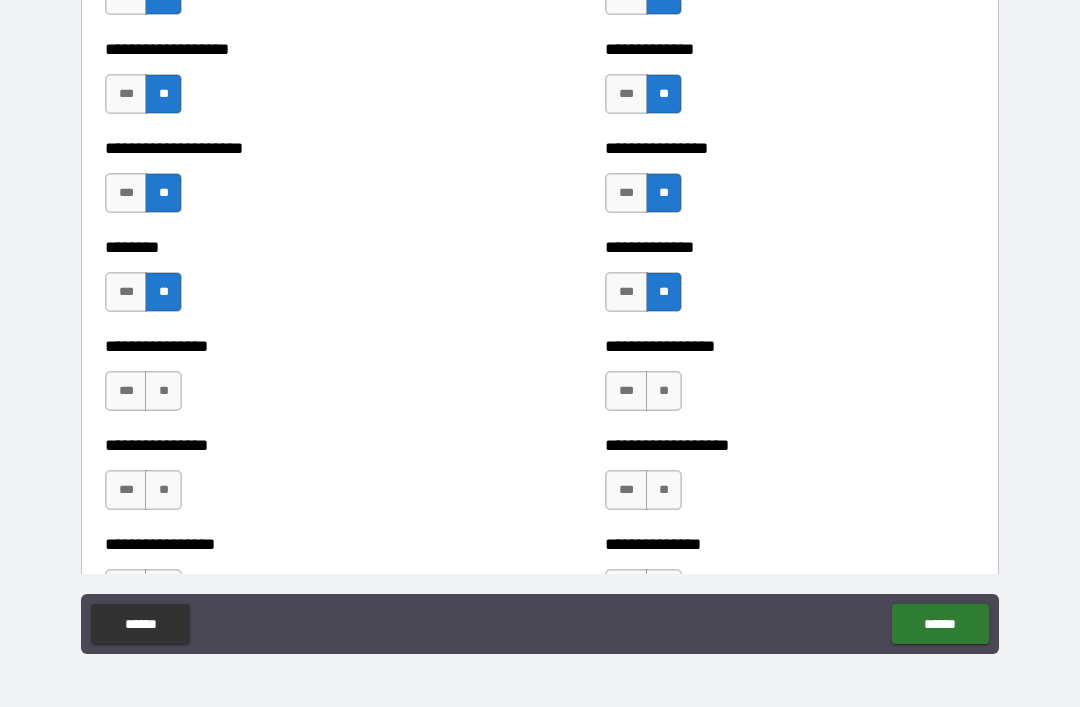 click on "**" at bounding box center [664, 391] 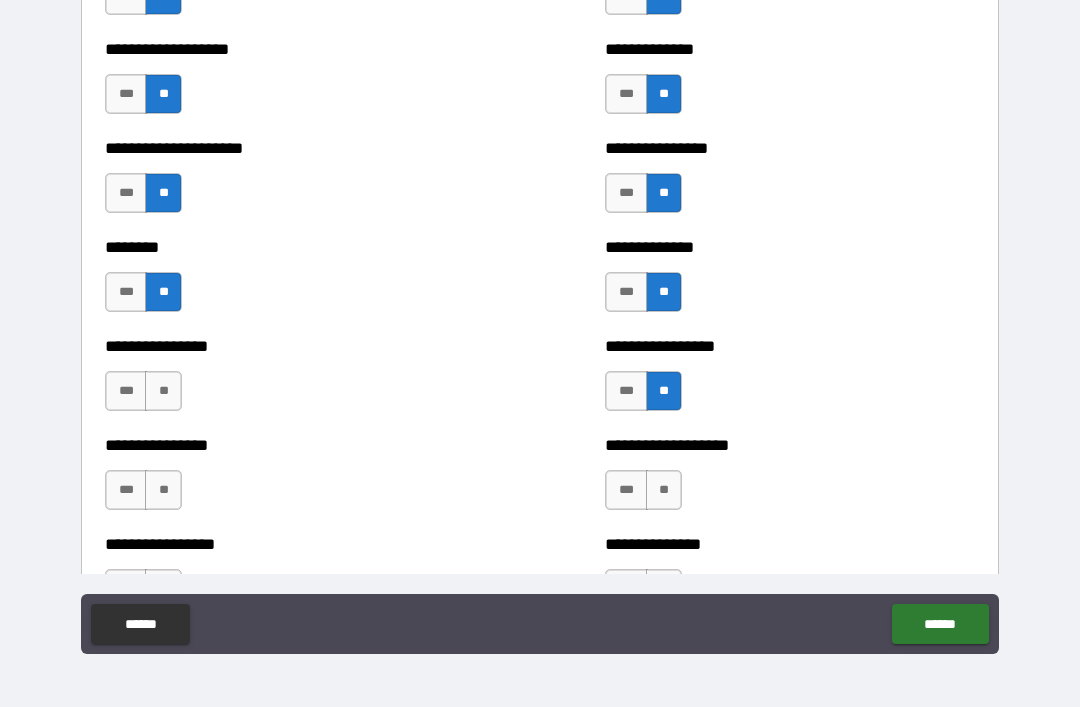 click on "**" at bounding box center (163, 391) 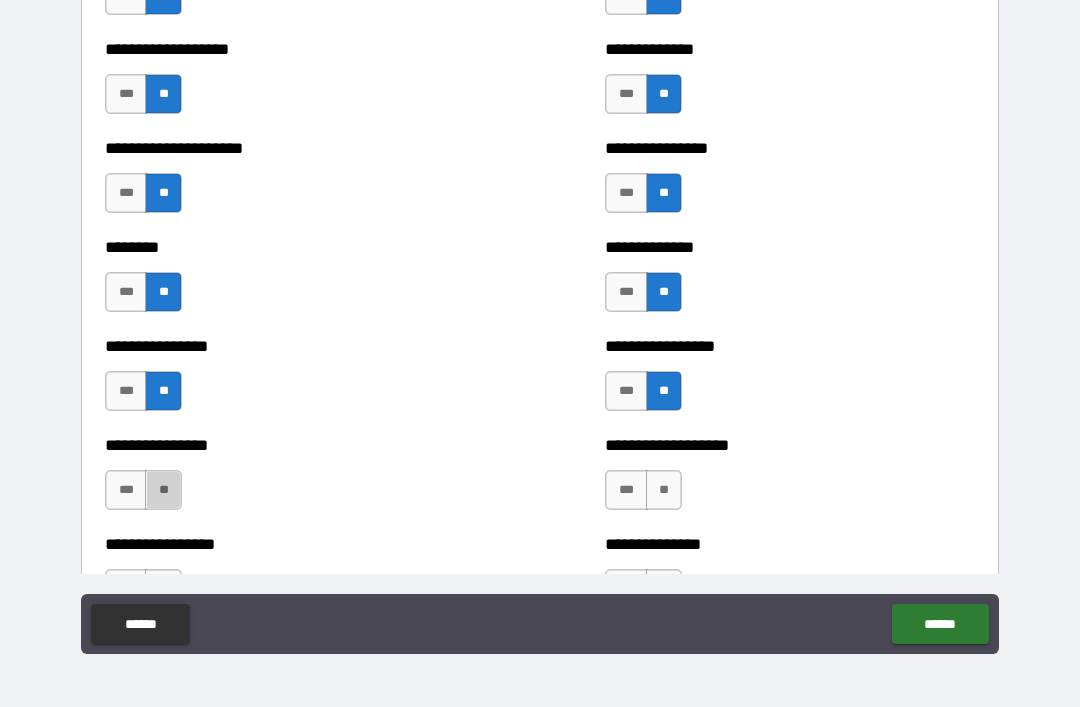 click on "**" at bounding box center [163, 490] 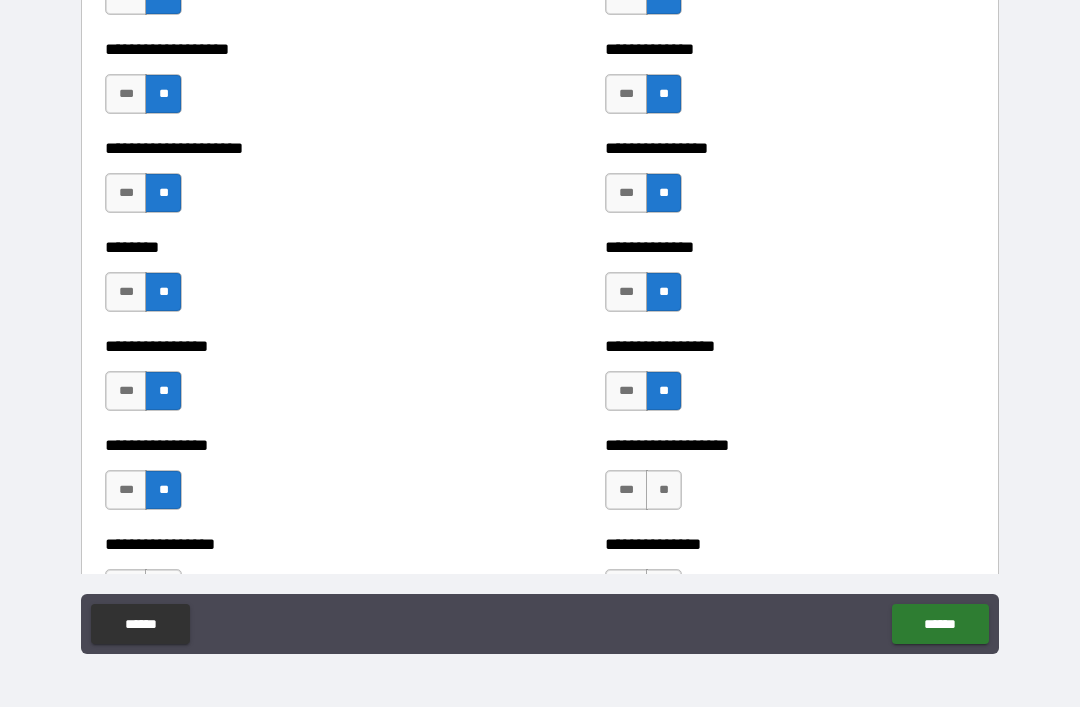 click on "**" at bounding box center [664, 490] 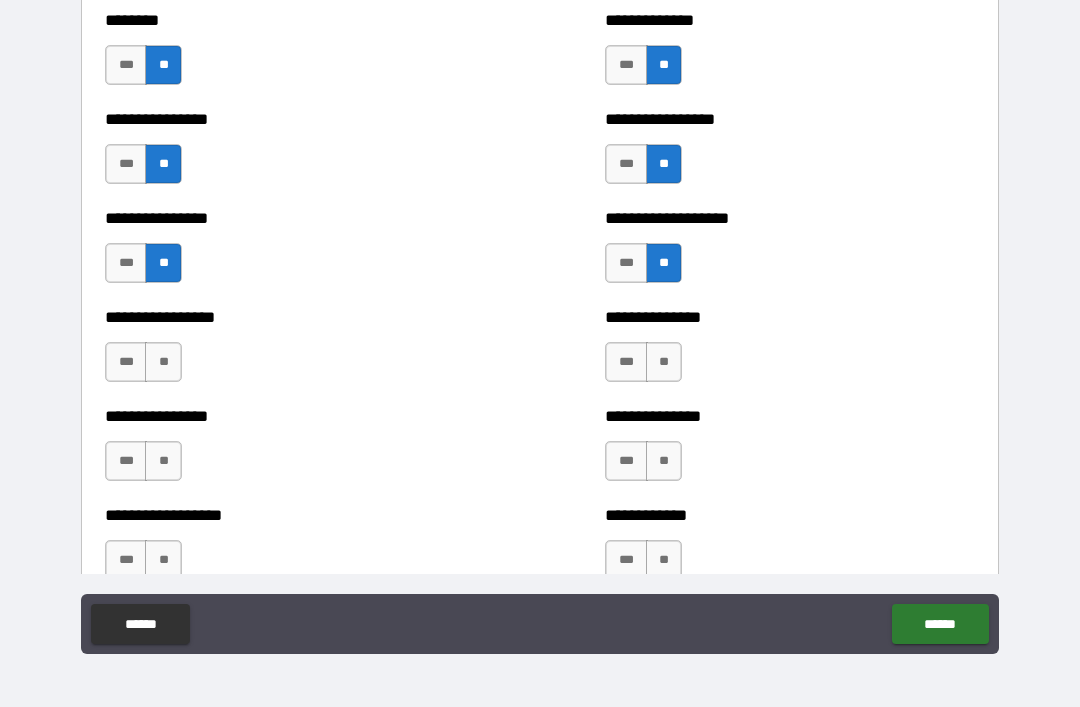 scroll, scrollTop: 4654, scrollLeft: 0, axis: vertical 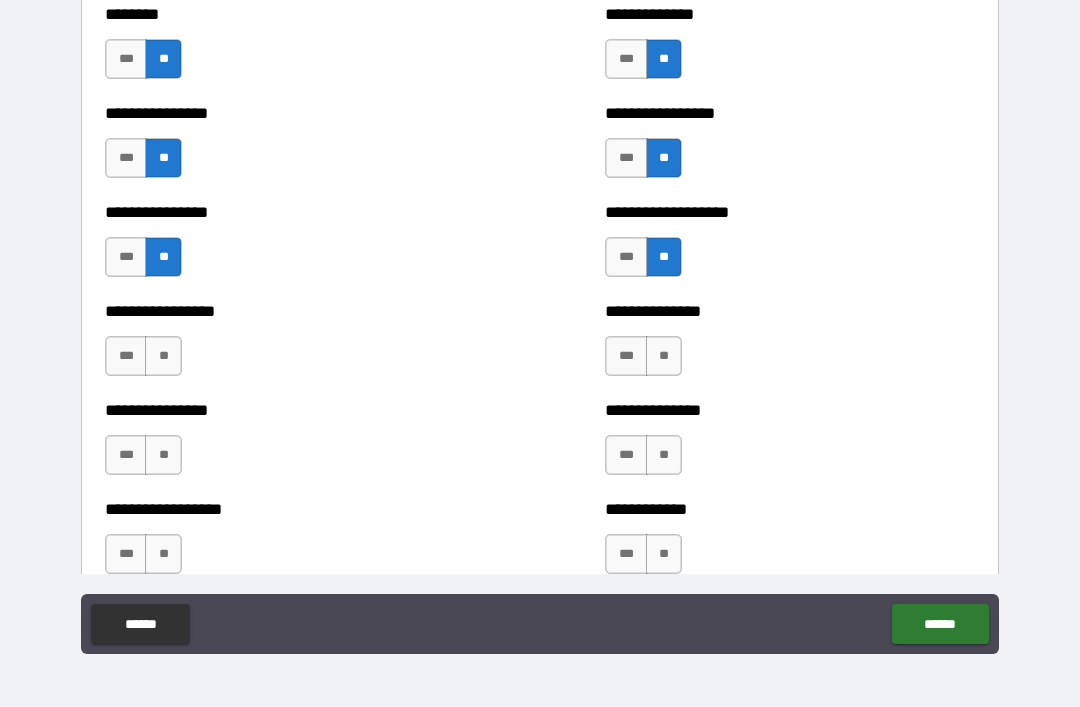click on "**" at bounding box center [163, 356] 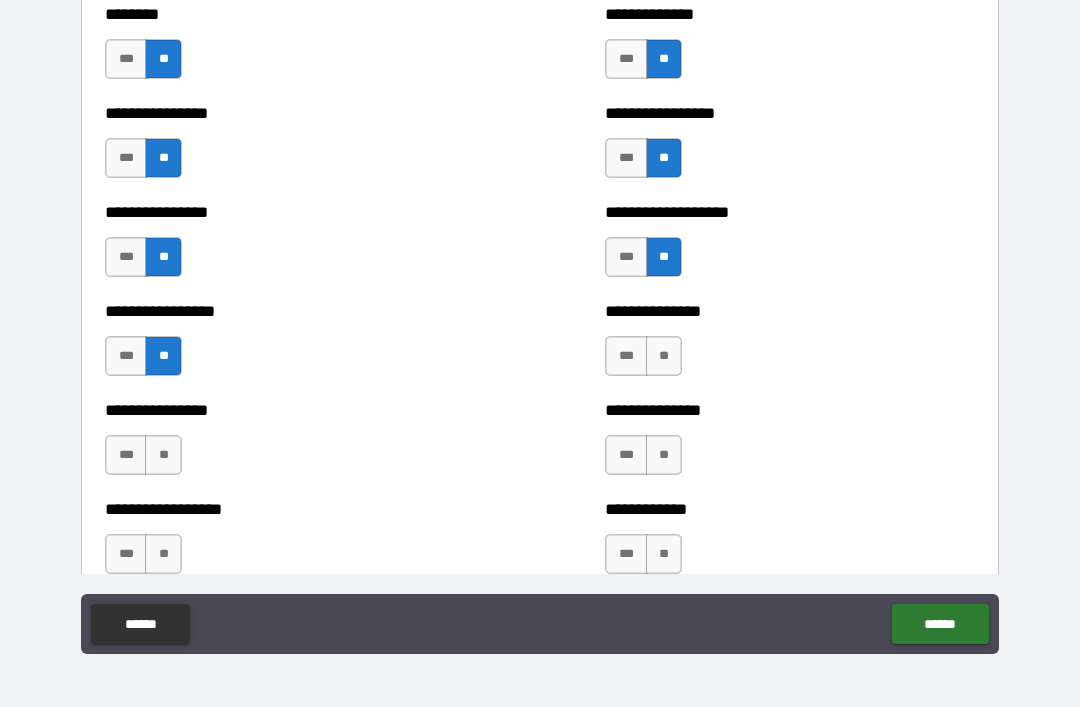 click on "**" at bounding box center (664, 356) 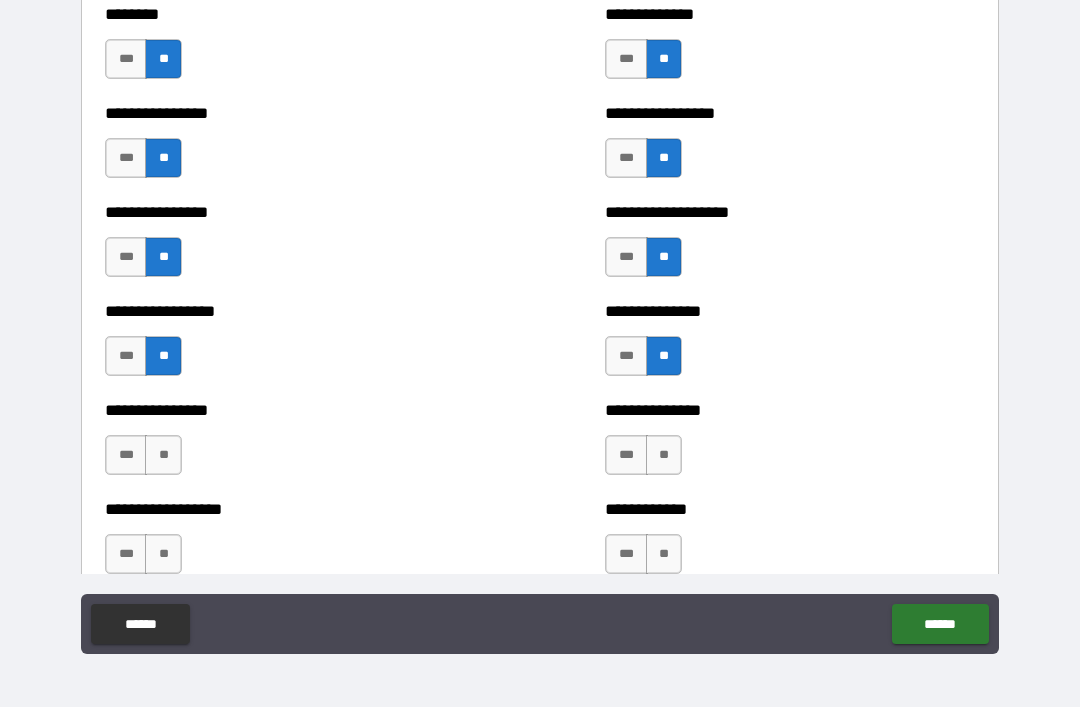 click on "**" at bounding box center [664, 455] 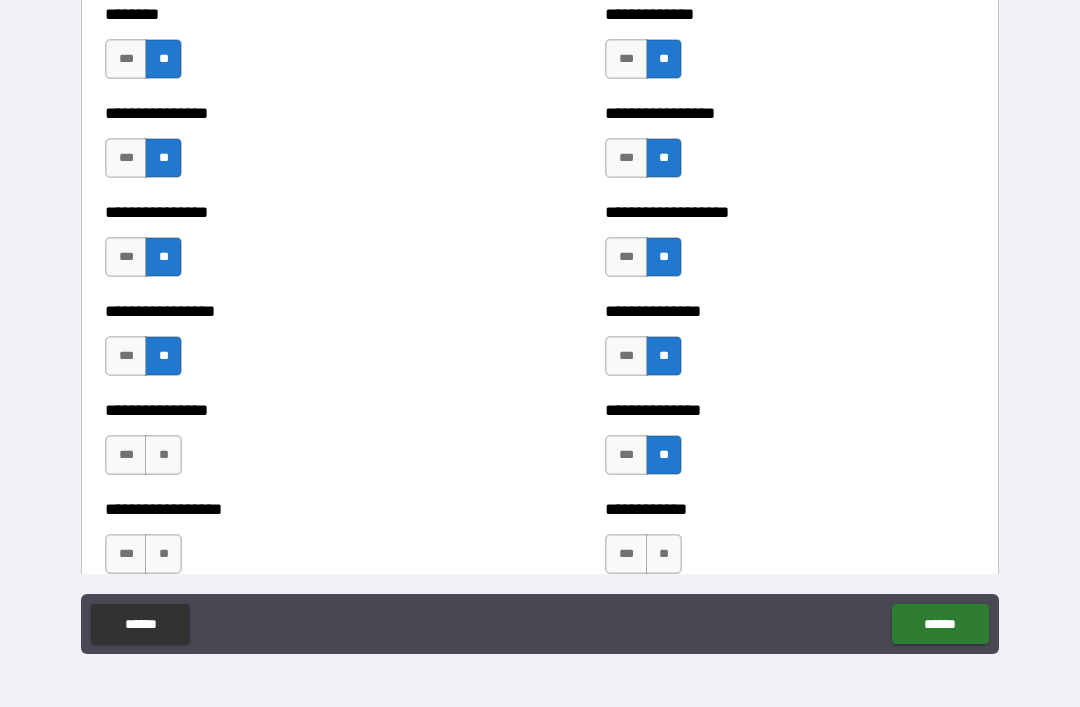 click on "**" at bounding box center [163, 455] 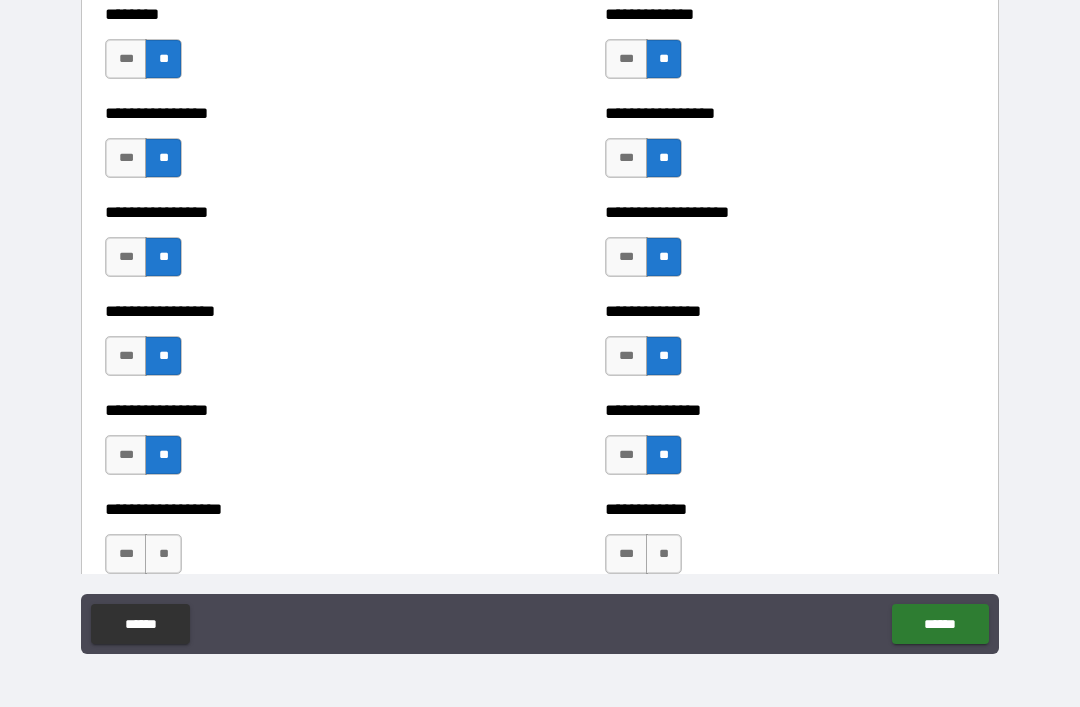 click on "**" at bounding box center (163, 554) 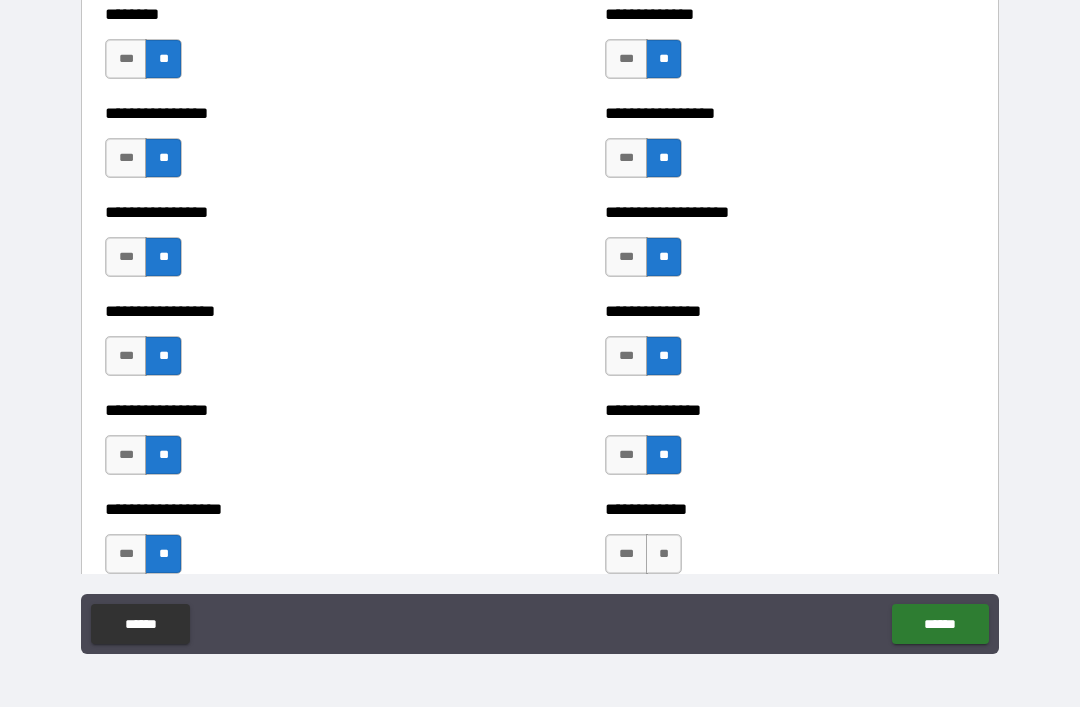 click on "**" at bounding box center [664, 554] 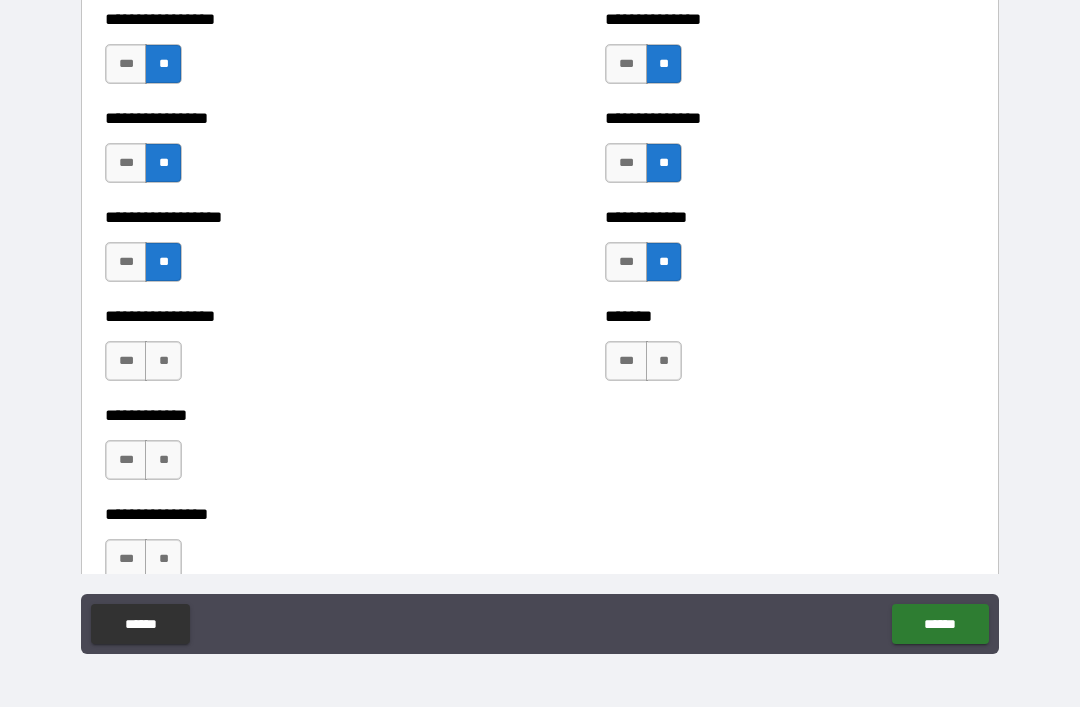 scroll, scrollTop: 4979, scrollLeft: 0, axis: vertical 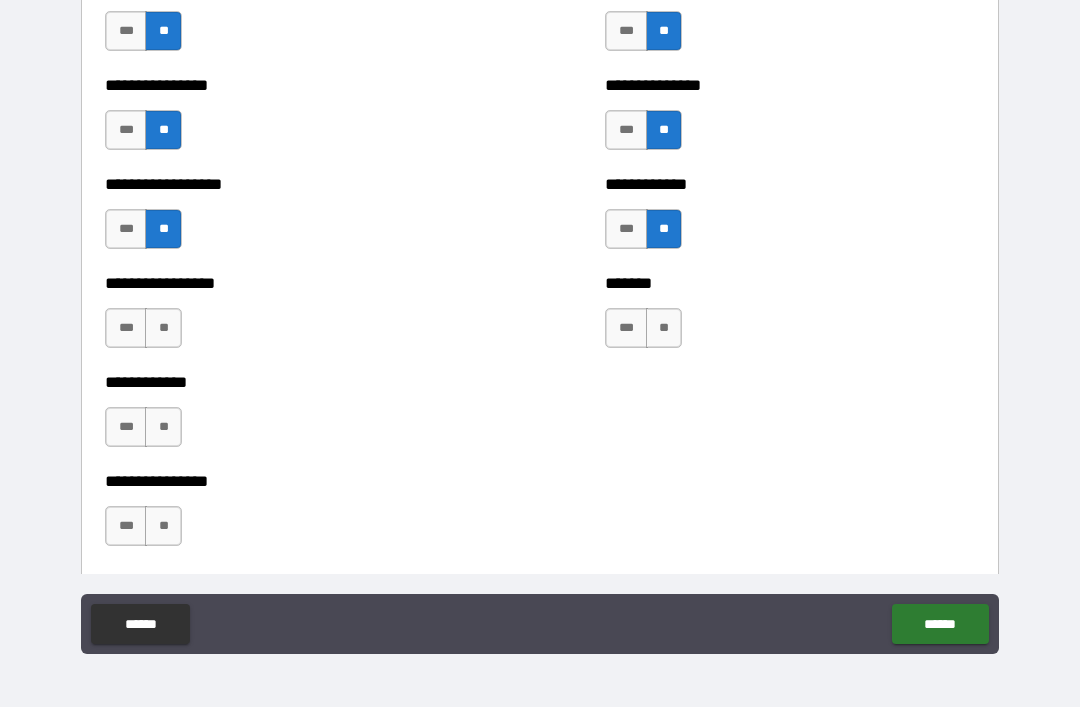 click on "**" at bounding box center (163, 328) 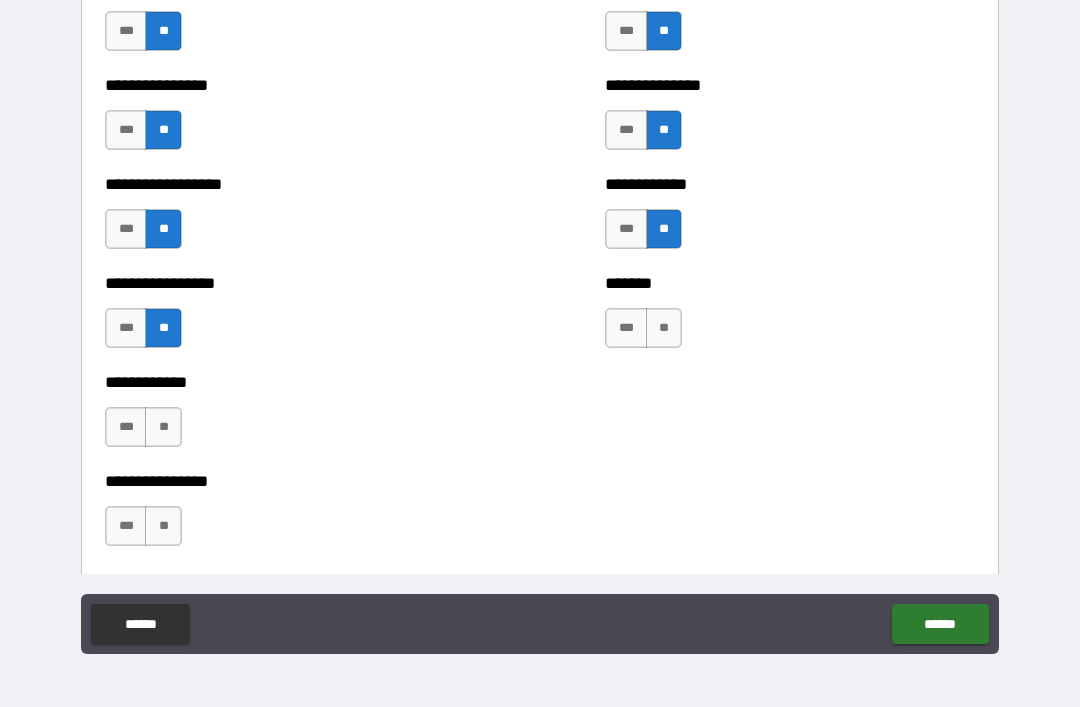 click on "**" at bounding box center (163, 427) 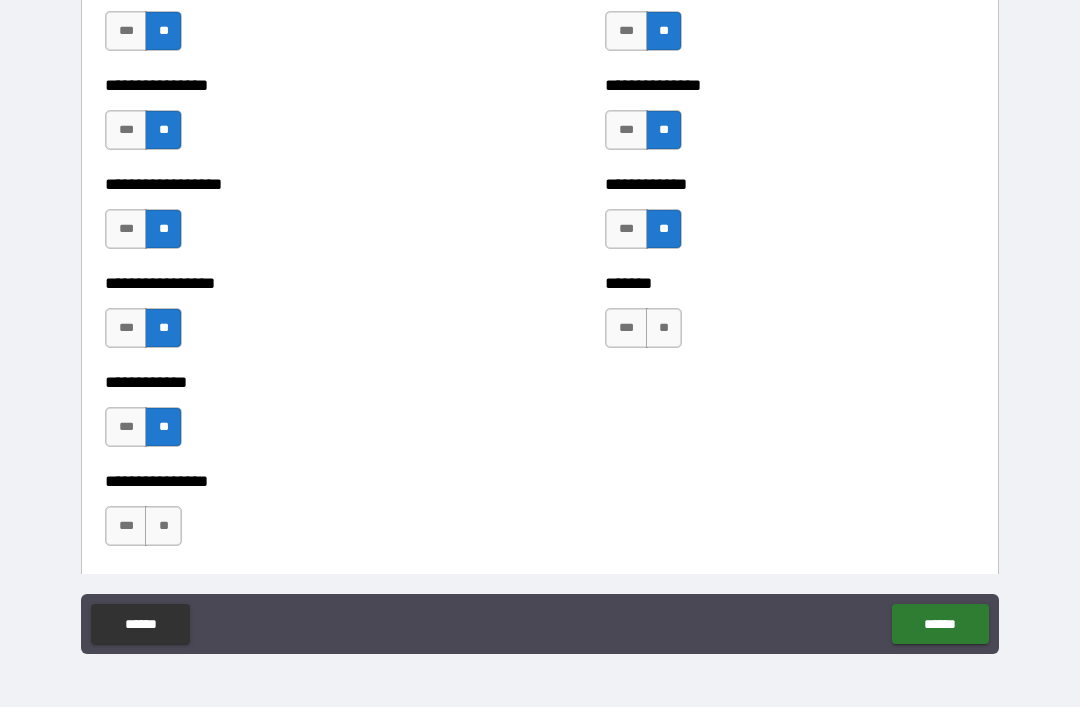 click on "**" at bounding box center [163, 526] 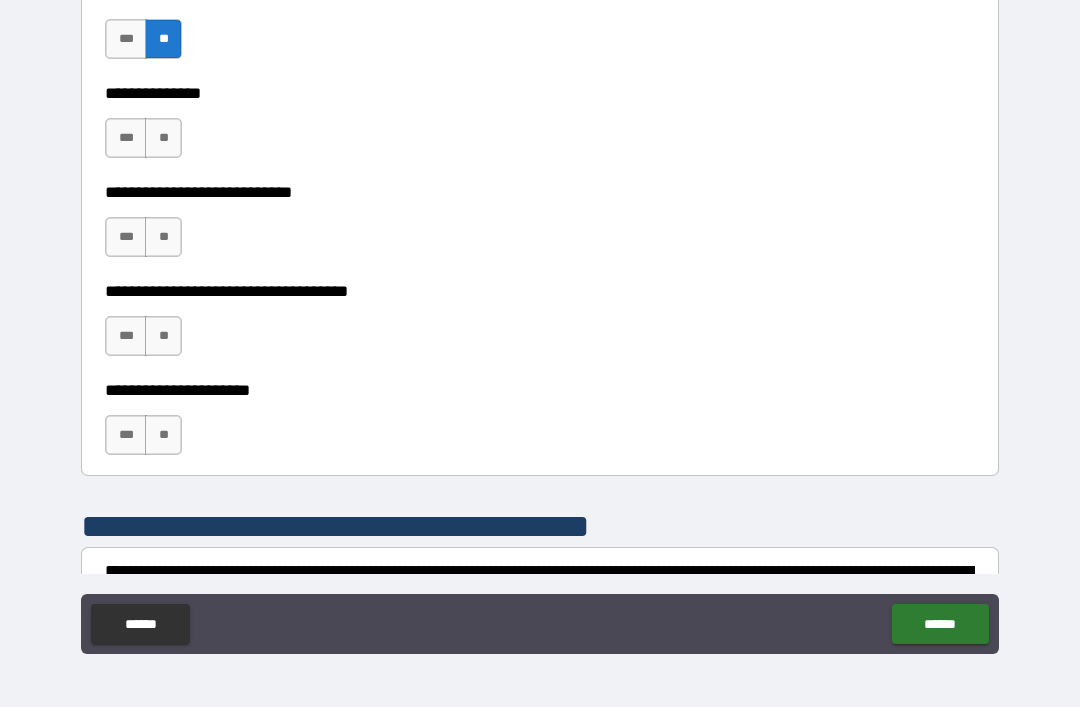 scroll, scrollTop: 5468, scrollLeft: 0, axis: vertical 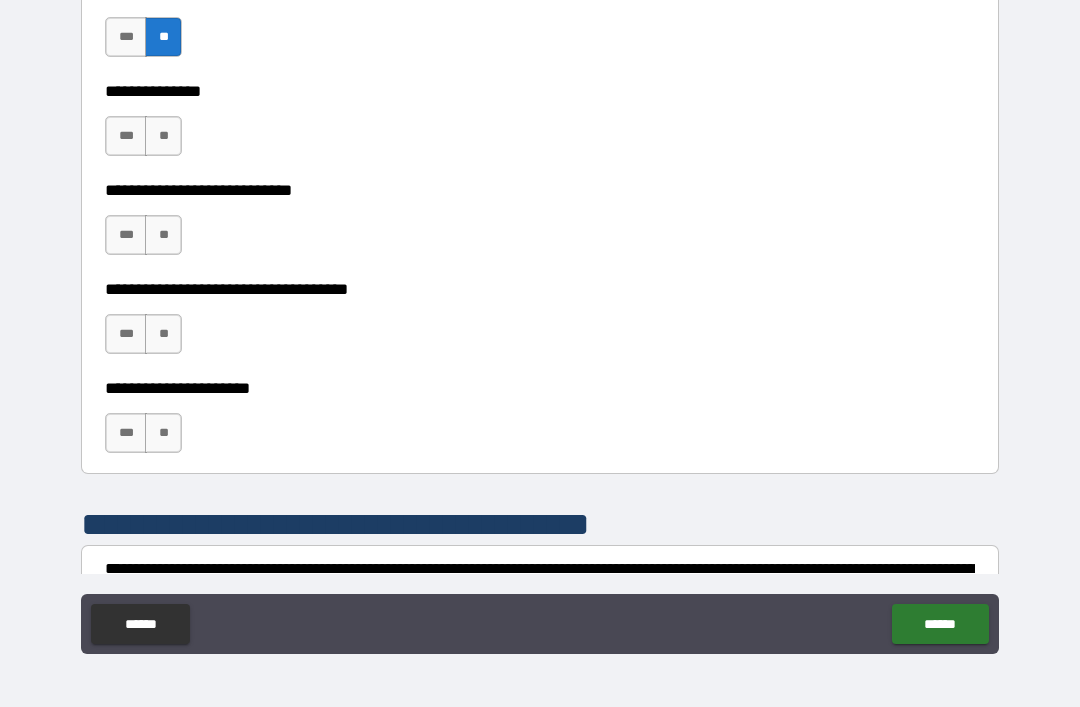 click on "**" at bounding box center (163, 136) 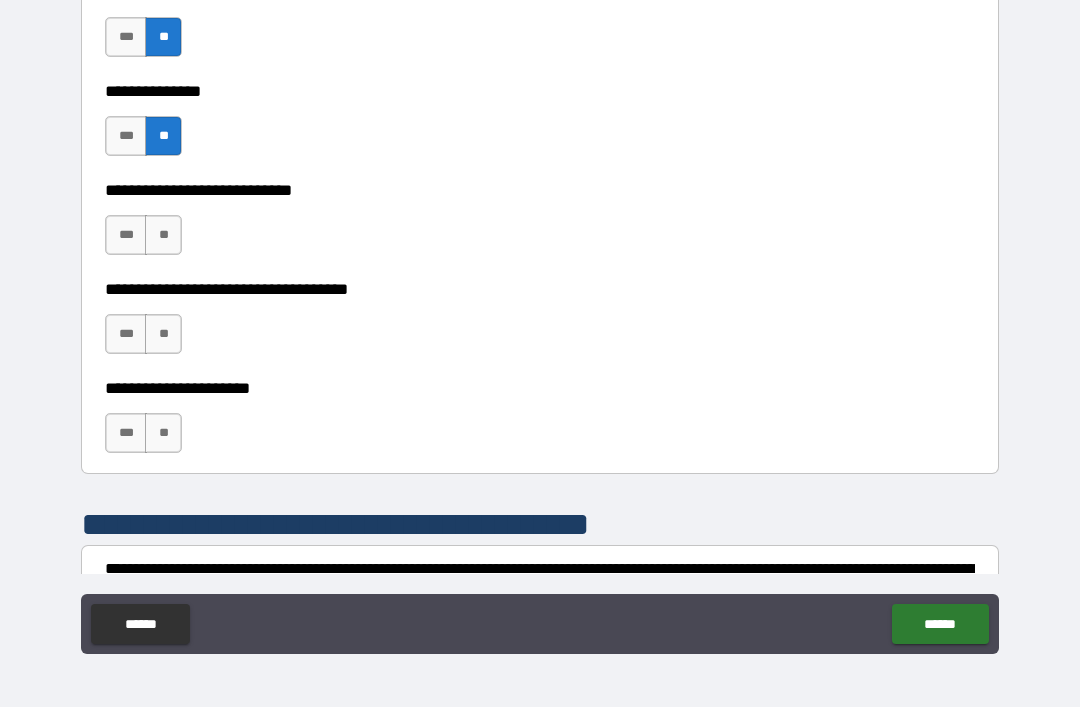 click on "**" at bounding box center [163, 235] 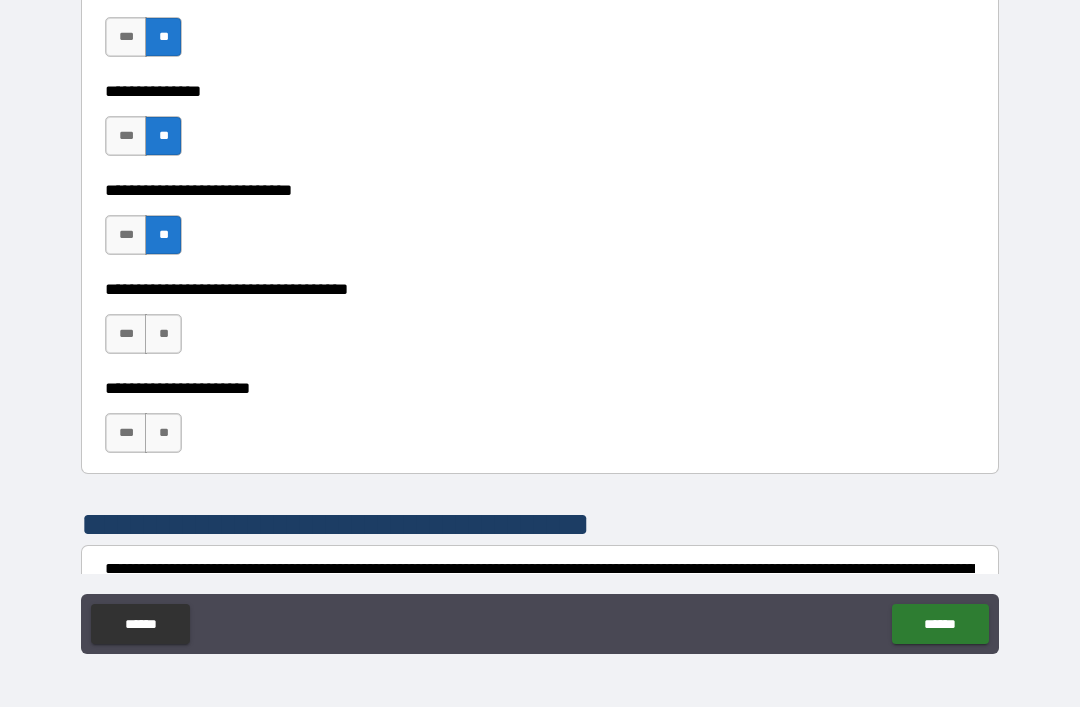 click on "**" at bounding box center [163, 334] 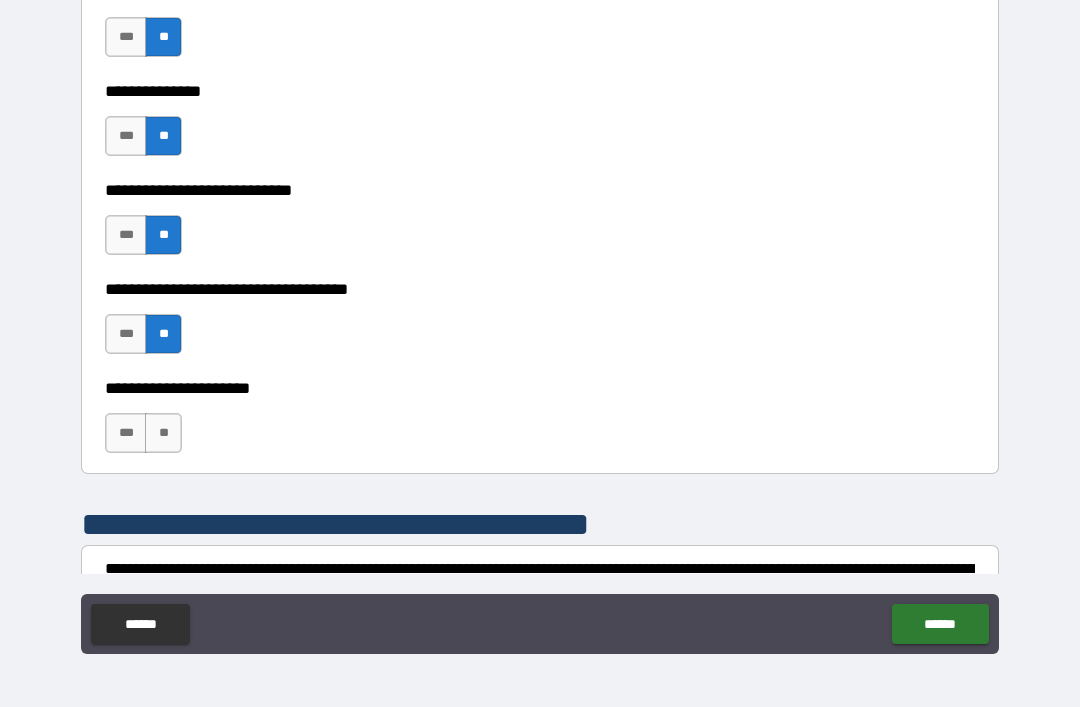 click on "**" at bounding box center (163, 433) 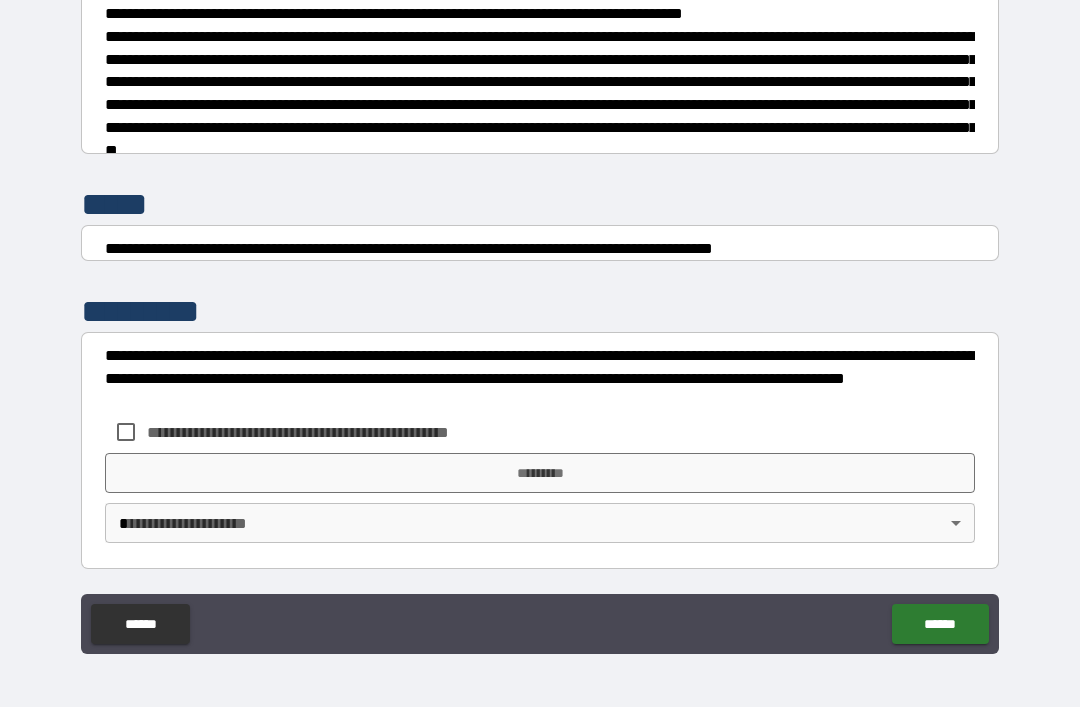 scroll, scrollTop: 7448, scrollLeft: 0, axis: vertical 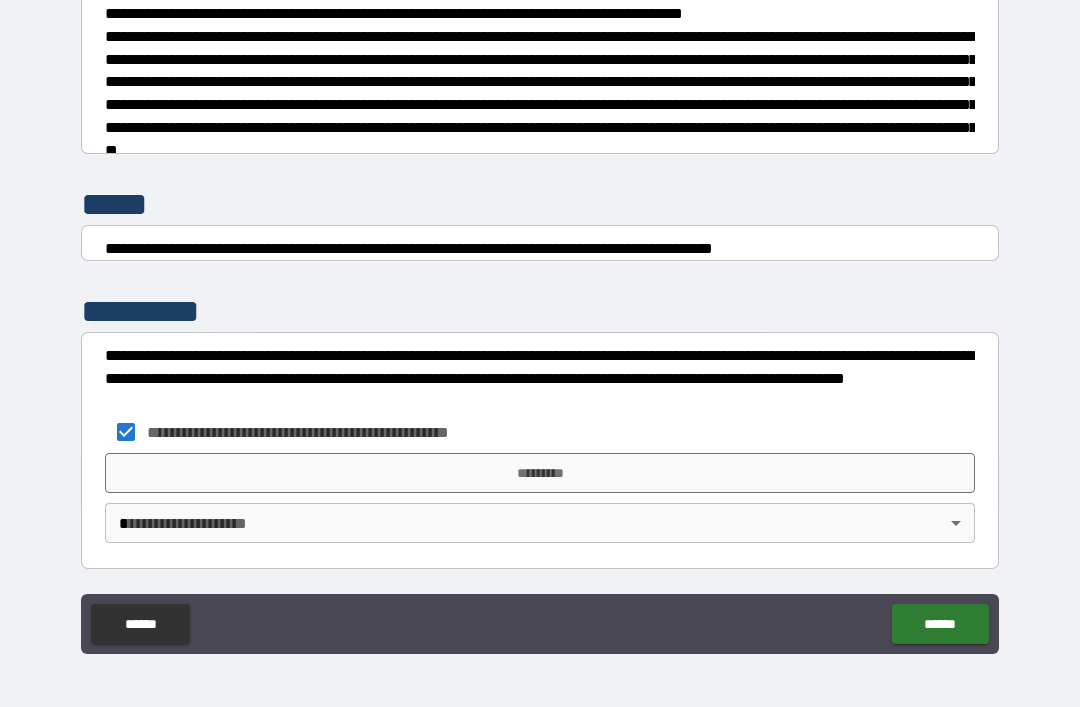 click on "*********" at bounding box center (540, 473) 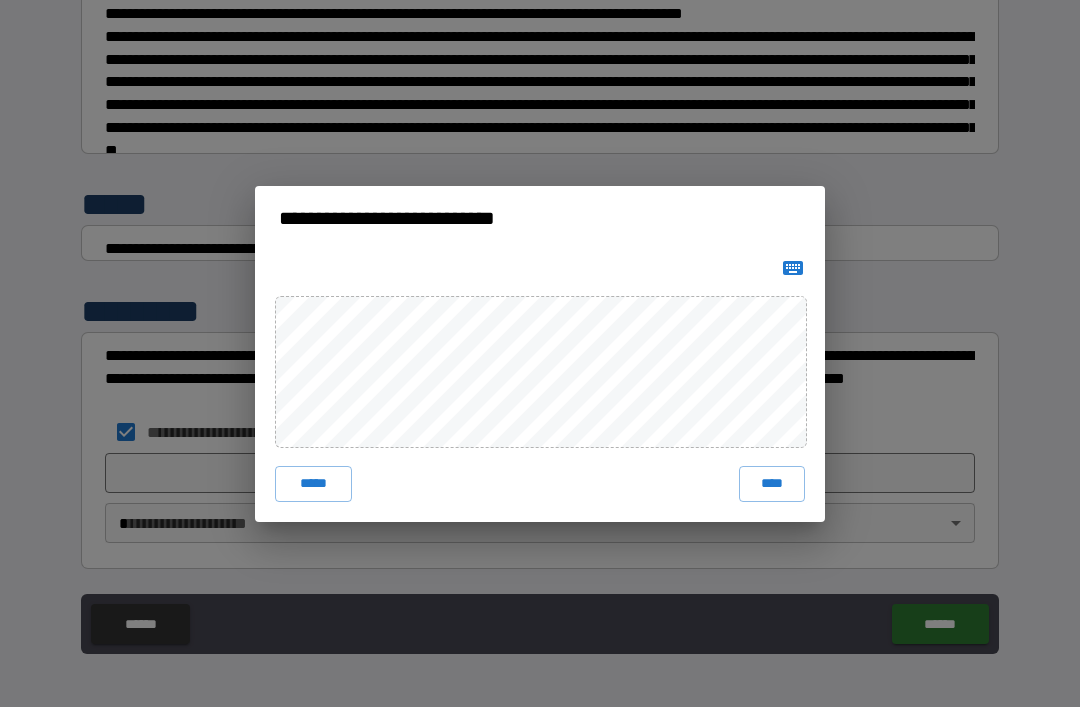click on "****" at bounding box center (772, 484) 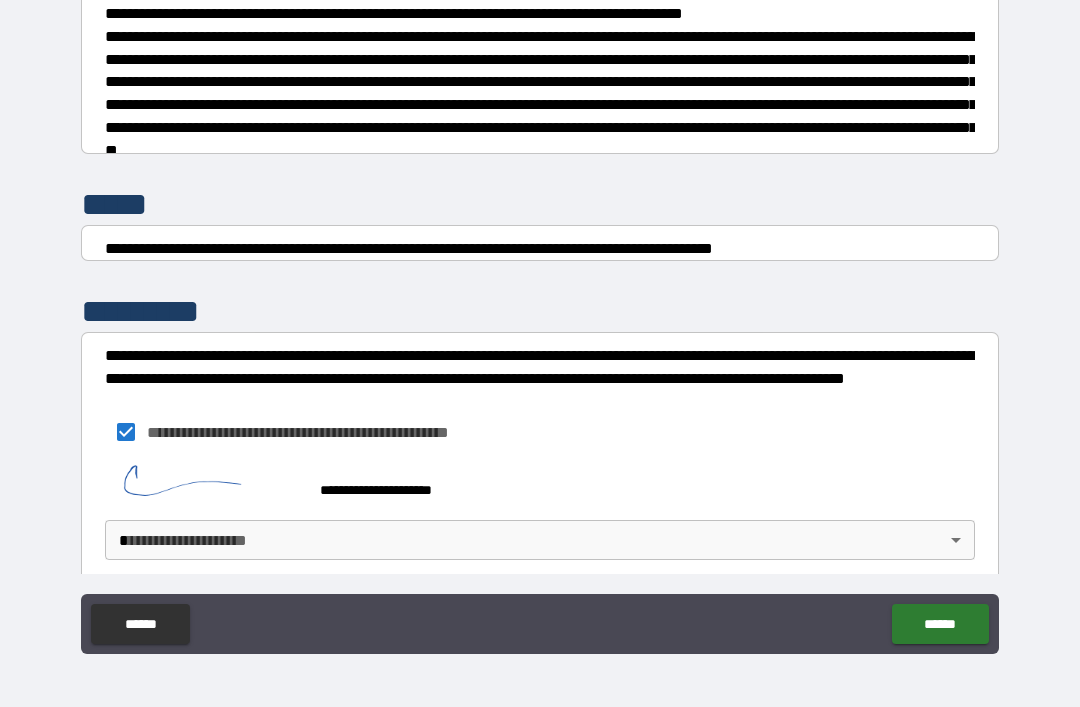 click on "**********" at bounding box center (540, 321) 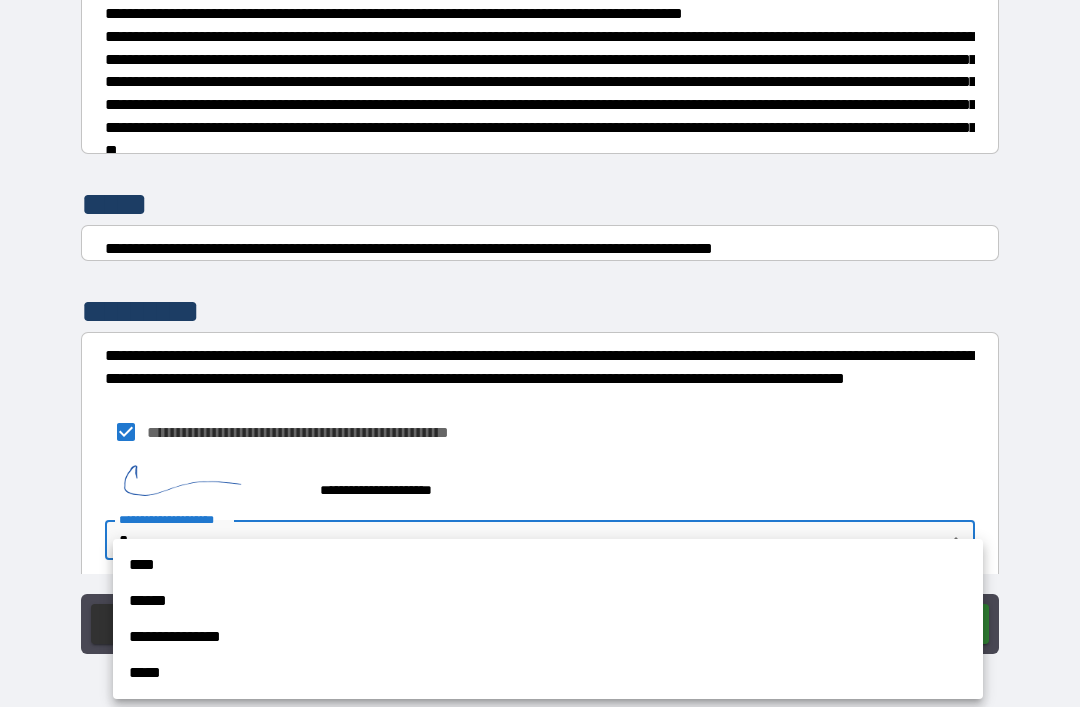 click on "**********" at bounding box center [548, 637] 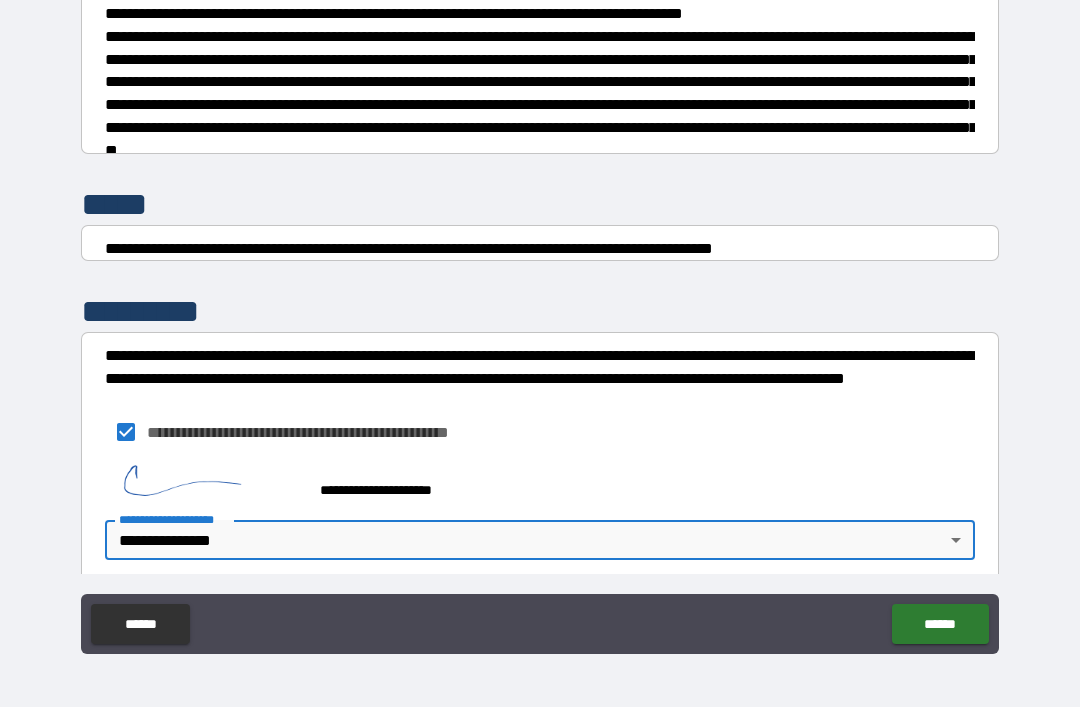 click on "******" at bounding box center [940, 624] 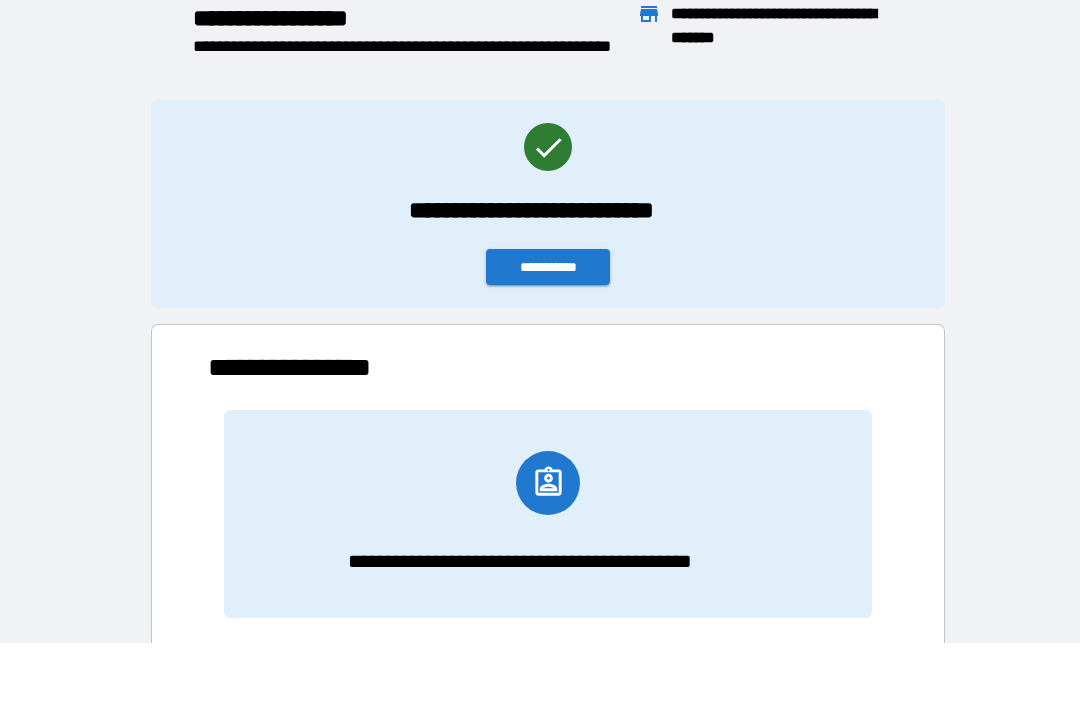 scroll, scrollTop: 1, scrollLeft: 1, axis: both 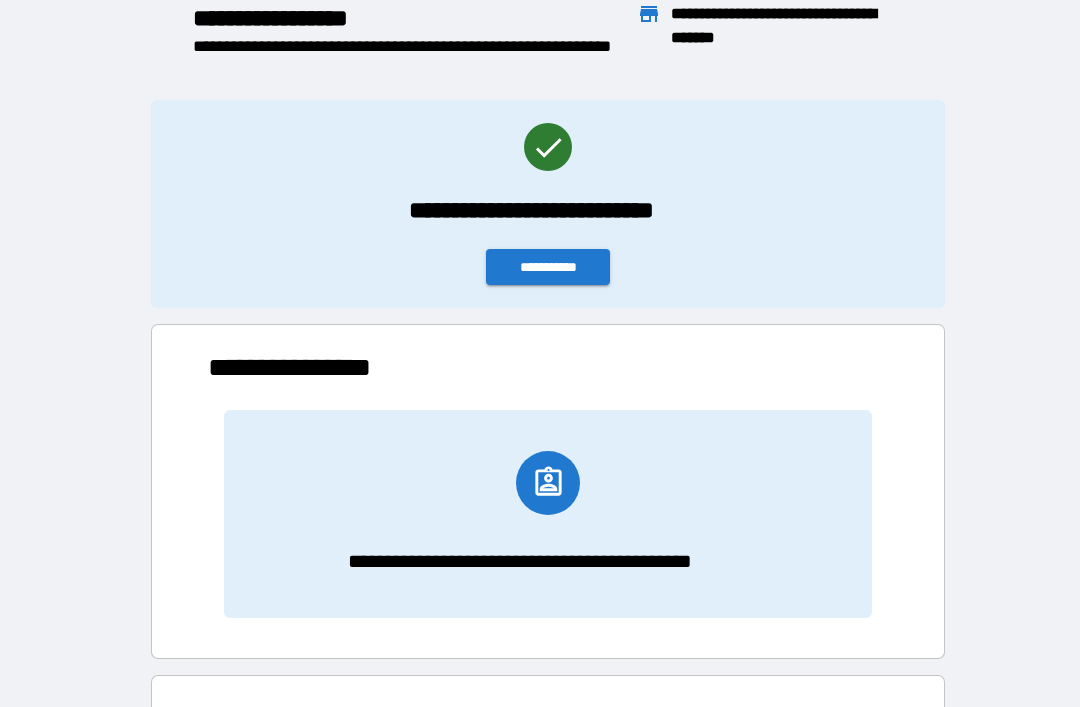 click on "**********" at bounding box center (548, 267) 